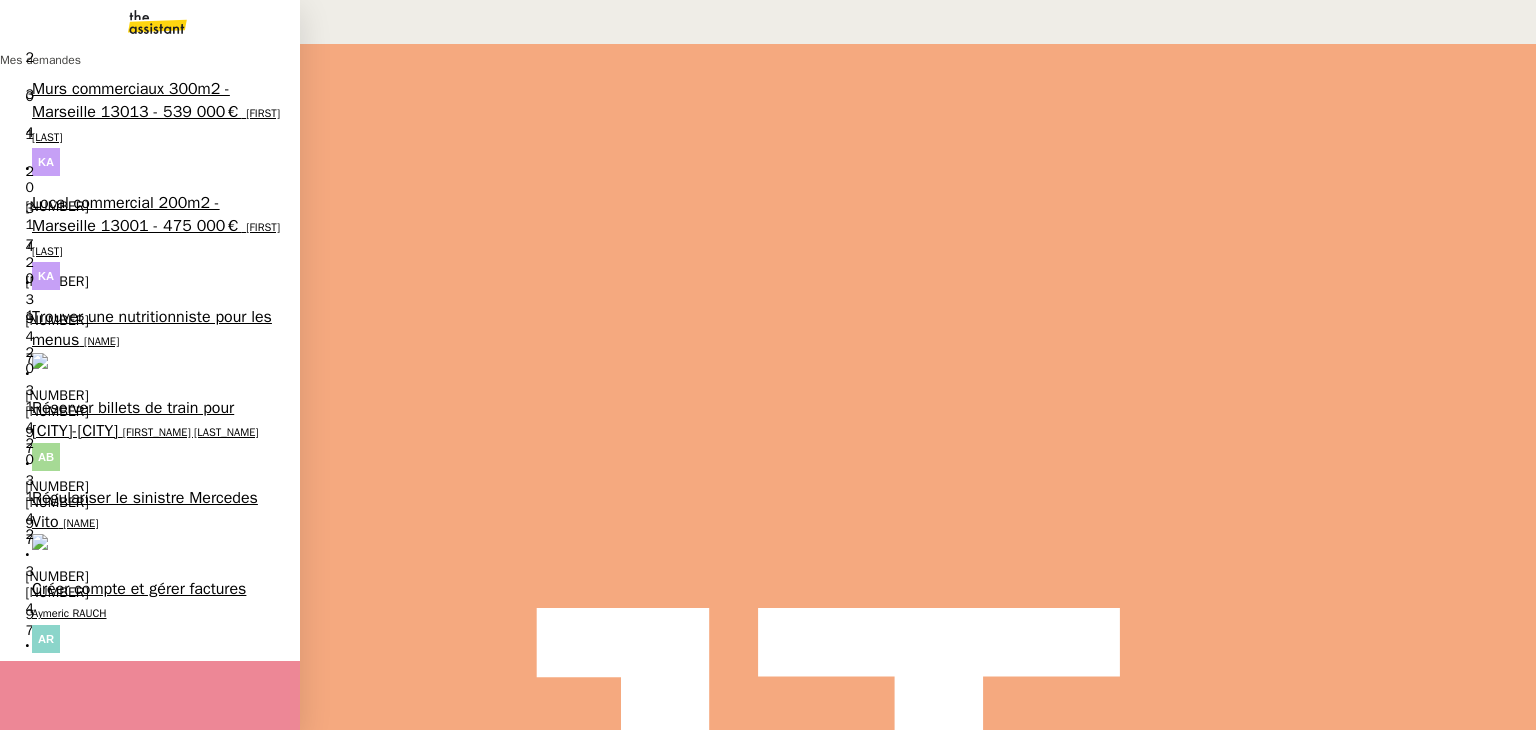 scroll, scrollTop: 0, scrollLeft: 0, axis: both 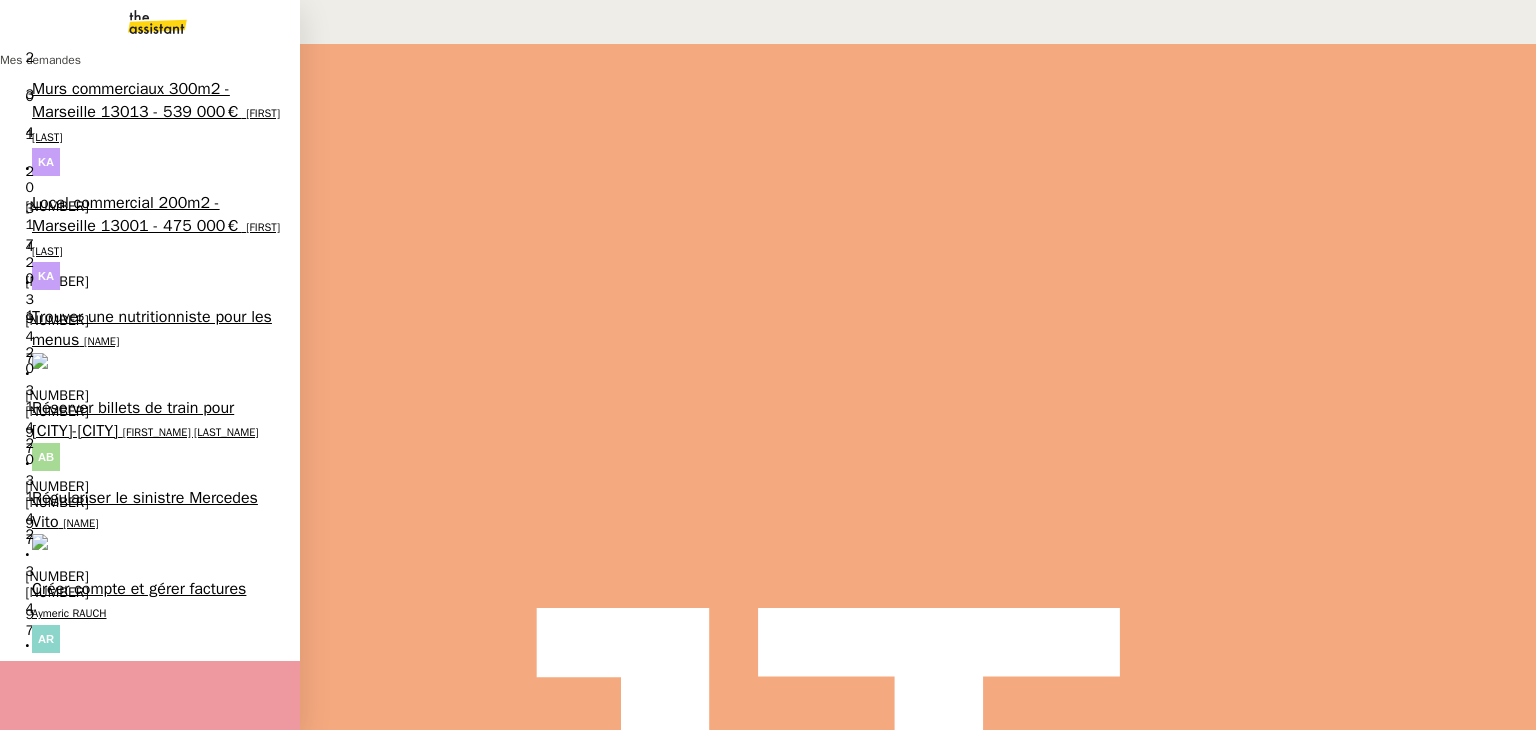 click on "Réserver billets de train pour [CITY]-[CITY]" at bounding box center [133, 419] 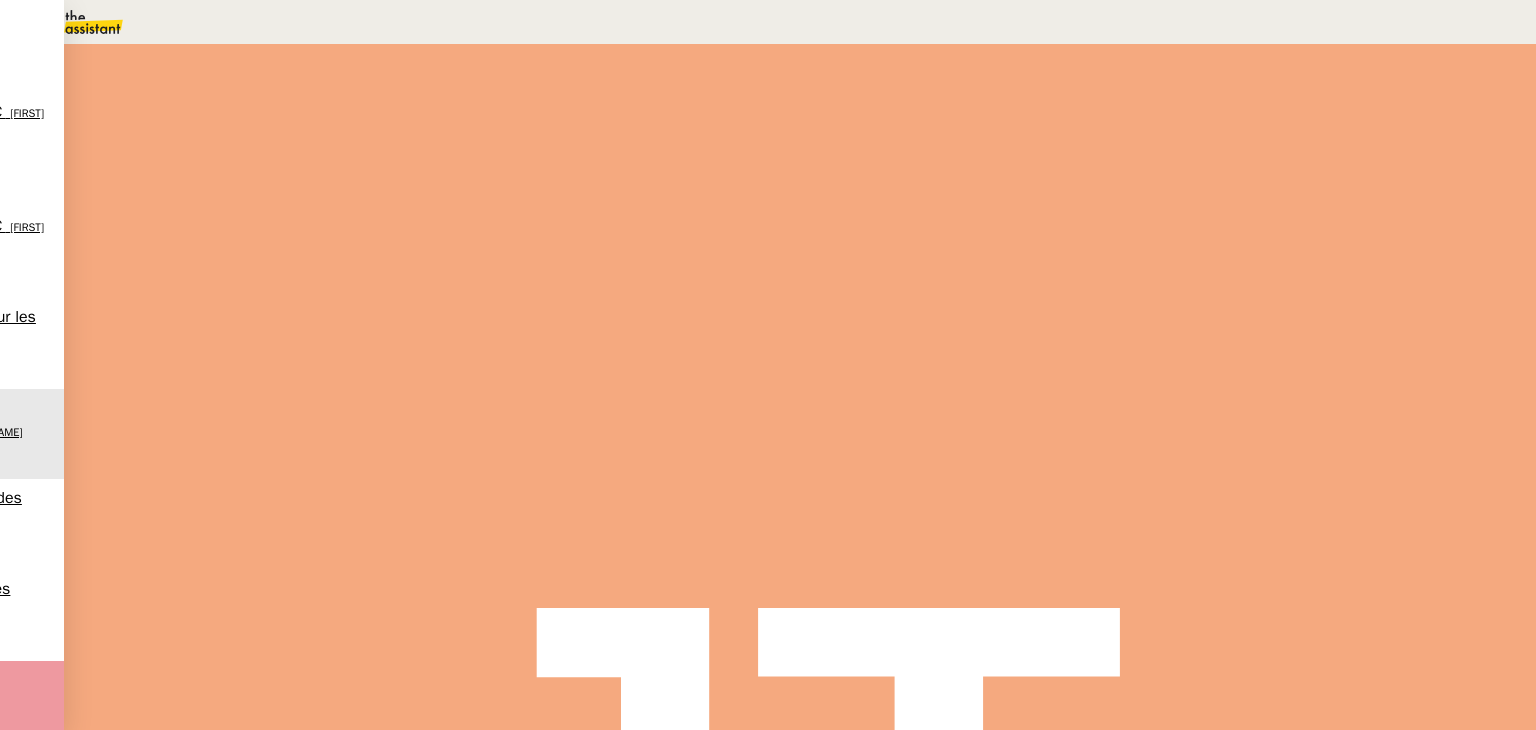 scroll, scrollTop: 200, scrollLeft: 0, axis: vertical 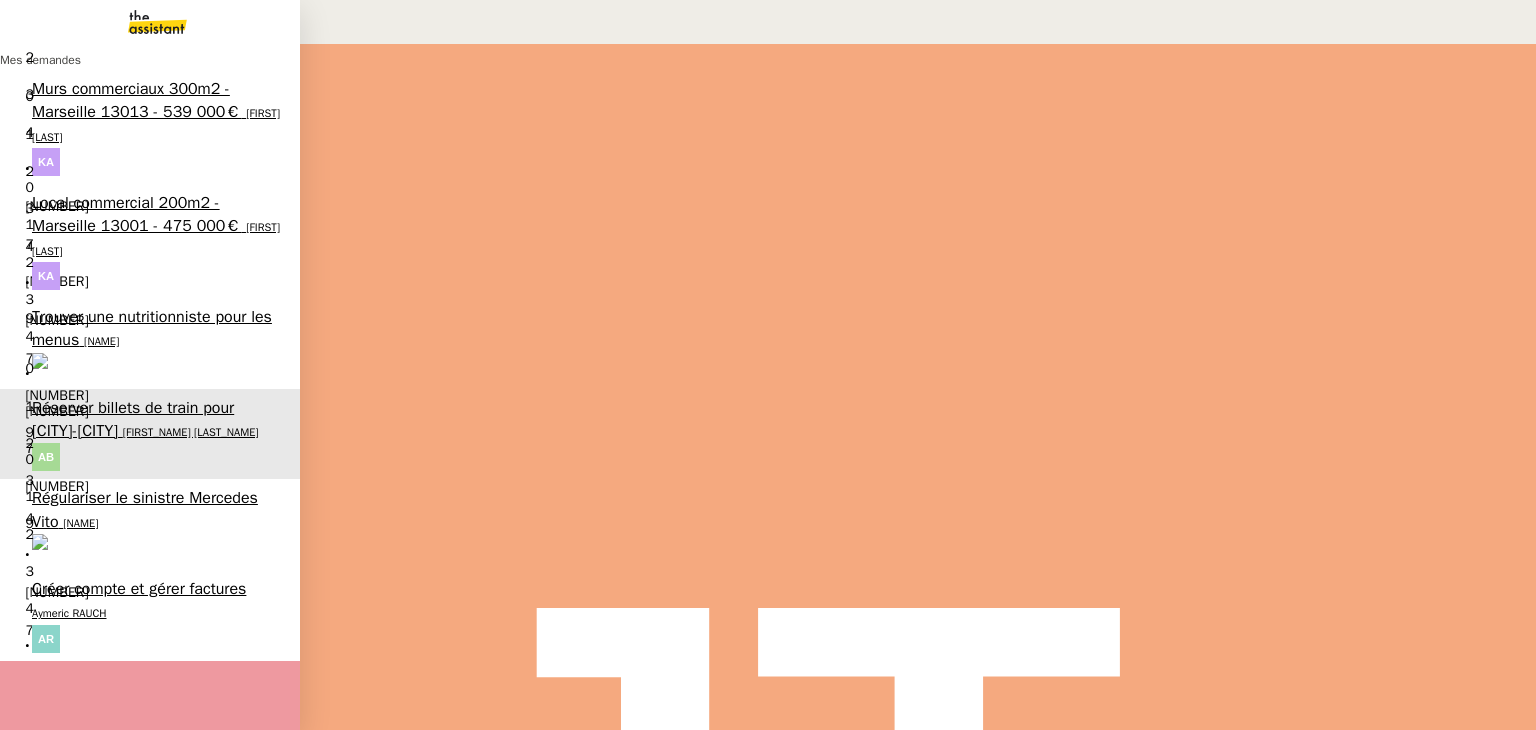 click on "[NAME]" at bounding box center (80, 523) 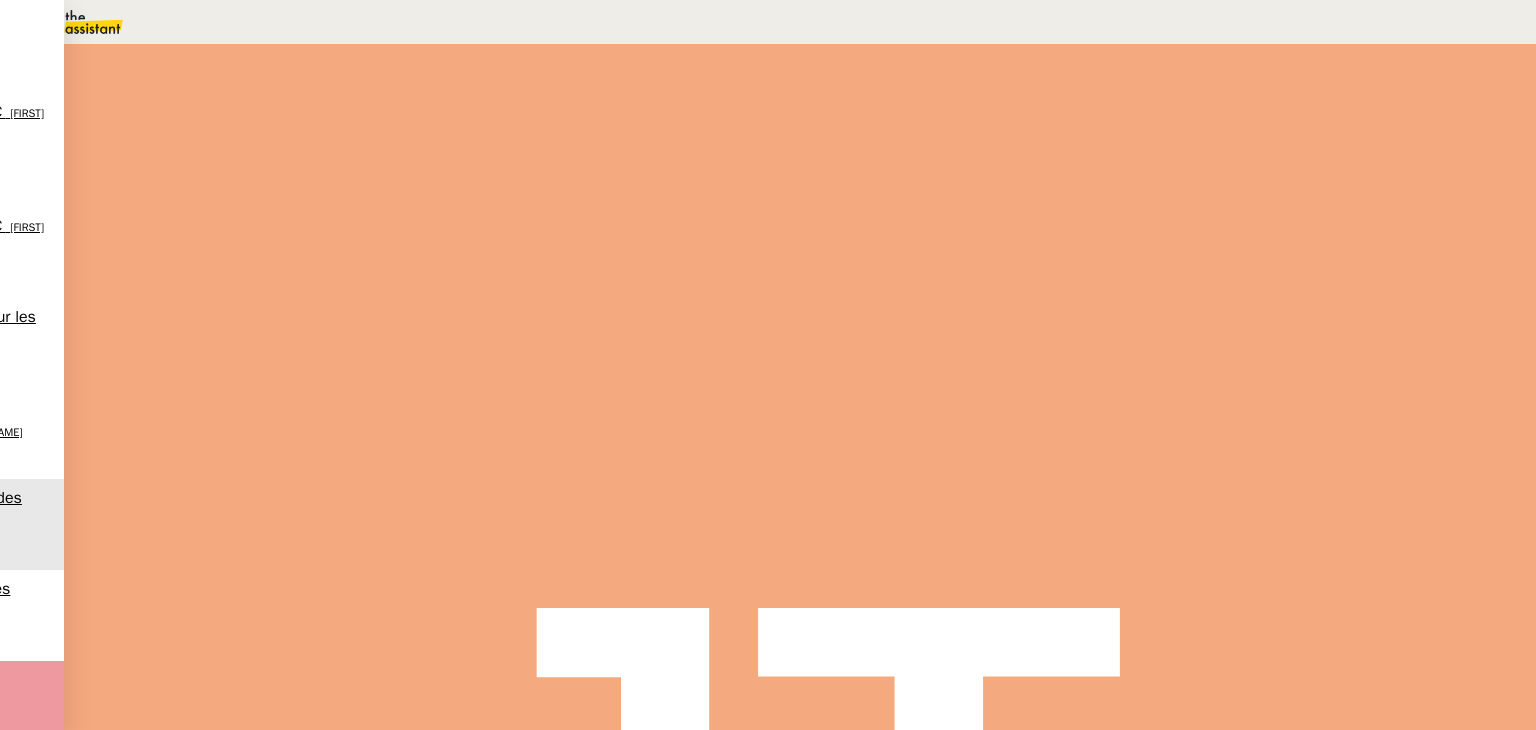 scroll, scrollTop: 100, scrollLeft: 0, axis: vertical 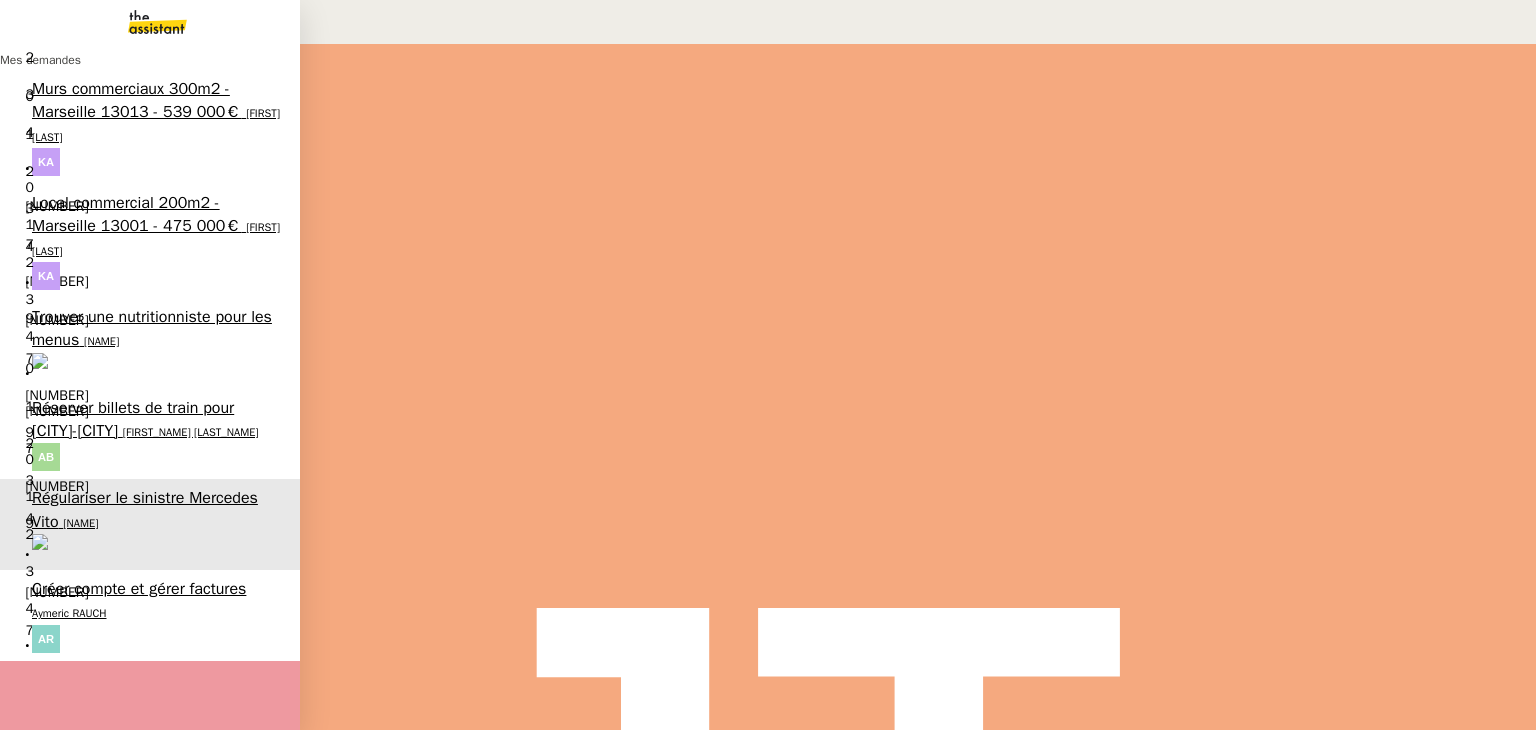 click on "Réserver billets de train pour Paris-Bordeaux [NAME]" at bounding box center (150, 434) 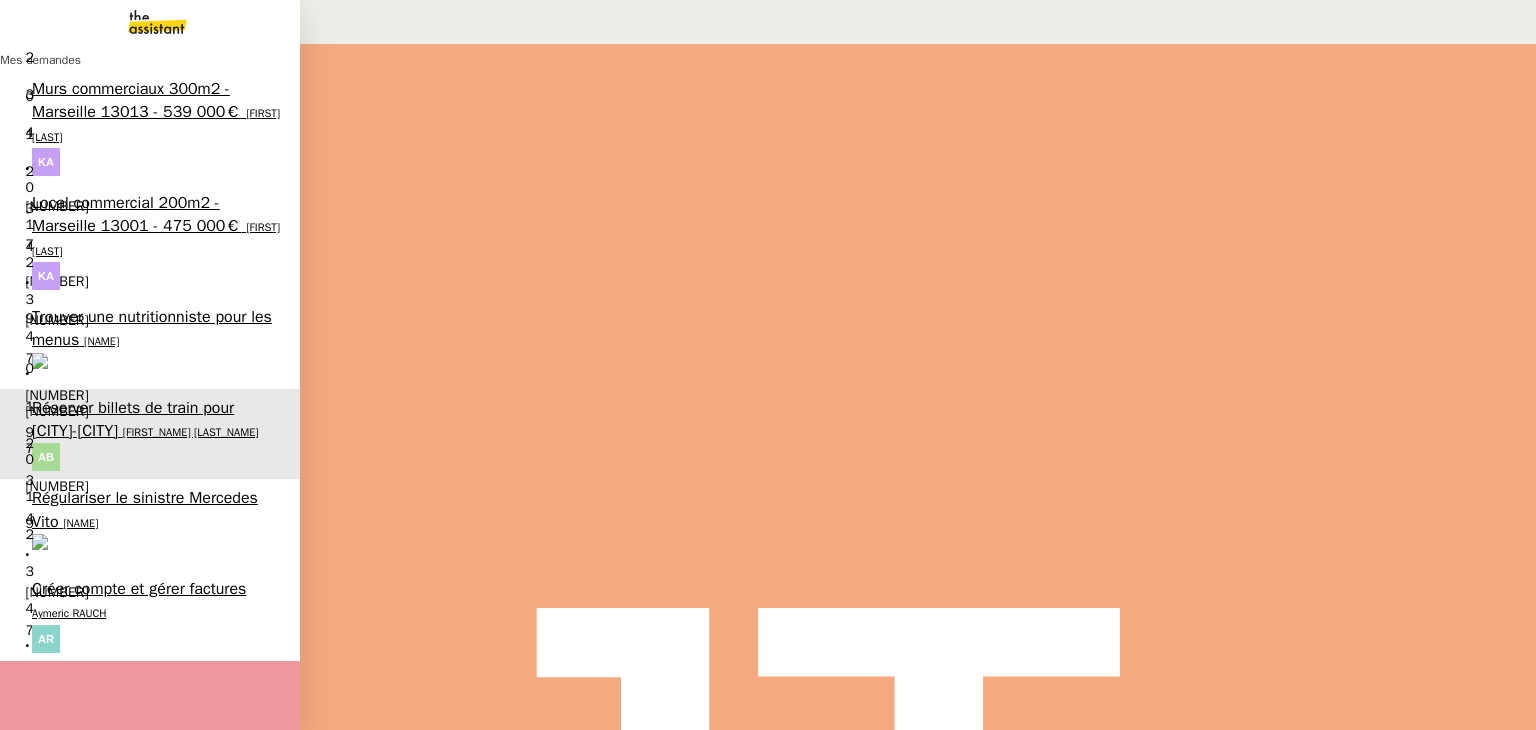 click on "Créer compte et gérer factures" at bounding box center [139, 589] 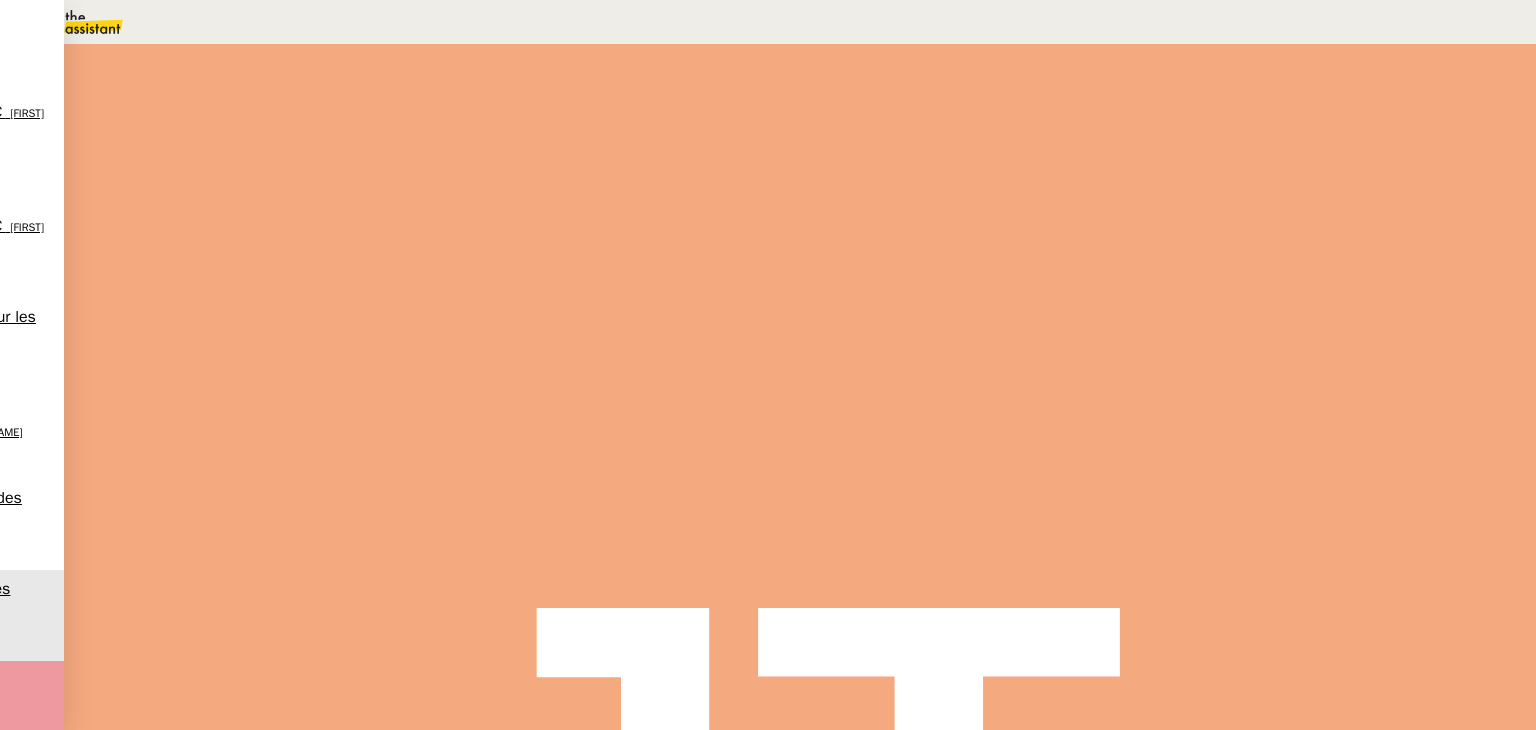 scroll, scrollTop: 512, scrollLeft: 0, axis: vertical 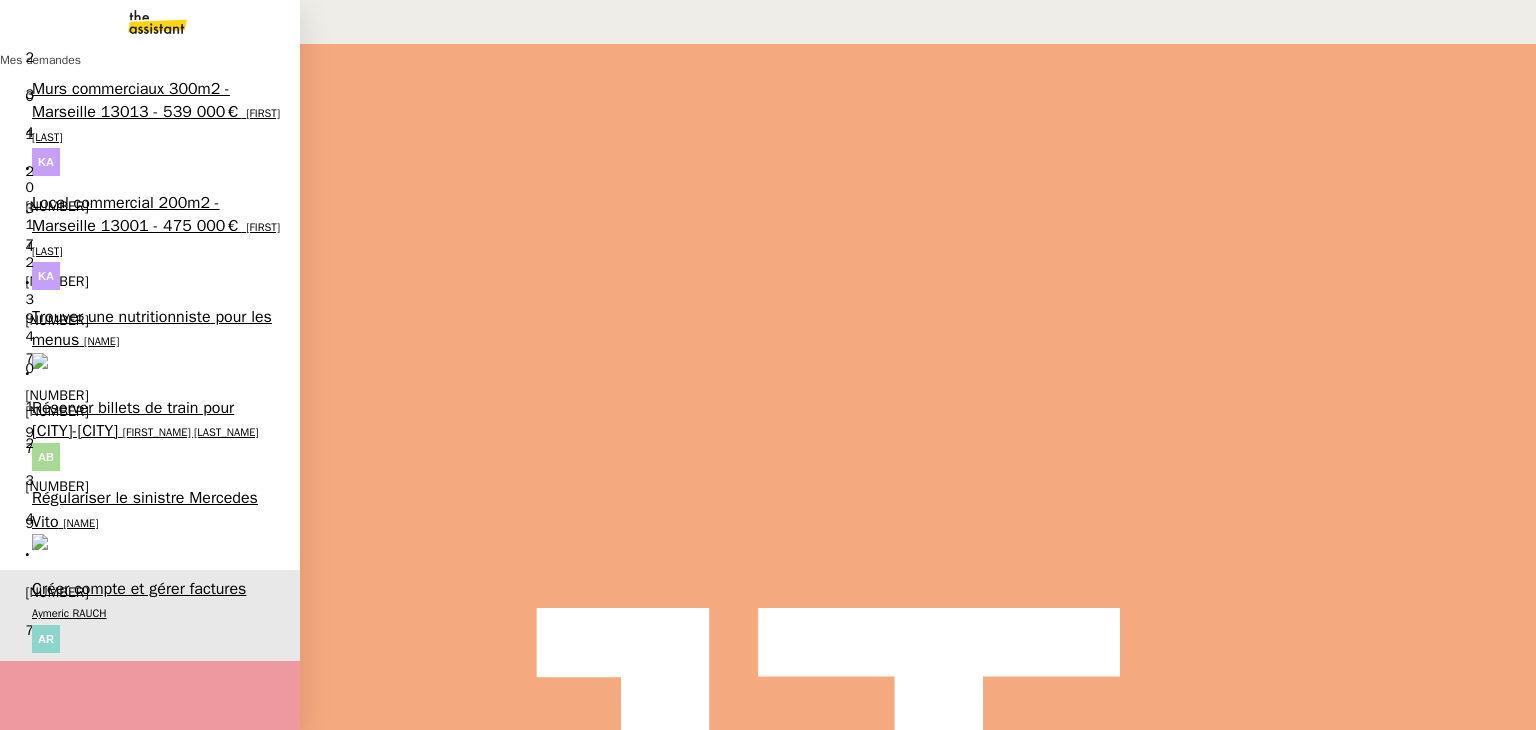 click on "Réserver billets de train pour Paris-Bordeaux [NAME]" at bounding box center [150, 434] 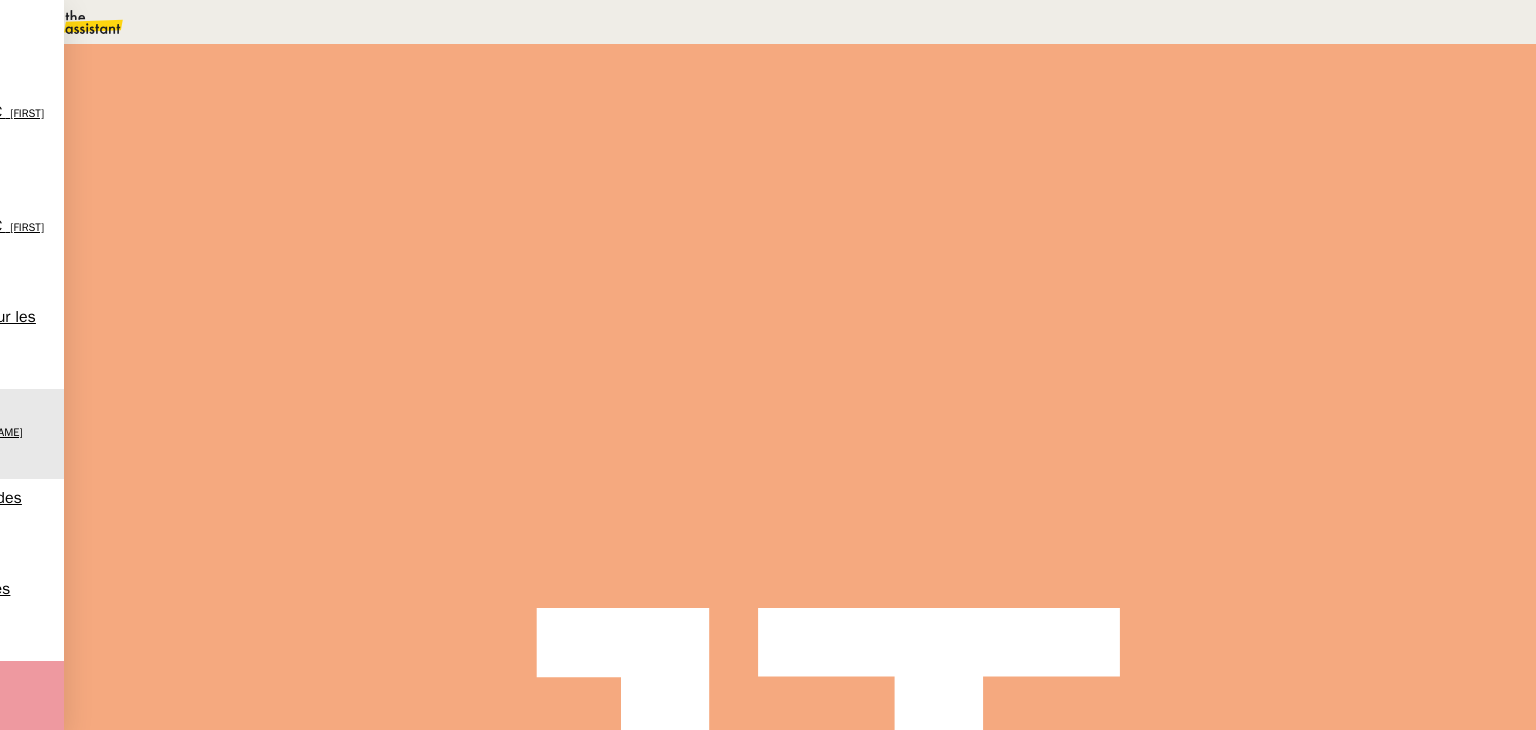 scroll, scrollTop: 2668, scrollLeft: 0, axis: vertical 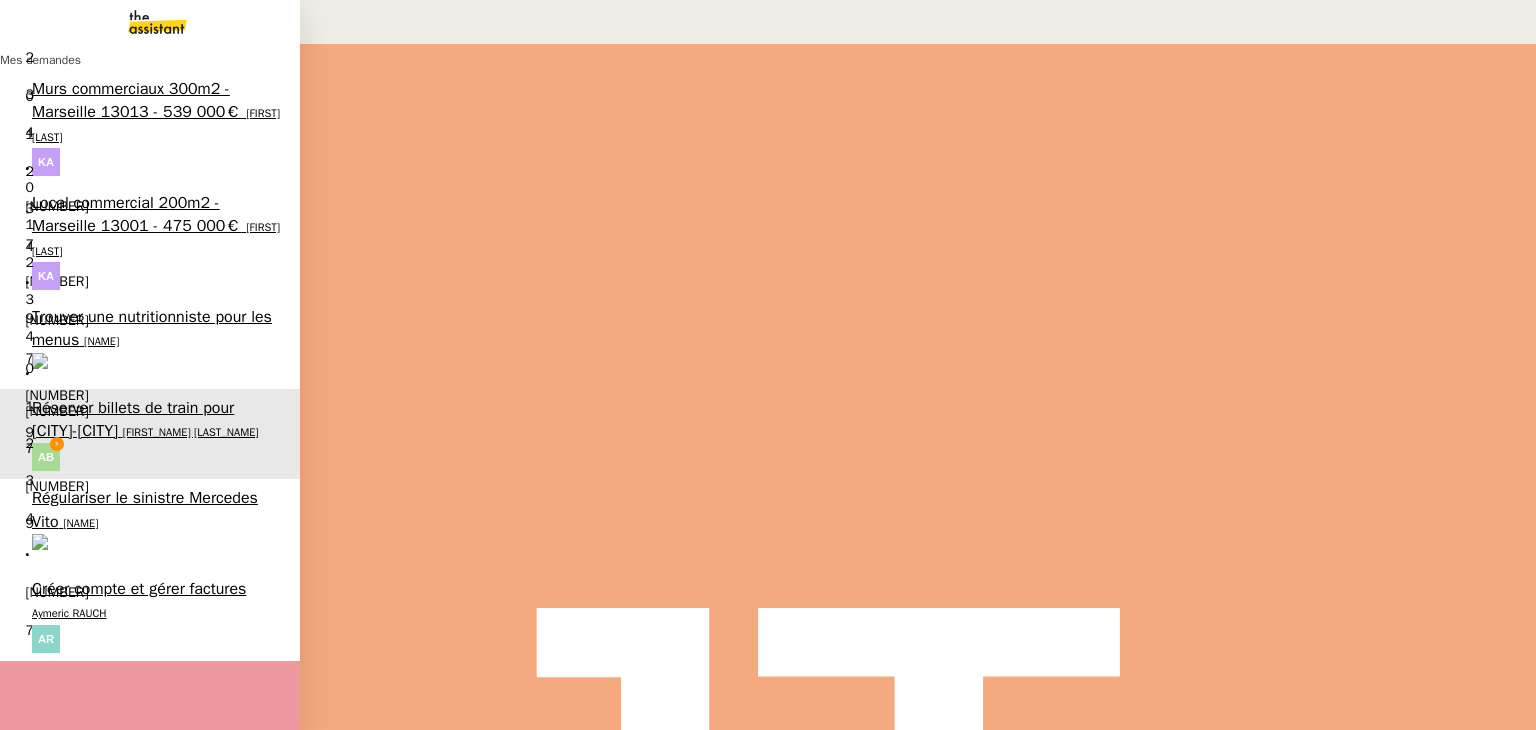 click on "Murs commerciaux 300m2 - Marseille 13013 - 539 000€" at bounding box center (136, 100) 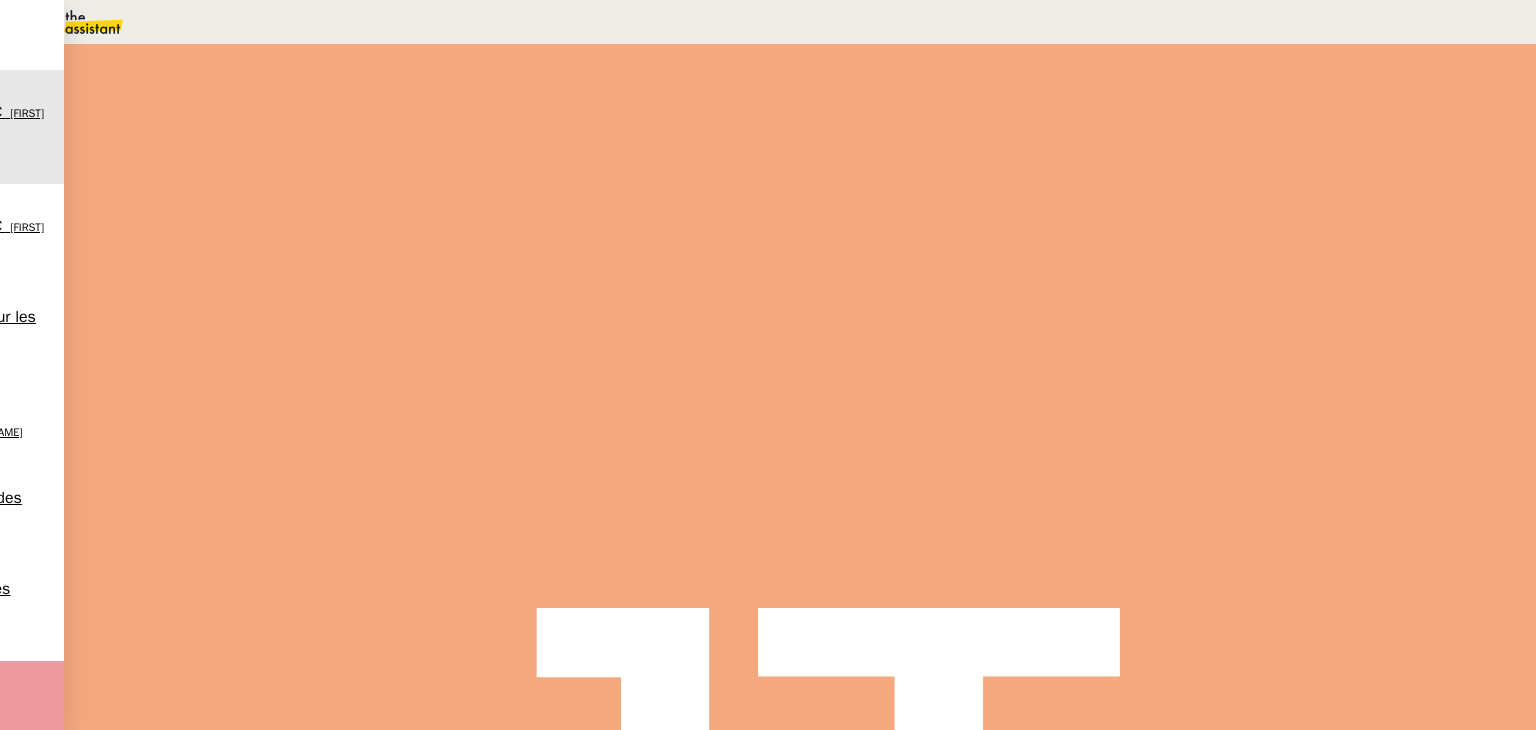 scroll, scrollTop: 700, scrollLeft: 0, axis: vertical 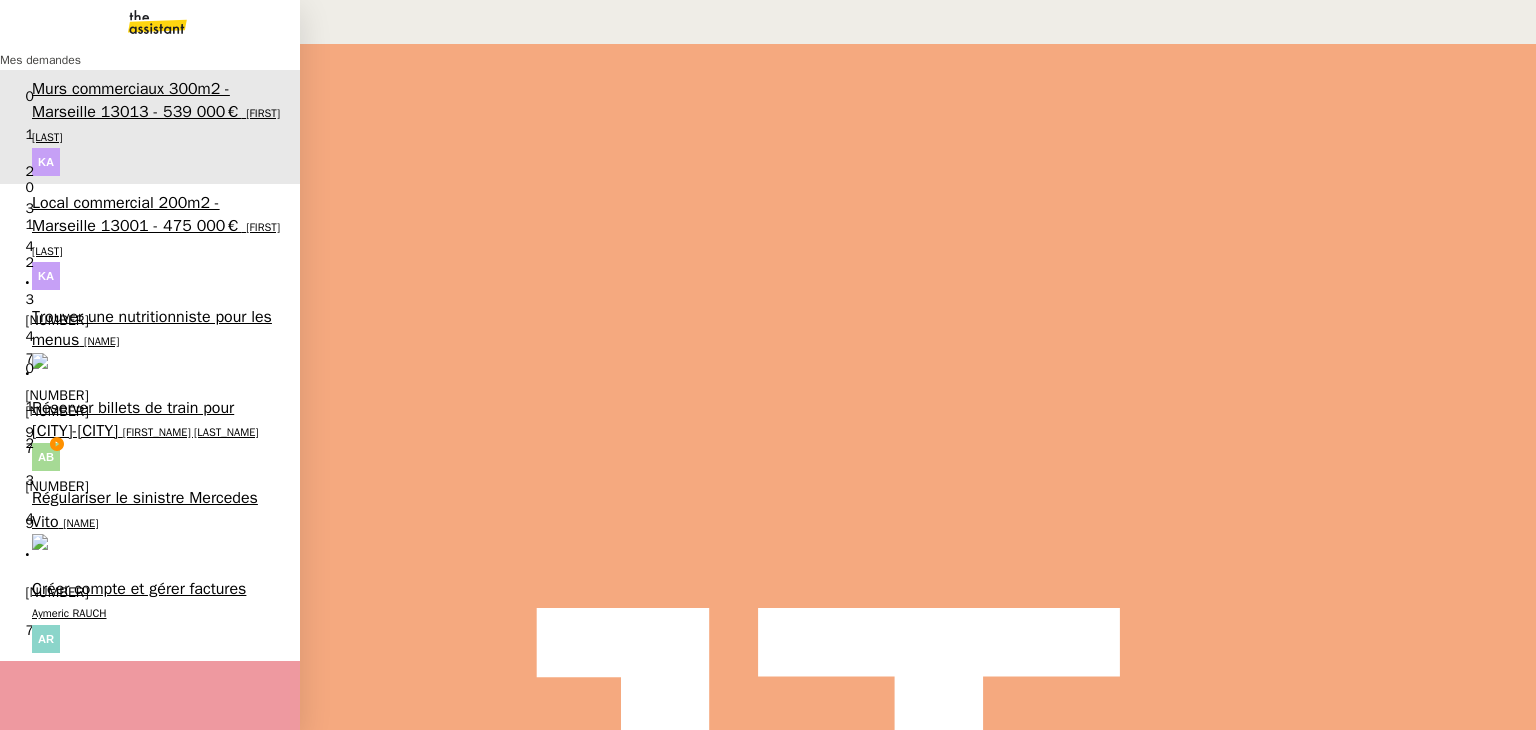 click on "Réserver billets de train pour [CITY]-[CITY]" at bounding box center [133, 419] 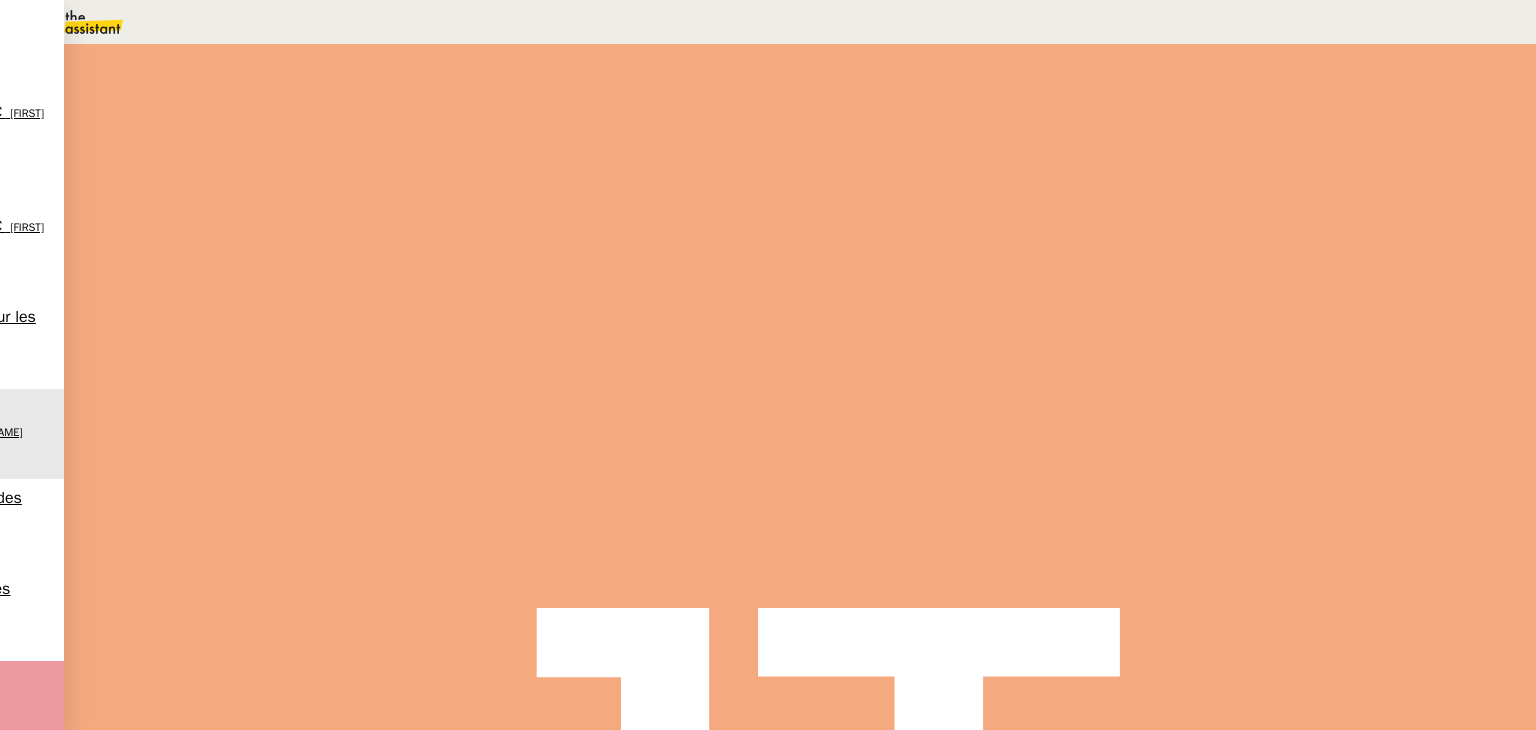 scroll, scrollTop: 436, scrollLeft: 0, axis: vertical 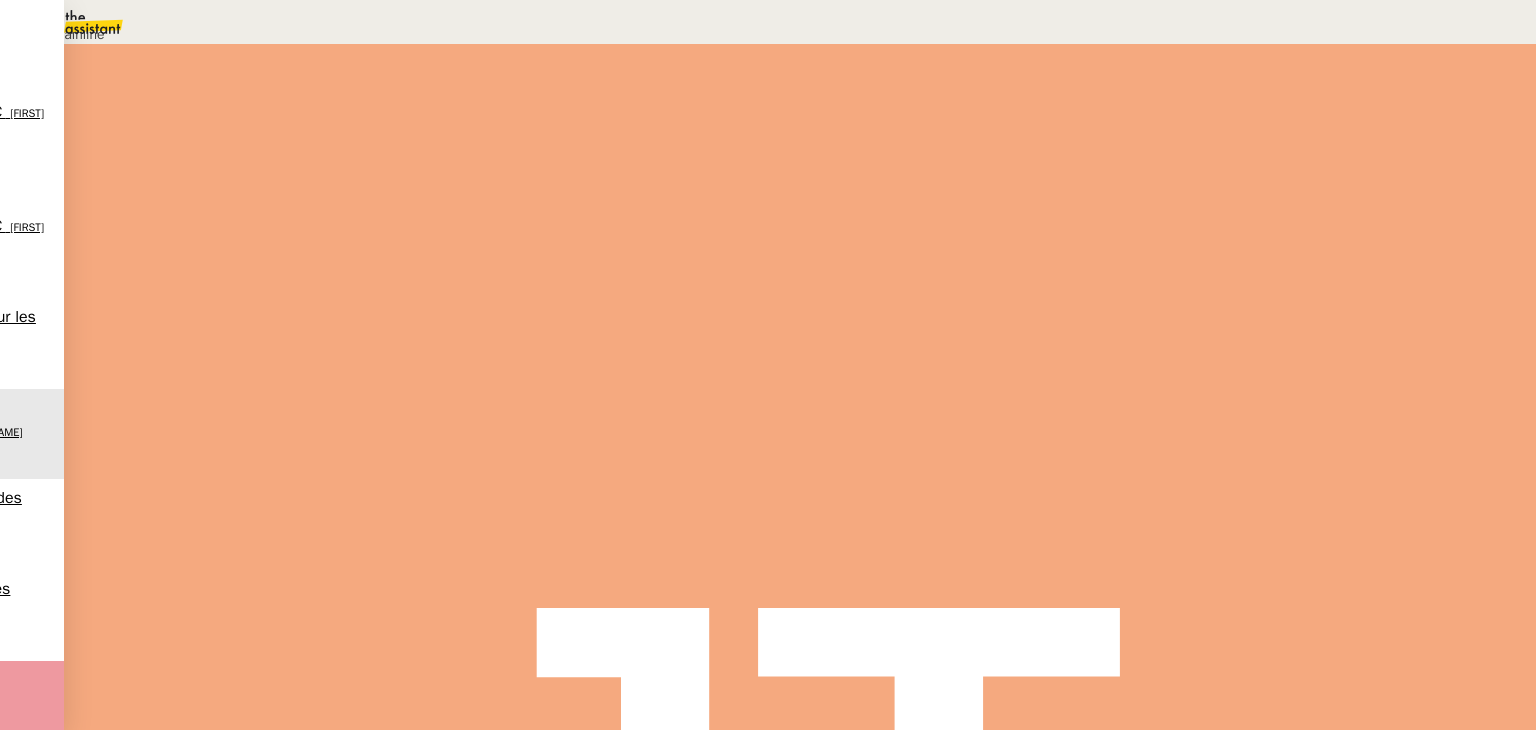click on "Déverrouiller" at bounding box center [50, 97] 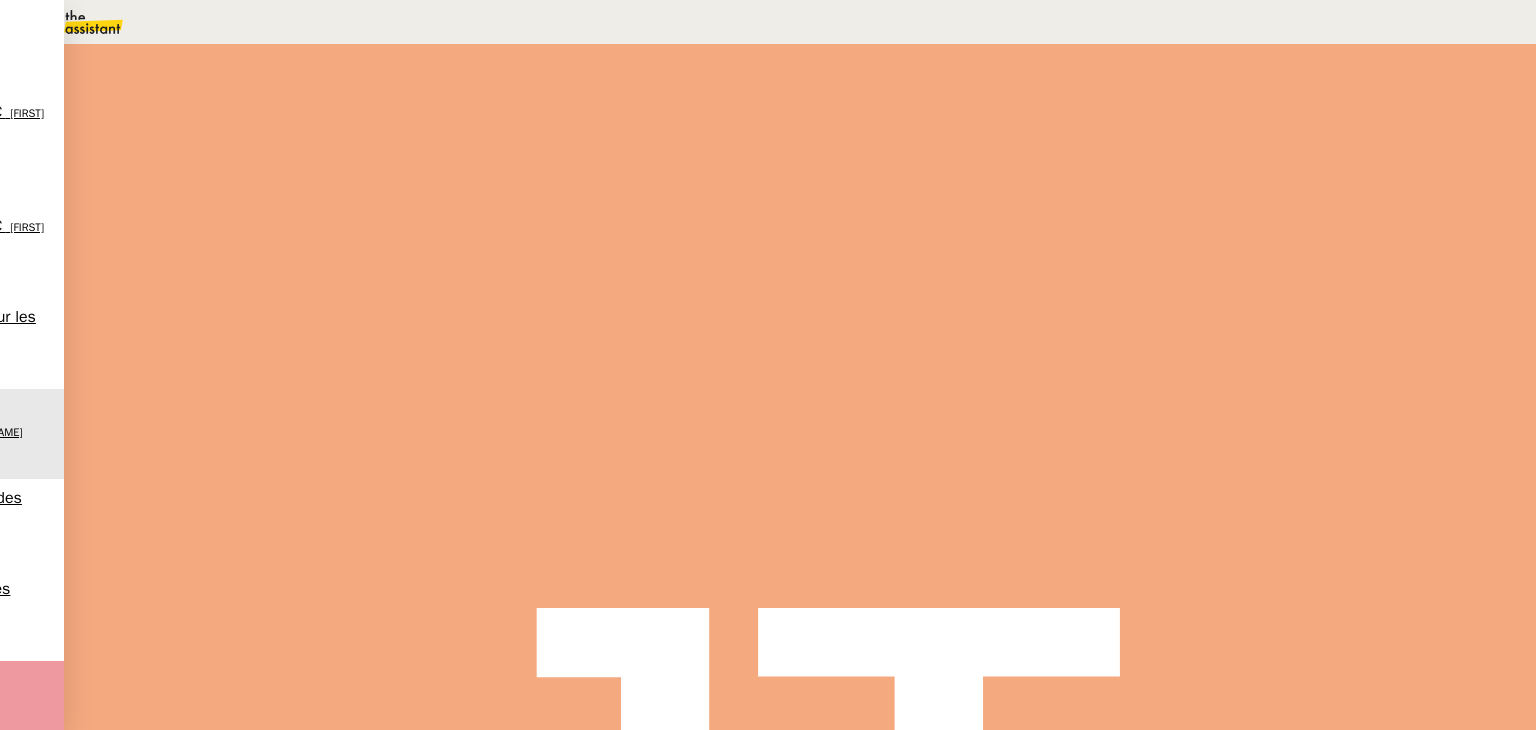 scroll, scrollTop: 0, scrollLeft: 0, axis: both 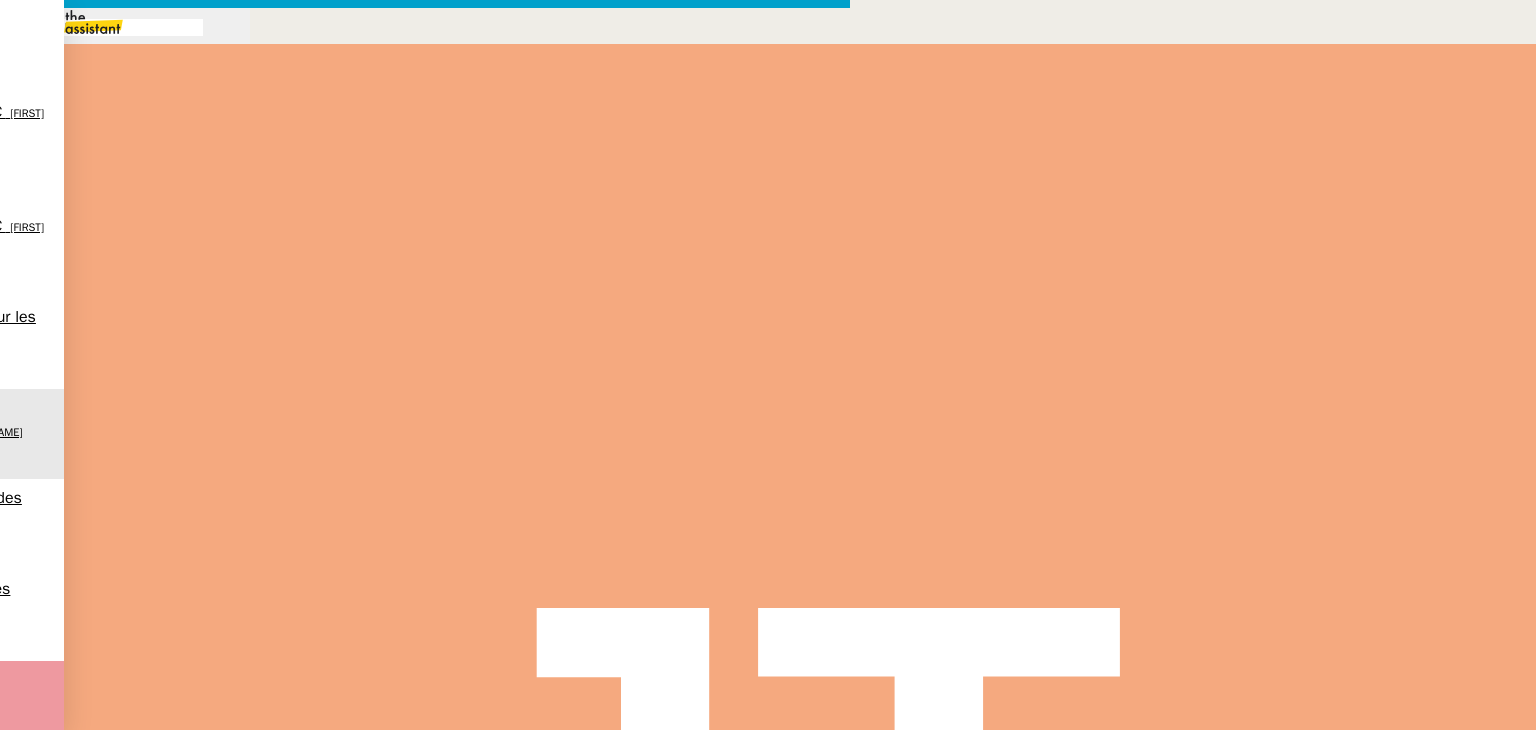 click at bounding box center (425, 837) 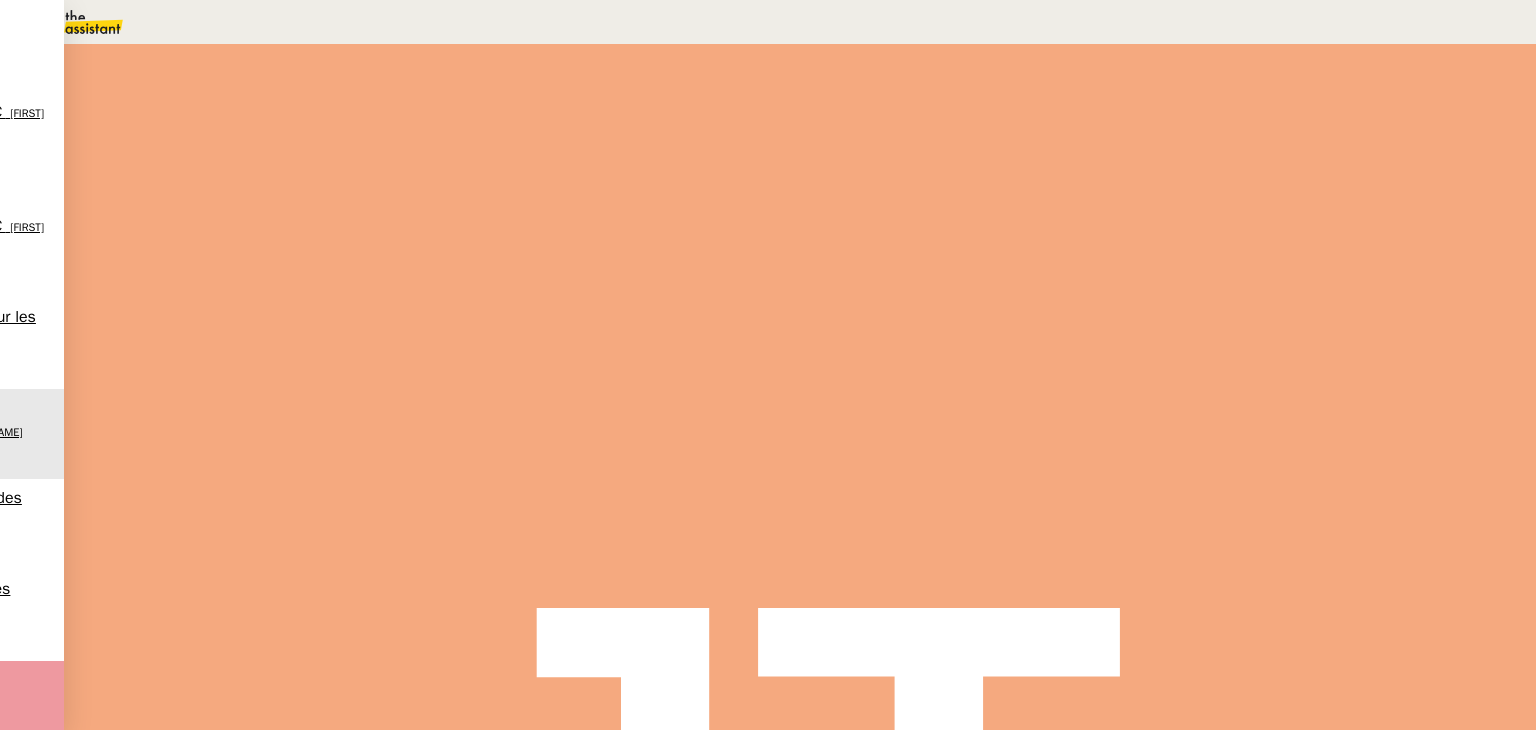 scroll, scrollTop: 300, scrollLeft: 0, axis: vertical 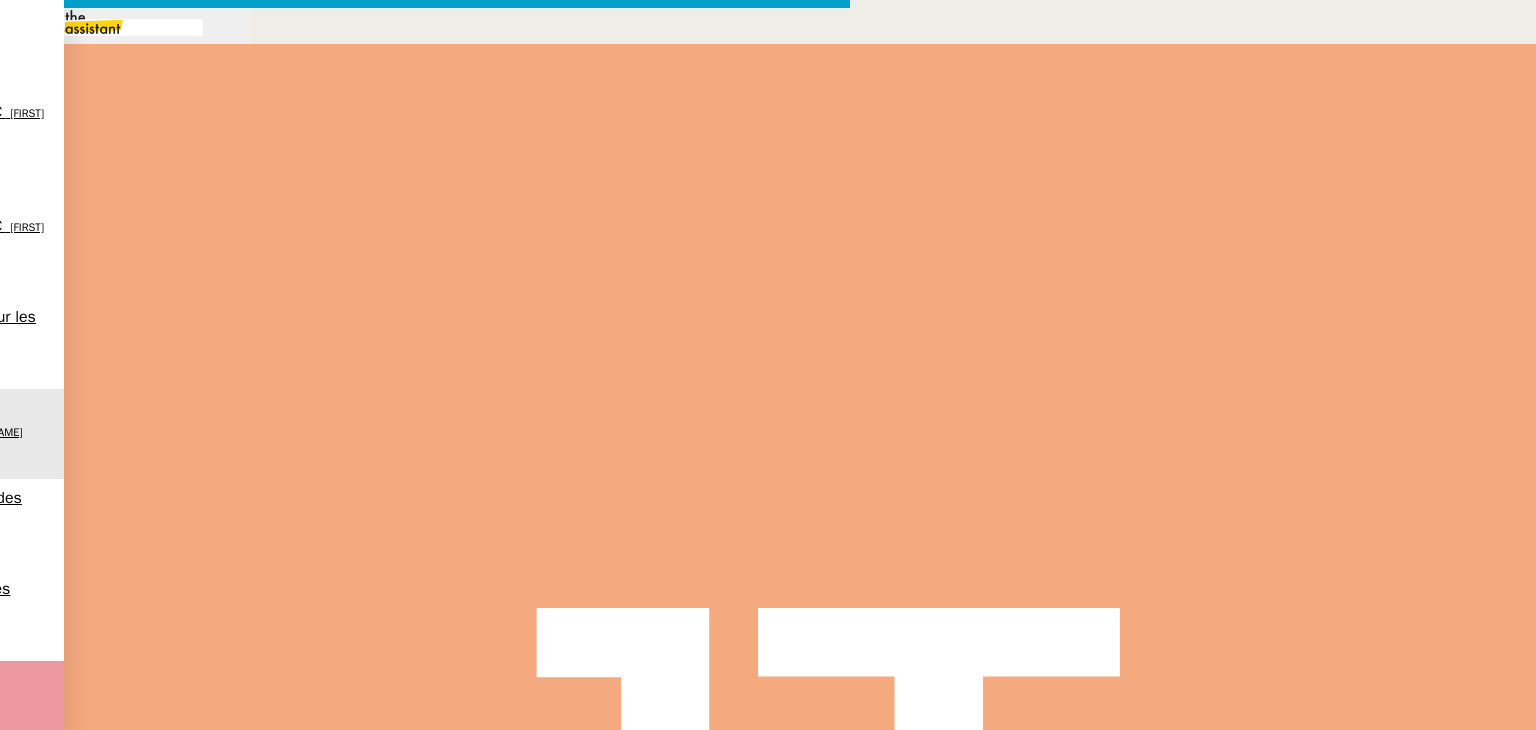 click on "Ajouter des fichiers" at bounding box center [184, 946] 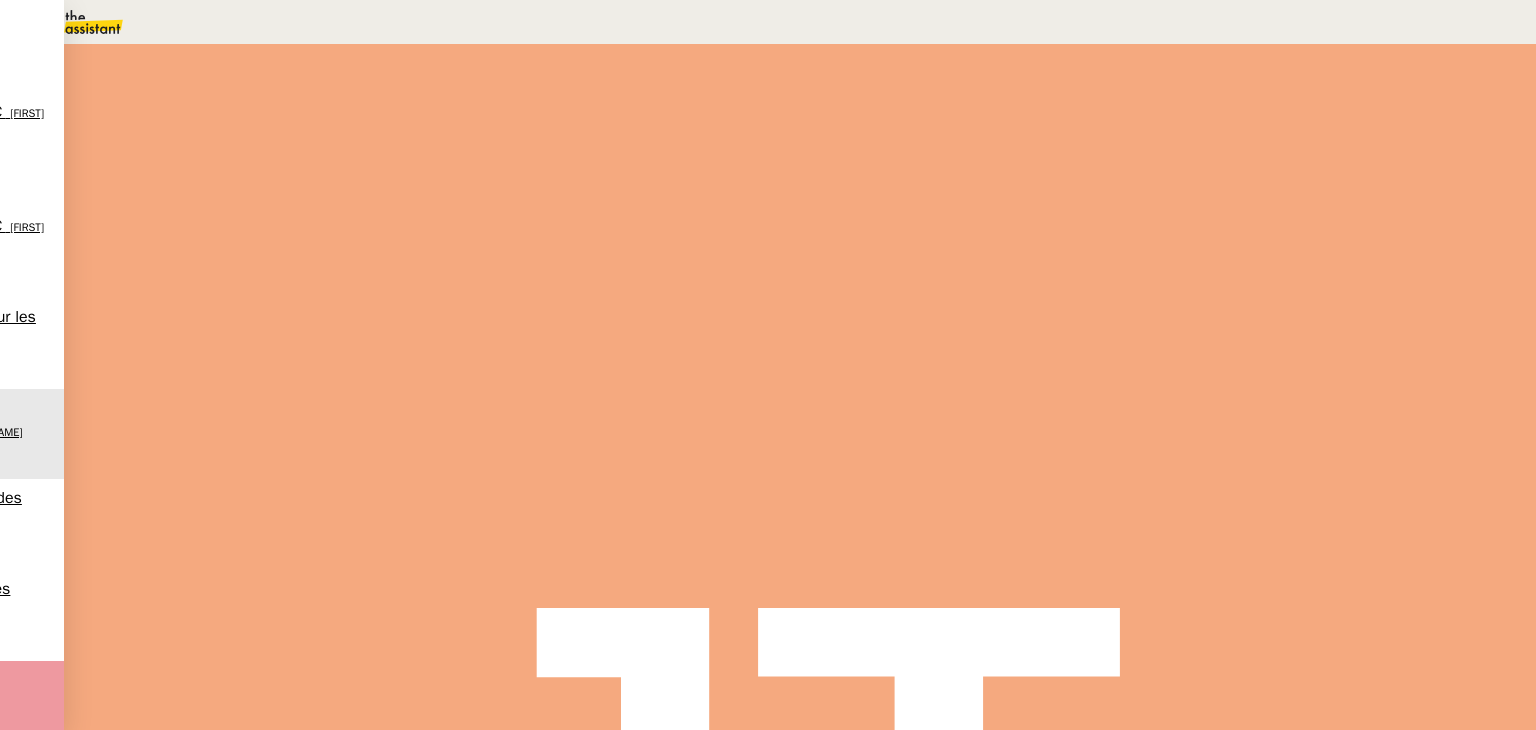 scroll, scrollTop: 100, scrollLeft: 0, axis: vertical 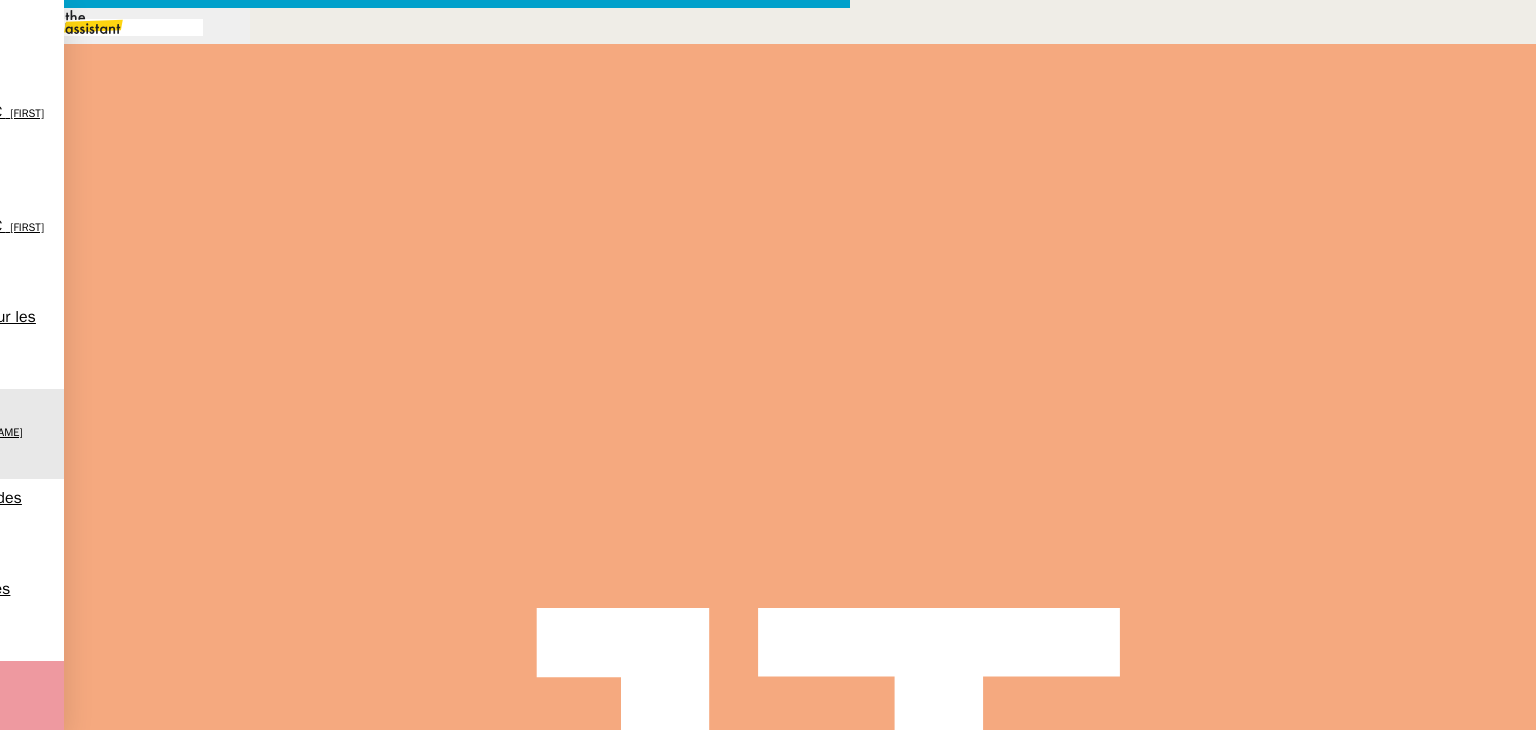 click on "Service TA - VOYAGE - PROPOSITION GLOBALE A utiliser dans le cadre de proposition de déplacement TA - RELANCE CLIENT (EN) Relancer un client lorsqu'il n'a pas répondu à un précédent message BAFERTY - MAIL AUDITION A utiliser dans le cadre de la procédure d'envoi des mails d'audition TA - PUBLICATION OFFRE D'EMPLOI Organisation du recrutement Discours de présentation du paiement sécurisé TA - VOYAGES - PROPOSITION ITINERAIRE Soumettre les résultats d'une recherche TA - CONFIRMATION PAIEMENT (EN) Confirmer avec le client de modèle de transaction - Attention Plan Pro nécessaire. TA - COURRIER EXPEDIE (recommandé) A utiliser dans le cadre de l'envoi d'un courrier recommandé TA - PARTAGE DE CALENDRIER (EN) A utiliser pour demander au client de partager son calendrier afin de faciliter l'accès et la gestion PSPI - Appel de fonds MJL A utiliser dans le cadre de la procédure d'appel de fonds MJL TA - RELANCE CLIENT TA - AR PROCEDURES 21 YIELD" at bounding box center (768, 588) 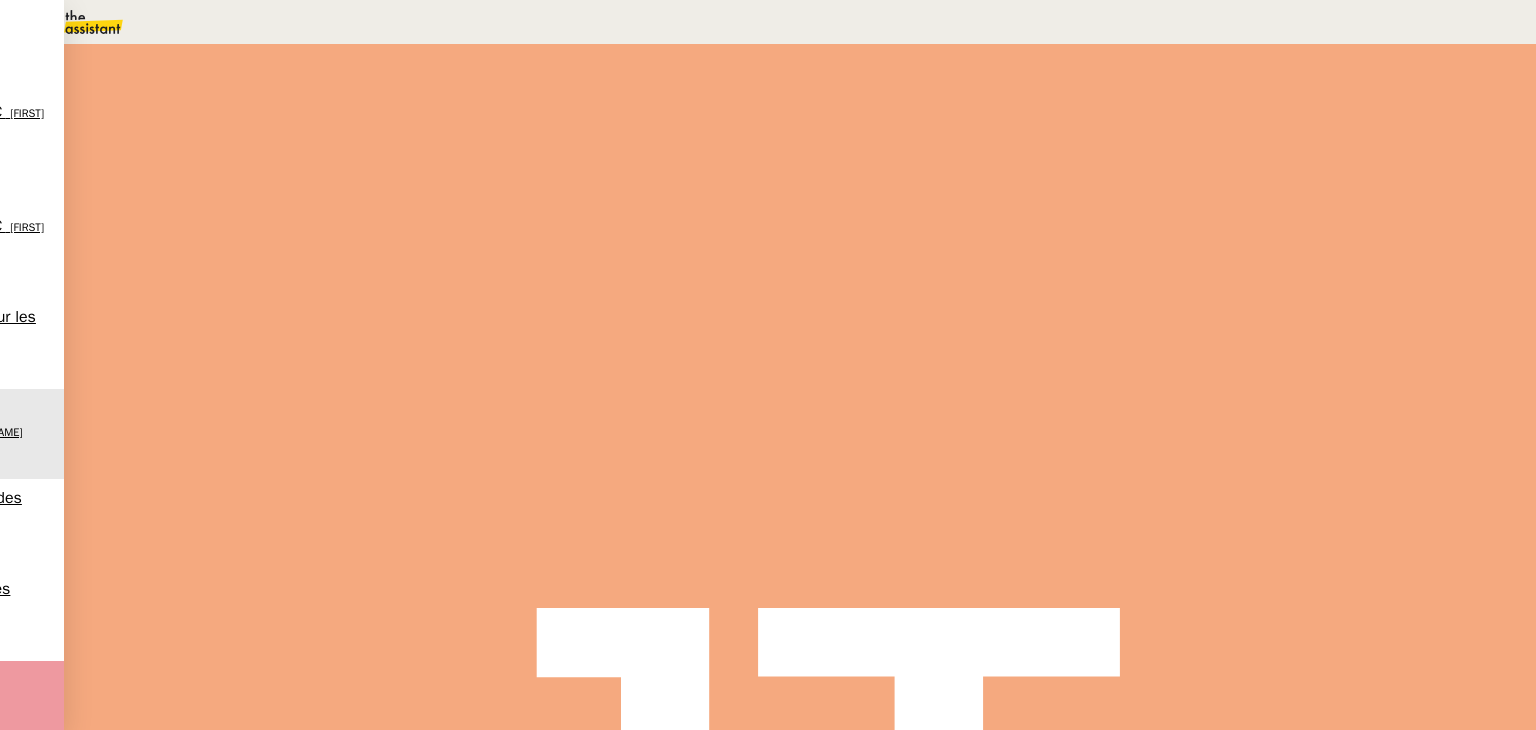 scroll, scrollTop: 0, scrollLeft: 0, axis: both 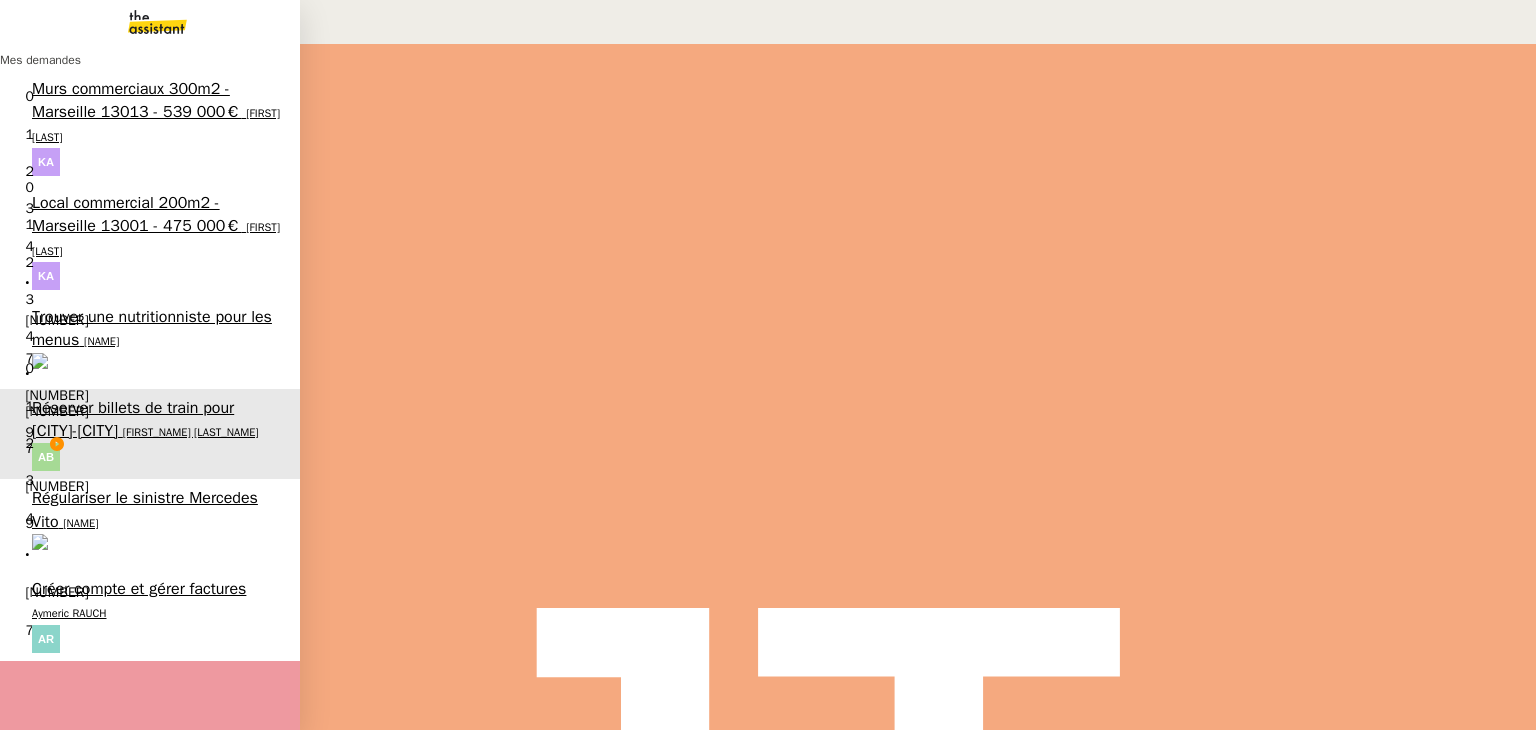 click on "Local commercial 200m2 - Marseille 13001 - 475 000€" at bounding box center (136, 214) 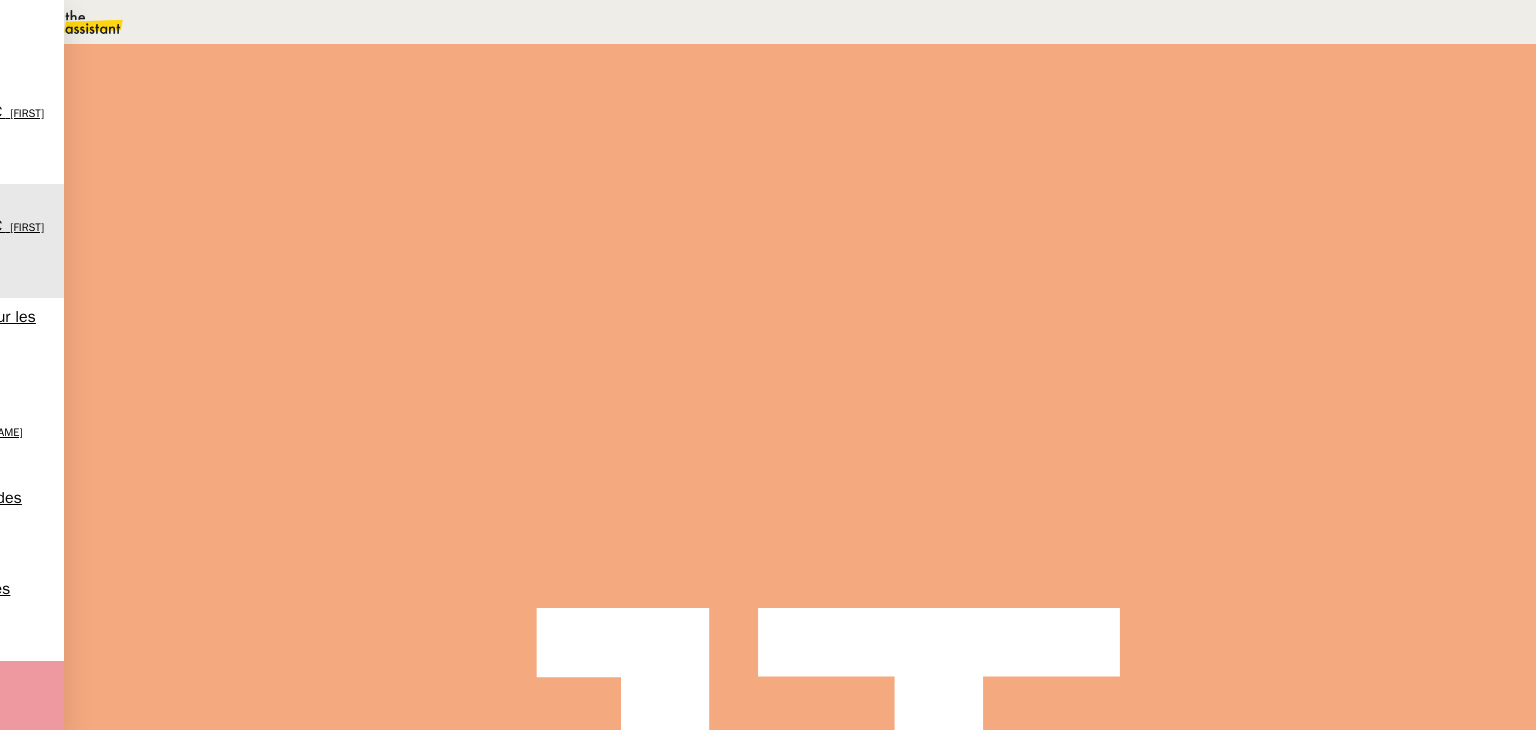 scroll, scrollTop: 0, scrollLeft: 0, axis: both 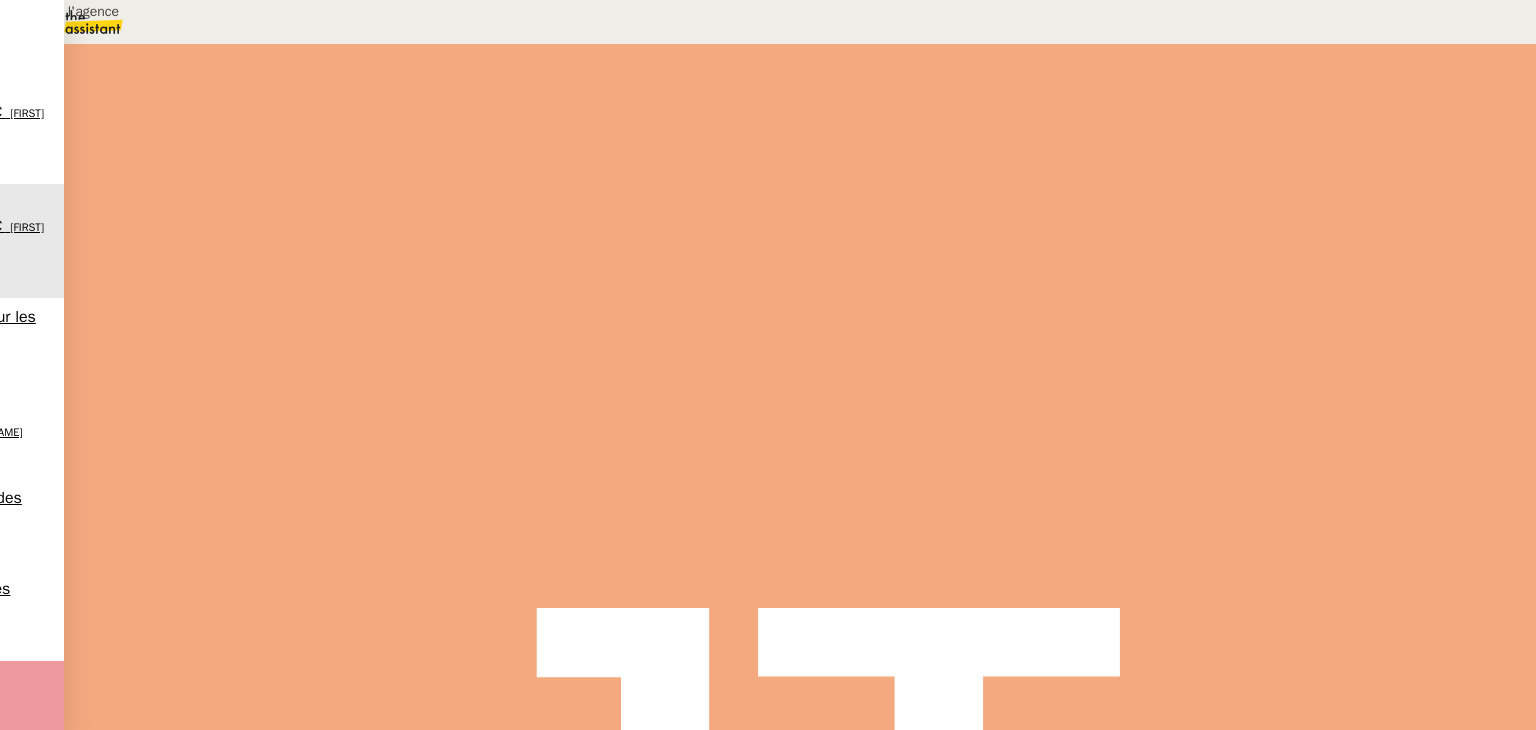 type on "Appel vers l'agence" 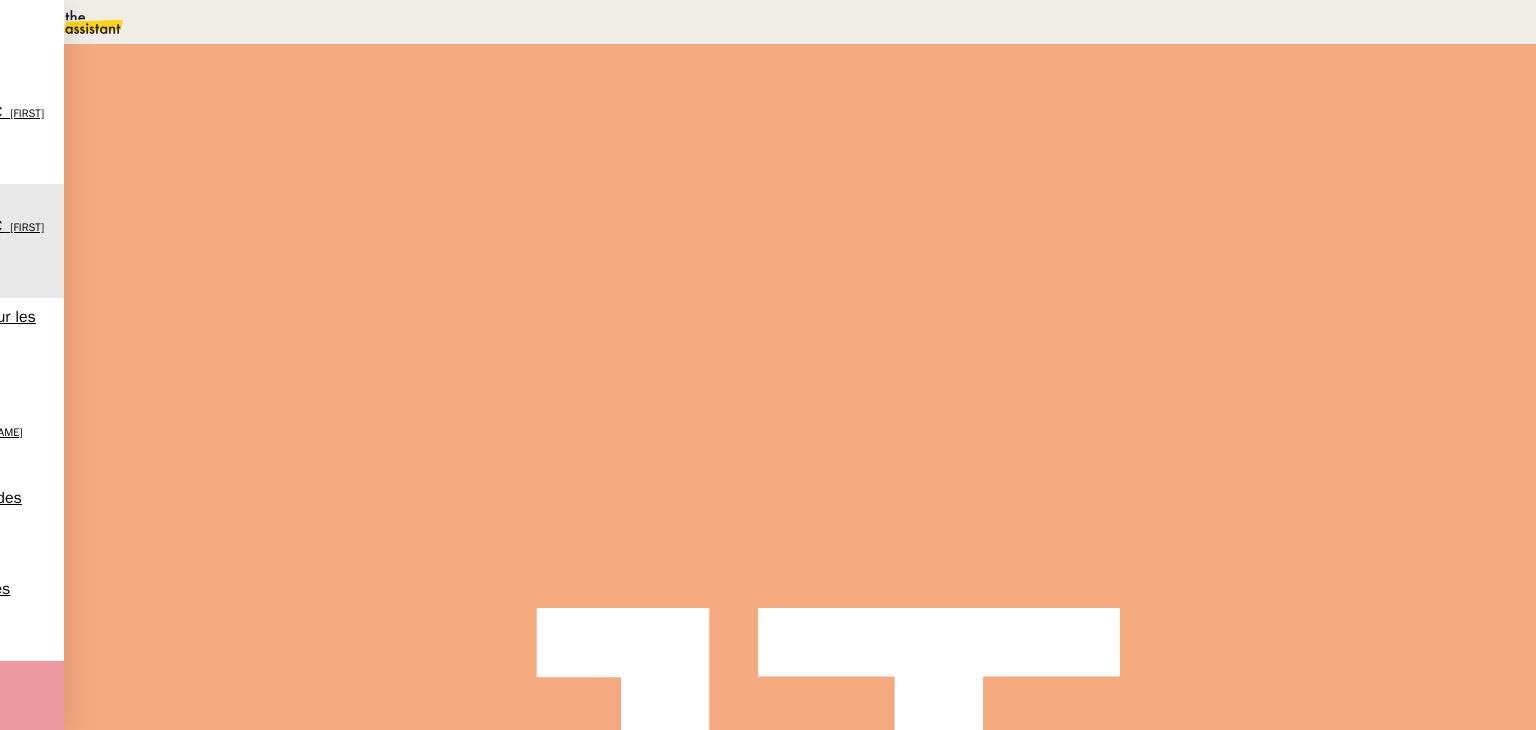 click at bounding box center (267, 336) 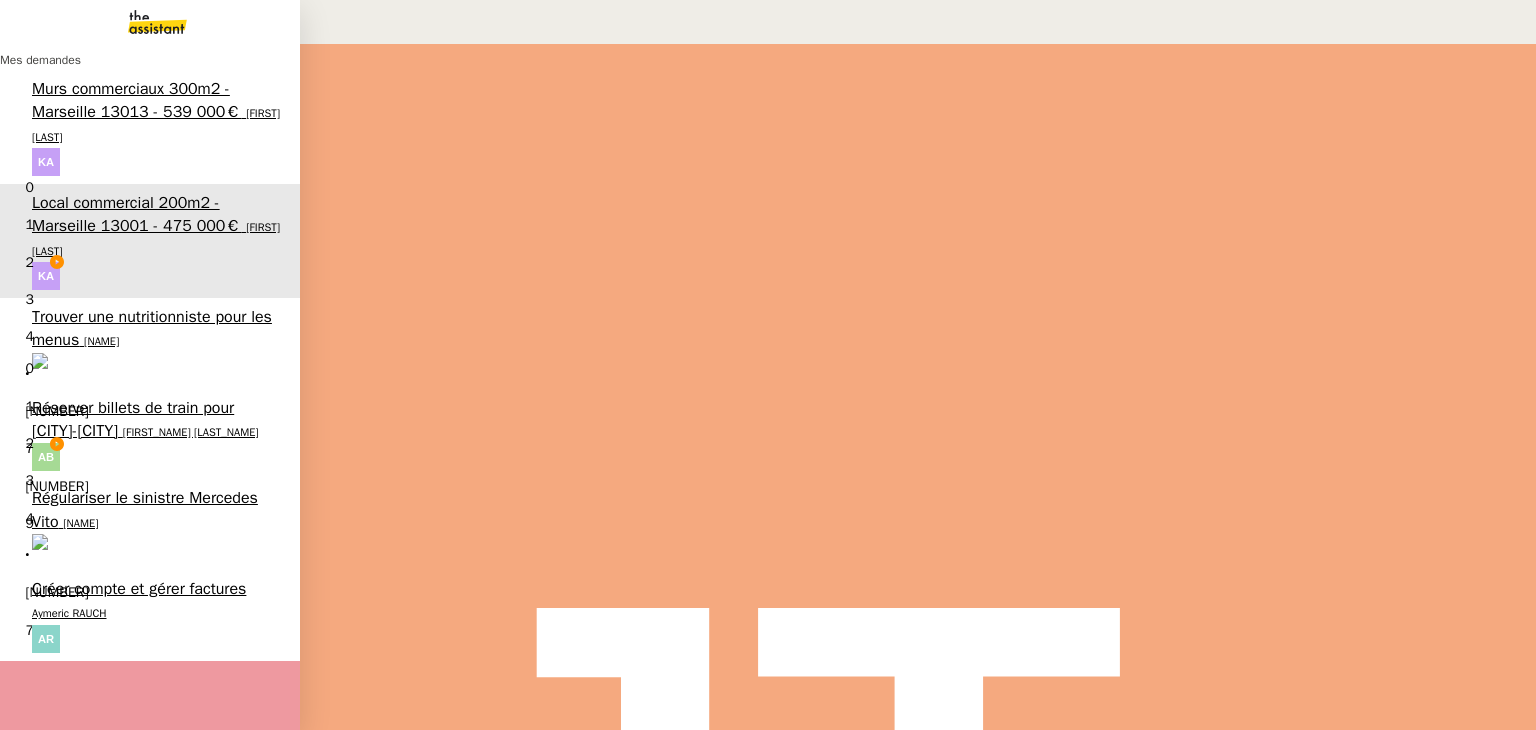 click on "Murs commerciaux 300m2 - Marseille 13013 - 539 000€" at bounding box center [136, 100] 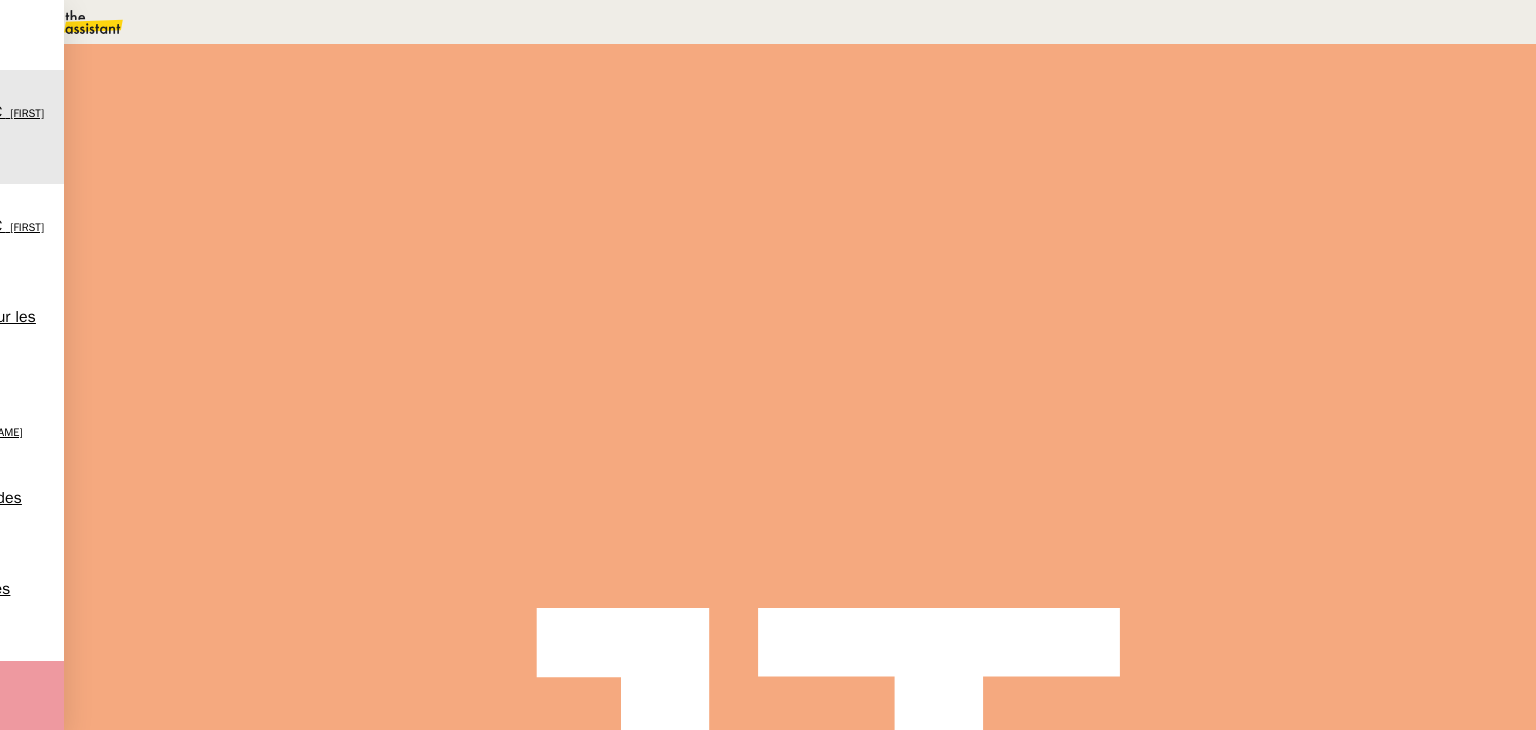 click on "Tâche" at bounding box center (813, 239) 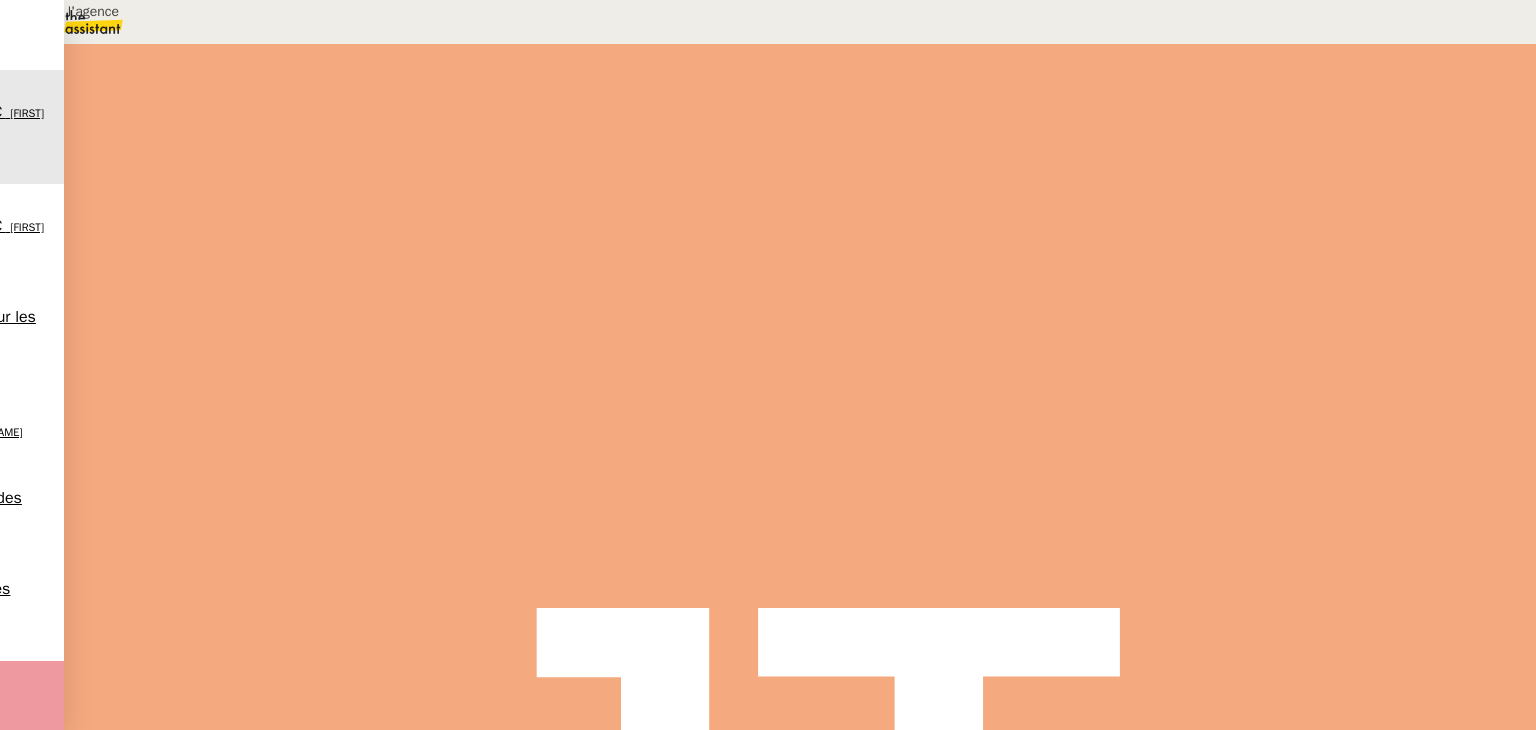 type on "Appel vers l'agence" 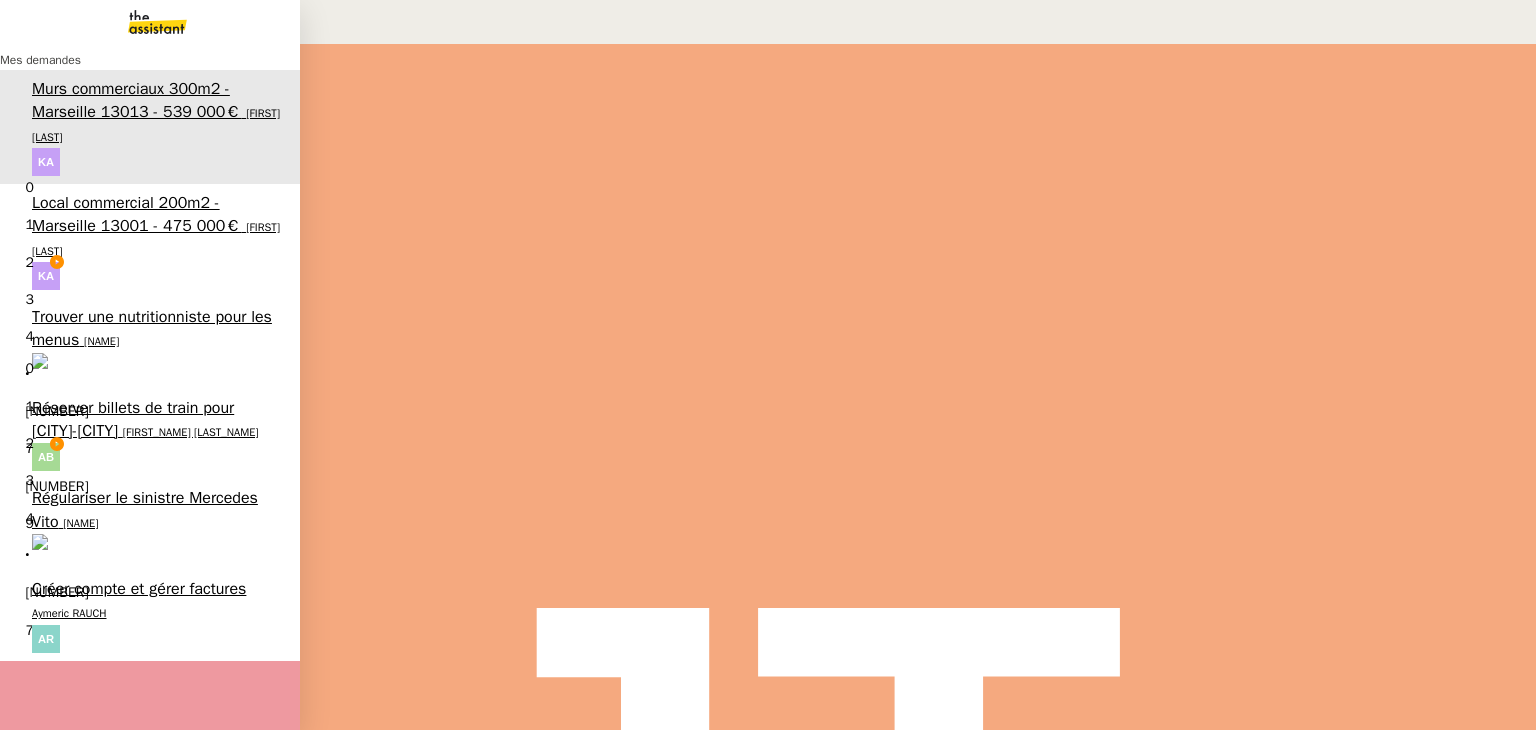 click on "[FIRST] [LAST]" at bounding box center (156, 238) 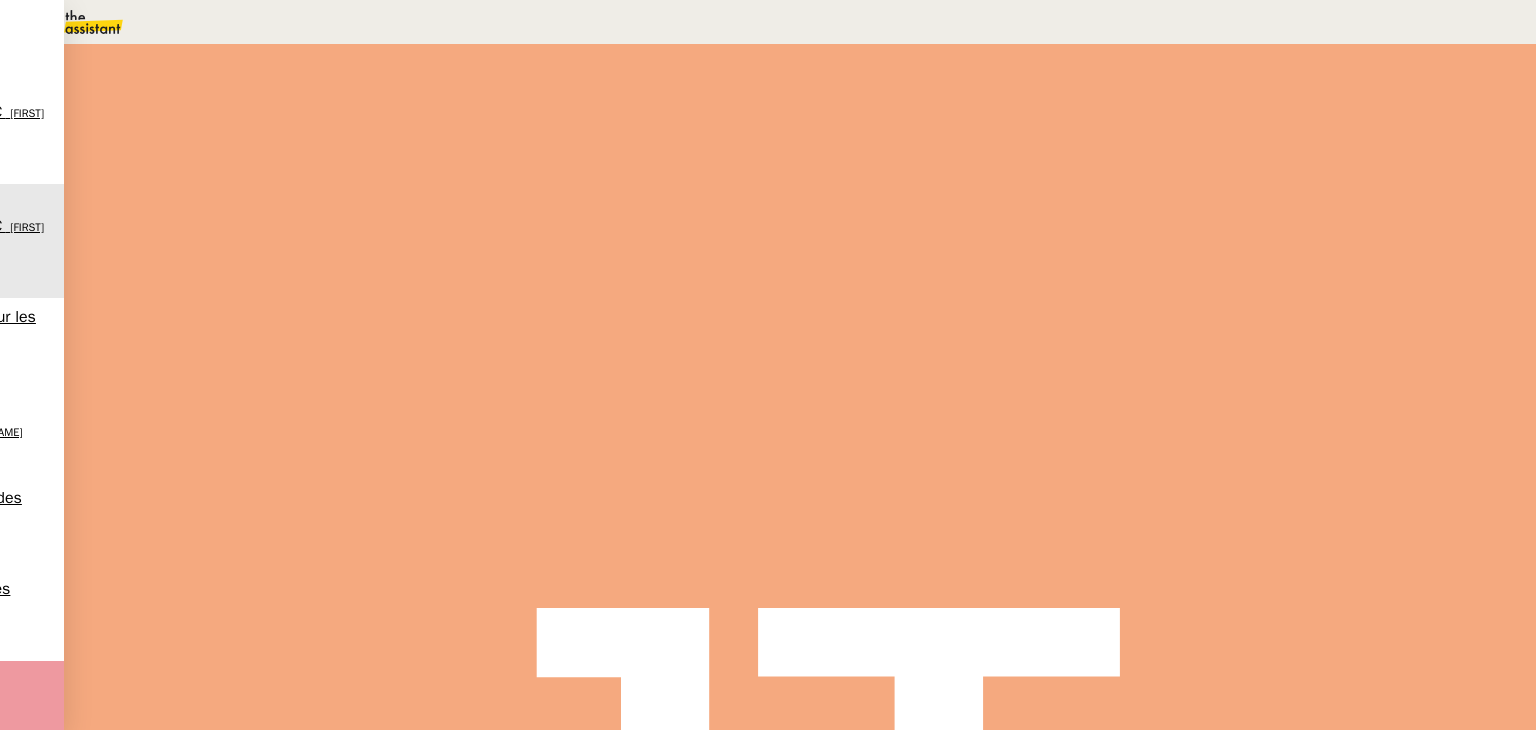 click at bounding box center [287, 336] 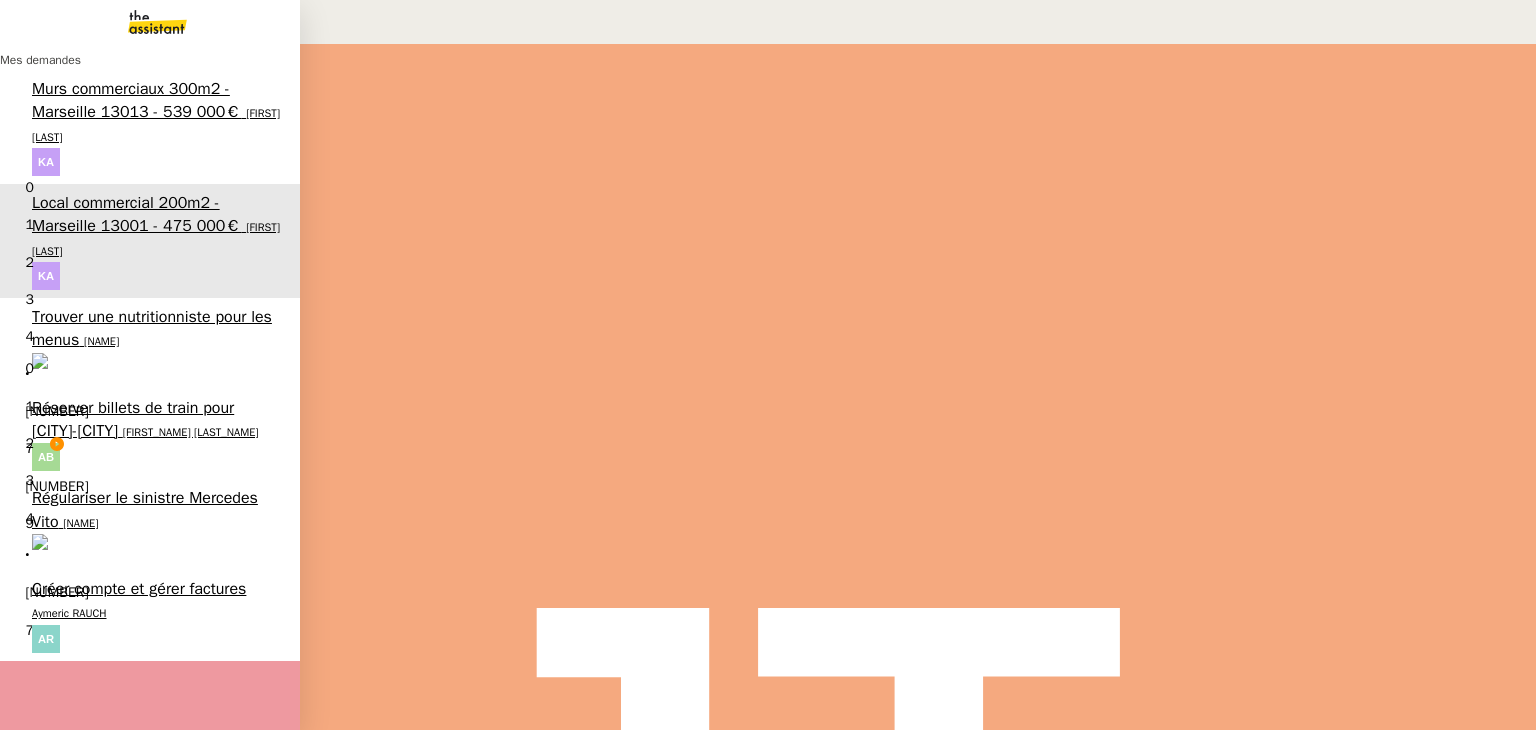click on "[FIRST_NAME] [LAST_NAME]" at bounding box center [191, 432] 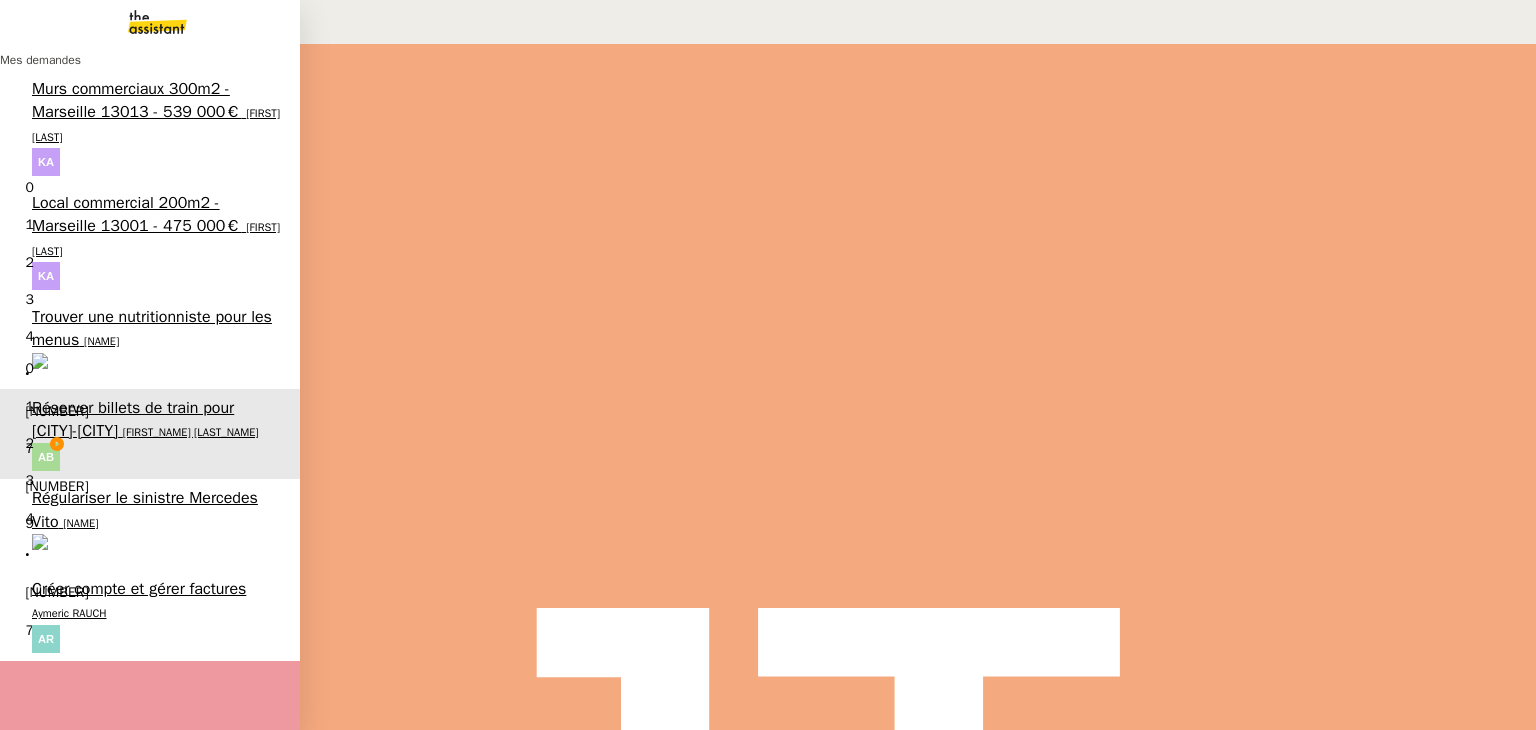 click on "[NAME]" at bounding box center [101, 341] 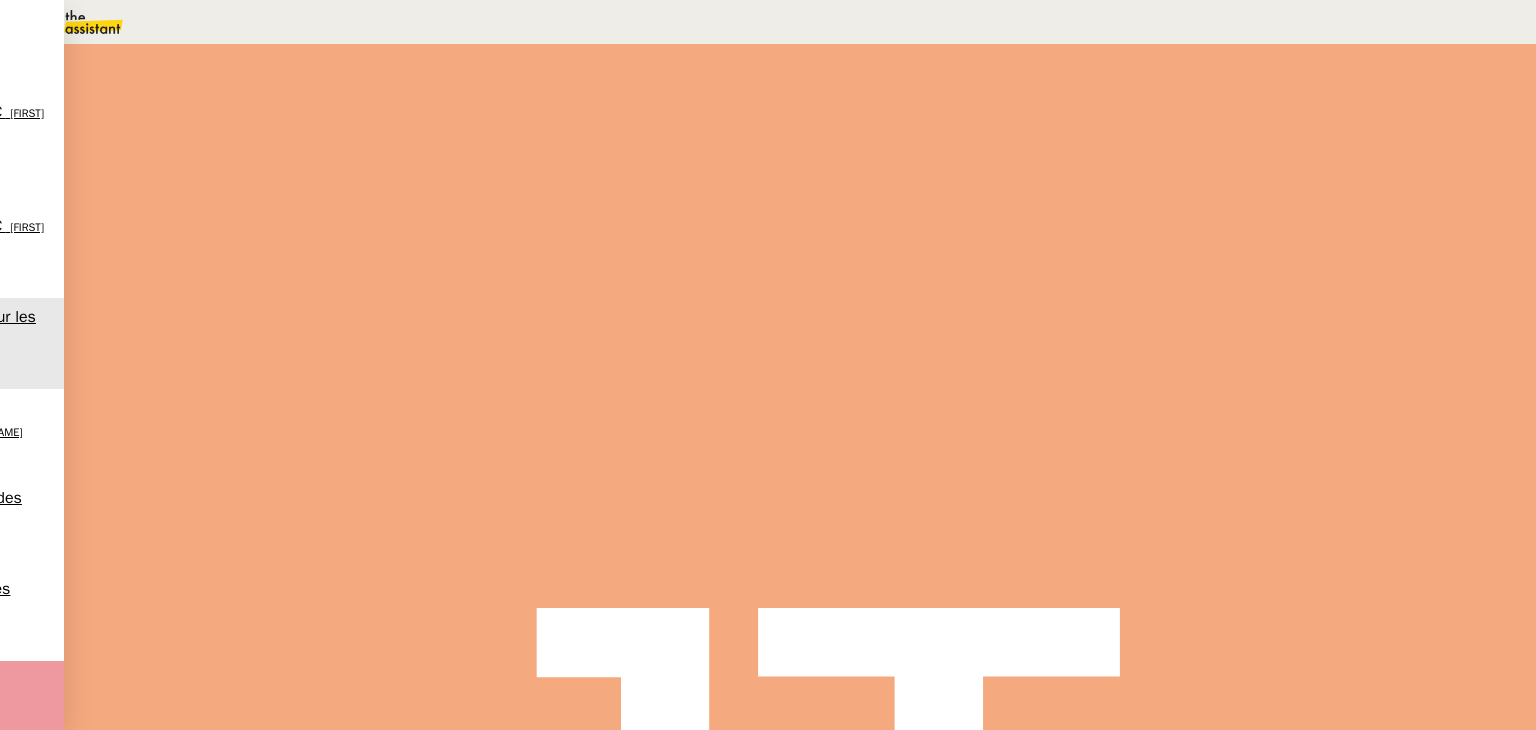 scroll, scrollTop: 0, scrollLeft: 0, axis: both 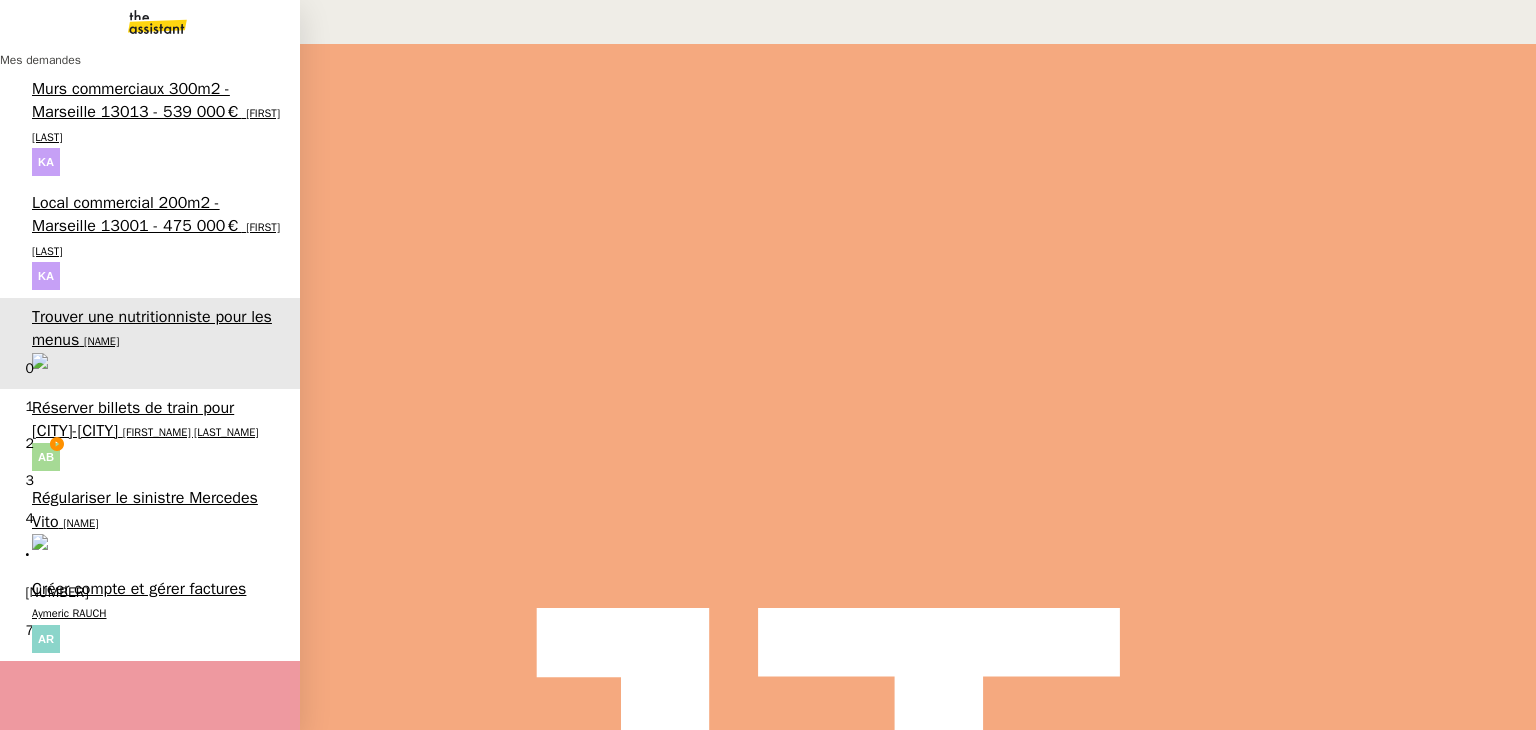 click on "Réserver billets de train pour [CITY]-[CITY]" at bounding box center (133, 419) 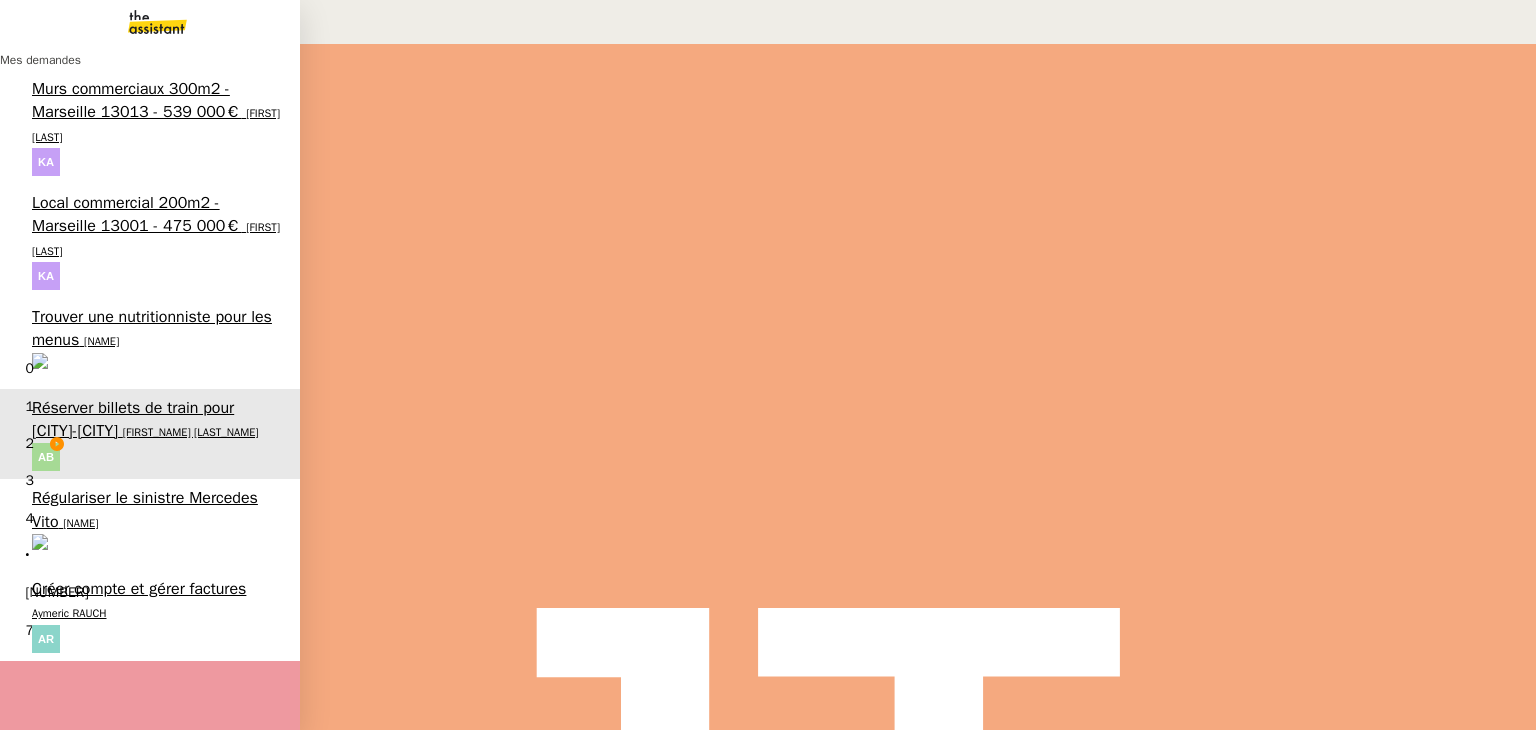 click on "Réserver billets de train pour [CITY]-[CITY]" at bounding box center [133, 419] 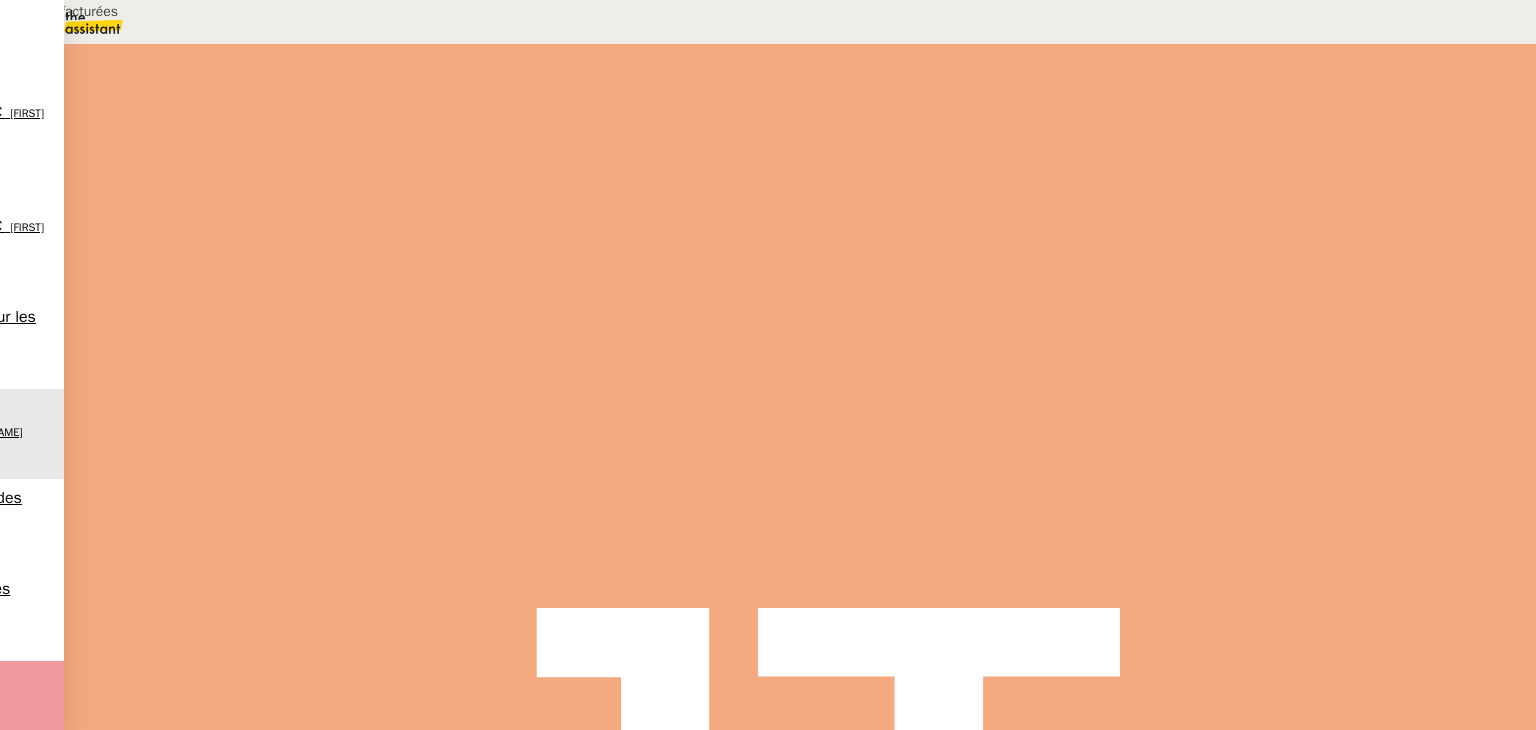 scroll, scrollTop: 2300, scrollLeft: 0, axis: vertical 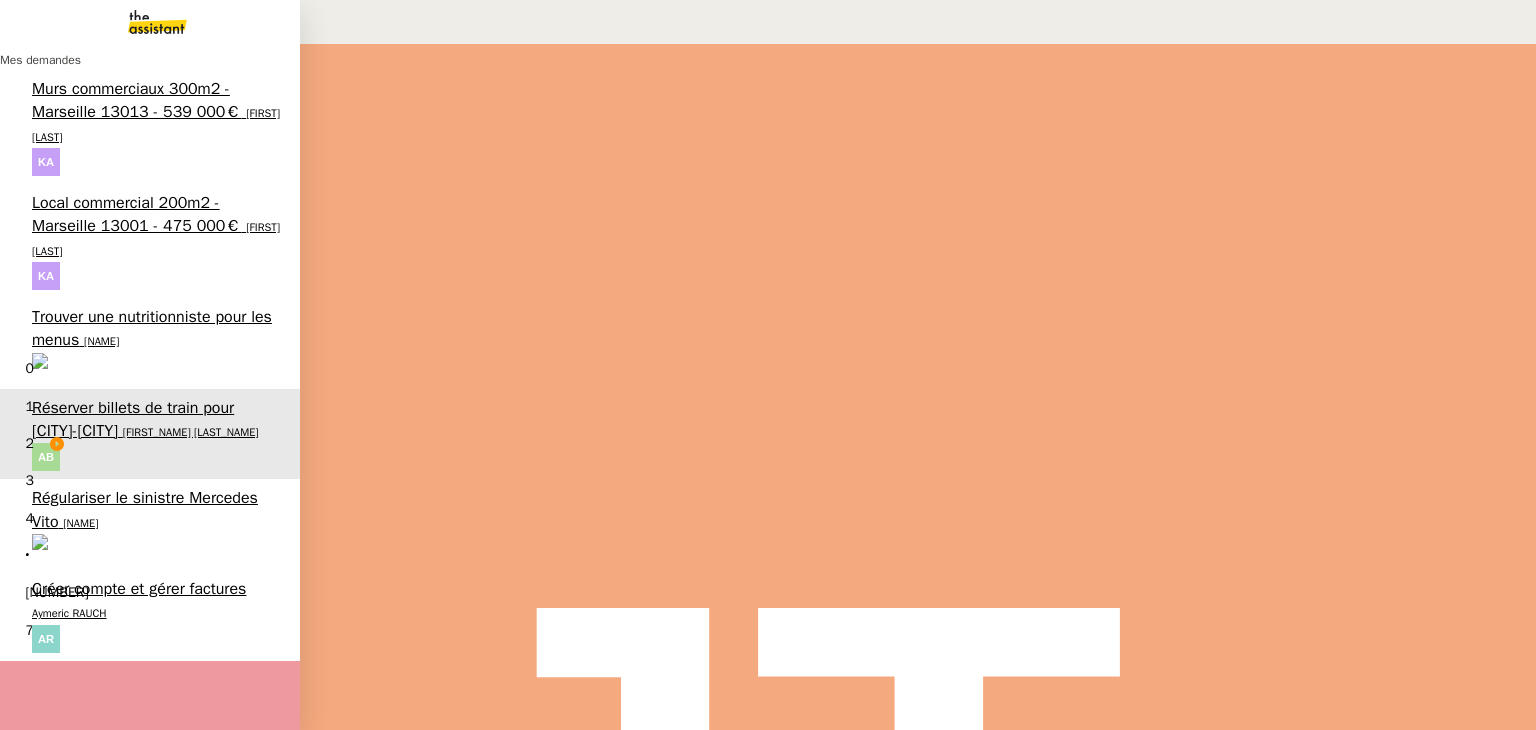 click on "[FIRST] [LAST]" at bounding box center (156, 238) 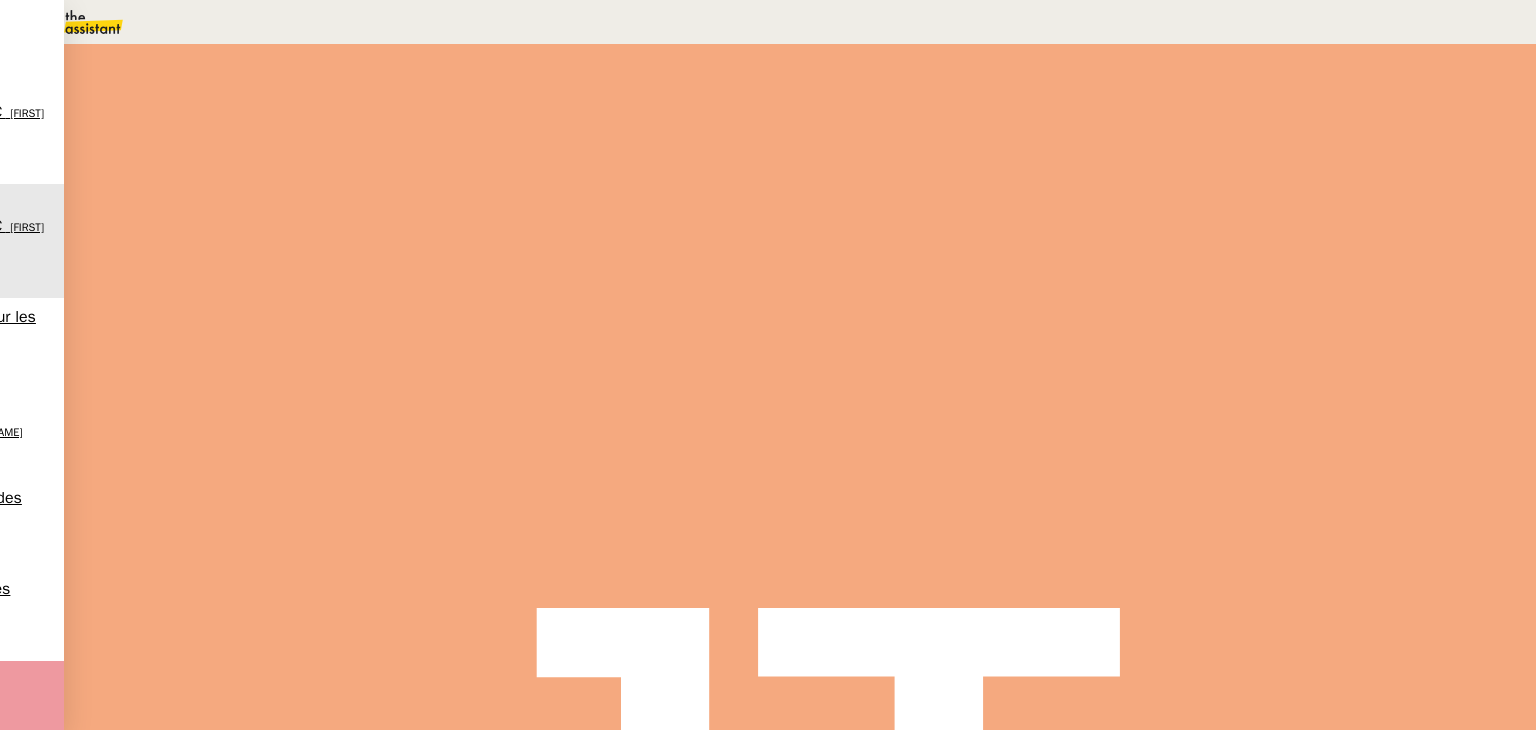 scroll, scrollTop: 0, scrollLeft: 0, axis: both 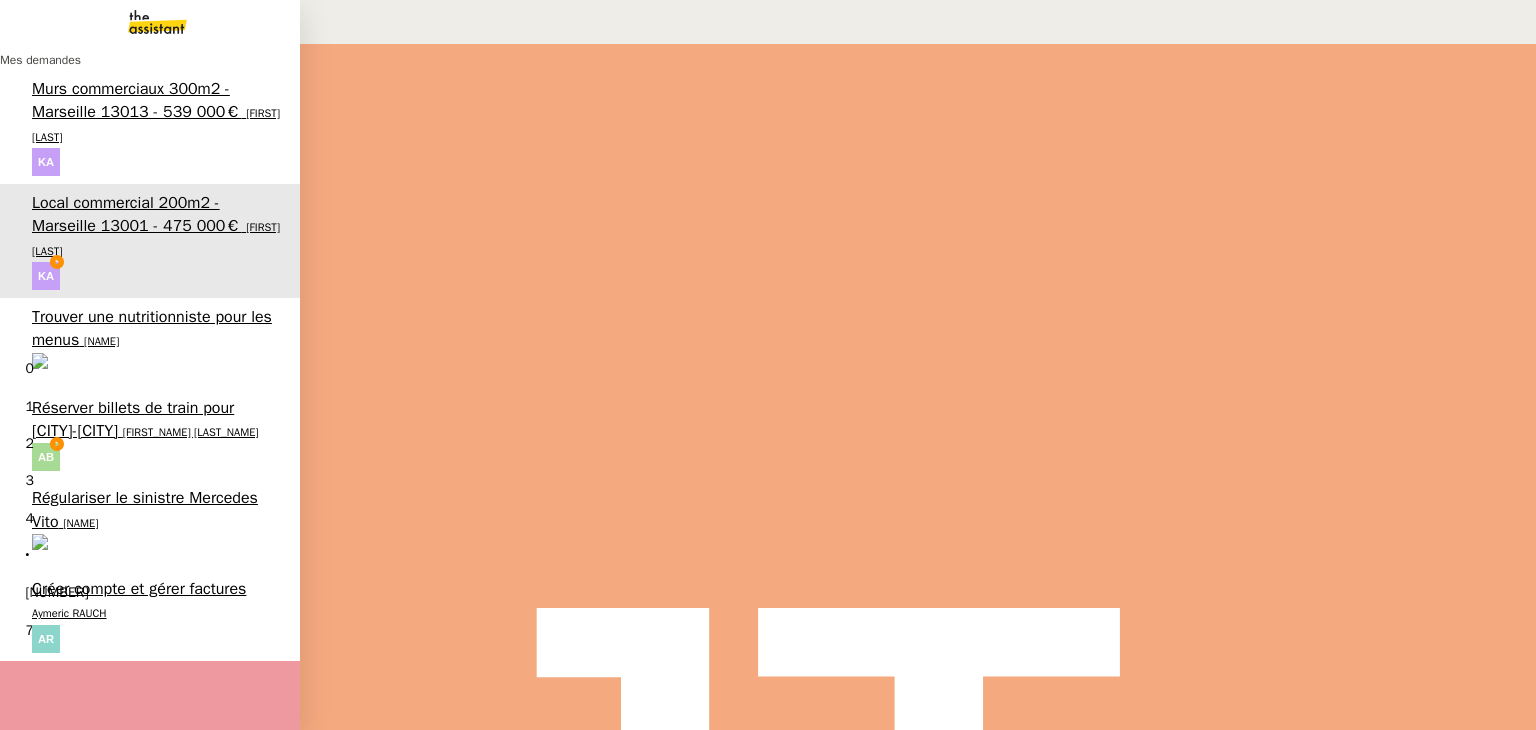 click on "Murs commerciaux 300m2 - Marseille 13013 - 539 000€" at bounding box center [136, 100] 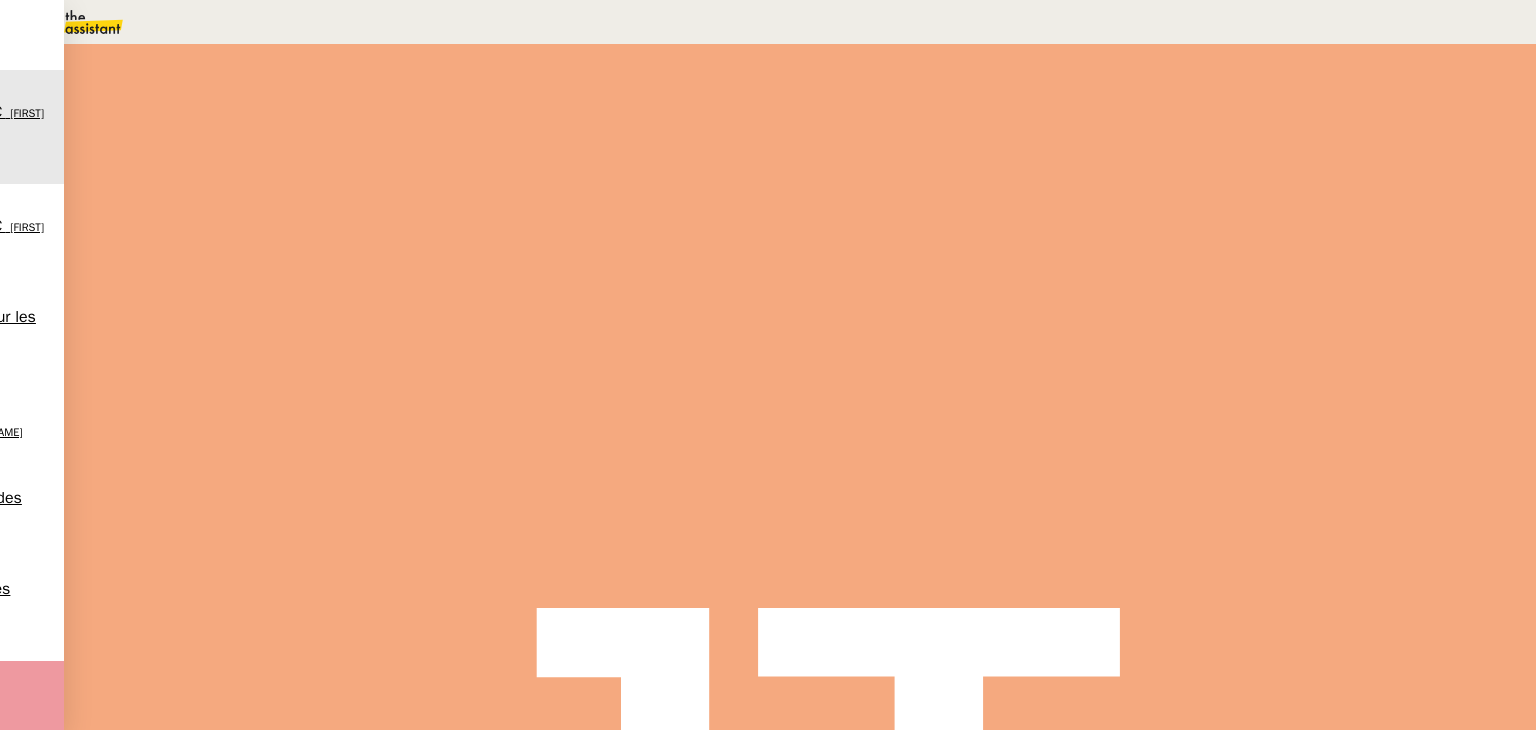 click at bounding box center [267, 340] 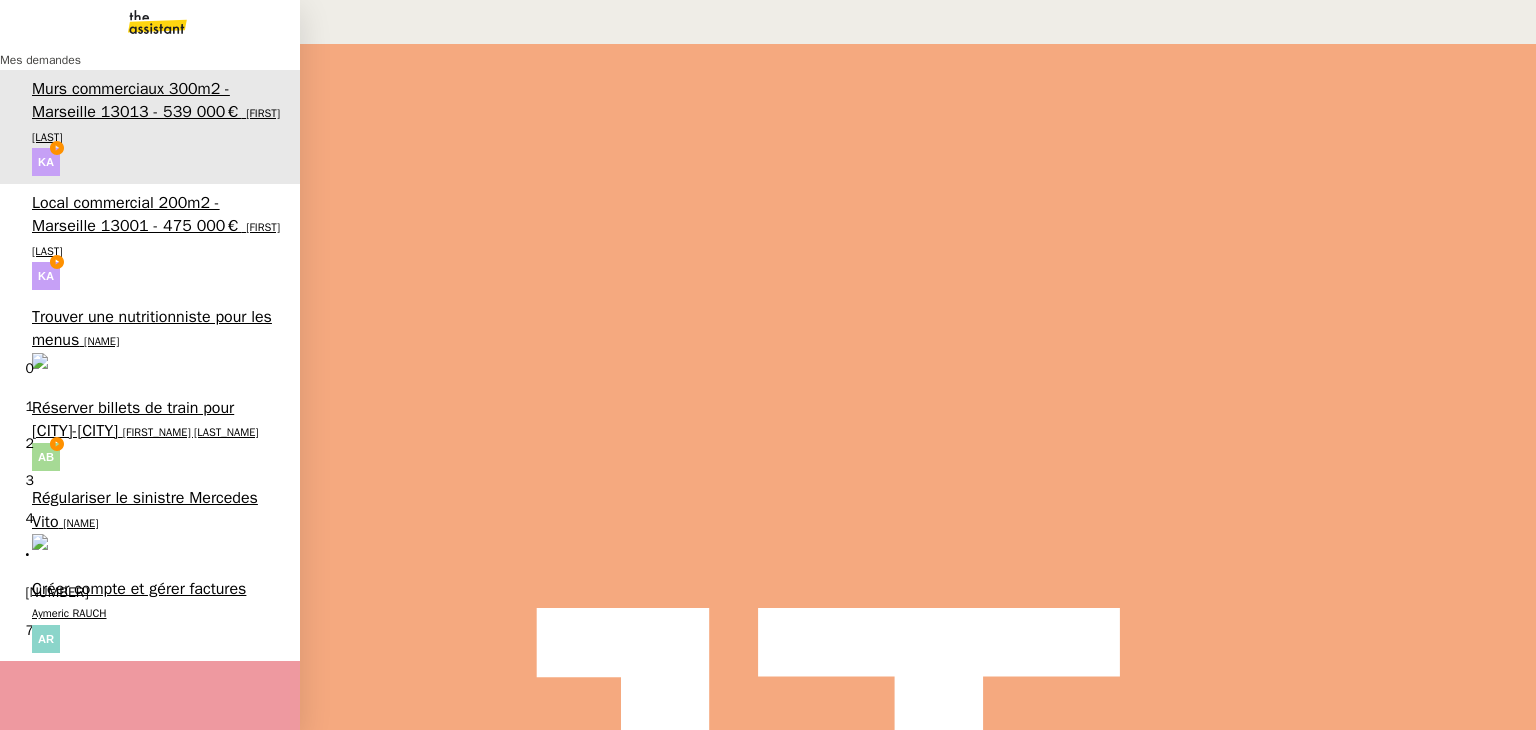 click on "Réserver billets de train pour [CITY]-[CITY]" at bounding box center [133, 419] 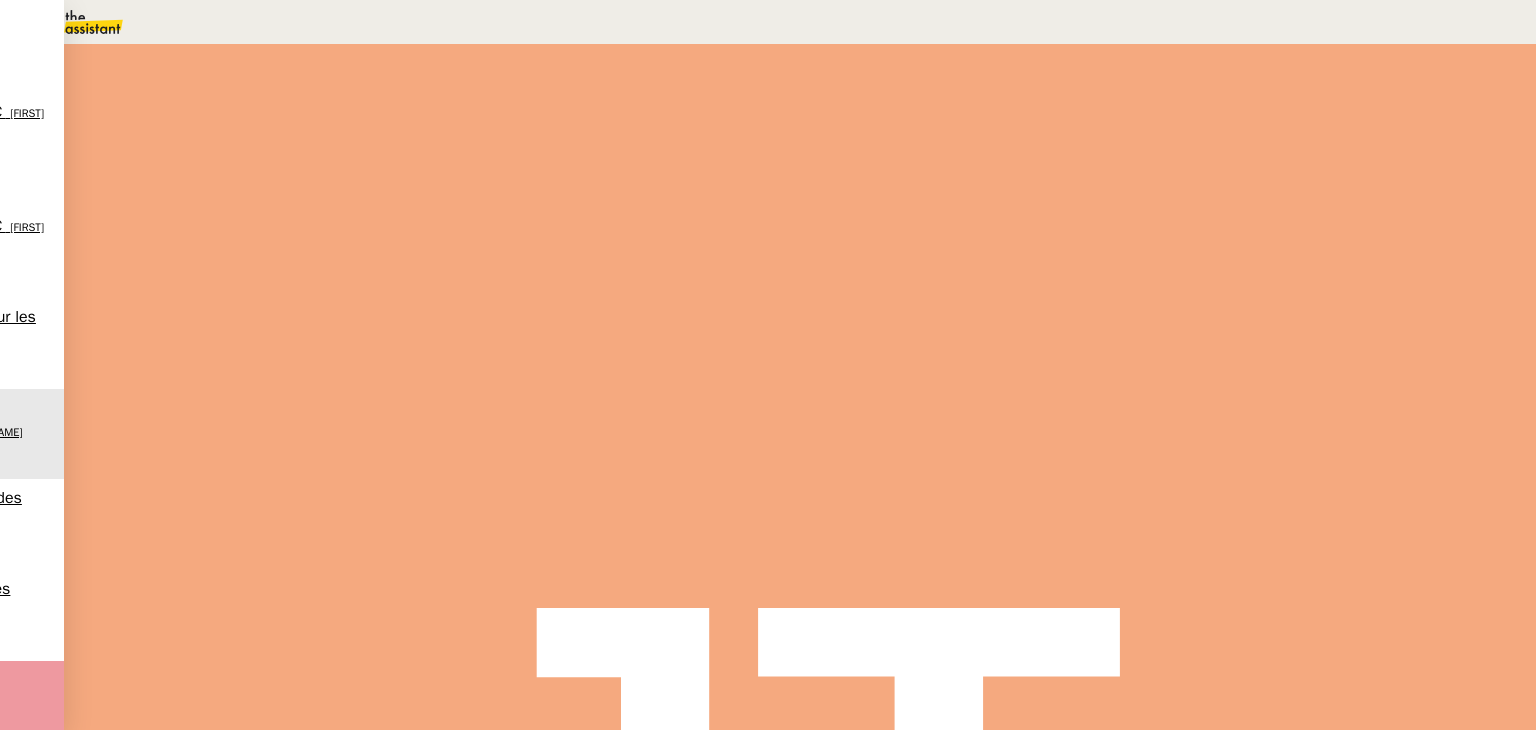scroll, scrollTop: 300, scrollLeft: 0, axis: vertical 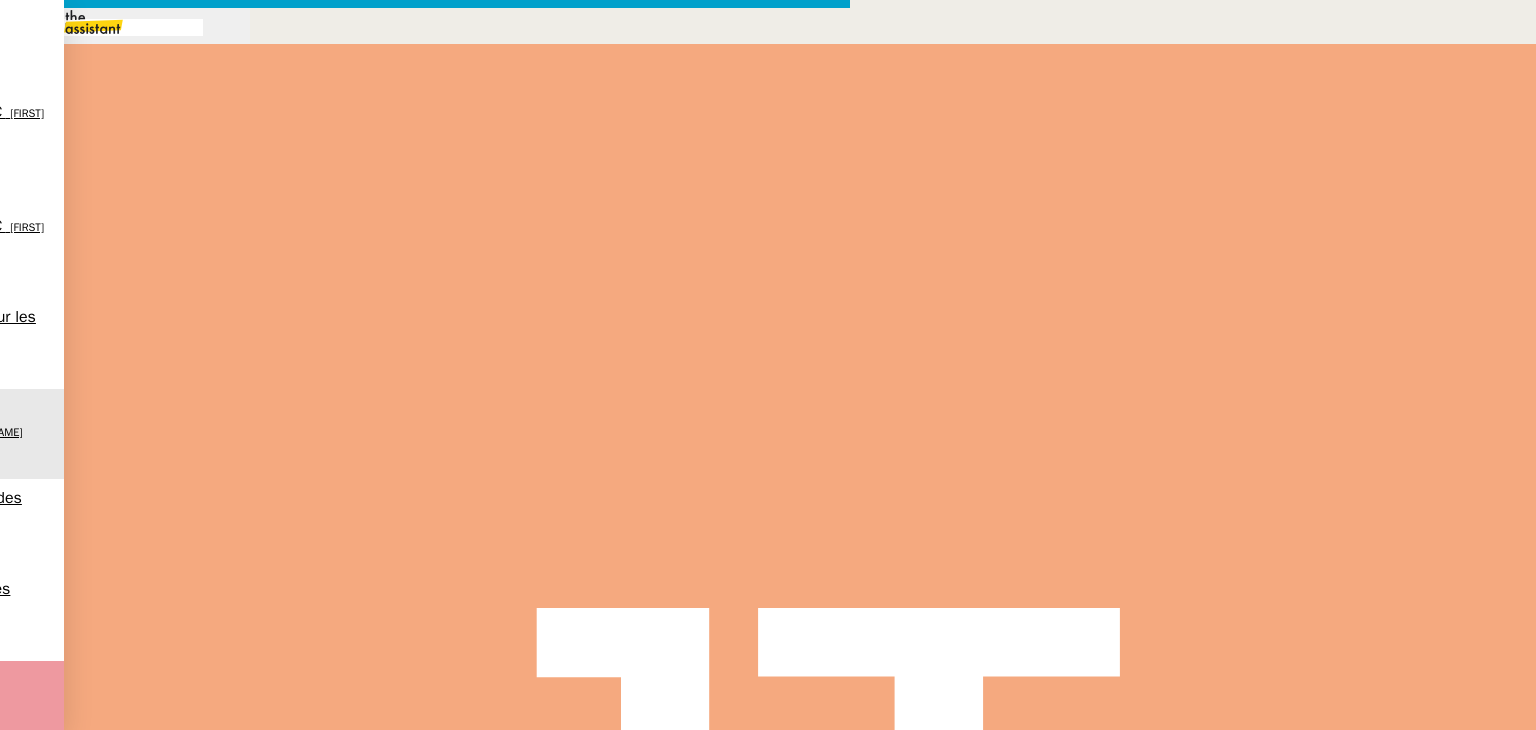 click on "Service TA - VOYAGE - PROPOSITION GLOBALE A utiliser dans le cadre de proposition de déplacement TA - RELANCE CLIENT (EN) Relancer un client lorsqu'il n'a pas répondu à un précédent message BAFERTY - MAIL AUDITION A utiliser dans le cadre de la procédure d'envoi des mails d'audition TA - PUBLICATION OFFRE D'EMPLOI Organisation du recrutement Discours de présentation du paiement sécurisé TA - VOYAGES - PROPOSITION ITINERAIRE Soumettre les résultats d'une recherche TA - CONFIRMATION PAIEMENT (EN) Confirmer avec le client de modèle de transaction - Attention Plan Pro nécessaire. TA - COURRIER EXPEDIE (recommandé) A utiliser dans le cadre de l'envoi d'un courrier recommandé TA - PARTAGE DE CALENDRIER (EN) A utiliser pour demander au client de partager son calendrier afin de faciliter l'accès et la gestion PSPI - Appel de fonds MJL A utiliser dans le cadre de la procédure d'appel de fonds MJL TA - RELANCE CLIENT TA - AR PROCEDURES 21 YIELD" at bounding box center [768, 588] 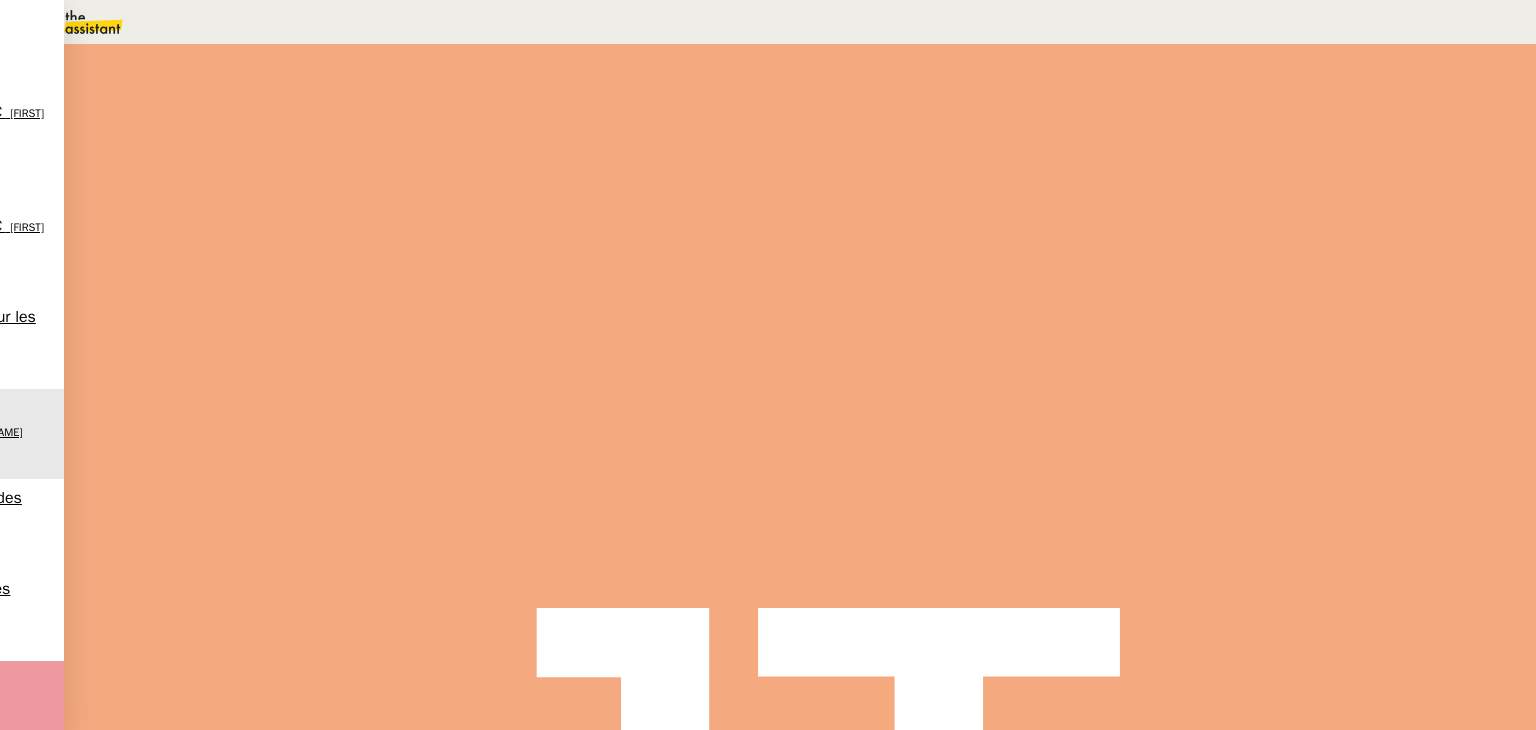 scroll, scrollTop: 0, scrollLeft: 0, axis: both 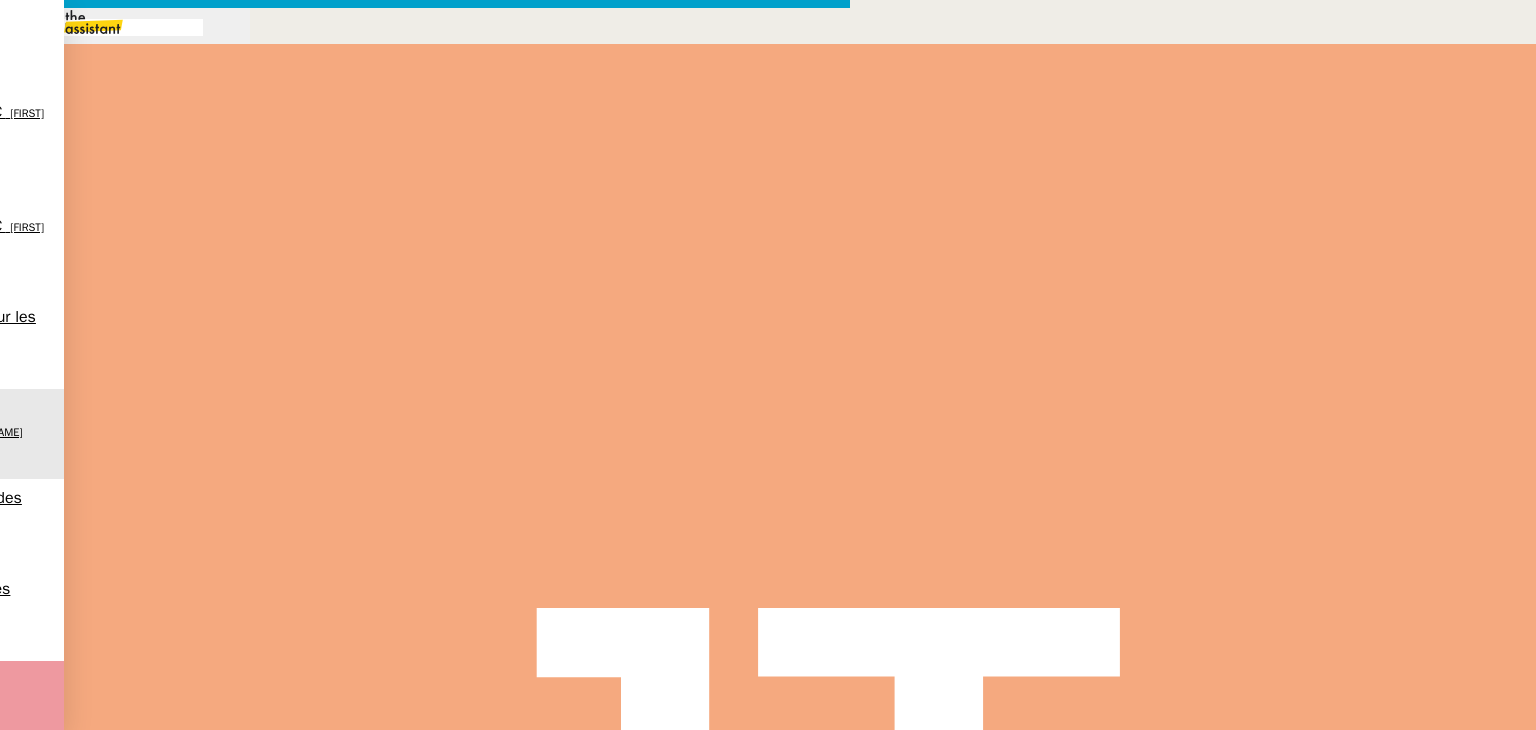 click on "Envoyer" at bounding box center [78, 1133] 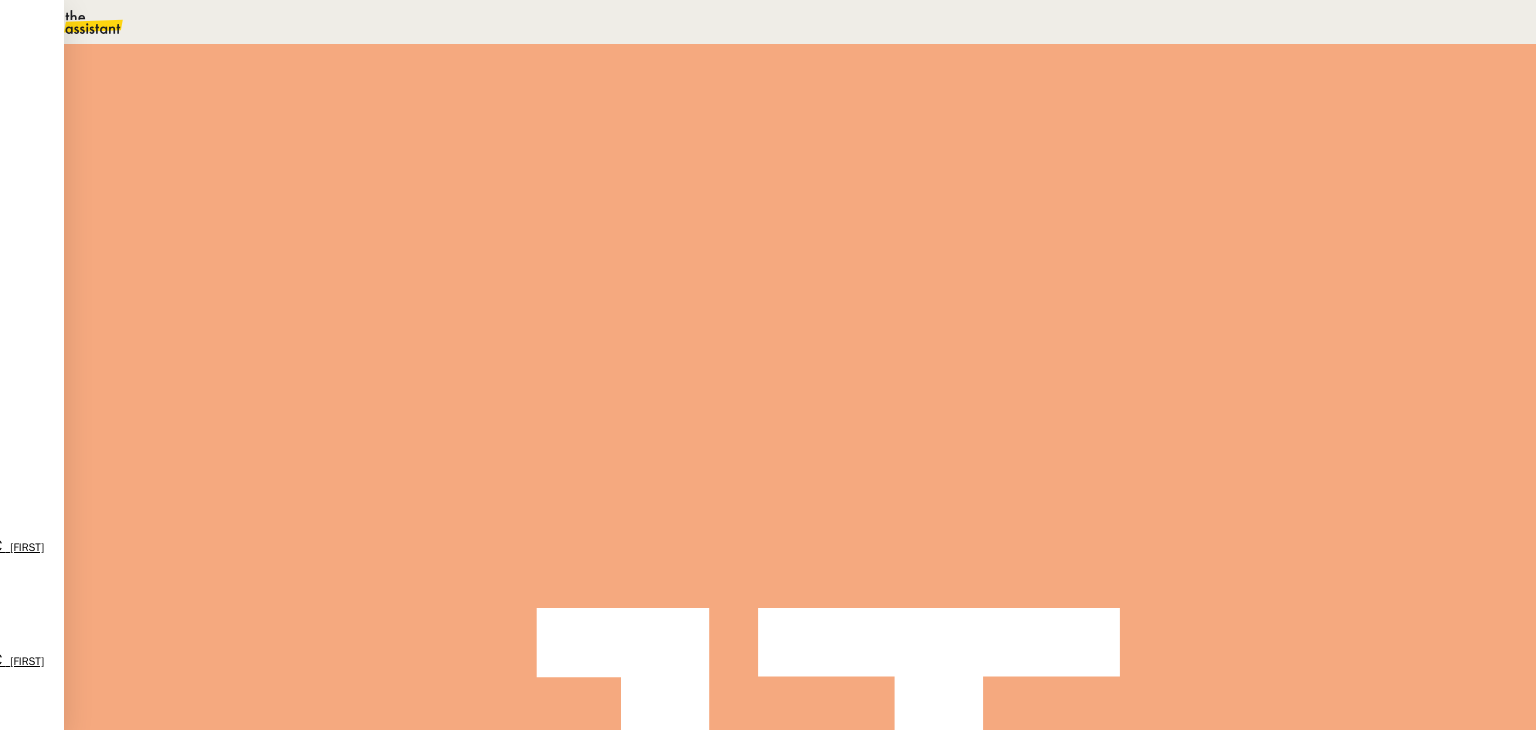 click at bounding box center [287, 775] 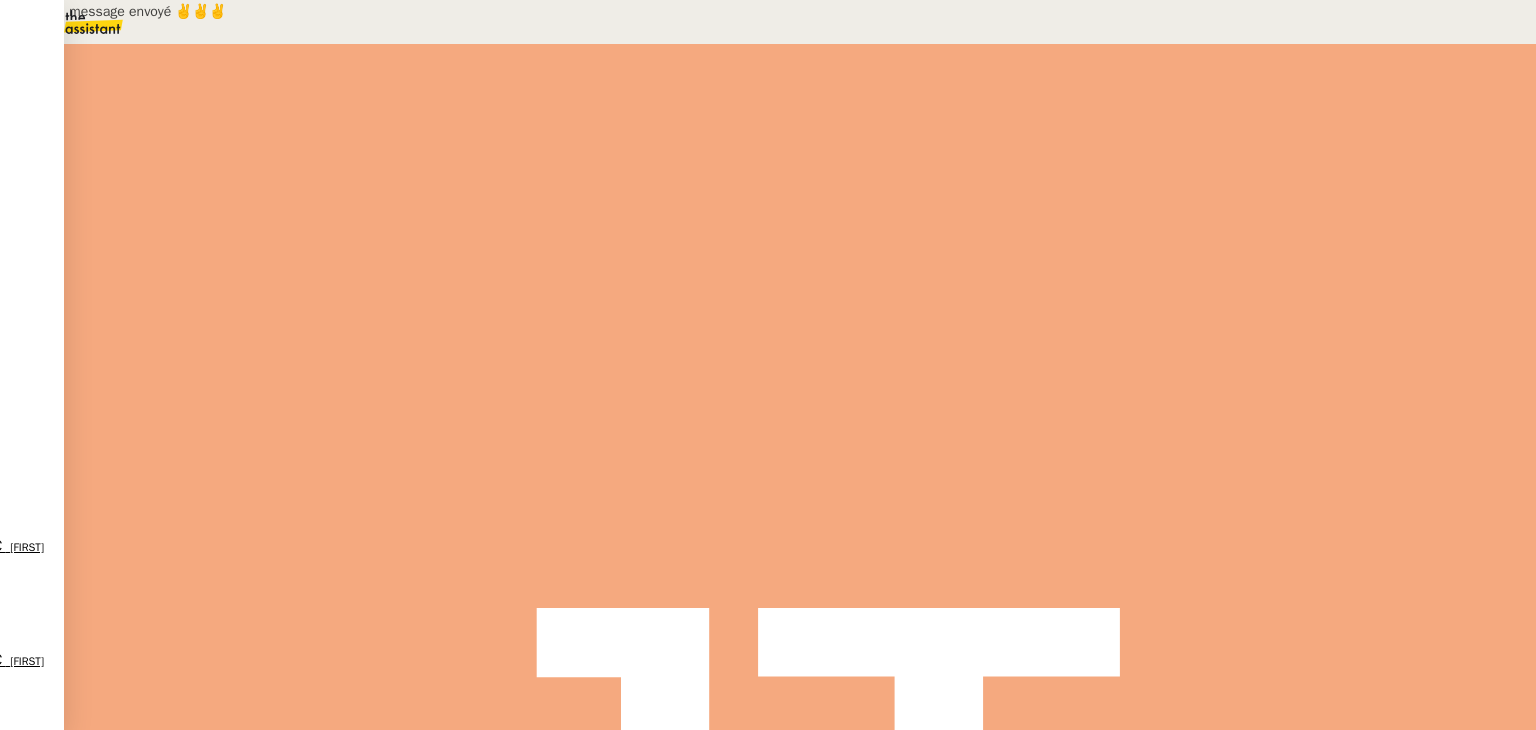 click at bounding box center (307, 779) 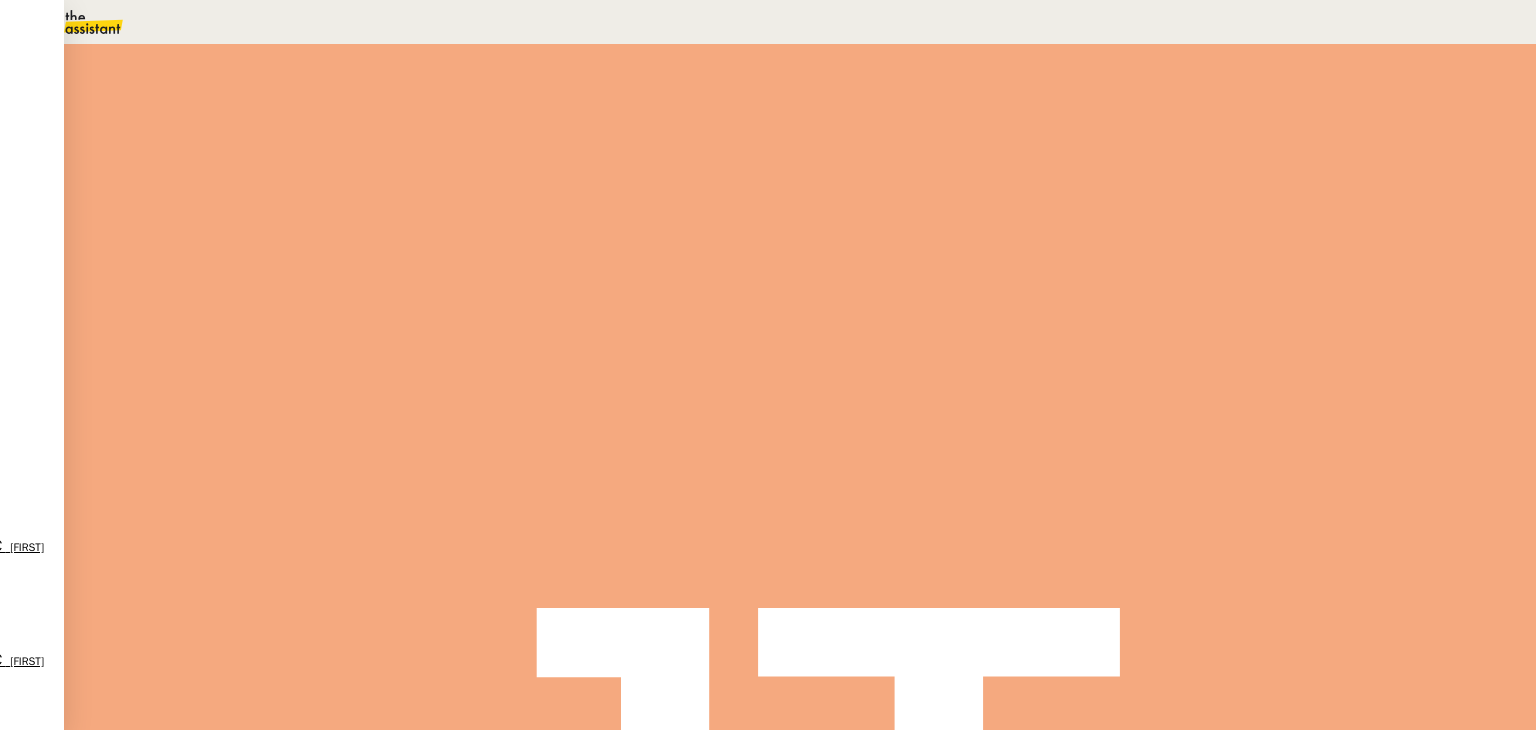 scroll, scrollTop: 0, scrollLeft: 0, axis: both 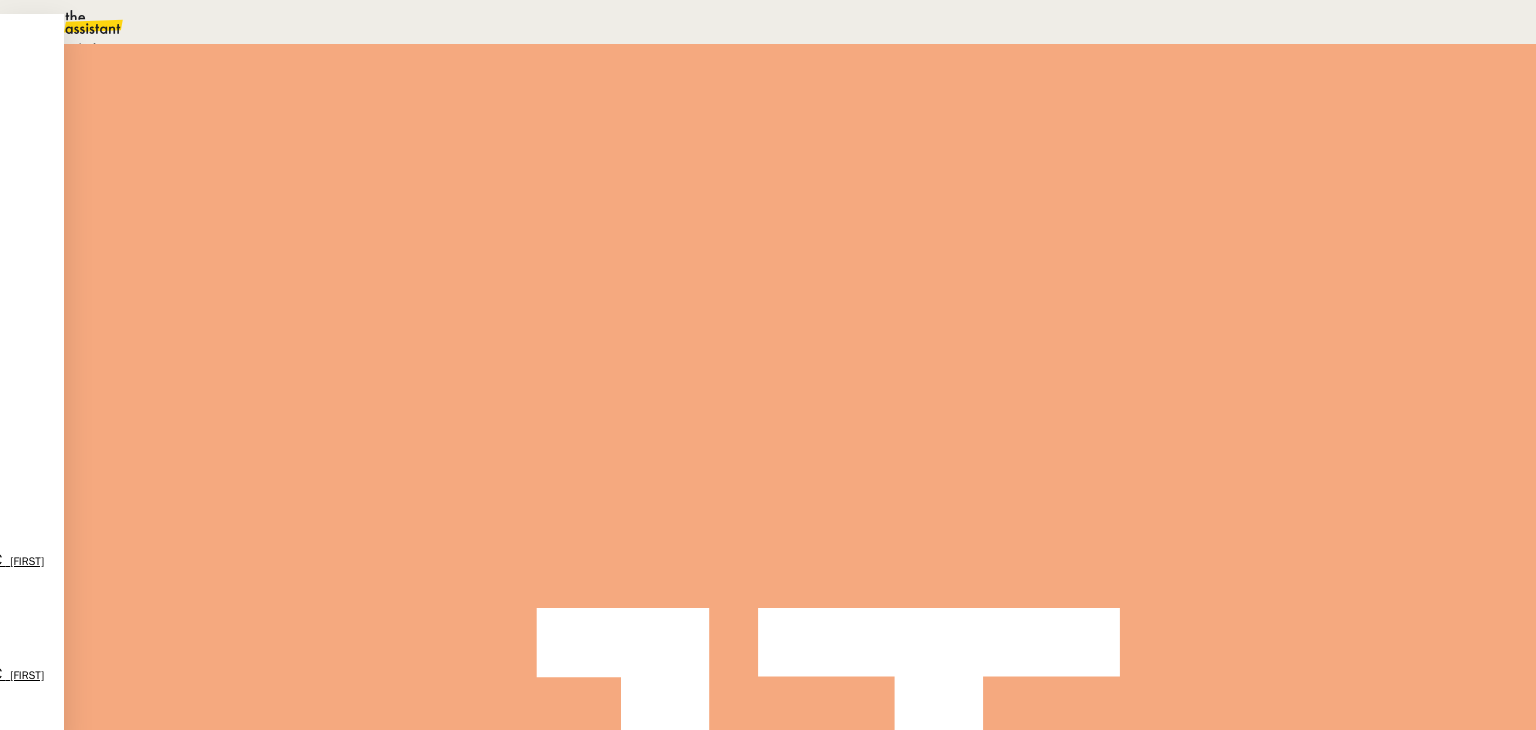 click on "En attente" at bounding box center (72, 48) 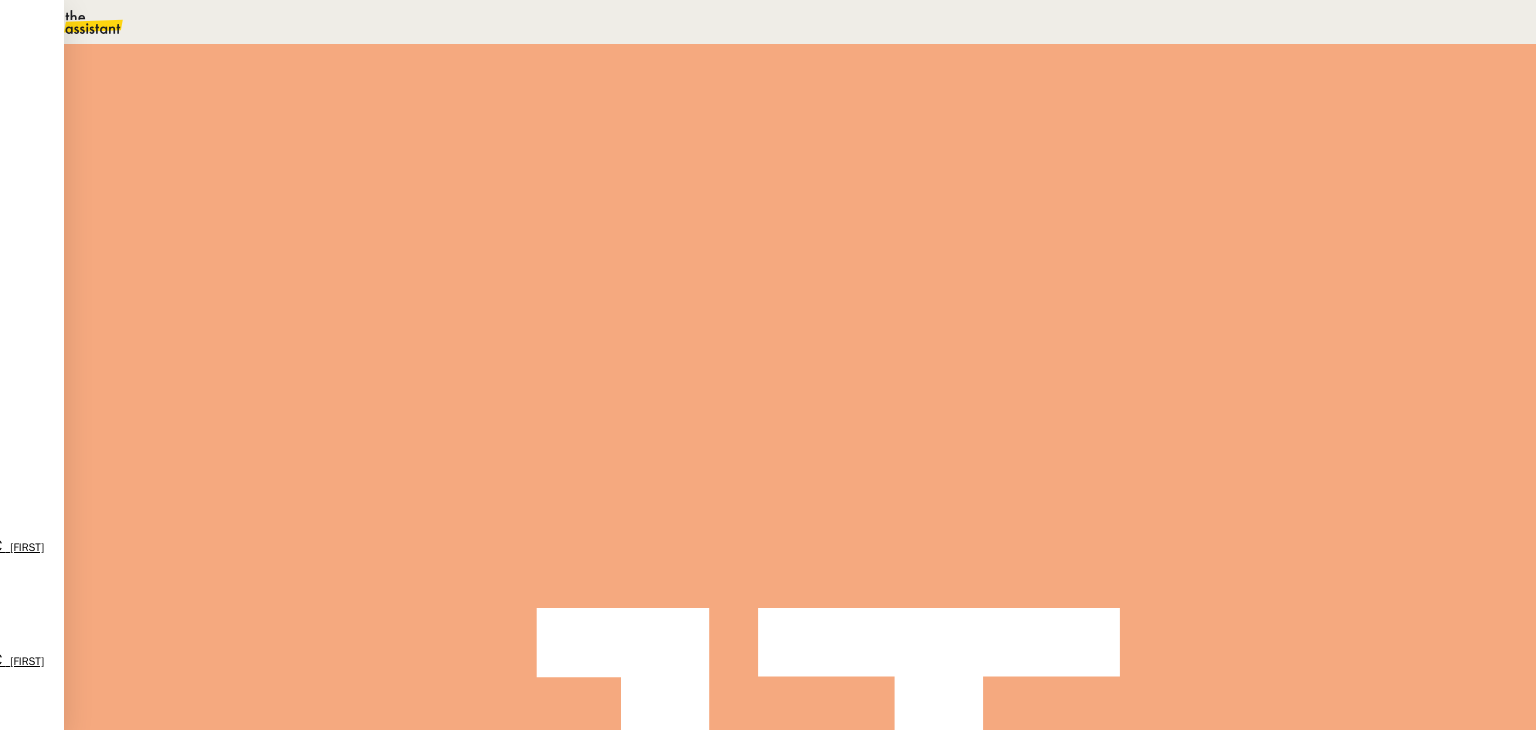 click on "3" at bounding box center (1209, 273) 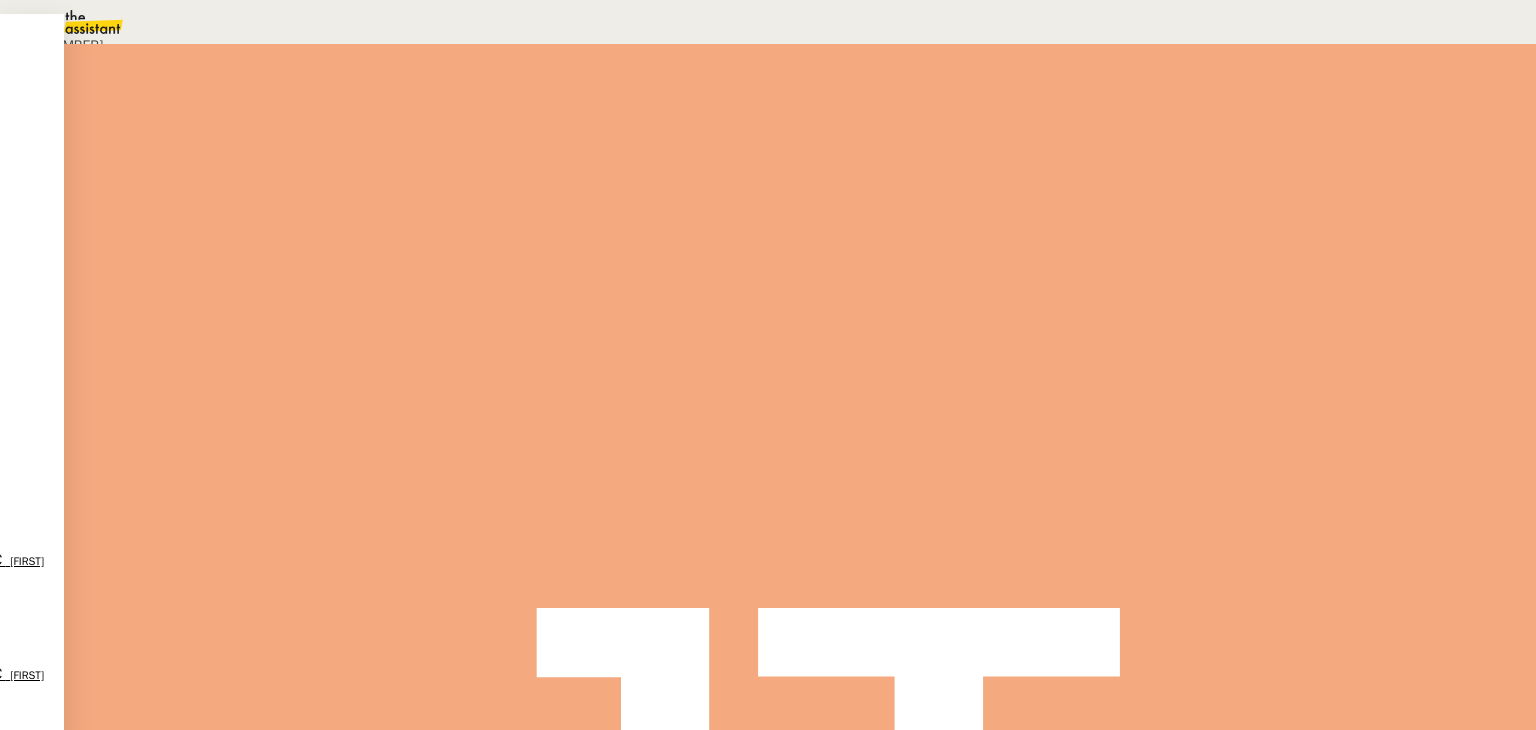 click on "09" at bounding box center (788, 22) 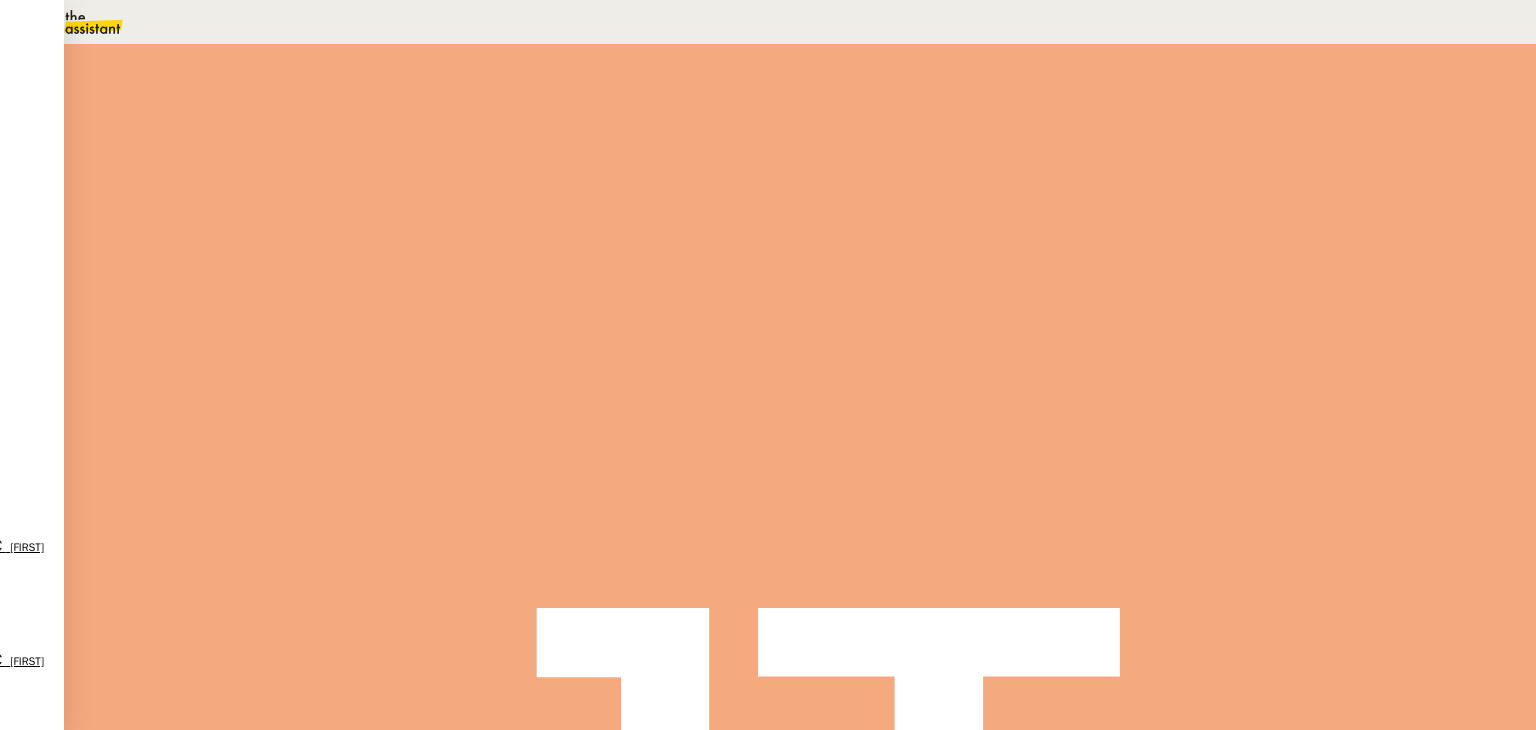 click on "Sauver" at bounding box center (1139, 505) 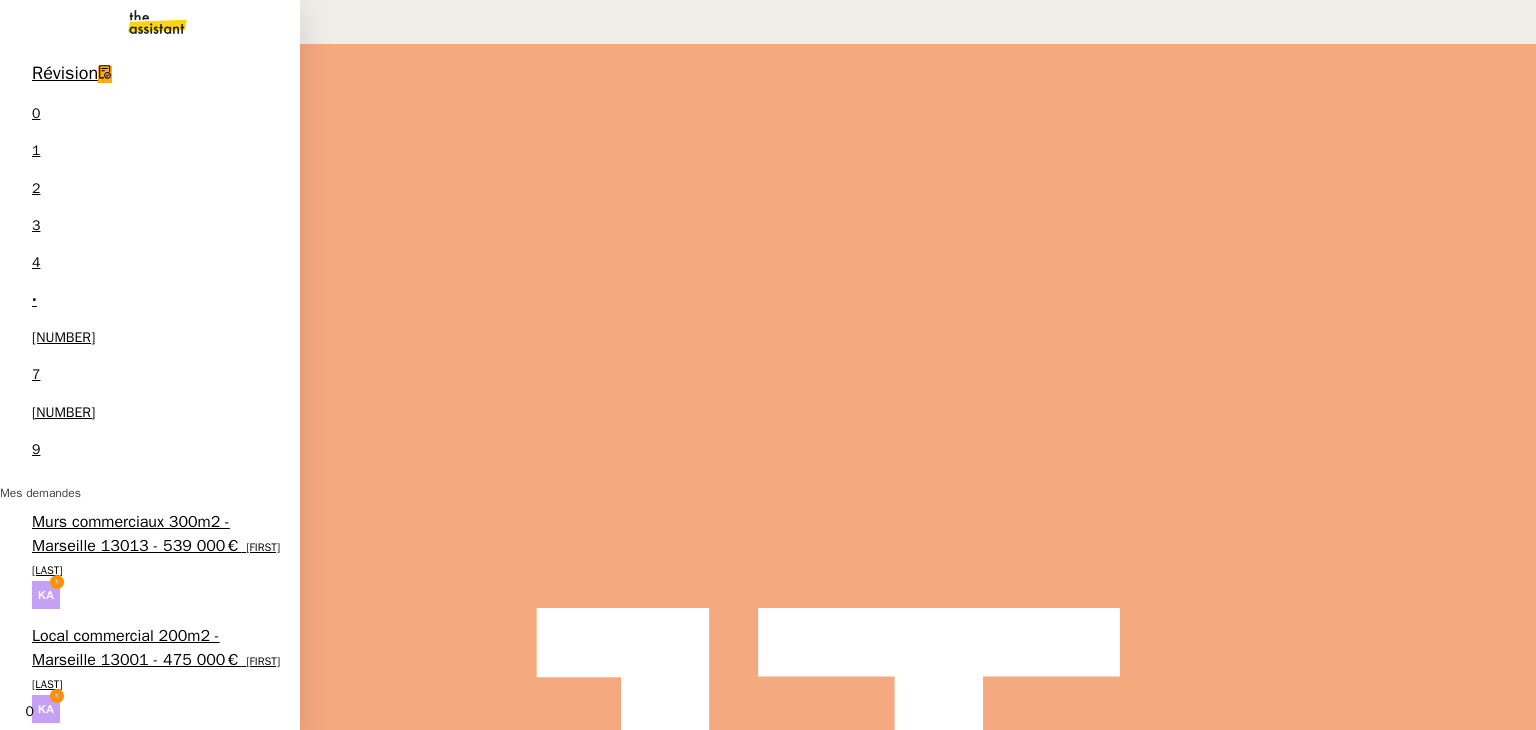 drag, startPoint x: 89, startPoint y: 197, endPoint x: 109, endPoint y: 195, distance: 20.09975 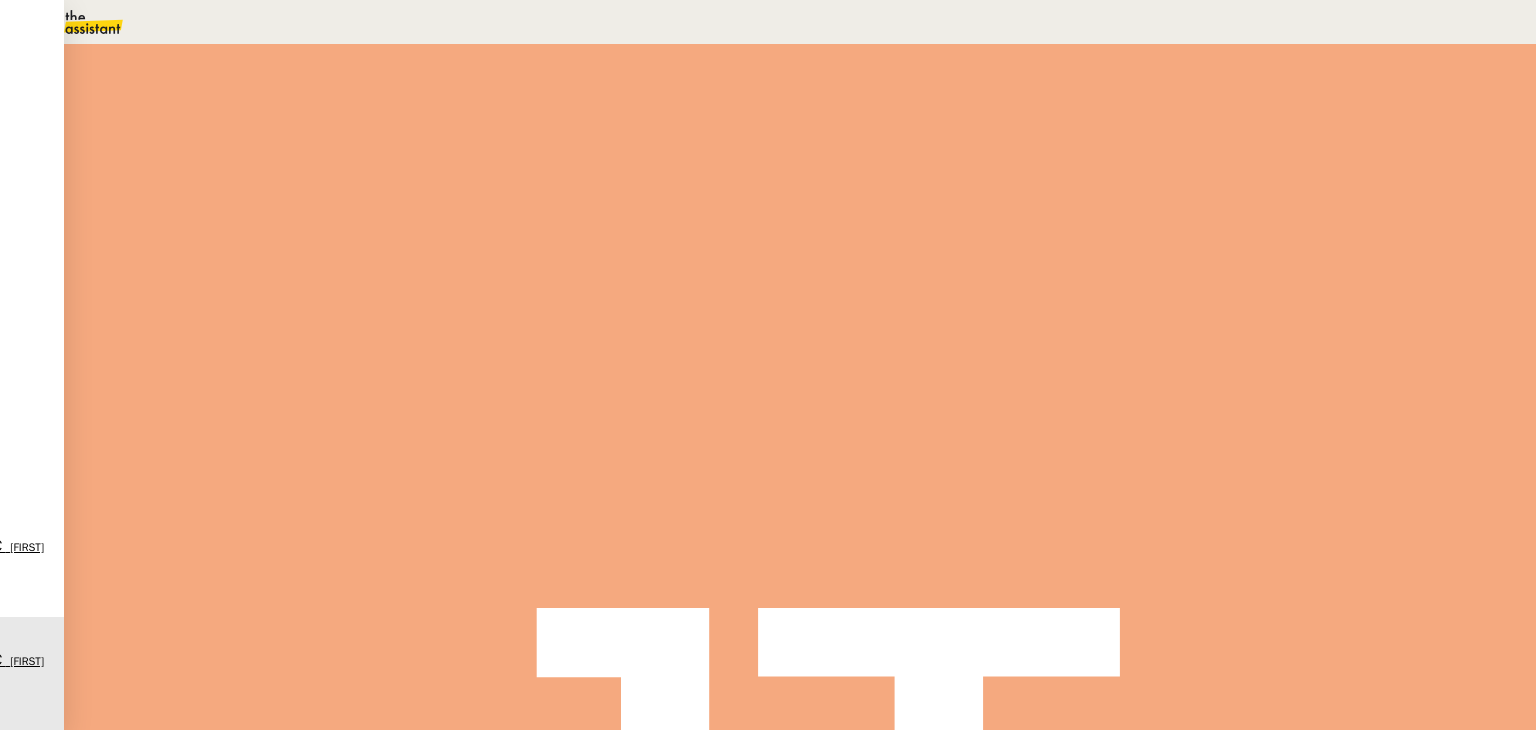 click at bounding box center [287, 340] 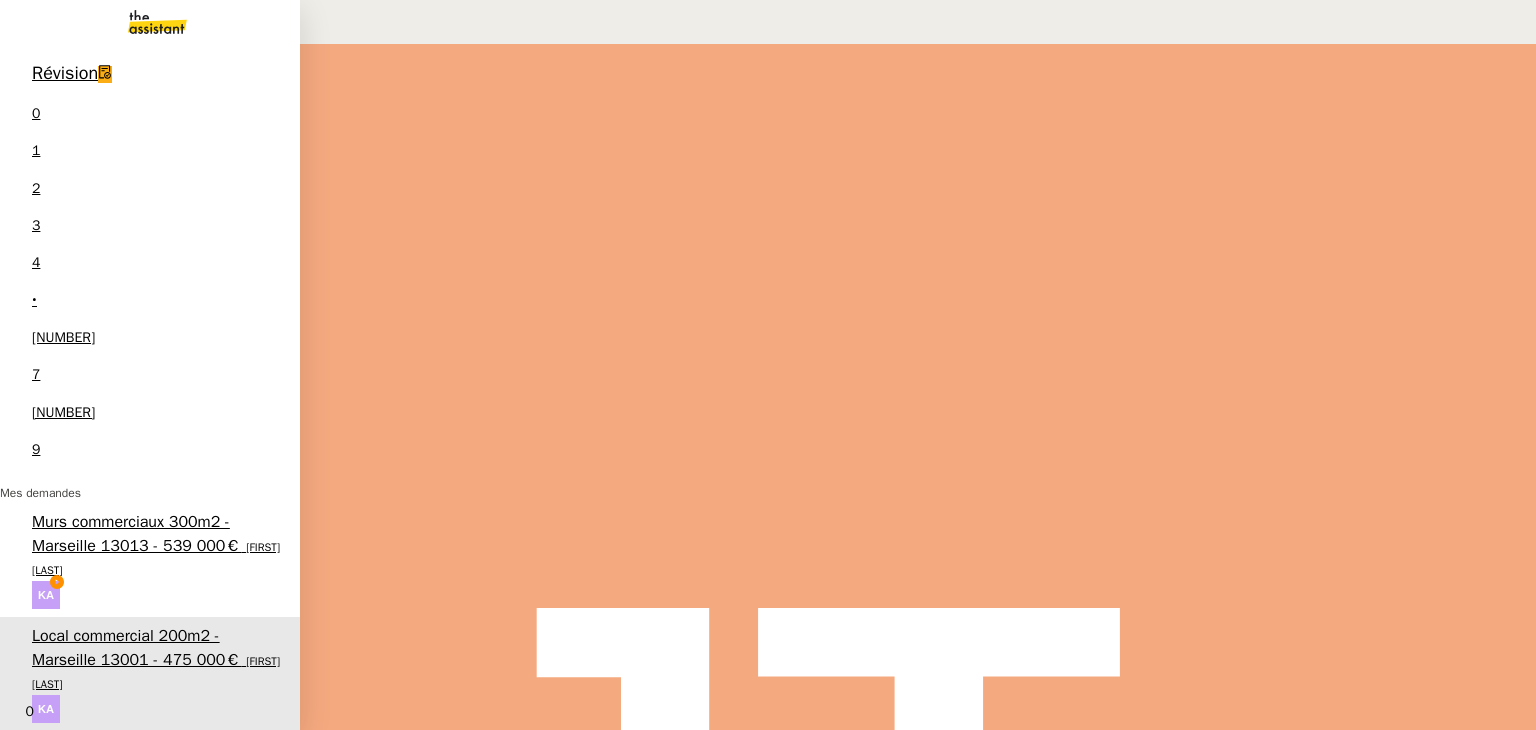 click on "Murs commerciaux 300m2 - Marseille 13013 - 539 000€" at bounding box center [136, 533] 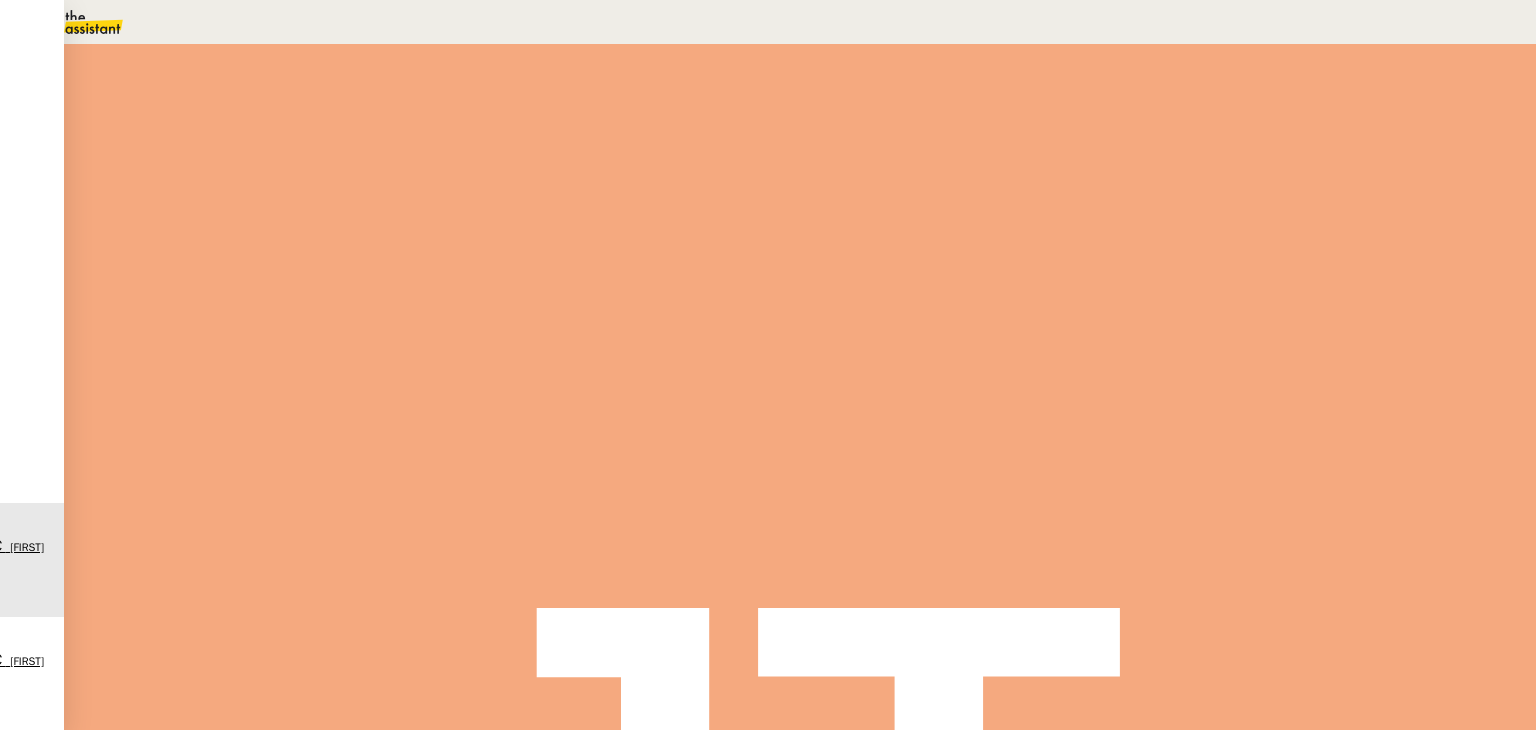 drag, startPoint x: 1002, startPoint y: 341, endPoint x: 964, endPoint y: 418, distance: 85.86617 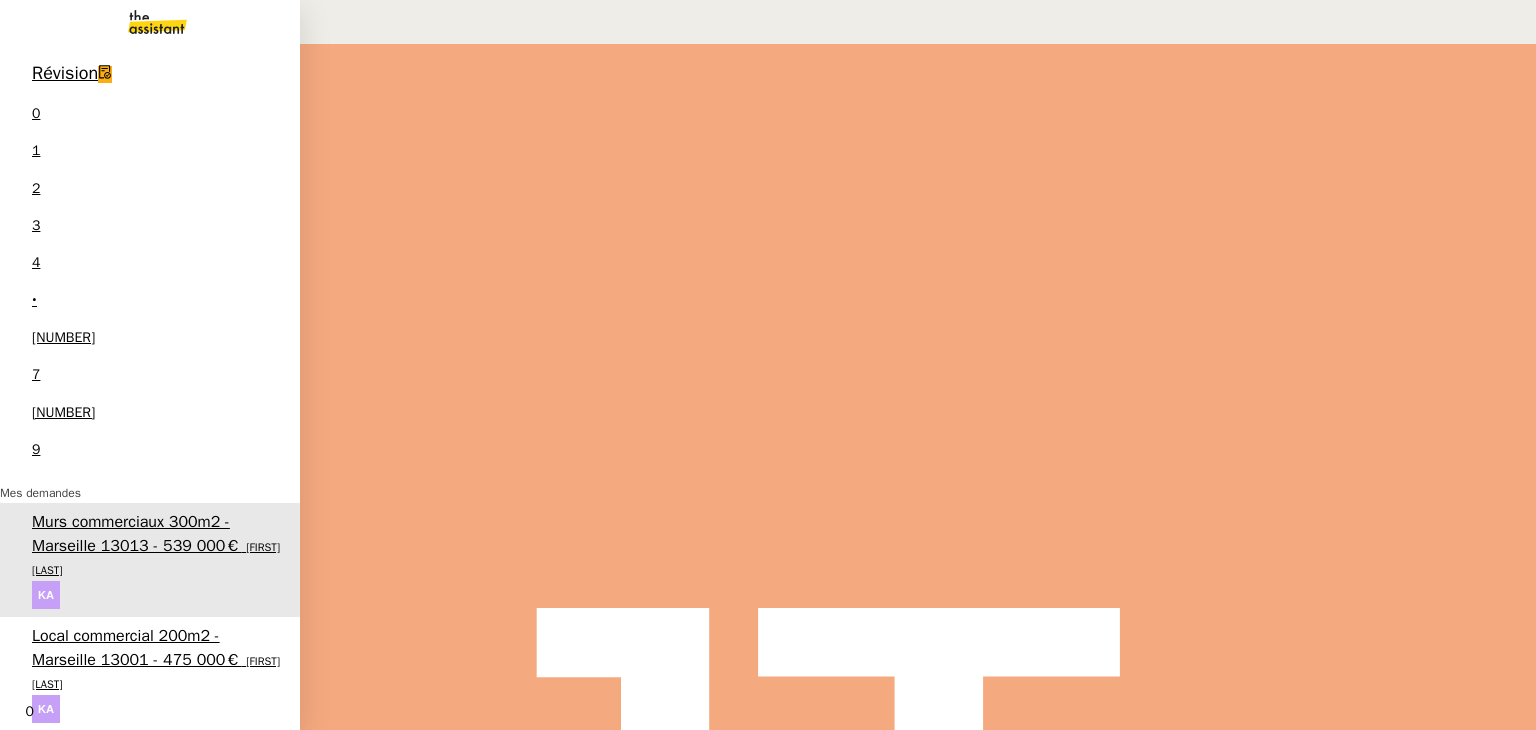 click on "Trouver une nutritionniste pour les menus" at bounding box center [152, 761] 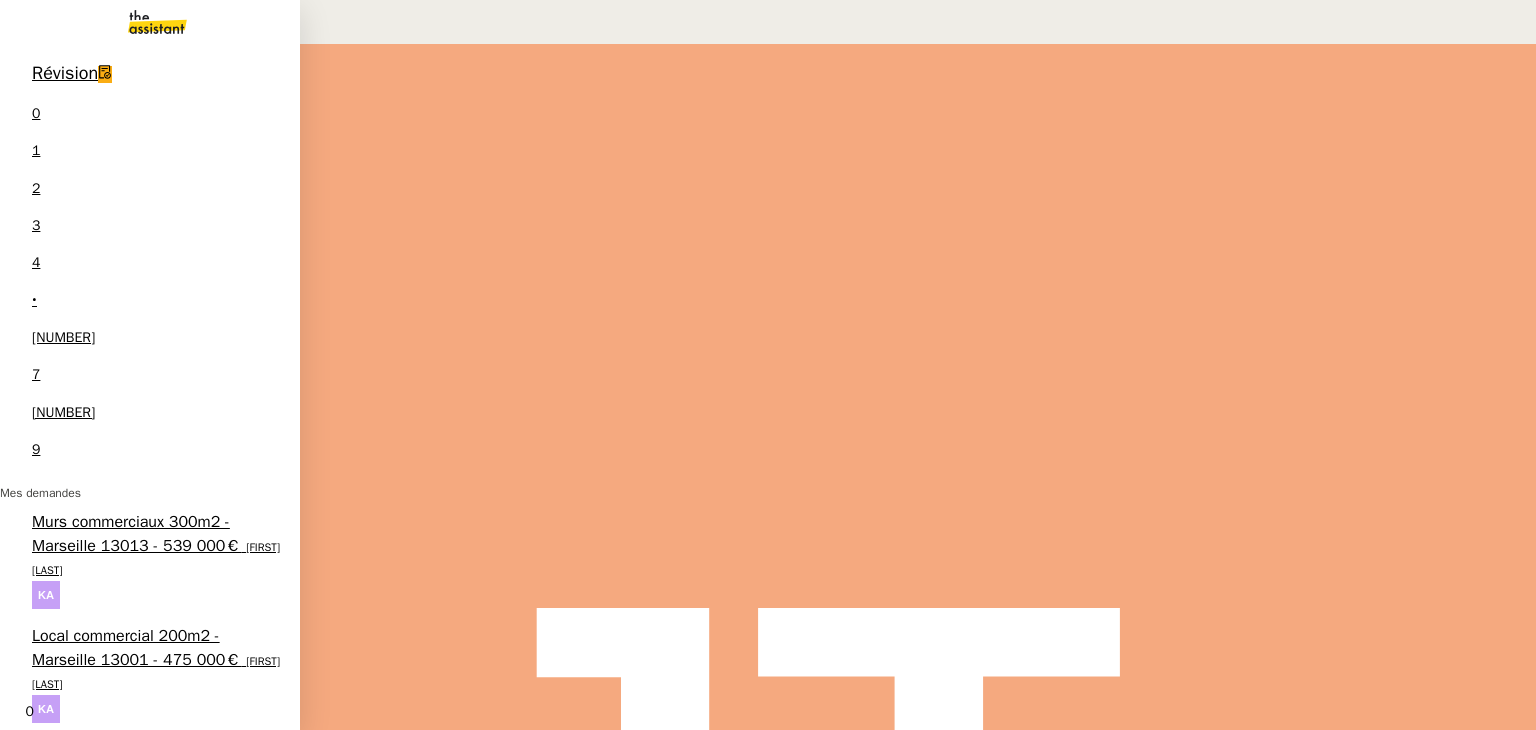 click on "3 demandes en cours" at bounding box center [208, 1634] 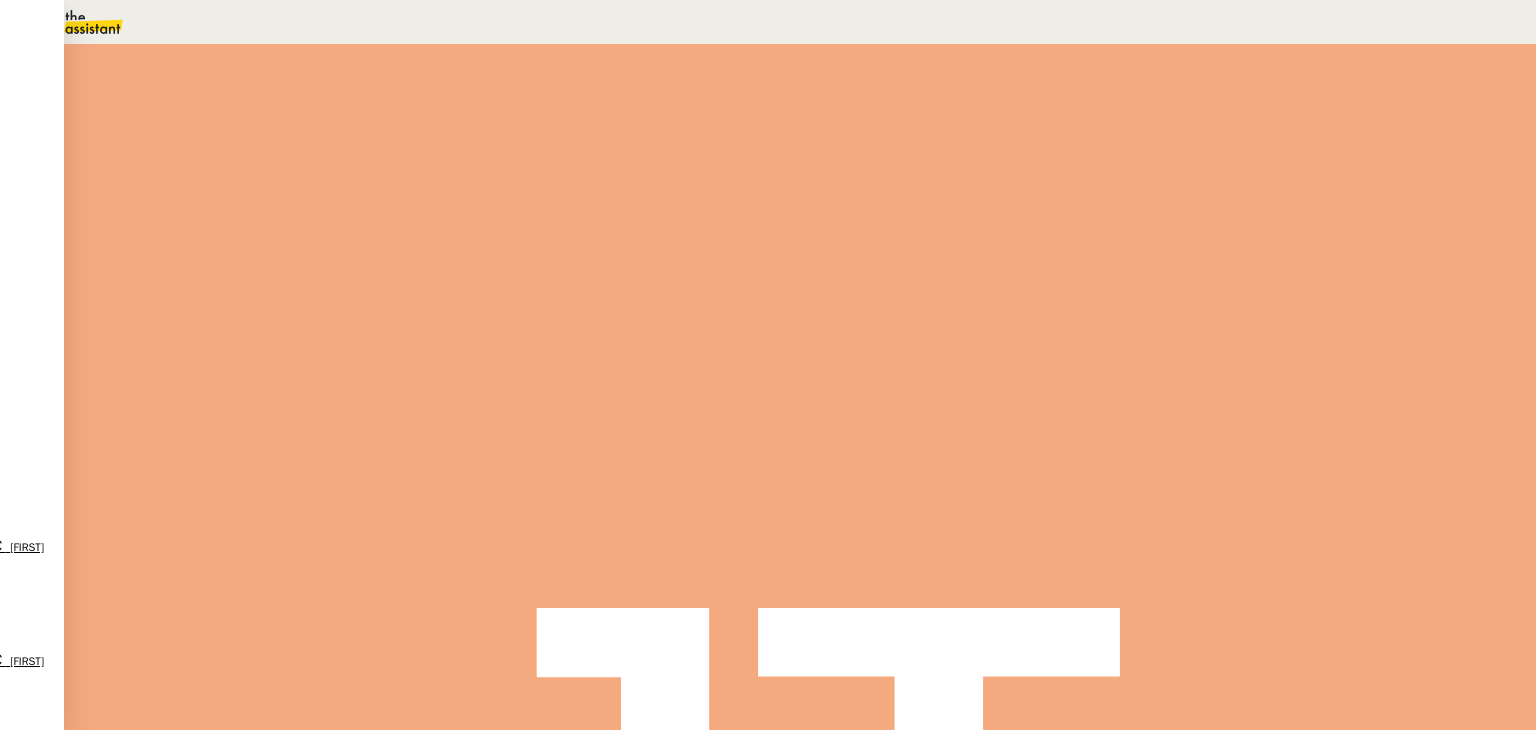 scroll, scrollTop: 400, scrollLeft: 0, axis: vertical 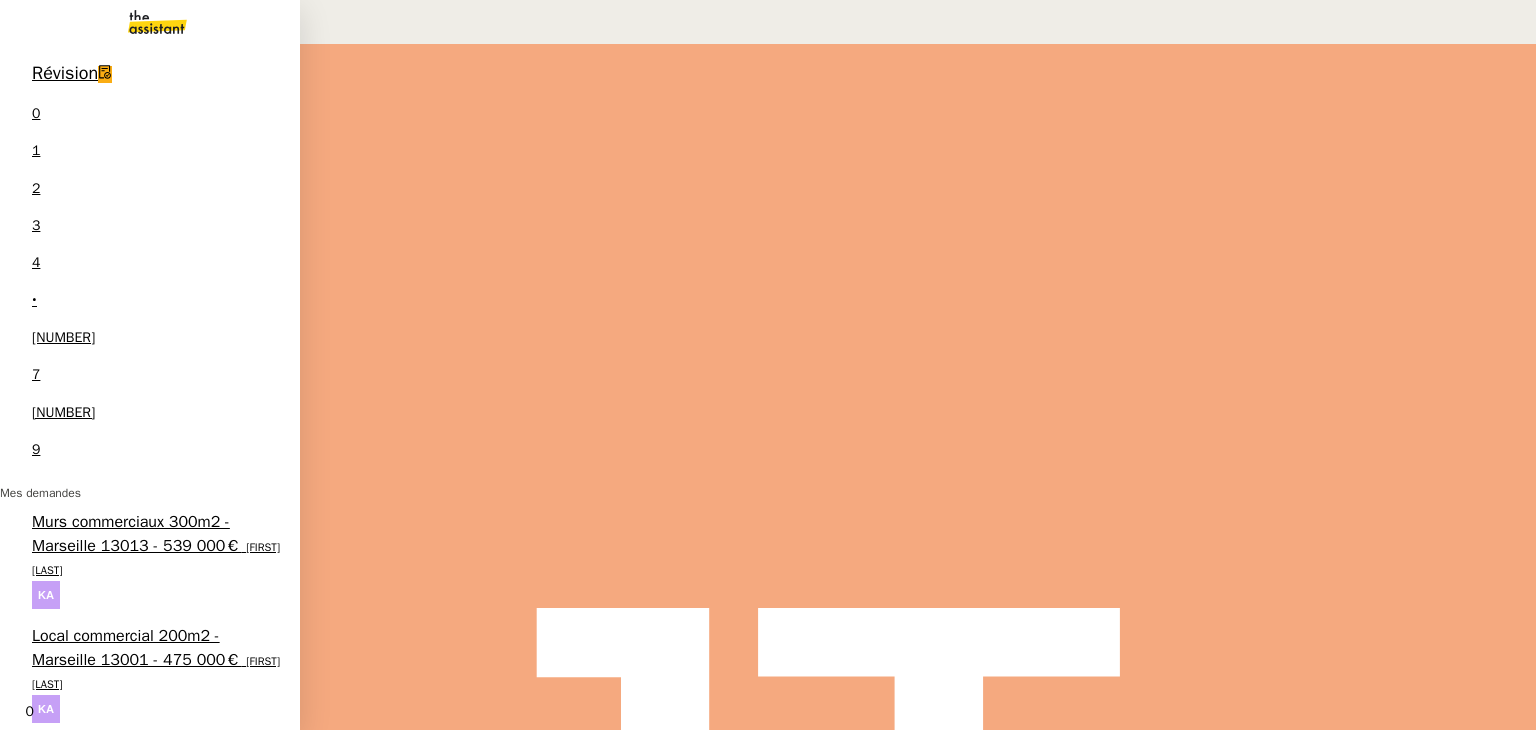 click on "Trouver une nutritionniste pour les menus" at bounding box center (152, 761) 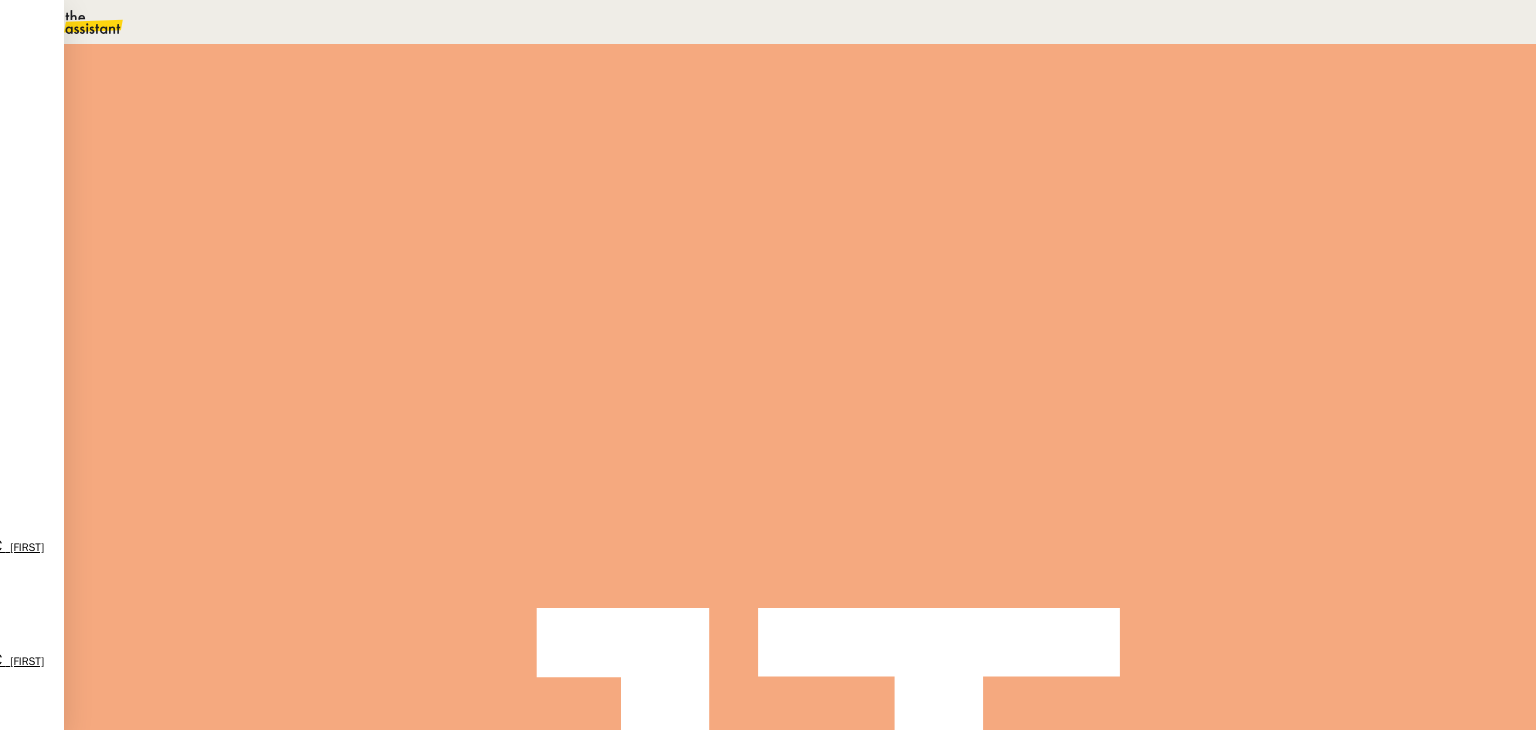 click on "Doctolib" at bounding box center [130, 1108] 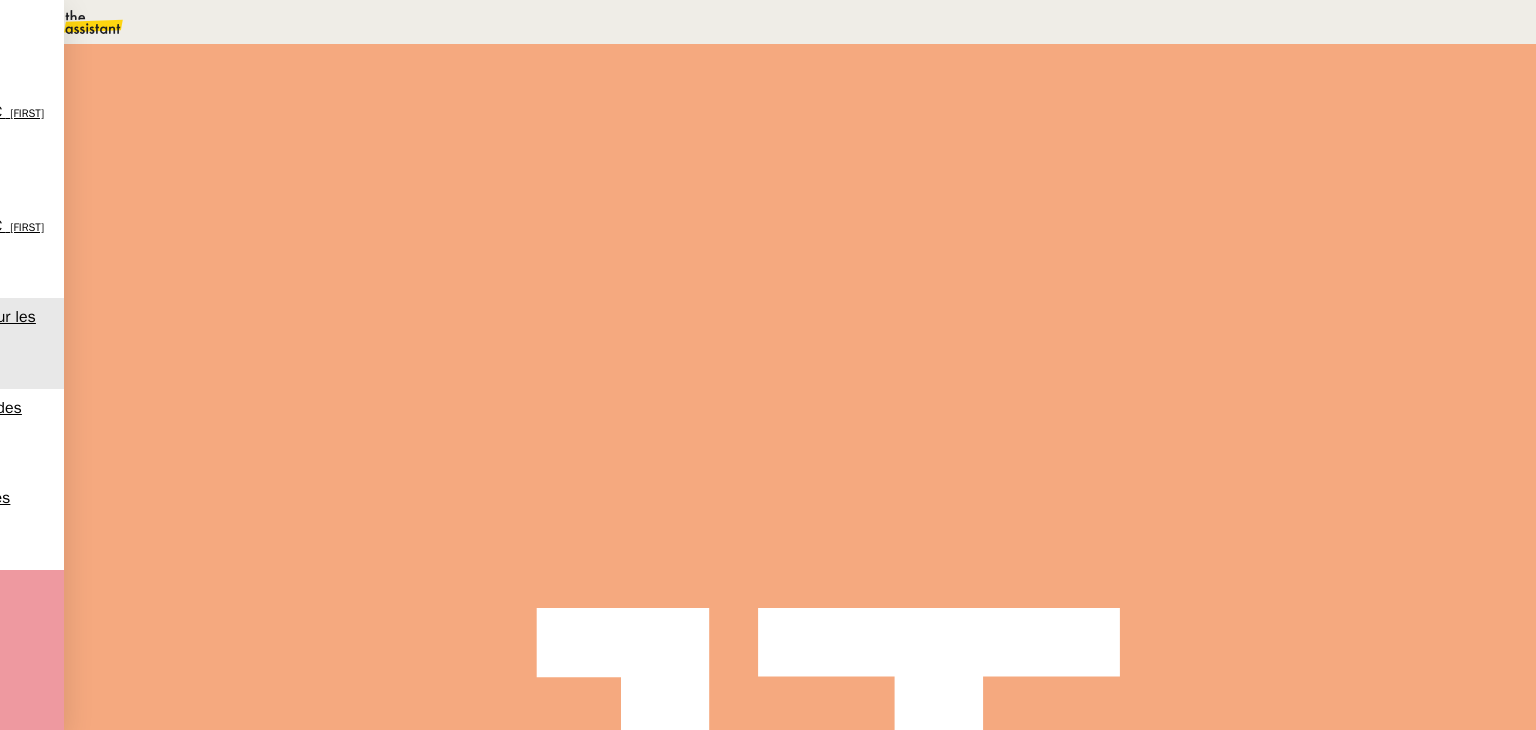 drag, startPoint x: 284, startPoint y: 315, endPoint x: 297, endPoint y: 316, distance: 13.038404 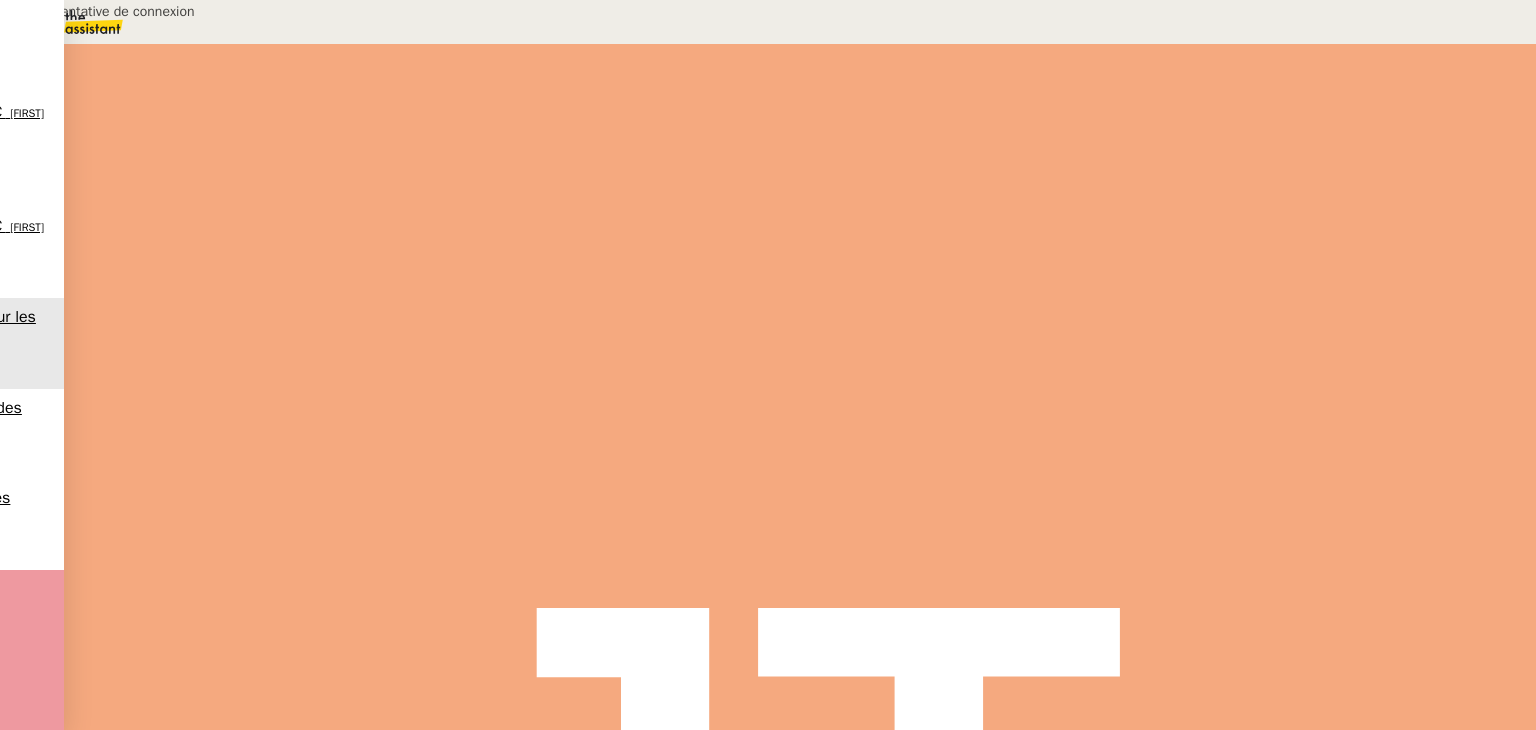 type on "Nouvelle tentative de connexion" 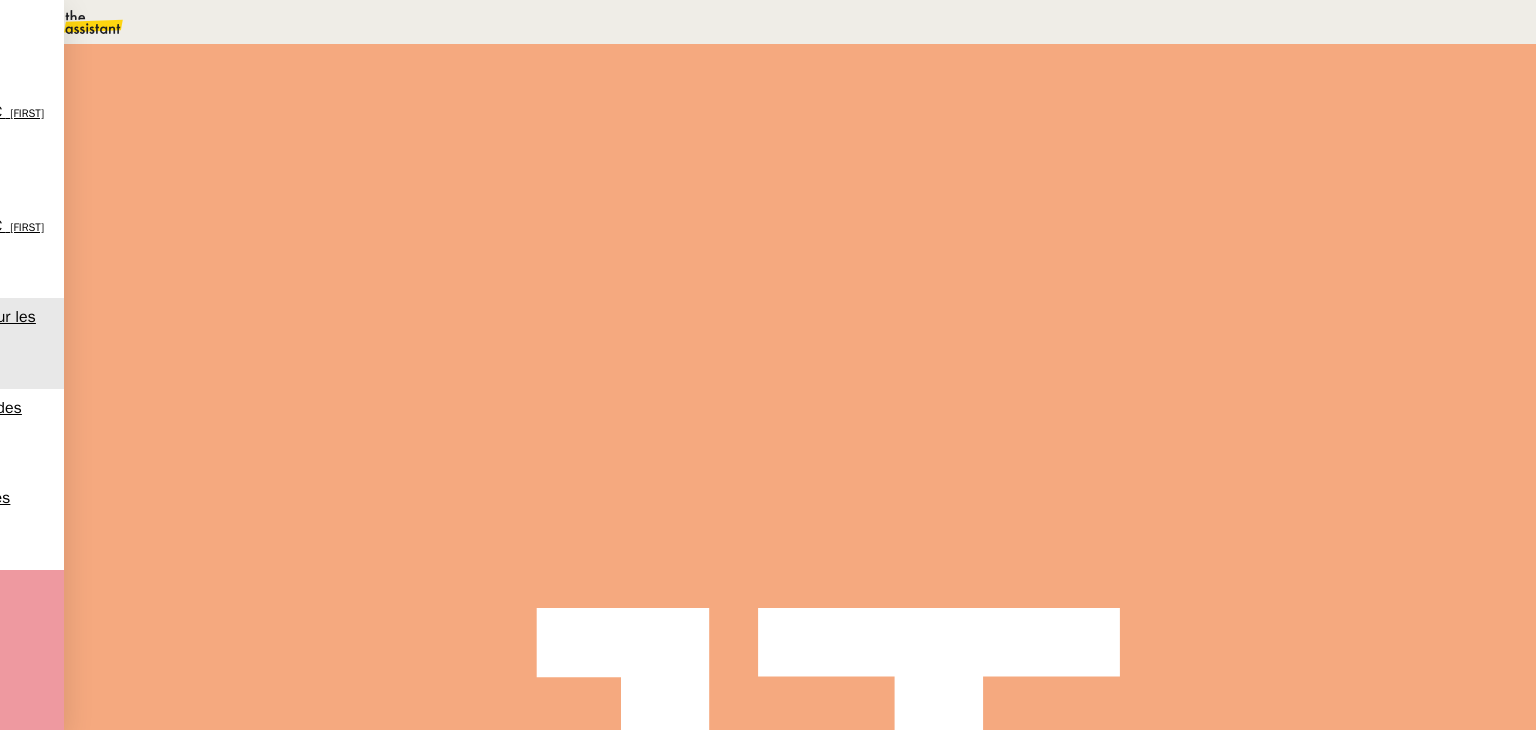click at bounding box center (267, 340) 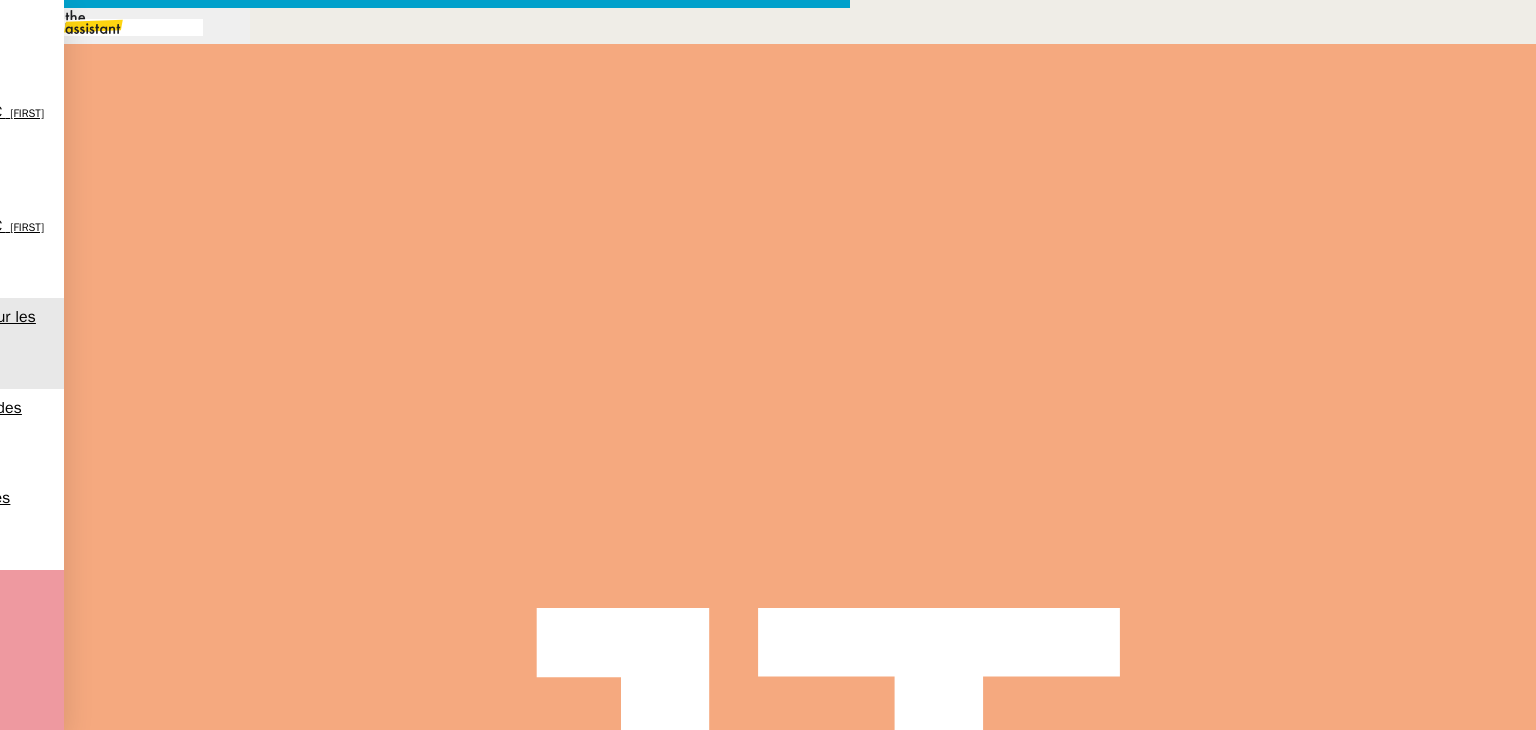 click at bounding box center [425, 837] 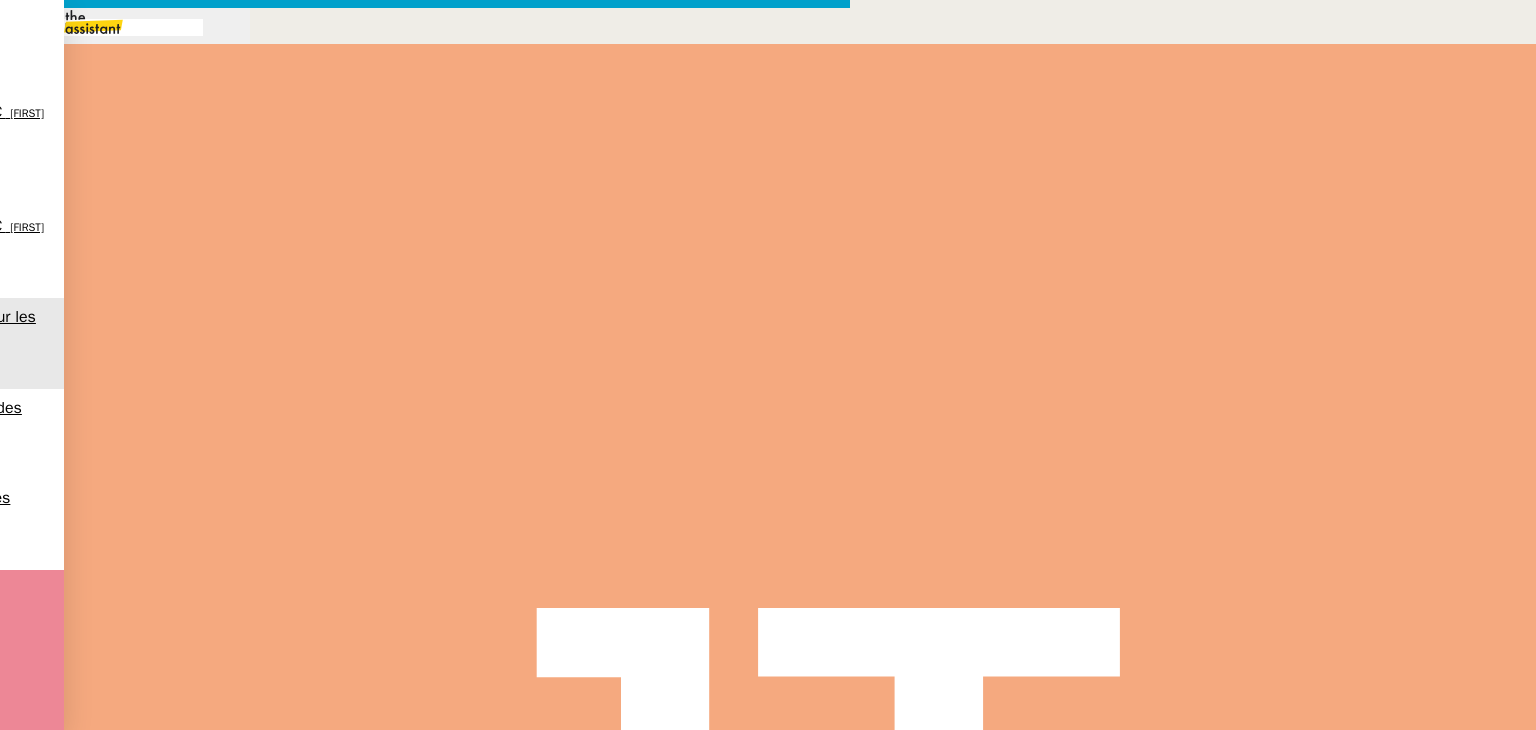 click on "Pourriez-vous m'indiquer le praticien que vous souhaitez consutler parmi ma sélection ?" at bounding box center [445, 967] 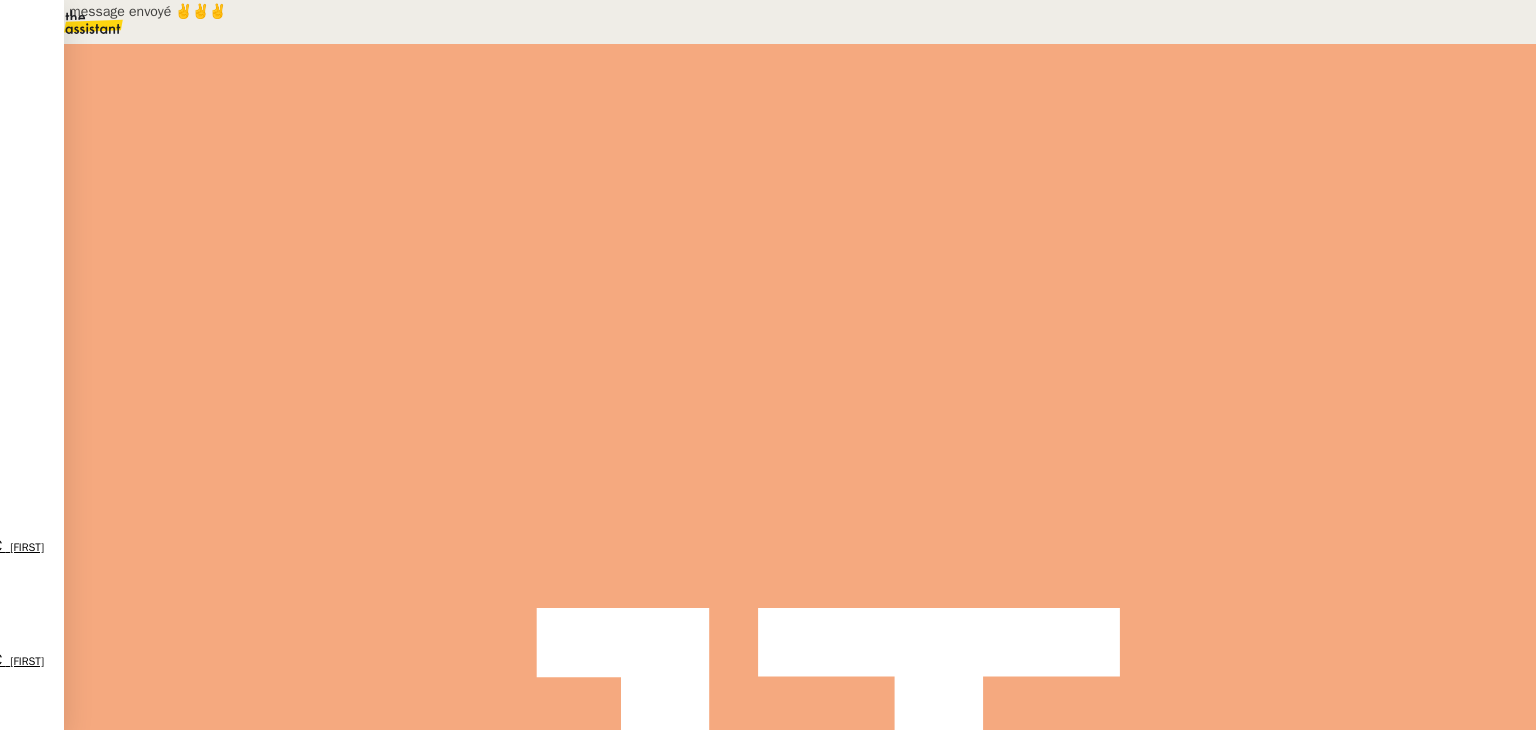scroll, scrollTop: 0, scrollLeft: 0, axis: both 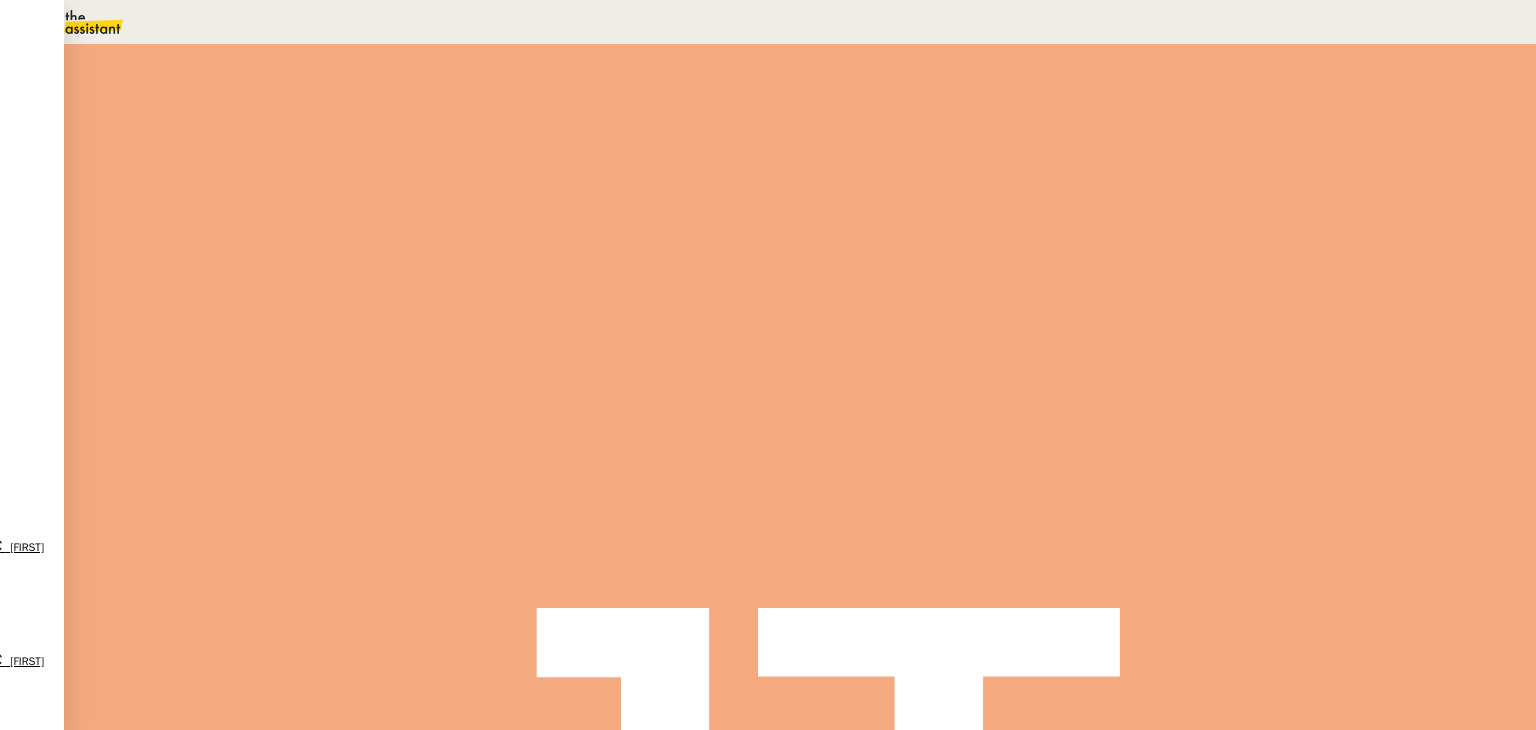click on "Echange par SMS" at bounding box center (1184, 227) 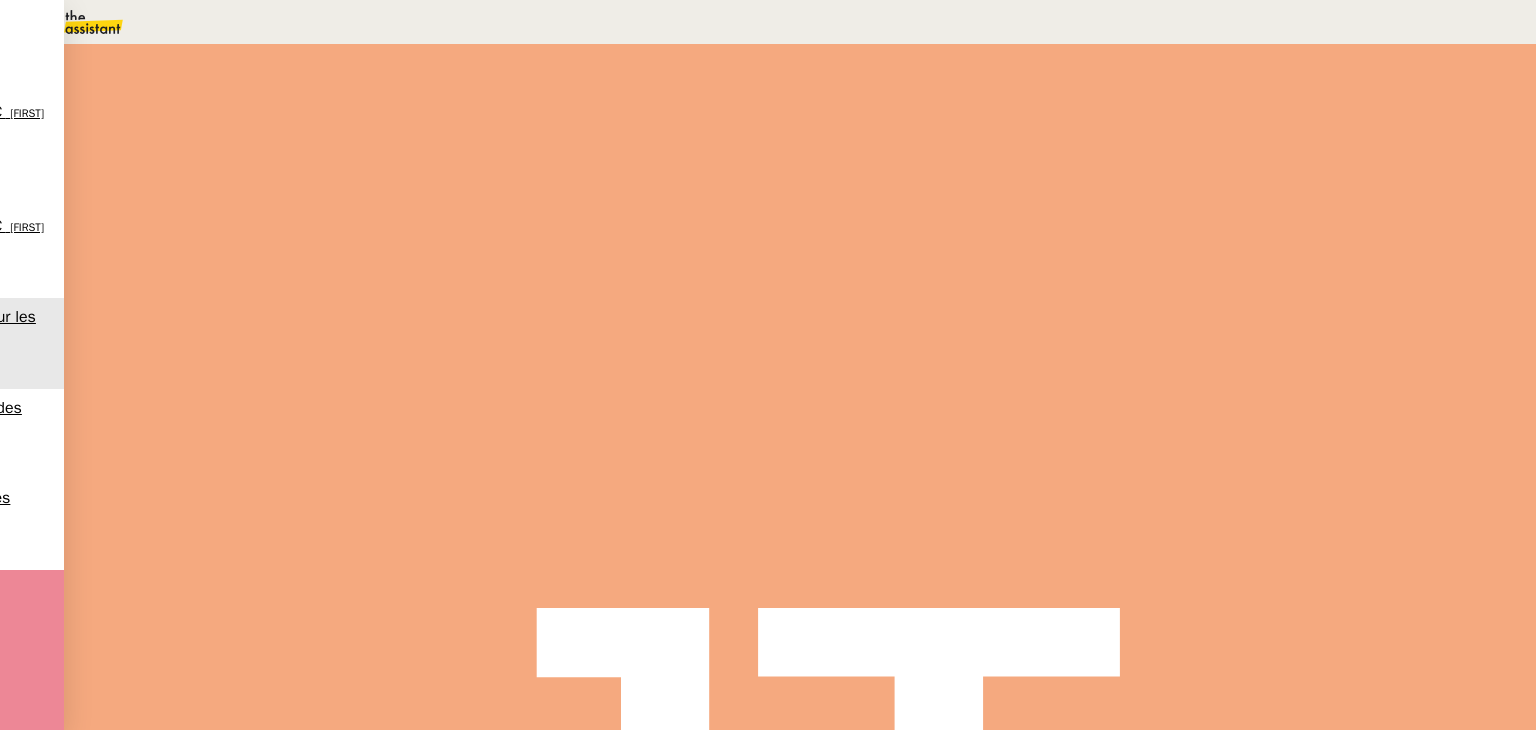 scroll, scrollTop: 0, scrollLeft: 0, axis: both 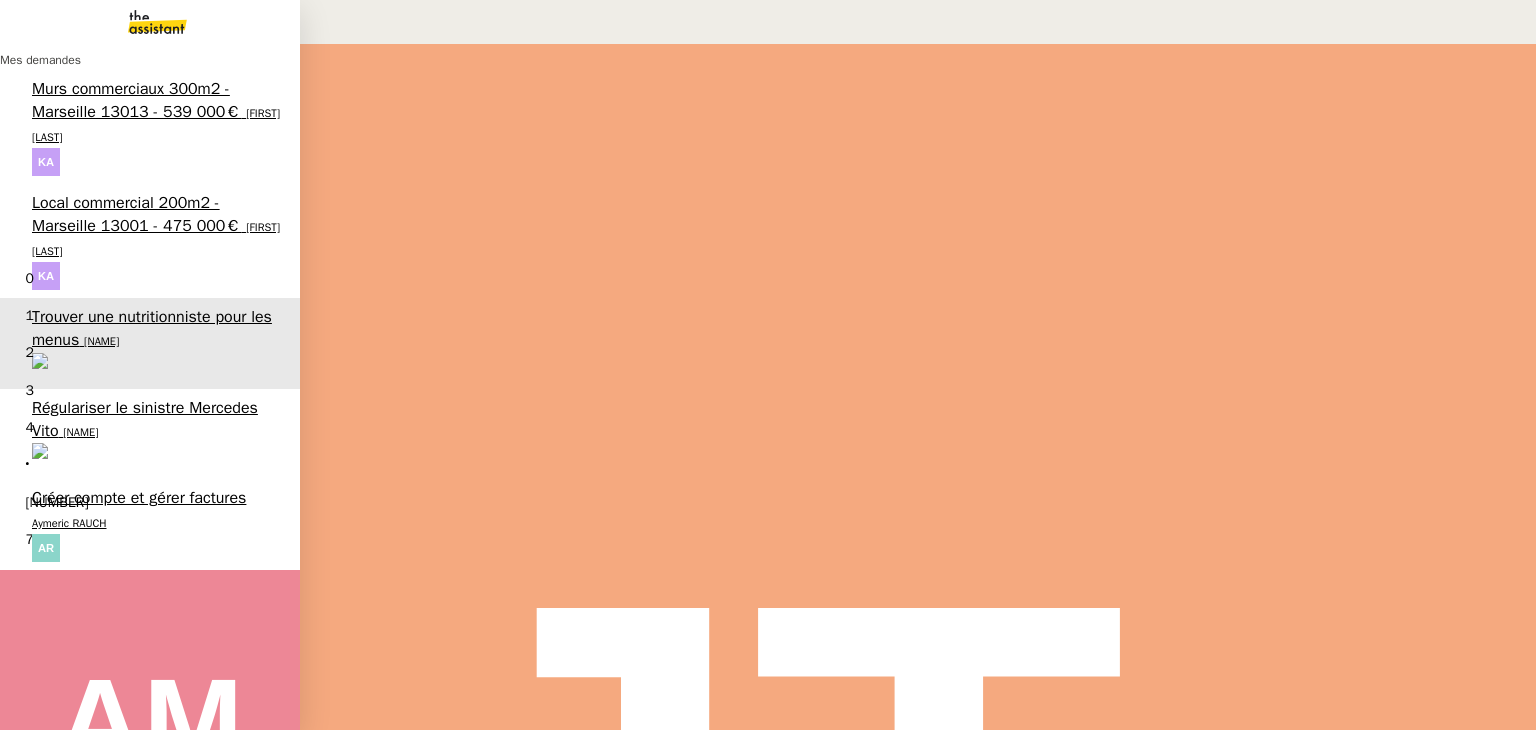 click on "[FIRST] [LAST]" at bounding box center (156, 238) 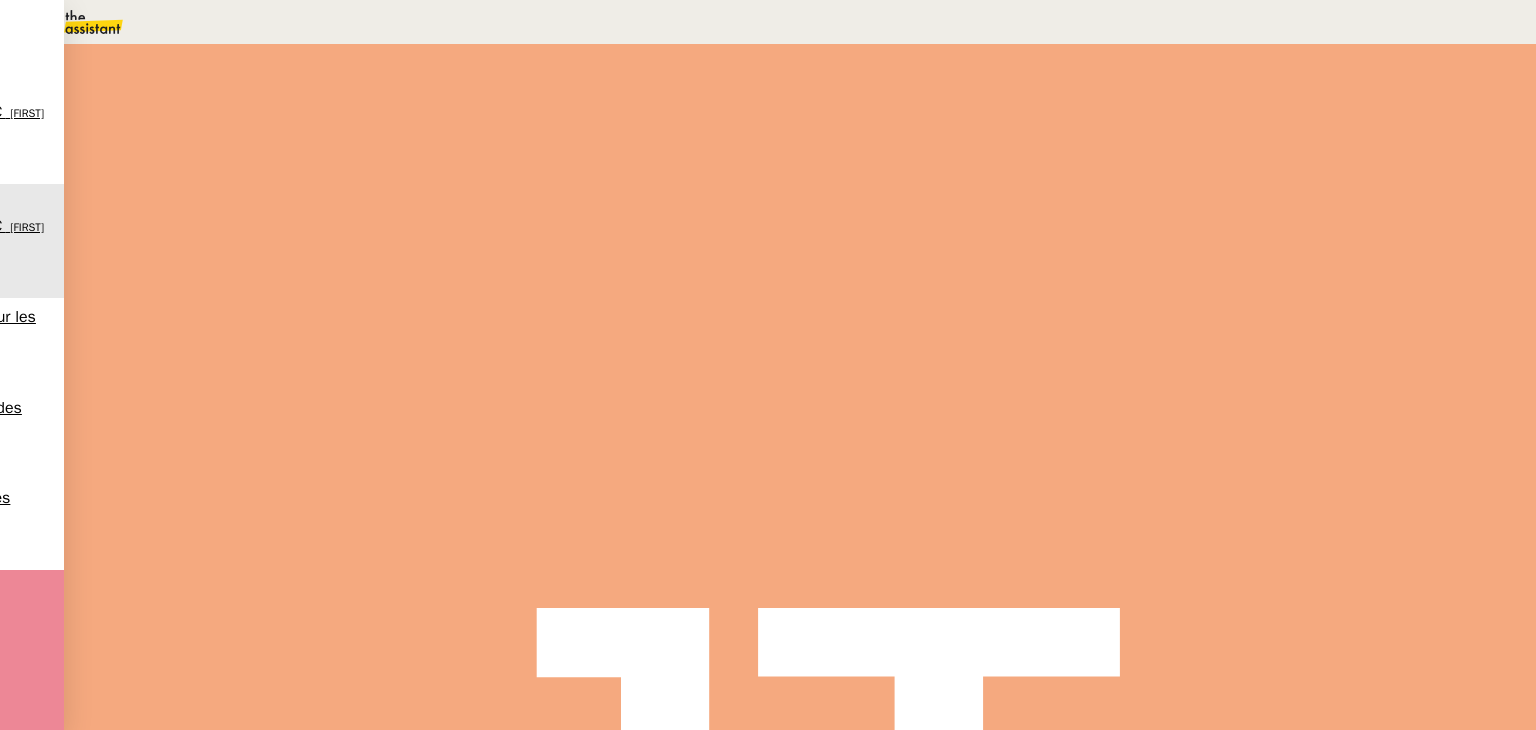 click at bounding box center [267, 336] 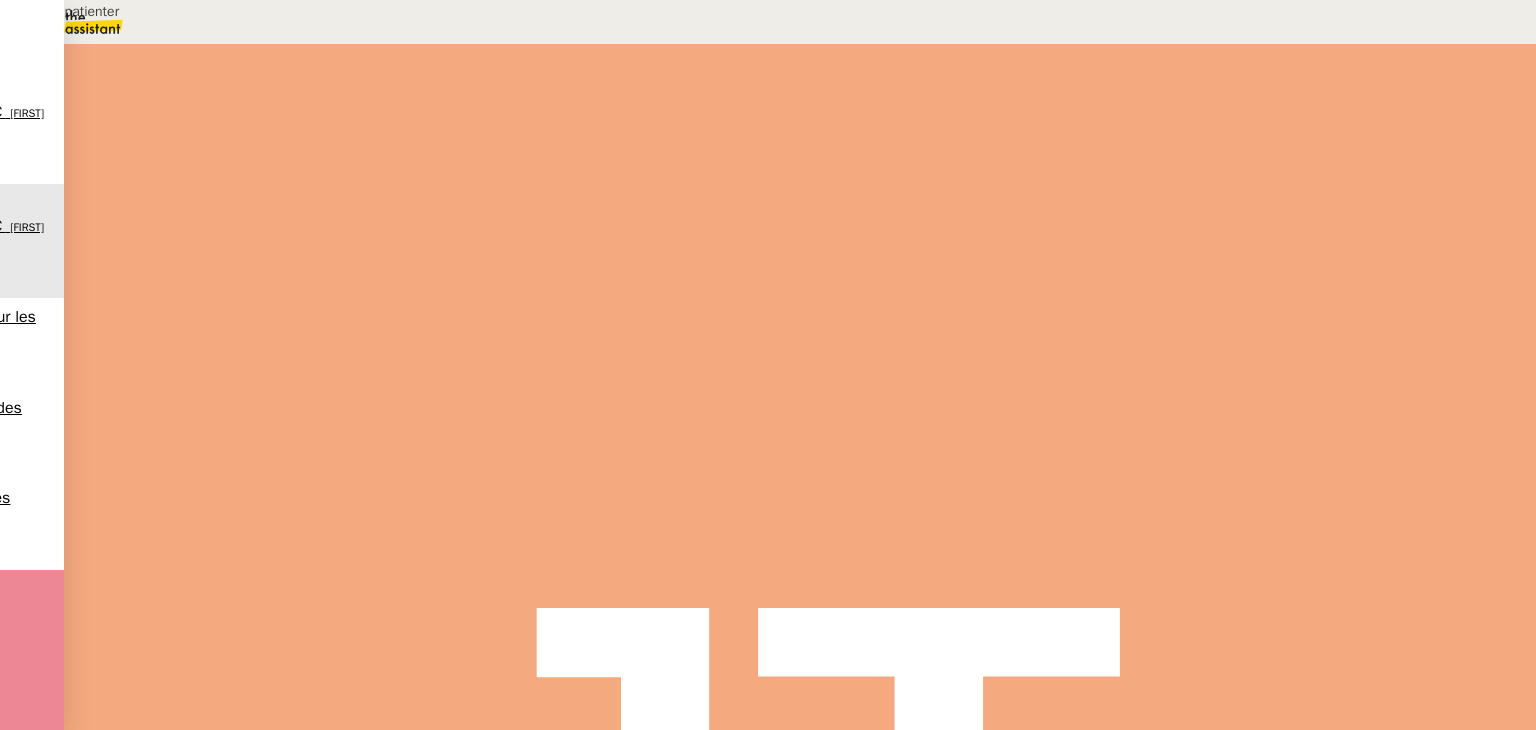 scroll, scrollTop: 553, scrollLeft: 0, axis: vertical 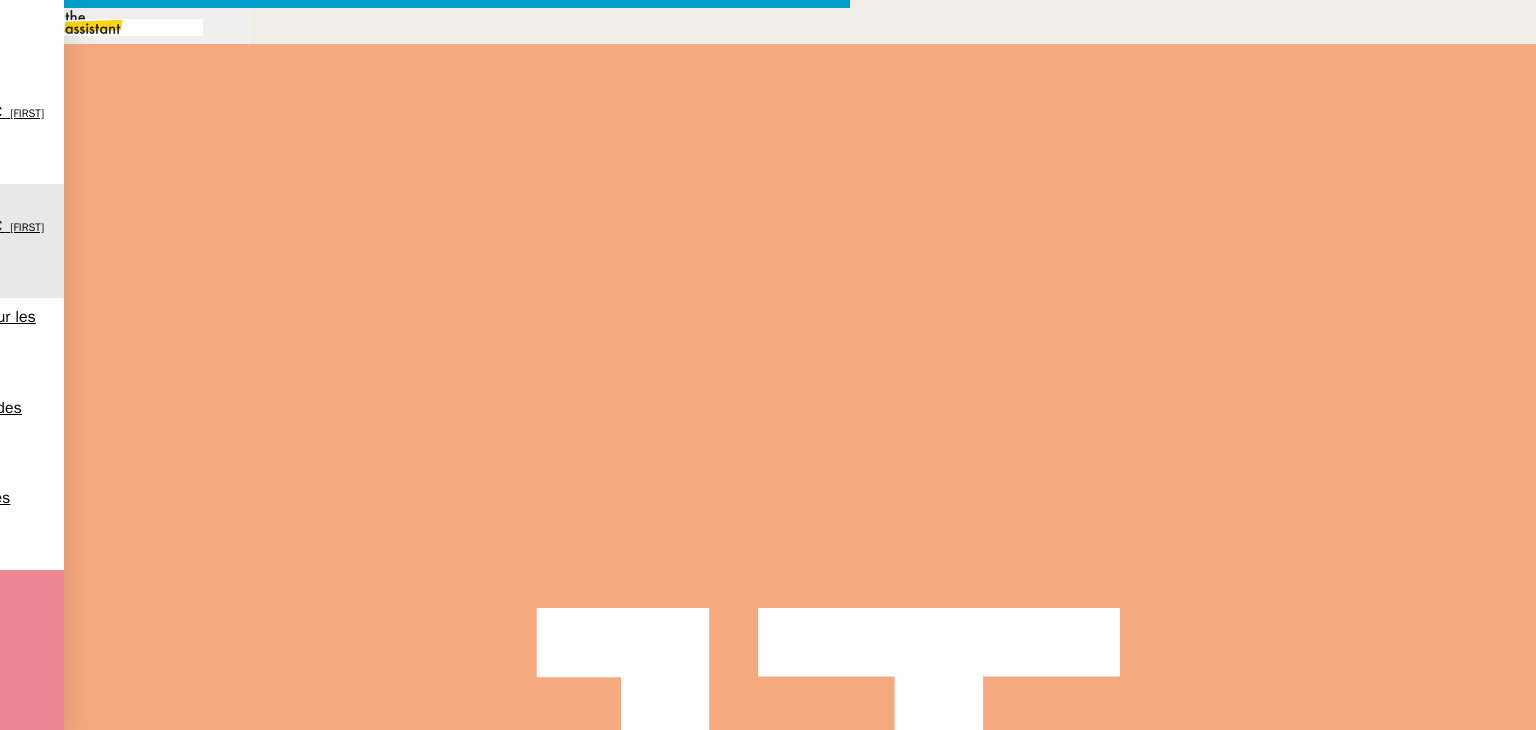click at bounding box center (425, 837) 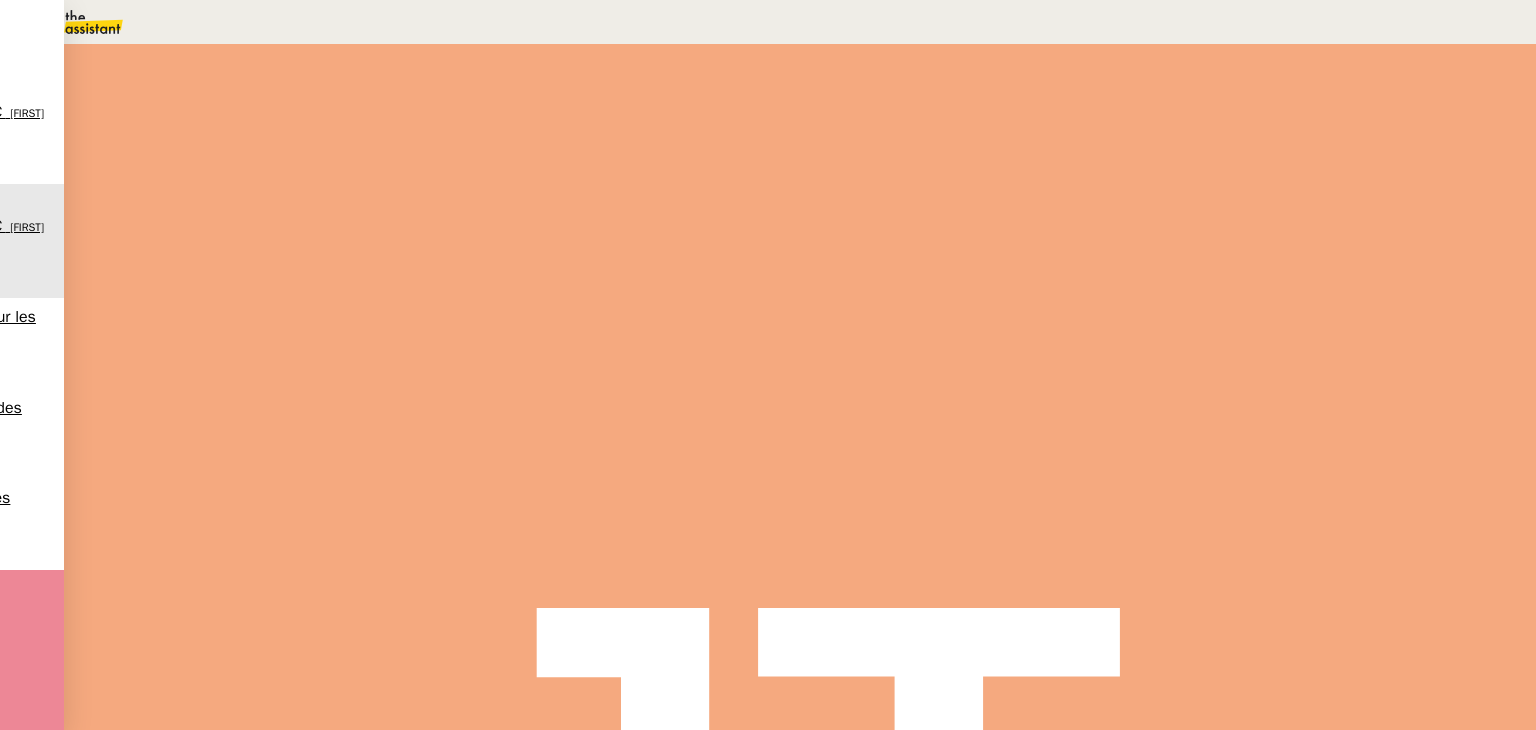 scroll, scrollTop: 0, scrollLeft: 0, axis: both 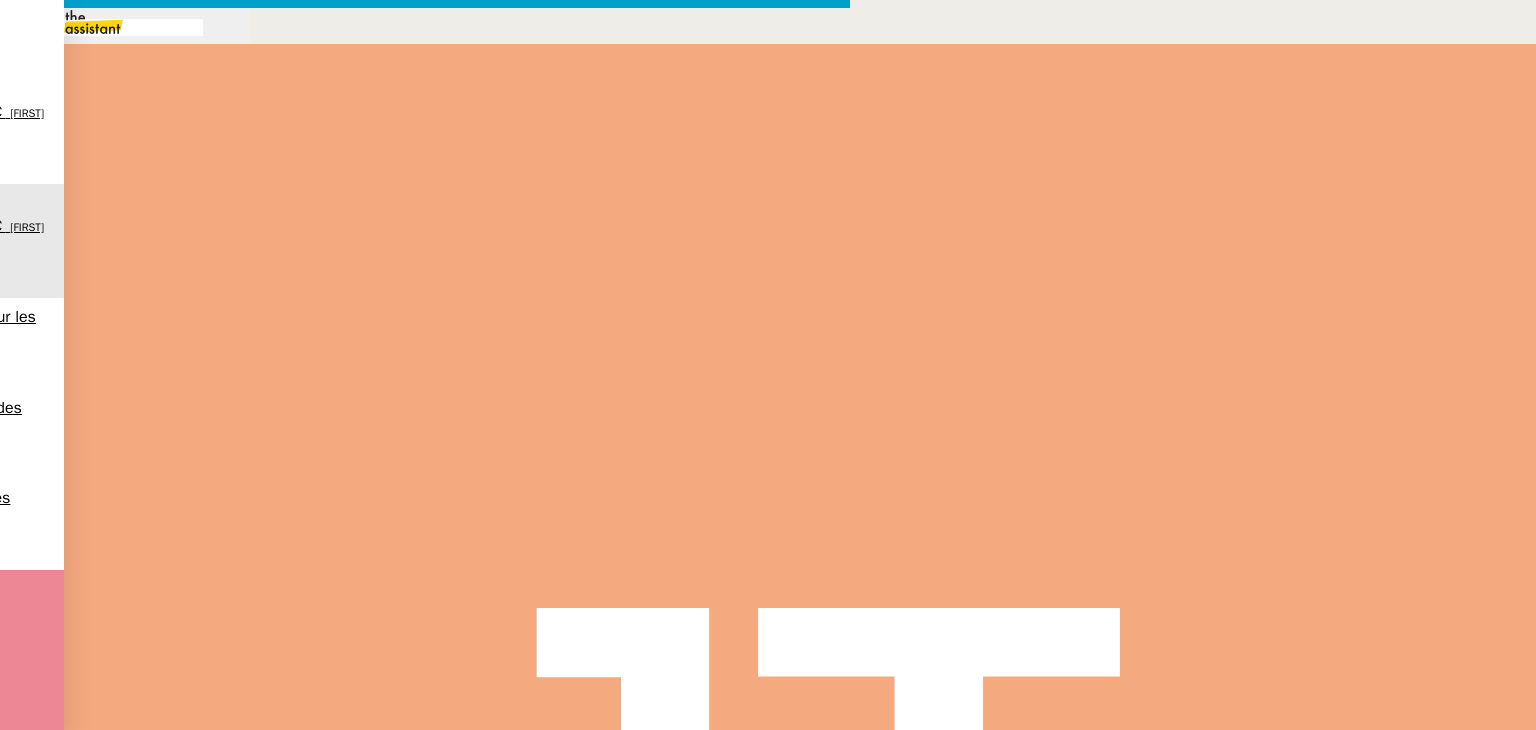 click on "Envoyer" at bounding box center [78, 1133] 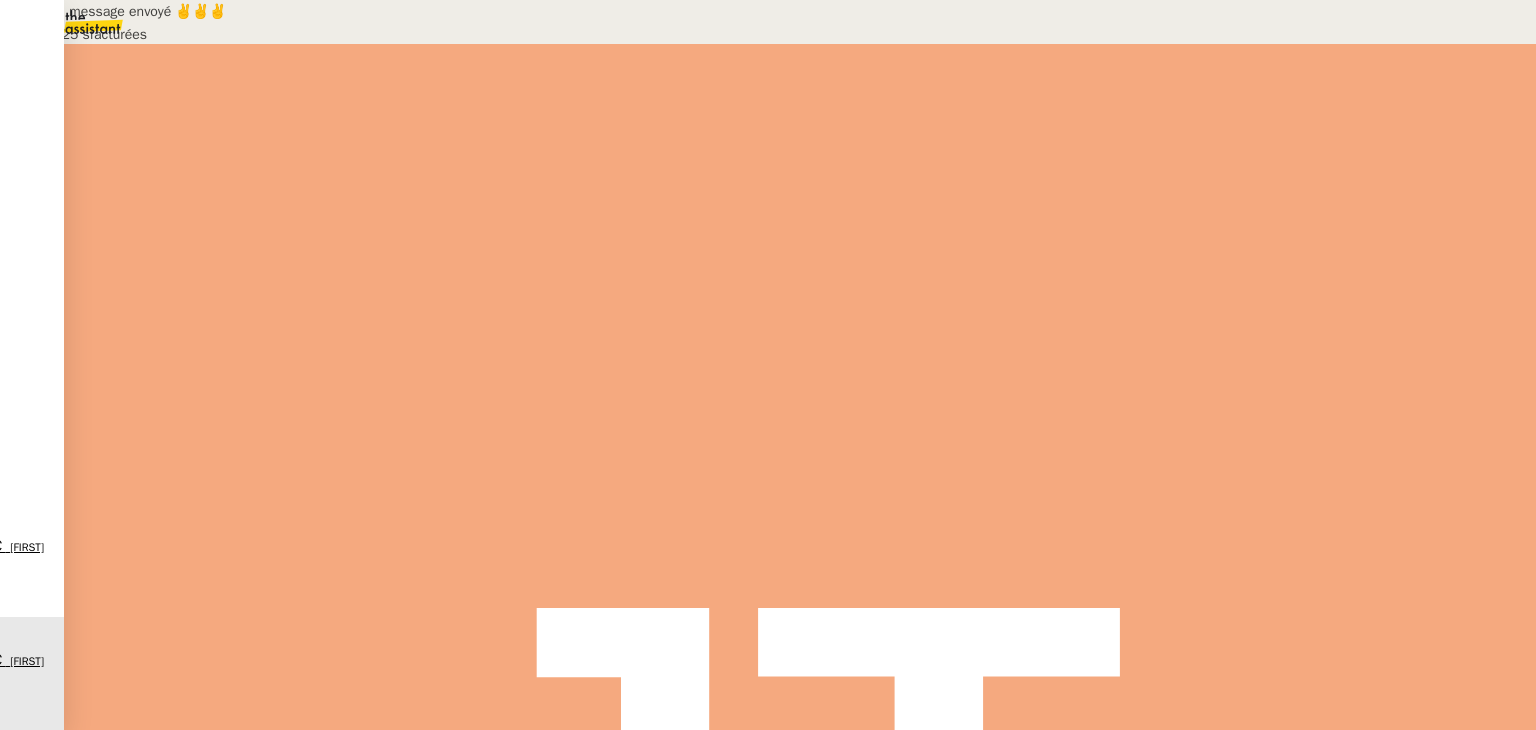 click on "[TIME]" at bounding box center (287, 325) 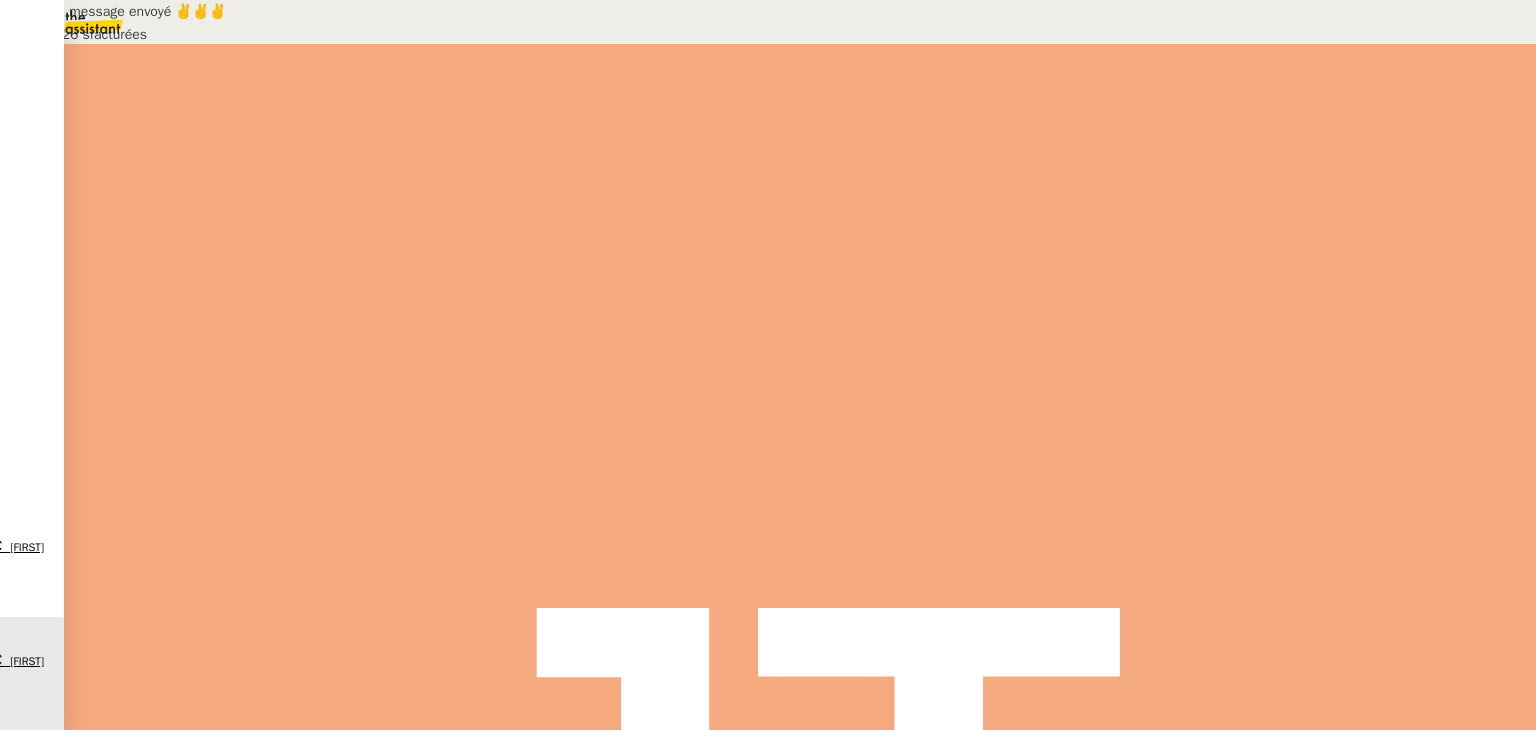 click at bounding box center (287, 340) 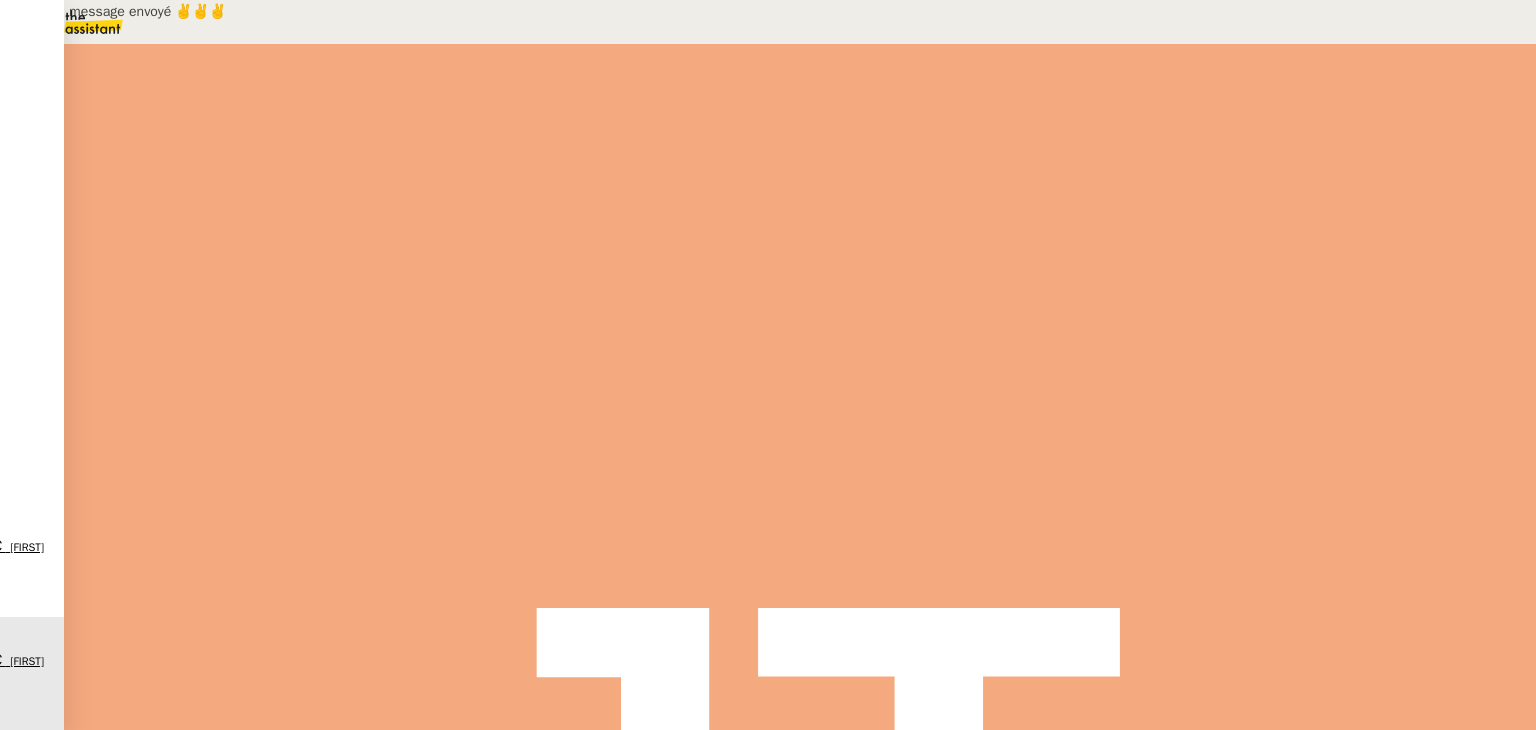 click at bounding box center (307, 340) 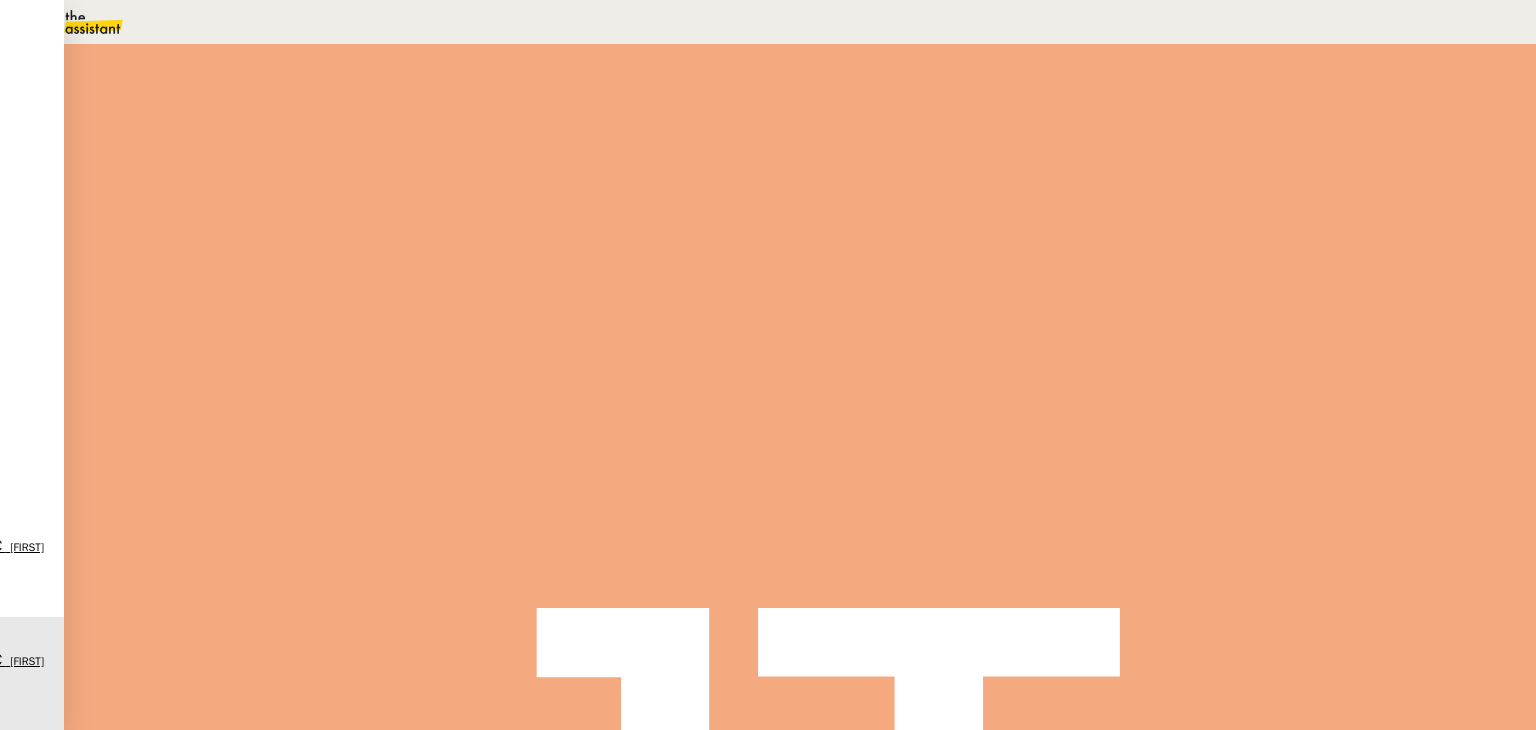click on "Aucune action supplémentaire n'est nécessaire." at bounding box center (213, 73) 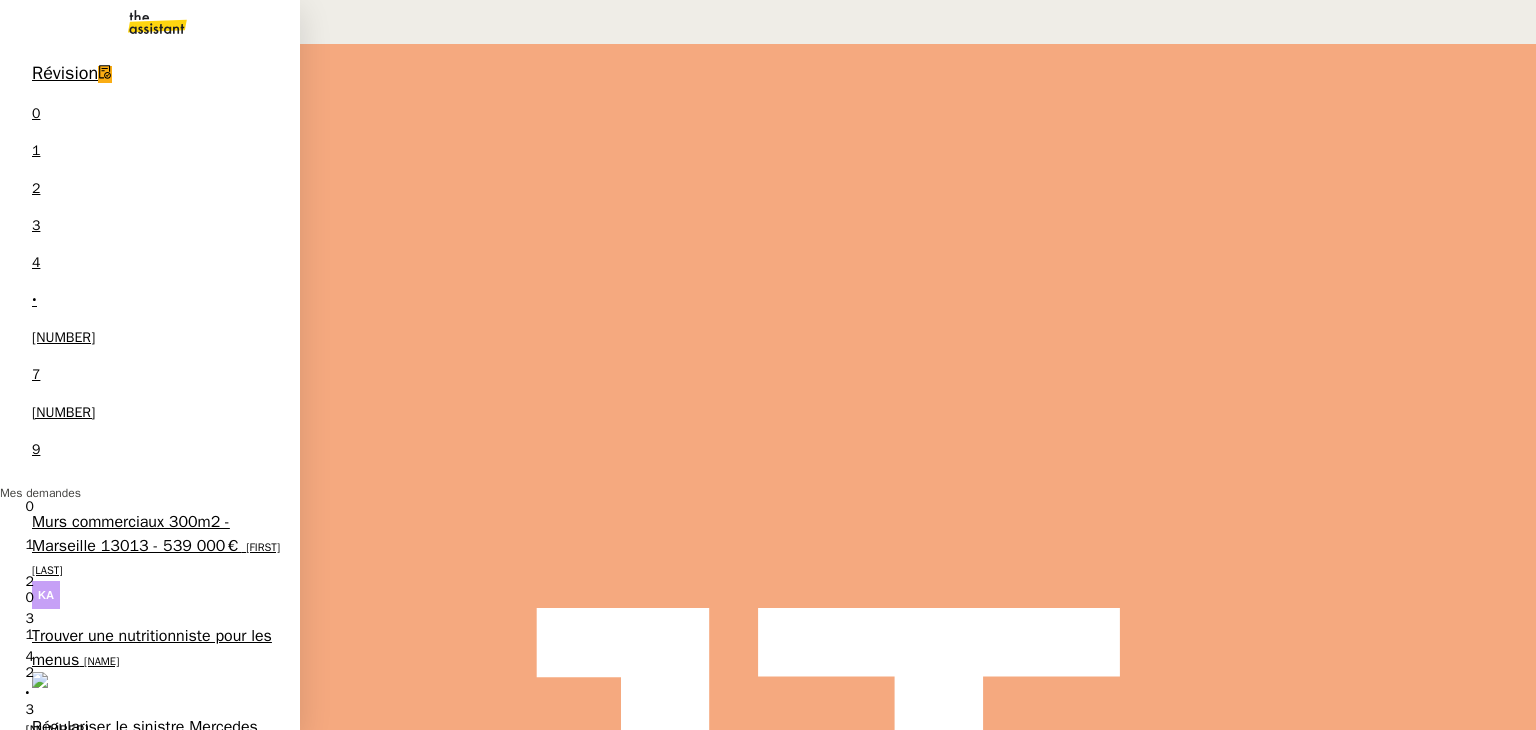 click on "[FIRST] [LAST]" at bounding box center (156, 558) 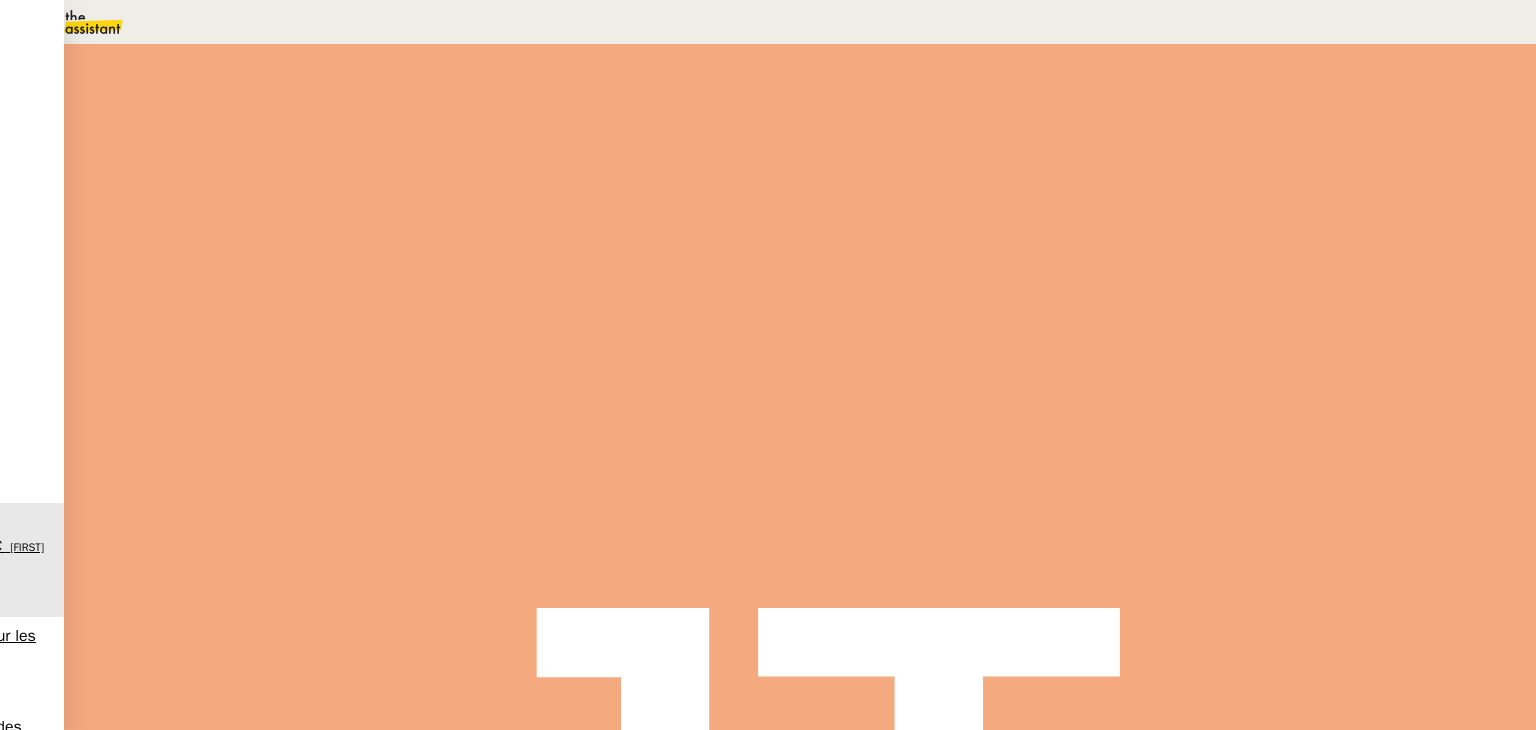 click at bounding box center (267, 340) 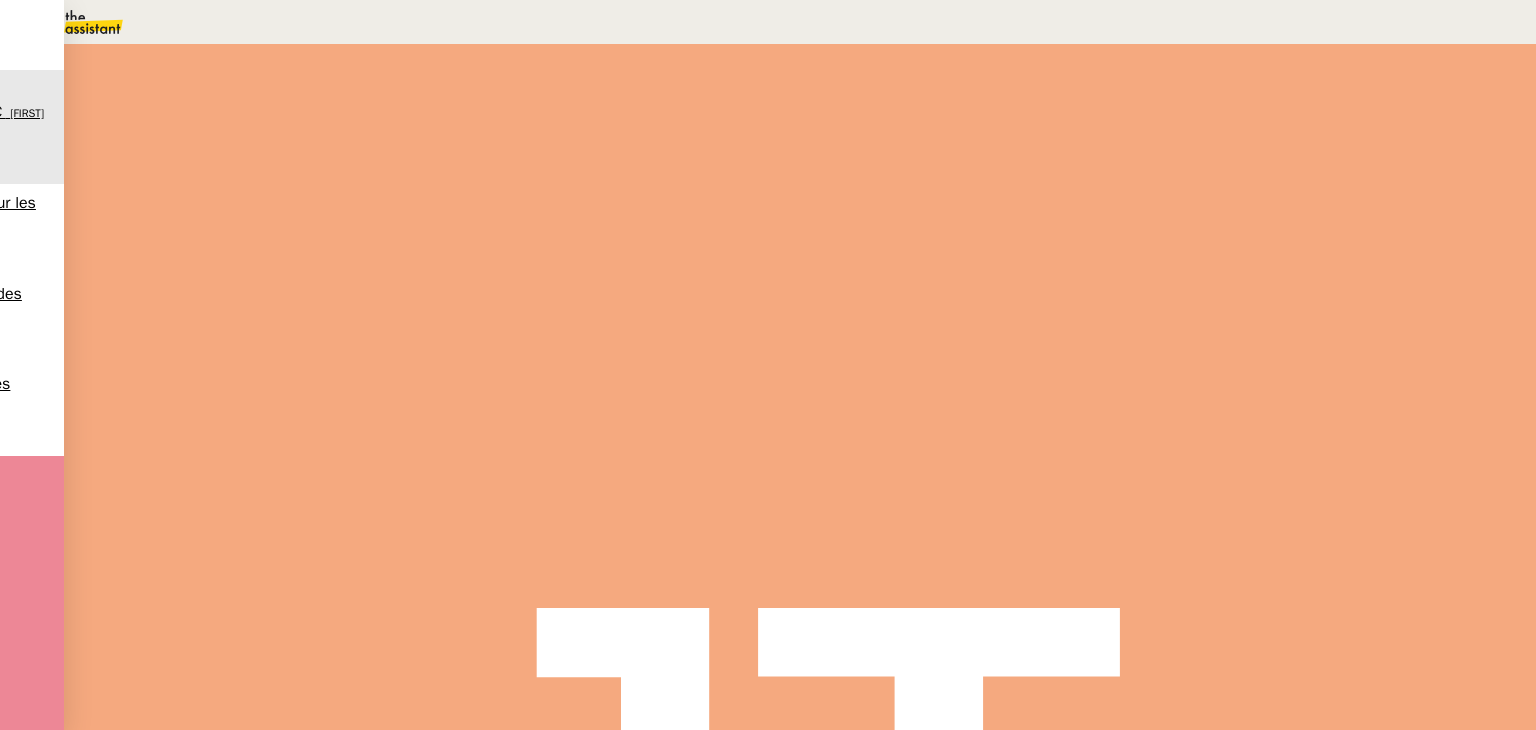 scroll, scrollTop: 500, scrollLeft: 0, axis: vertical 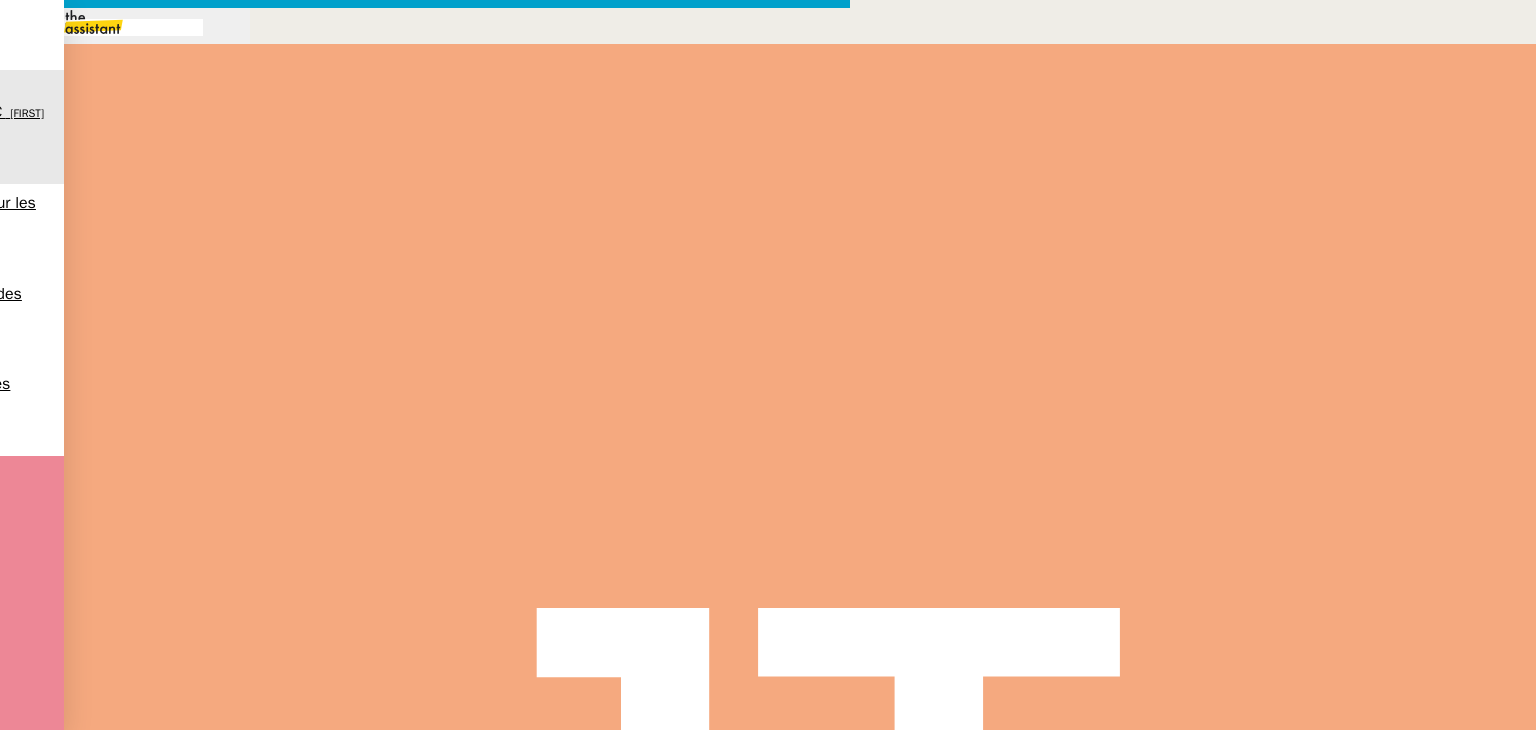 click at bounding box center [425, 837] 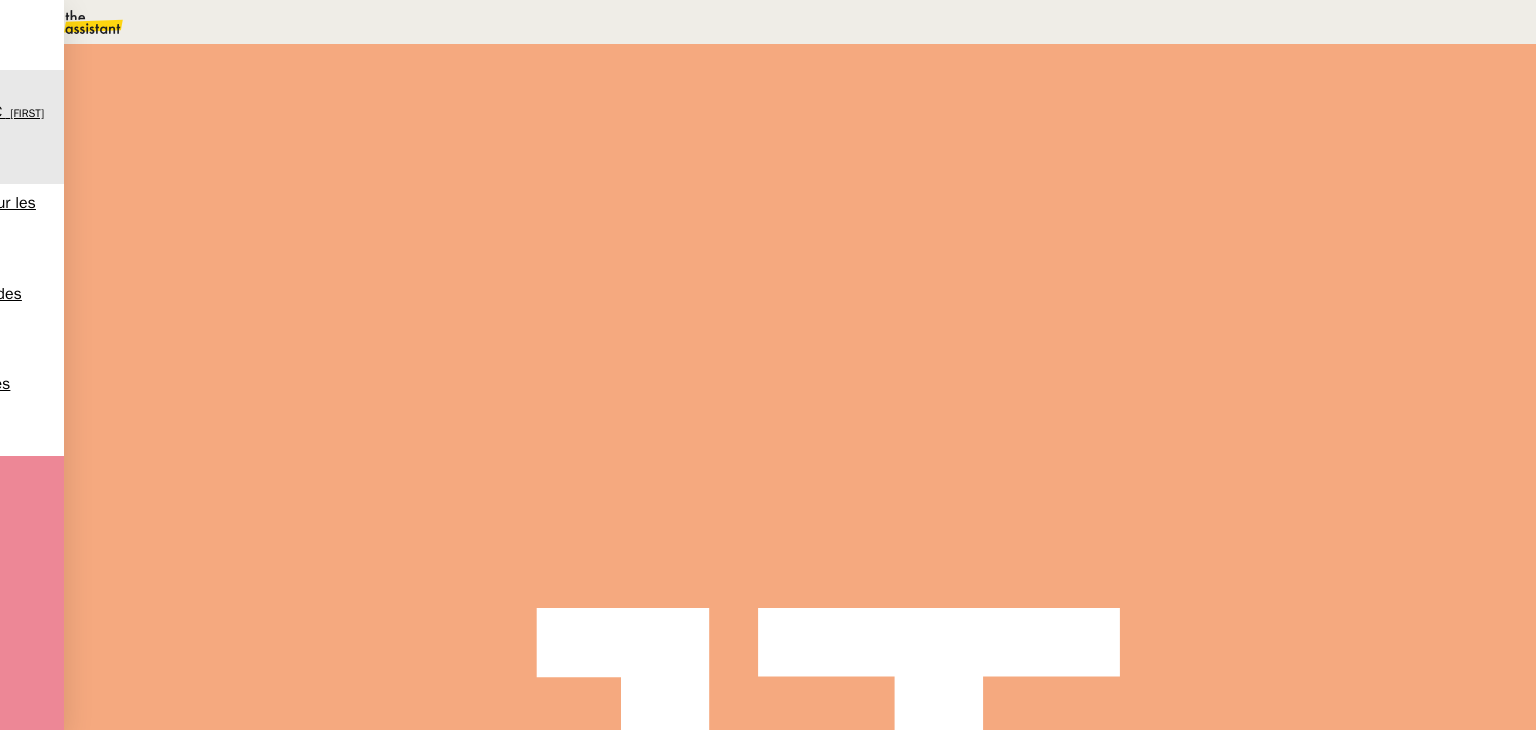 scroll, scrollTop: 0, scrollLeft: 0, axis: both 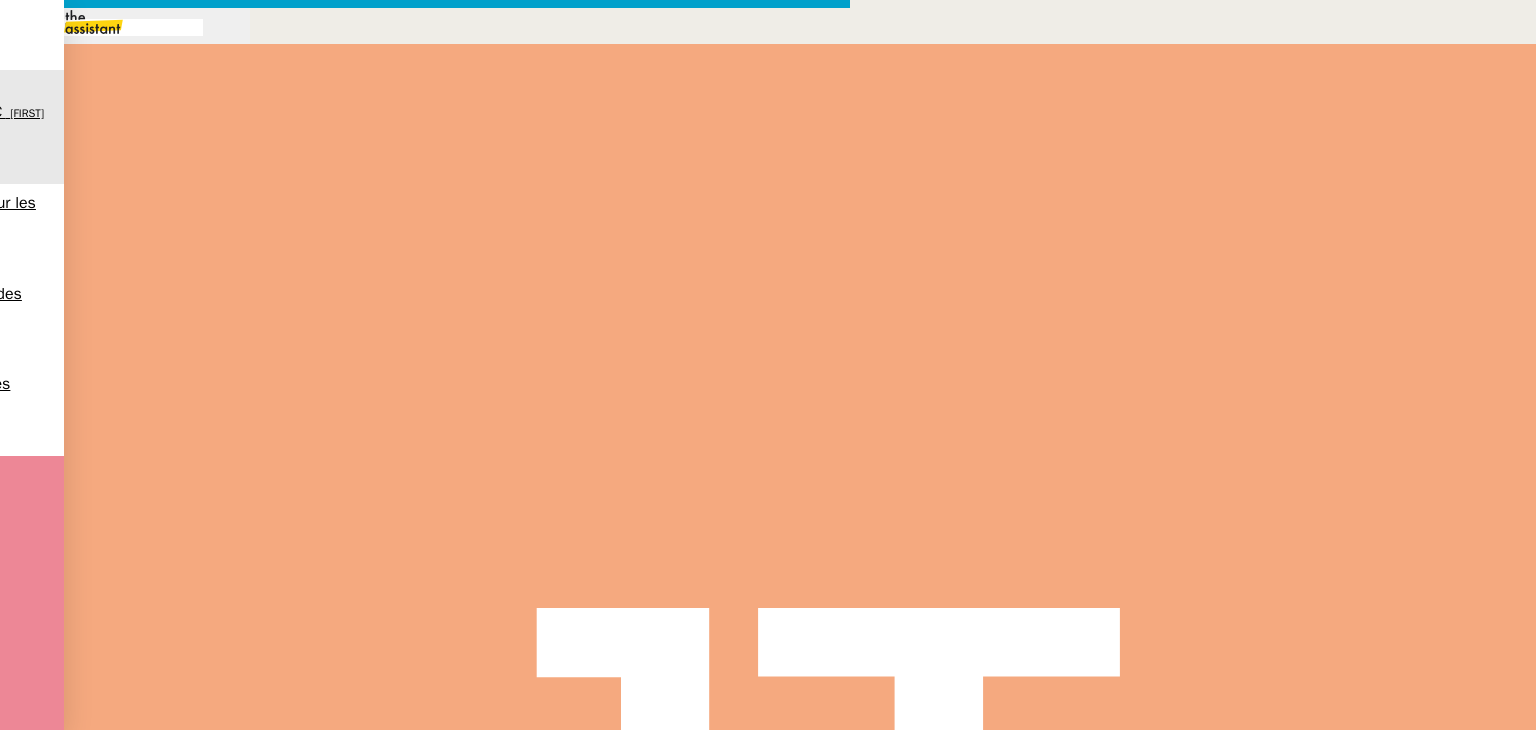 click on "Envoyer" at bounding box center (78, 1133) 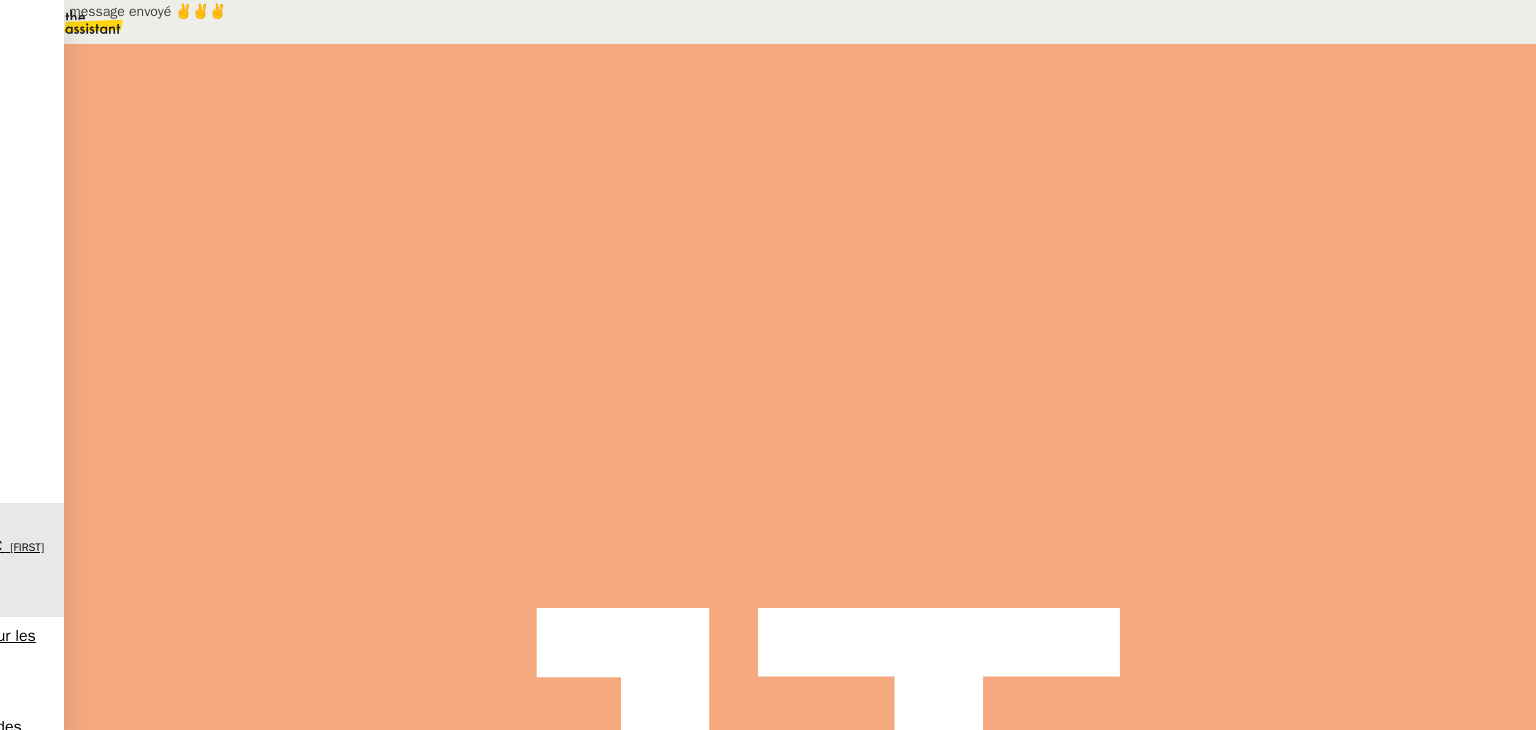 click on "4" at bounding box center (254, 324) 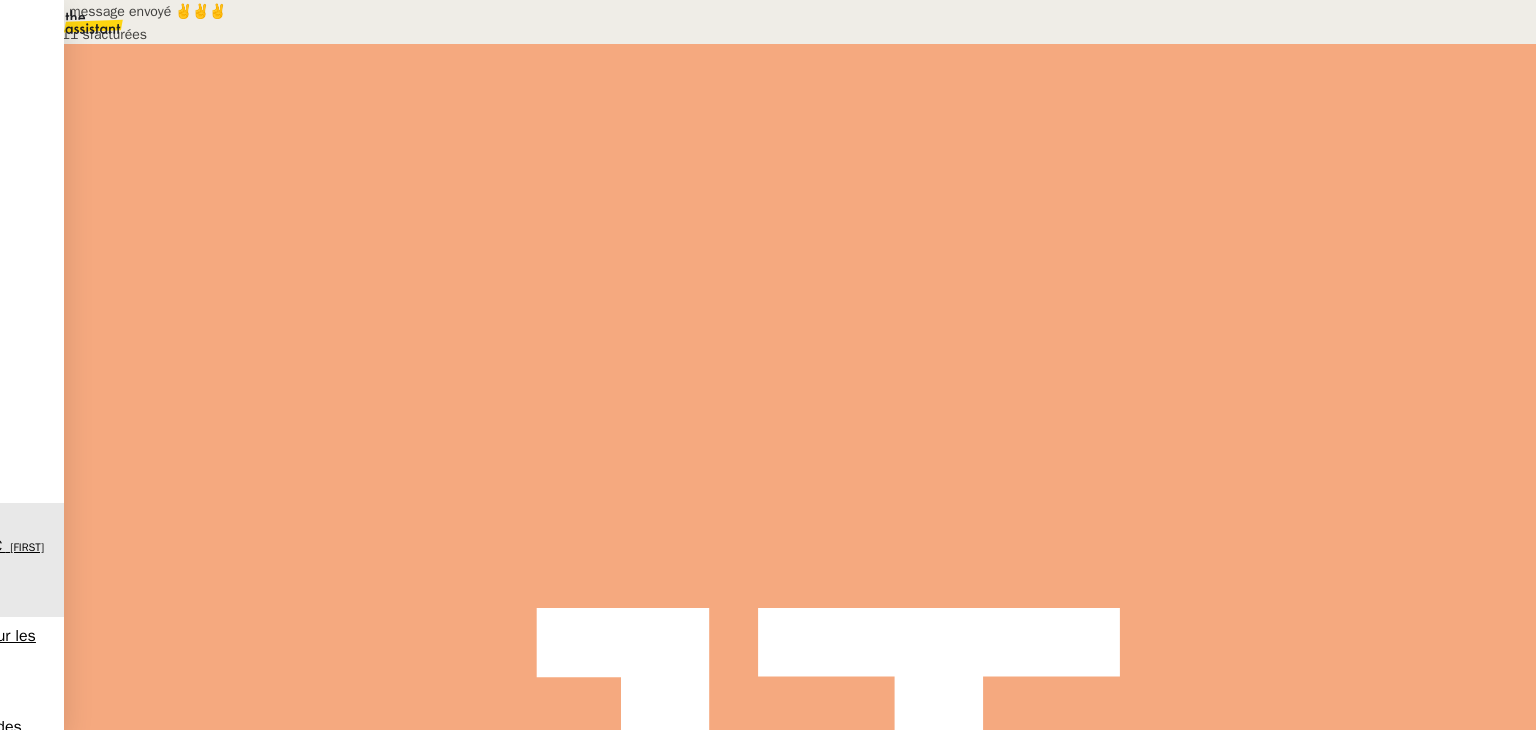 click at bounding box center (327, 340) 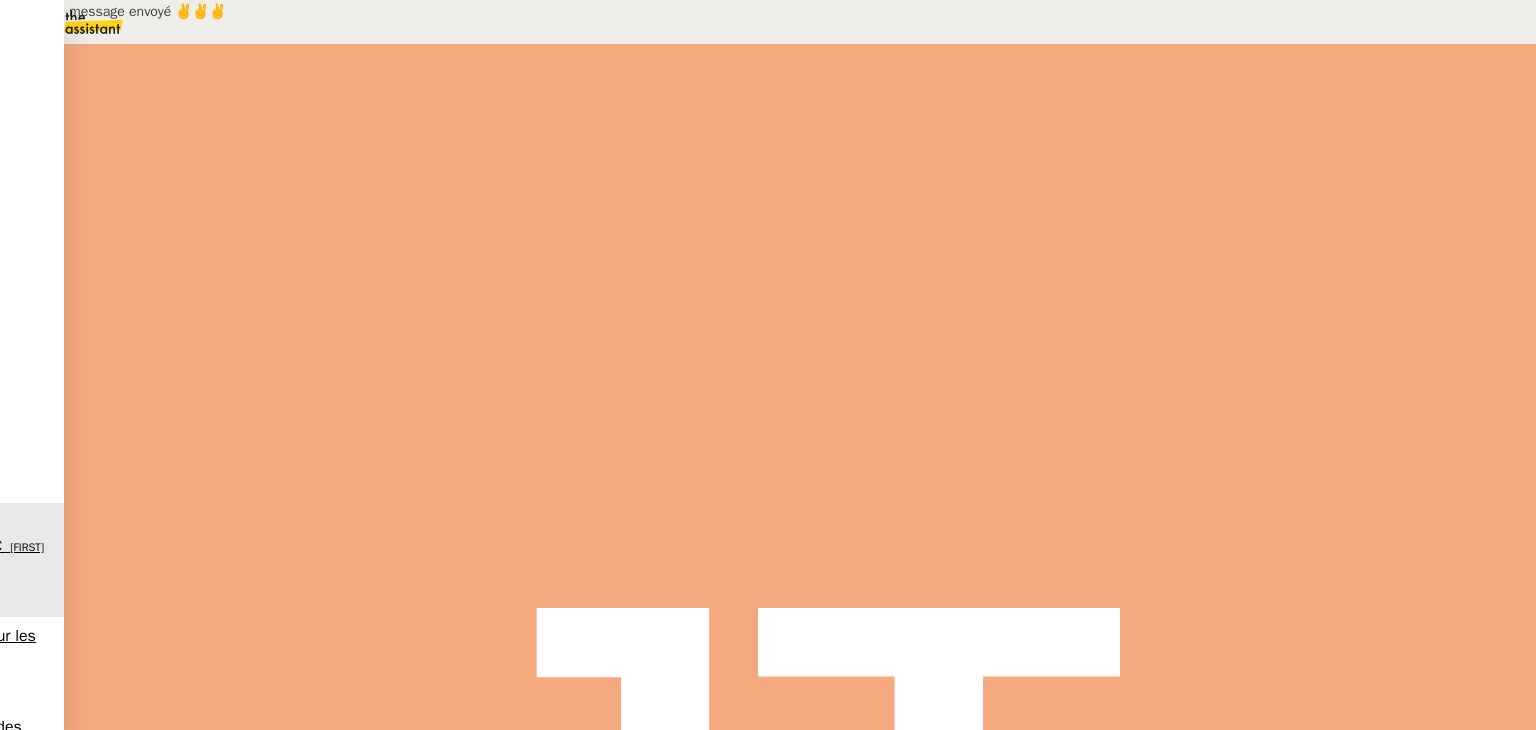 click on "Statut" at bounding box center [290, 130] 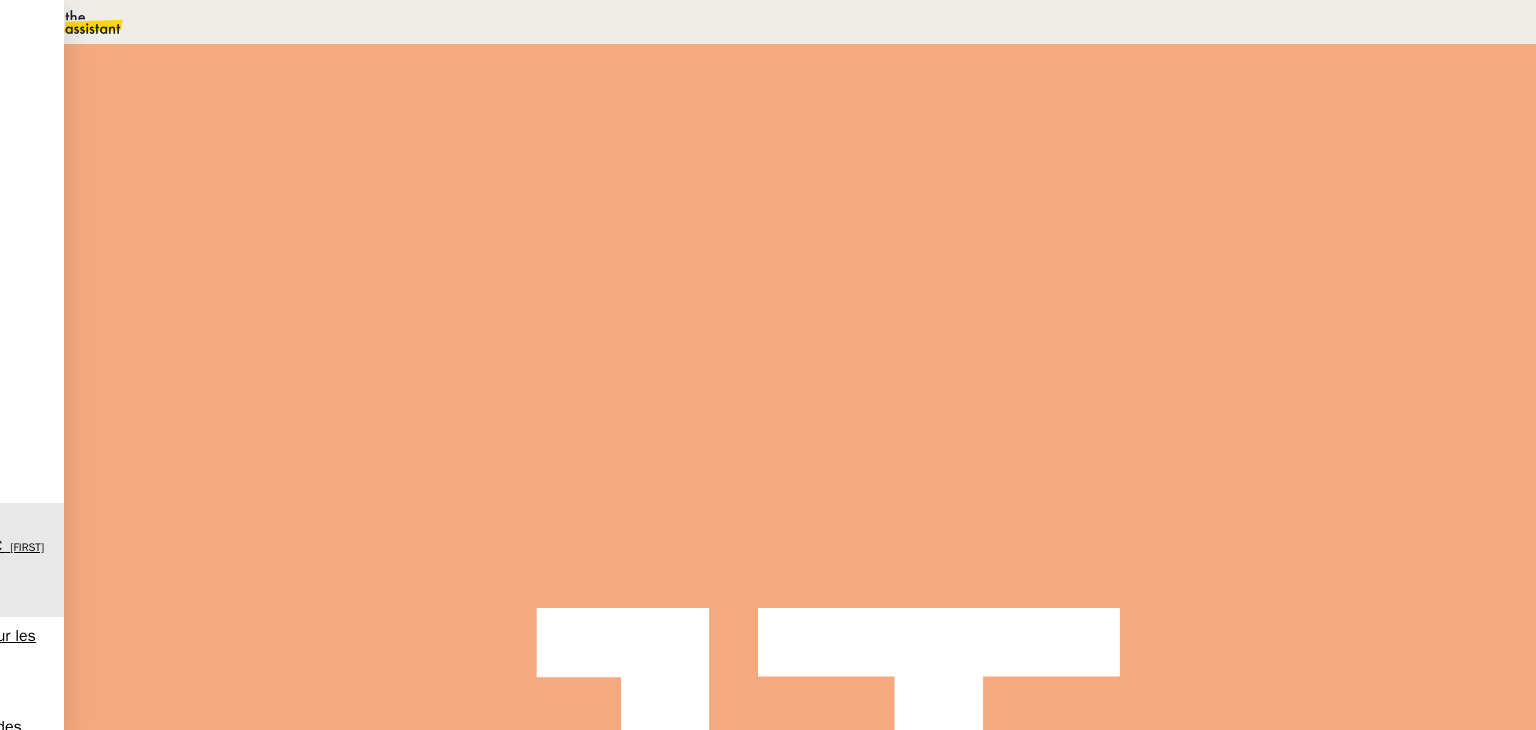 click on "Terminé" at bounding box center (72, 72) 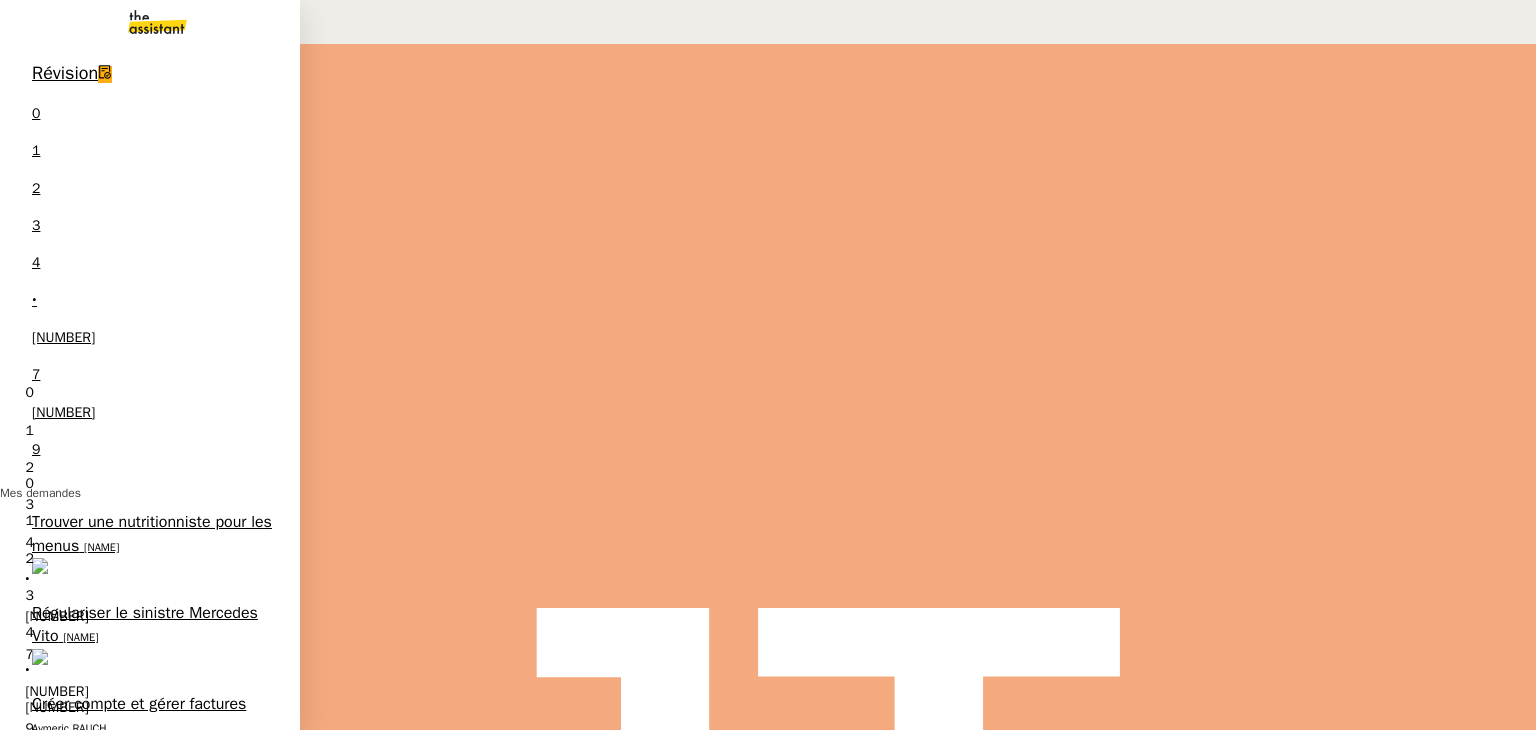 click on "Trouver une nutritionniste pour les menus" at bounding box center [152, 533] 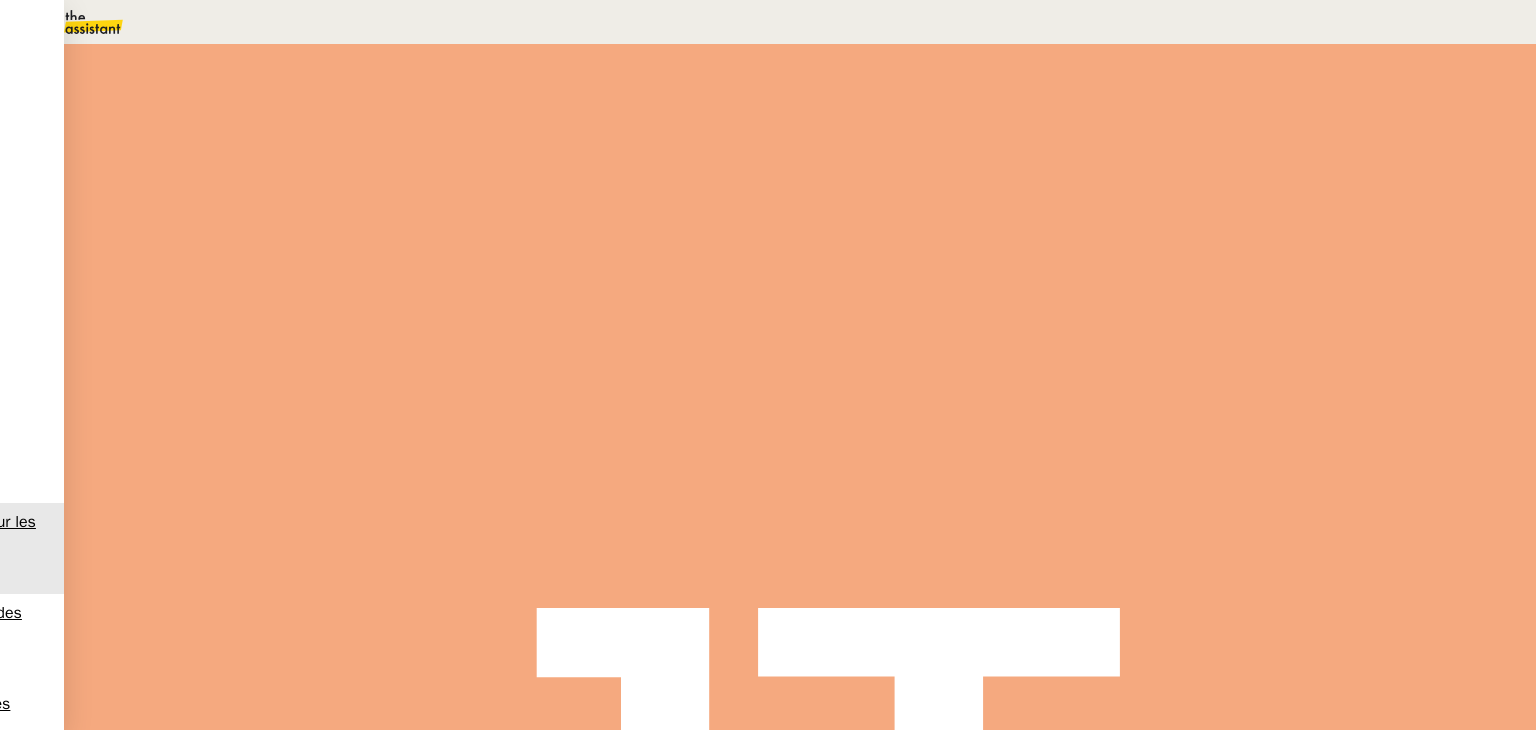 scroll, scrollTop: 0, scrollLeft: 0, axis: both 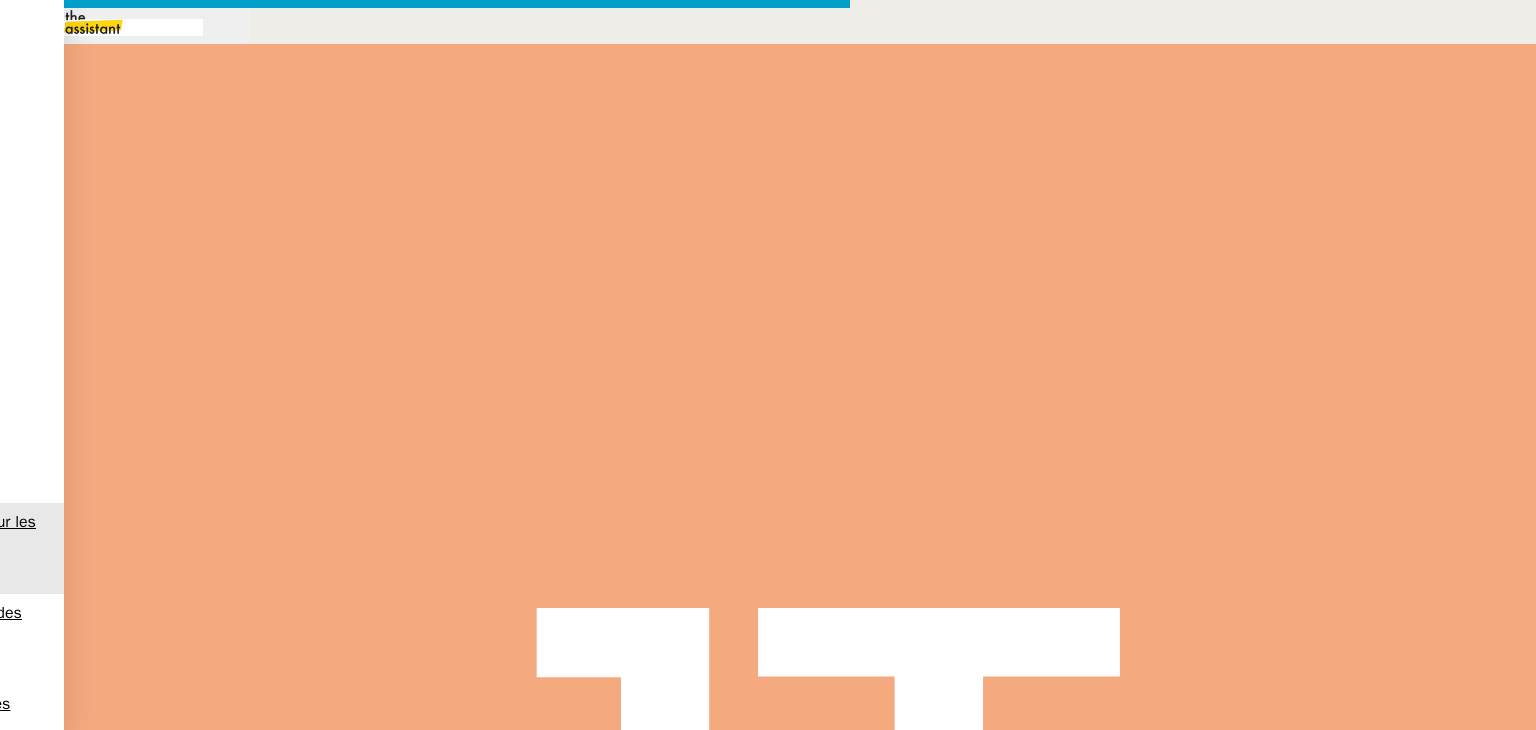 click at bounding box center (425, 837) 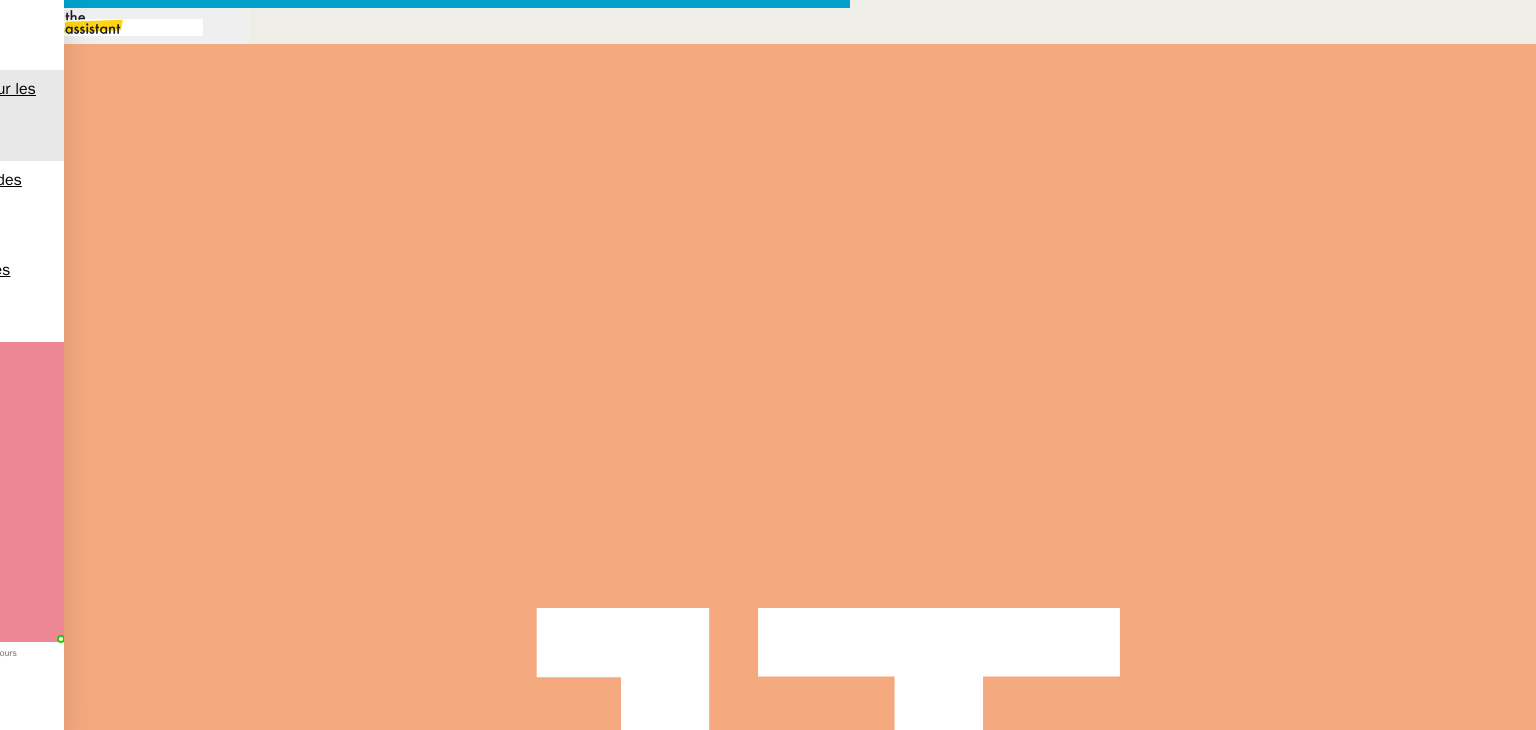click on "Vous trouverez ci-joint la copie du message Doctolib ainsi que l'adresse mail rattachée." at bounding box center [425, 930] 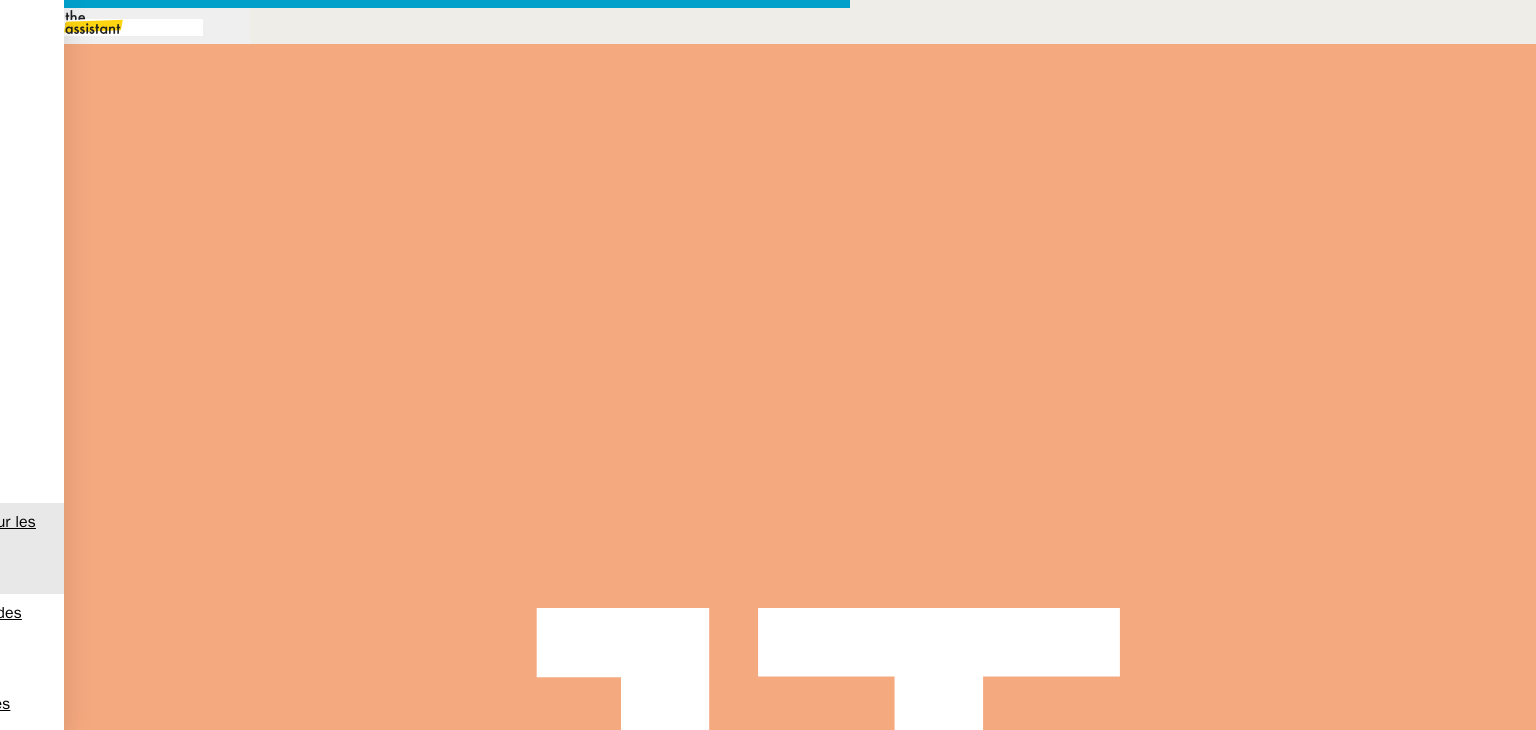 scroll, scrollTop: 596, scrollLeft: 0, axis: vertical 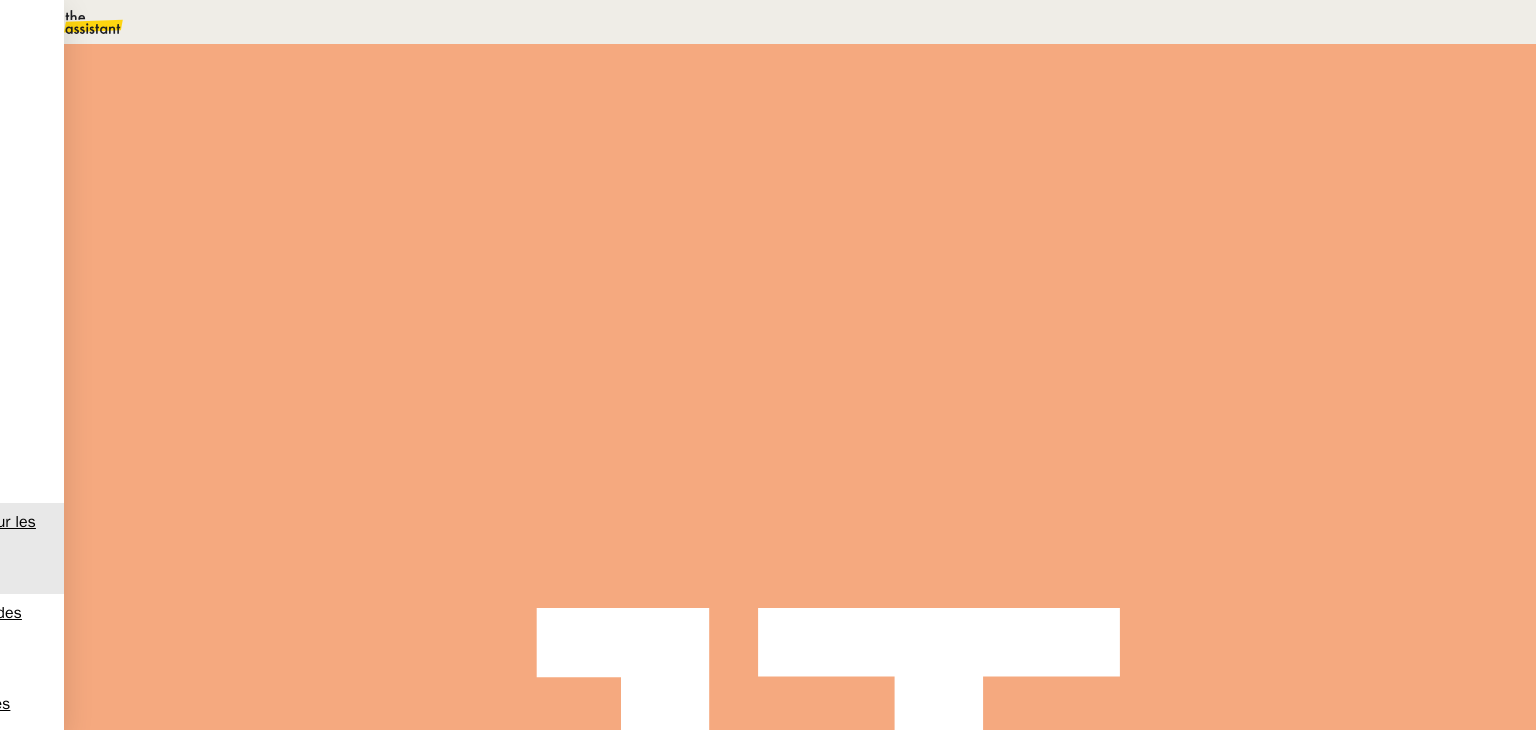 click at bounding box center [287, 402] 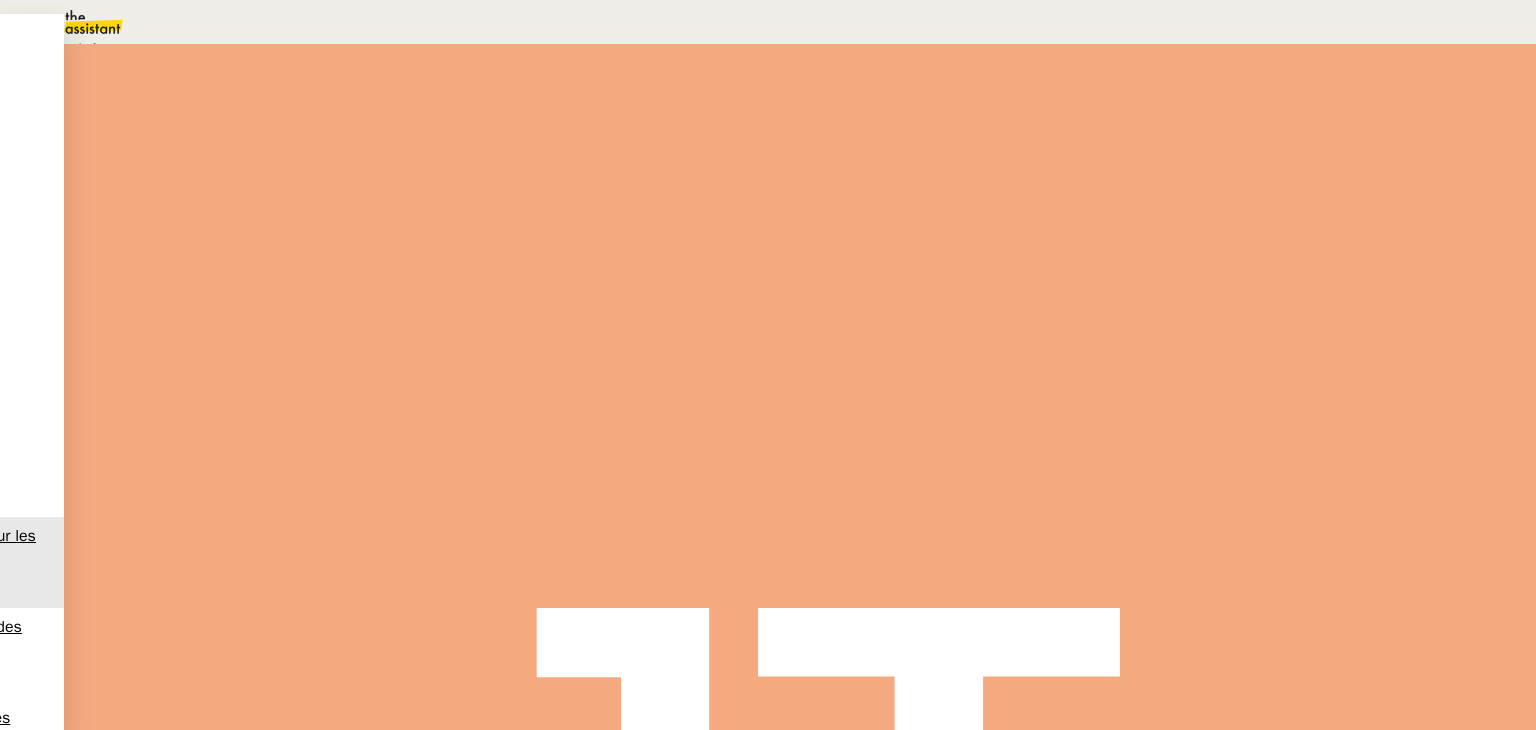 click on "Programmé" at bounding box center (72, 48) 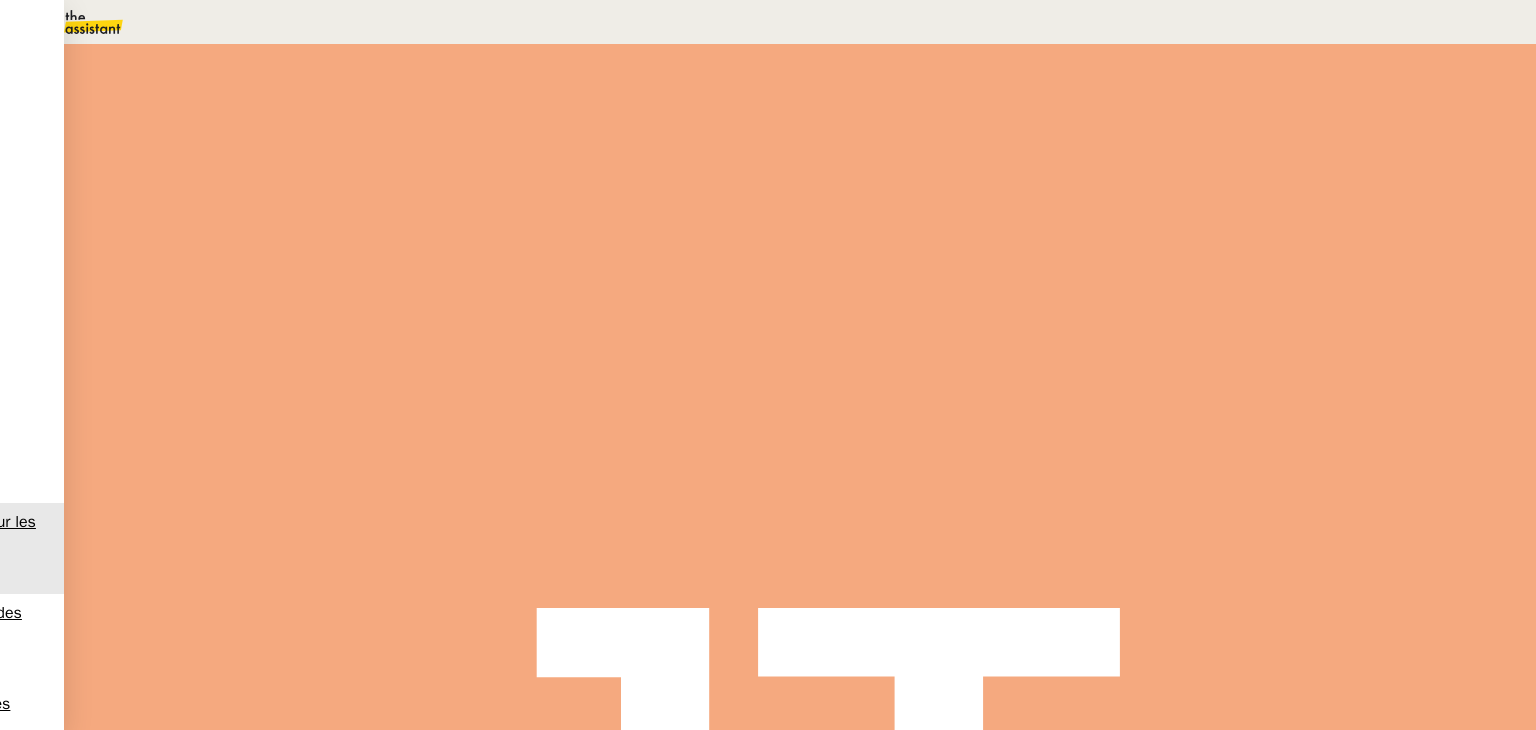 click on "Statut" at bounding box center (290, 112) 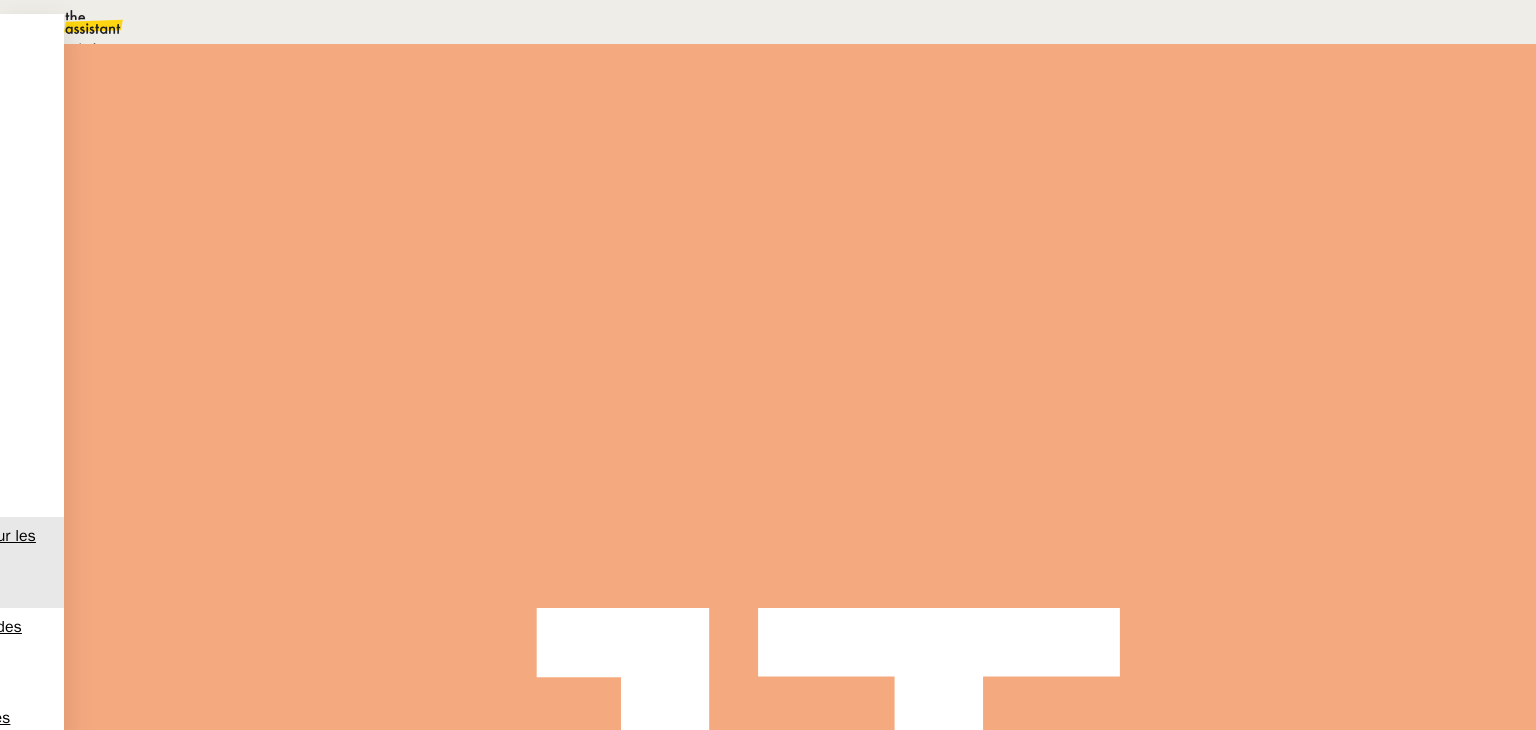 click on "En attente" at bounding box center [72, 48] 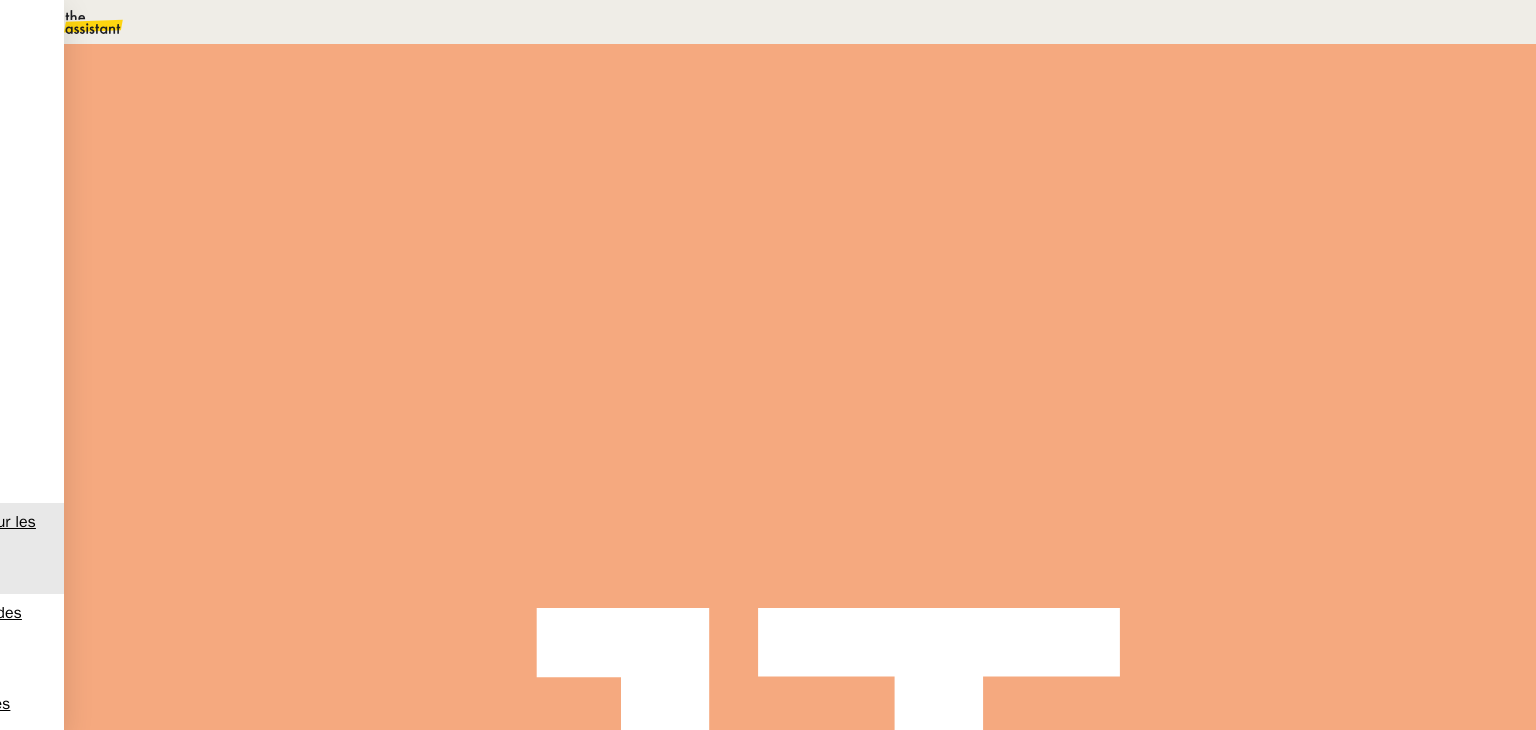 click on "3" at bounding box center [1209, 273] 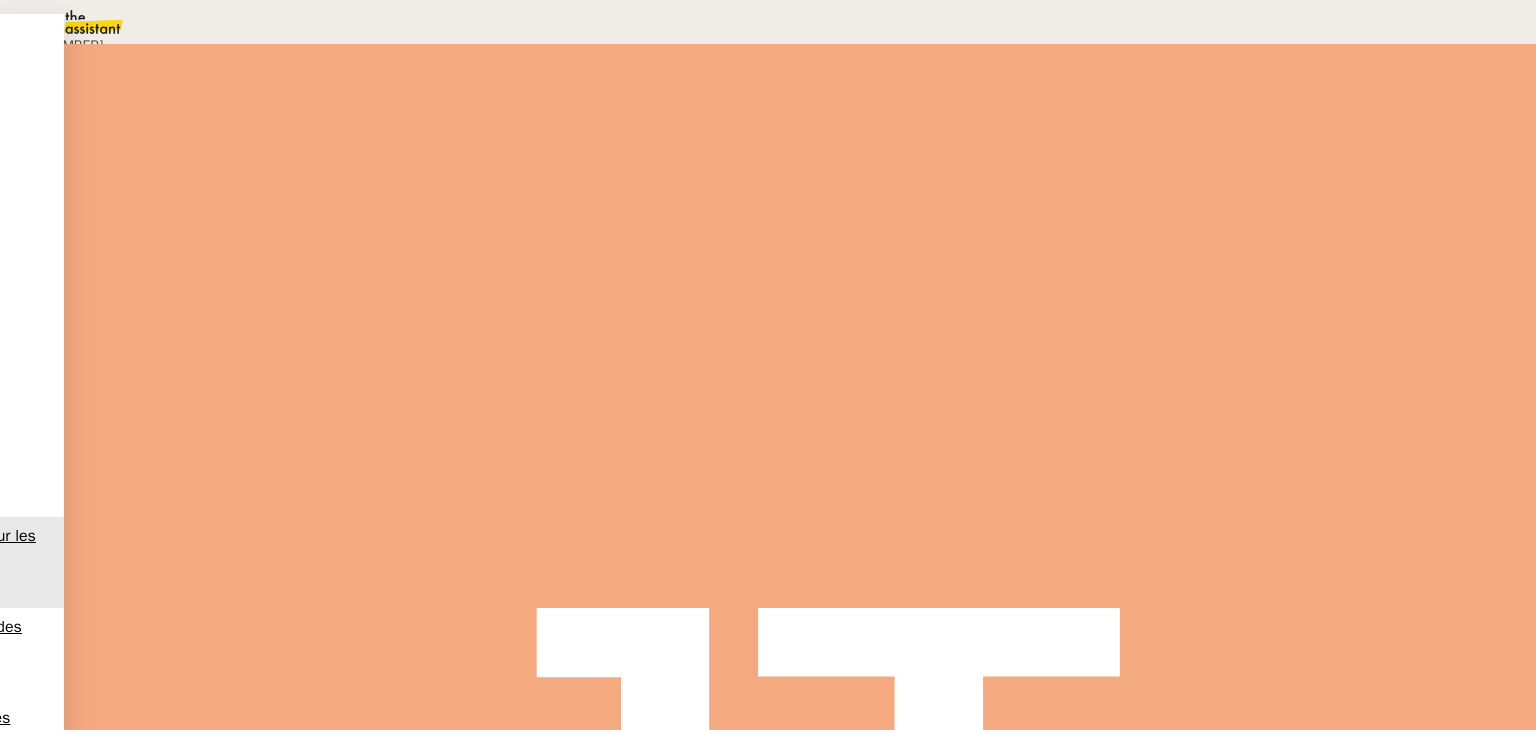 click on "09" at bounding box center (788, 22) 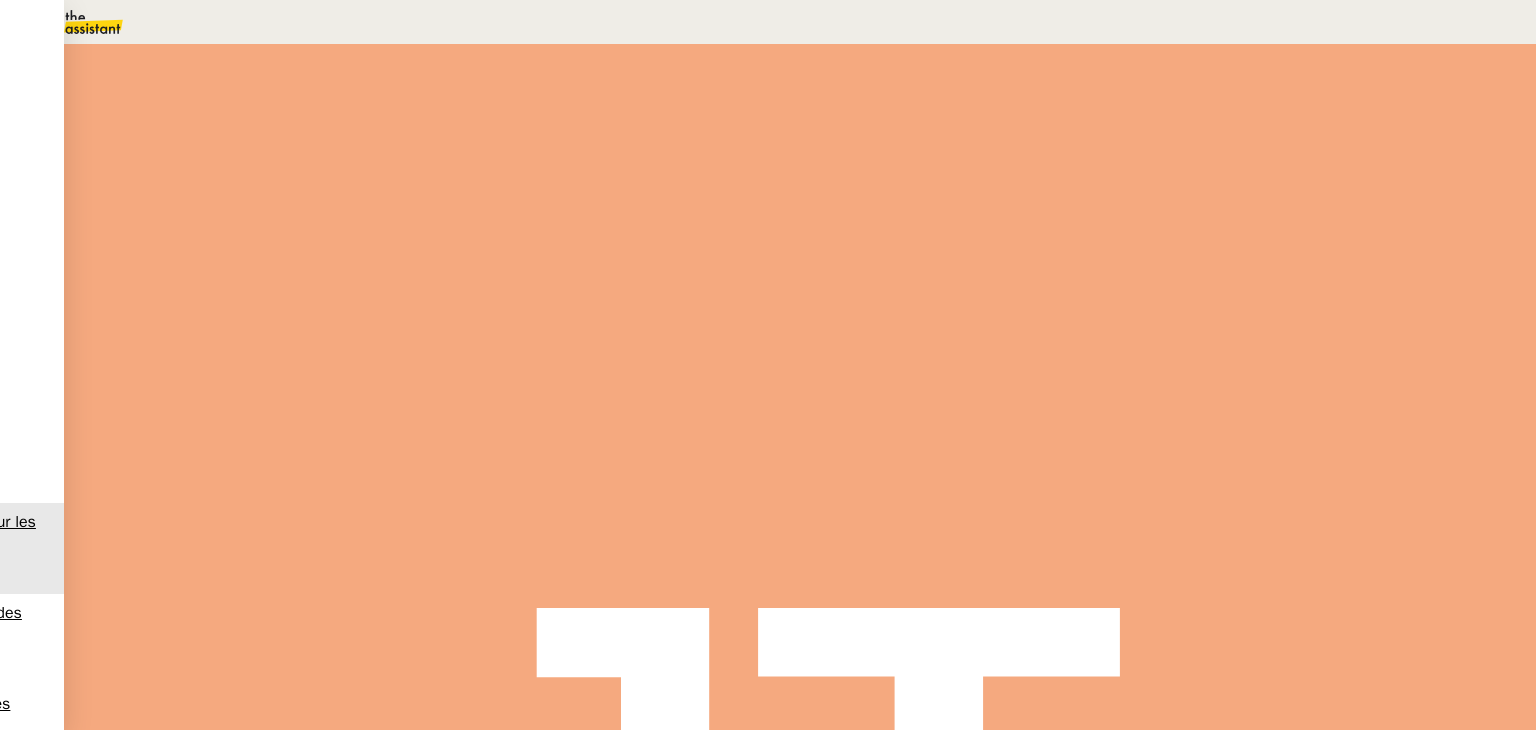 click on "Sauver" at bounding box center [1139, 505] 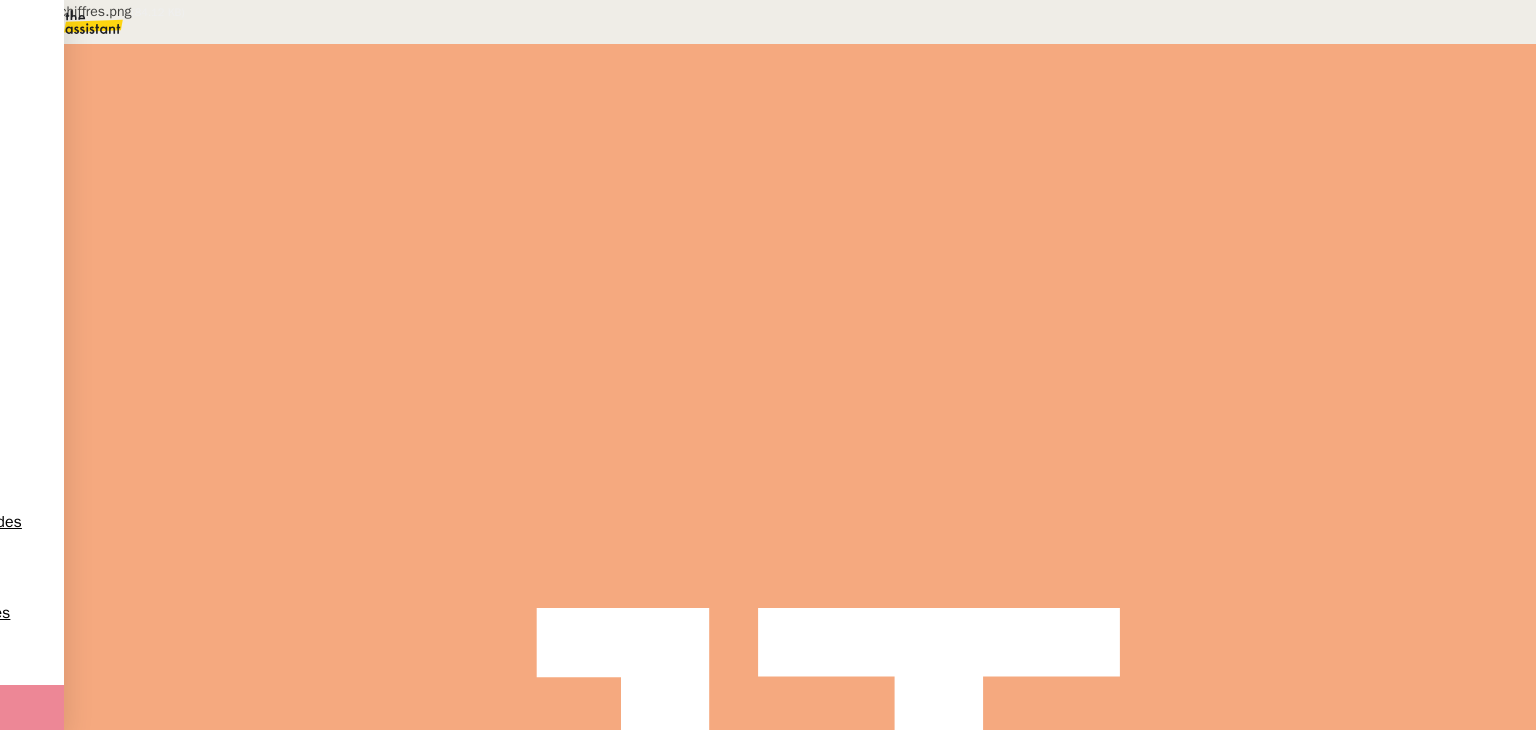 scroll, scrollTop: 0, scrollLeft: 0, axis: both 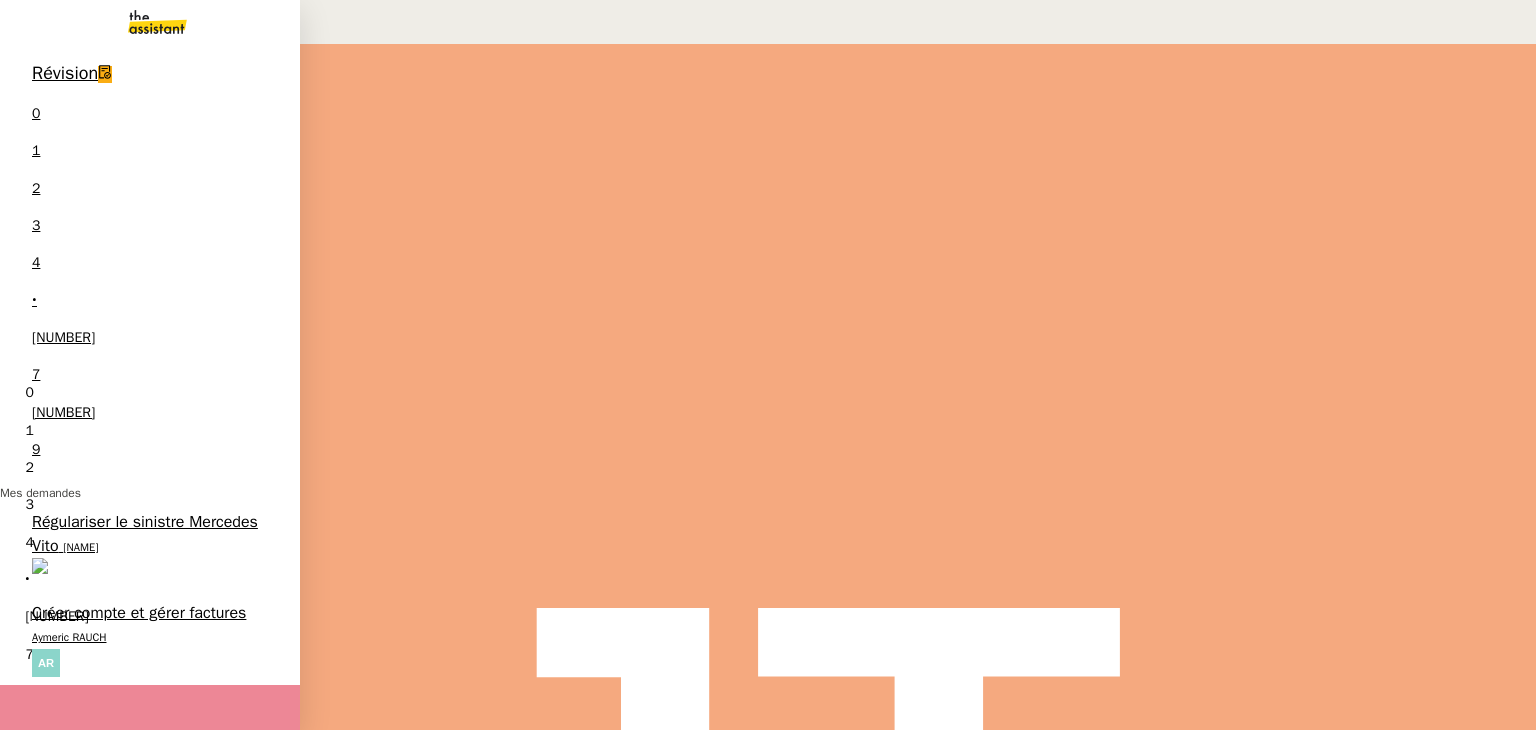 click on "Créer compte et gérer factures" at bounding box center [139, 613] 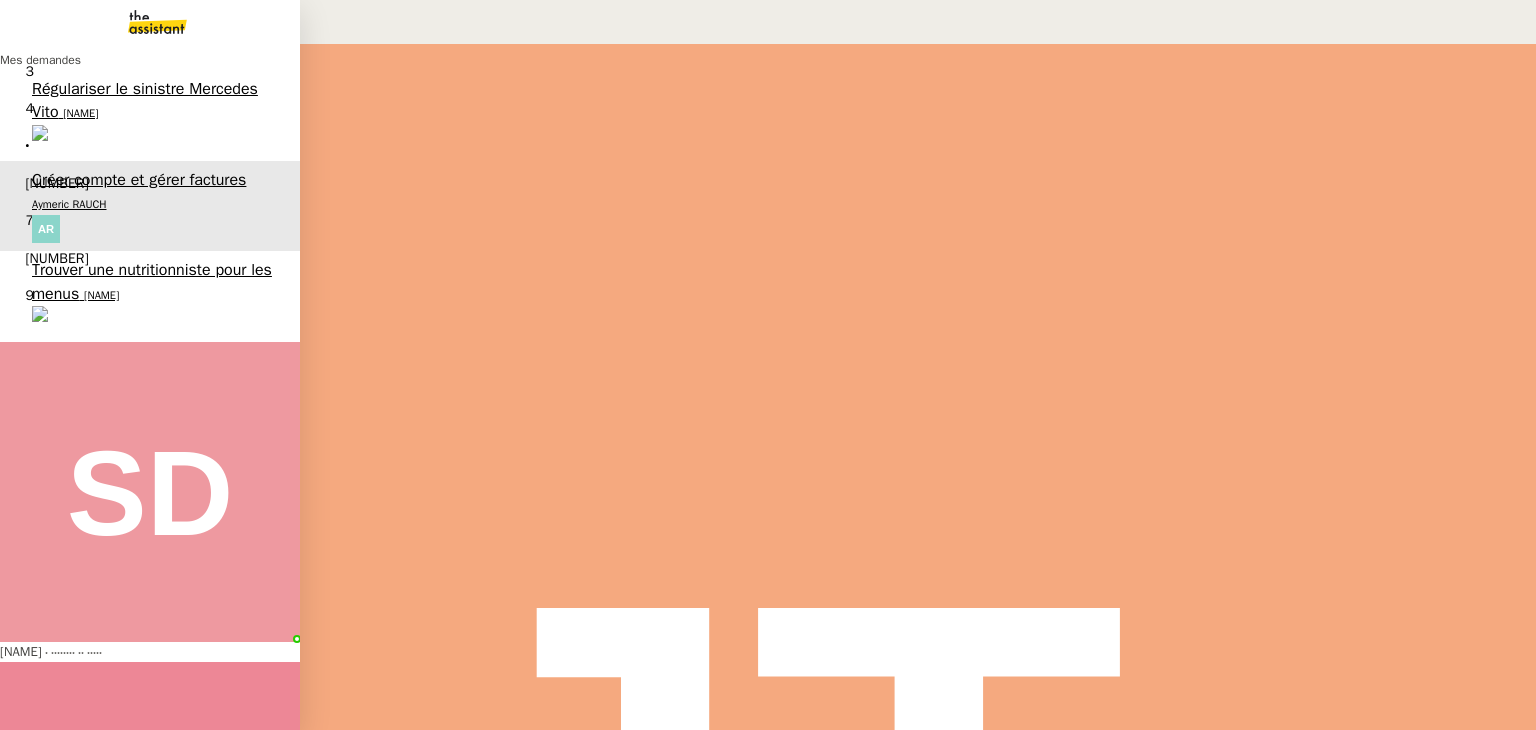 click on "Trouver une nutritionniste pour les menus" at bounding box center (152, 281) 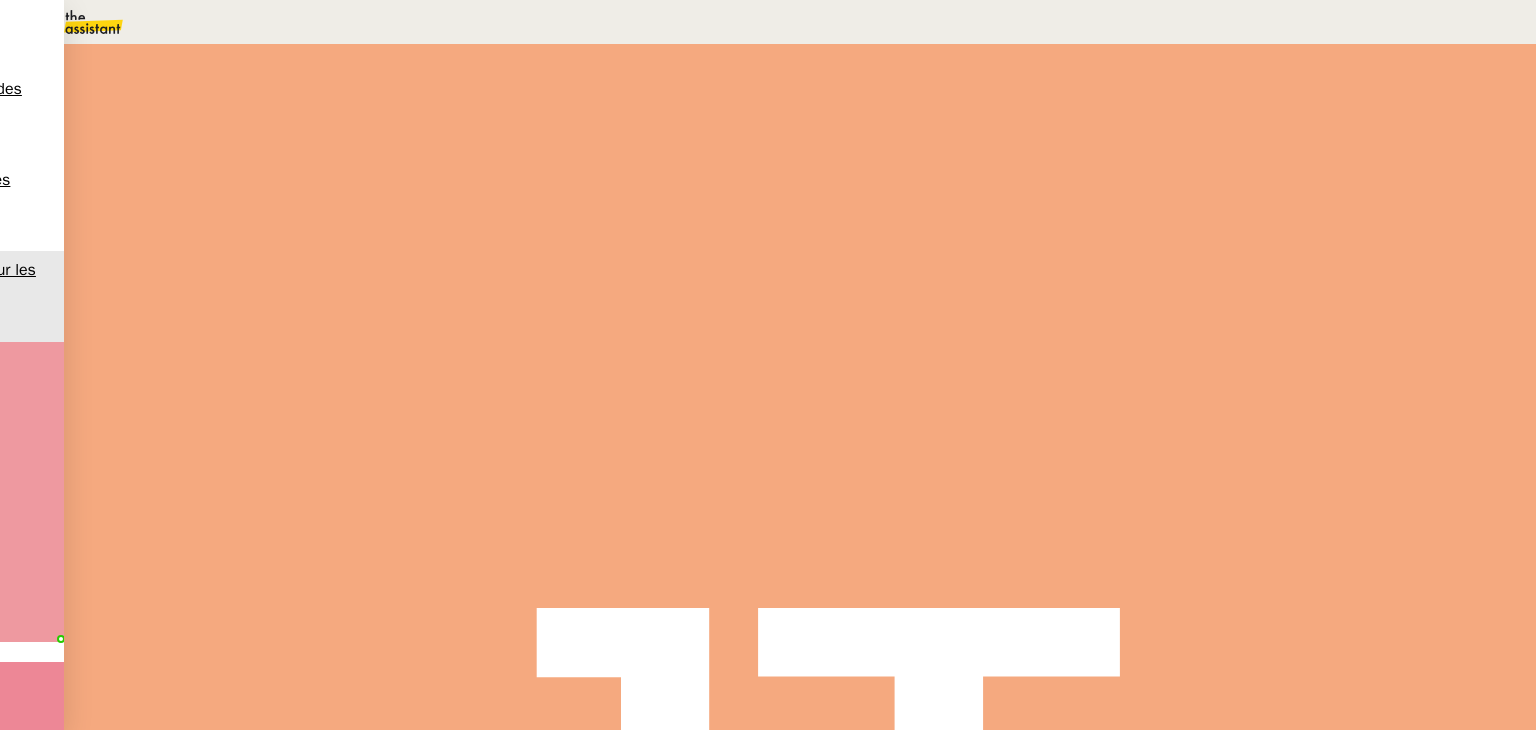 scroll, scrollTop: 0, scrollLeft: 0, axis: both 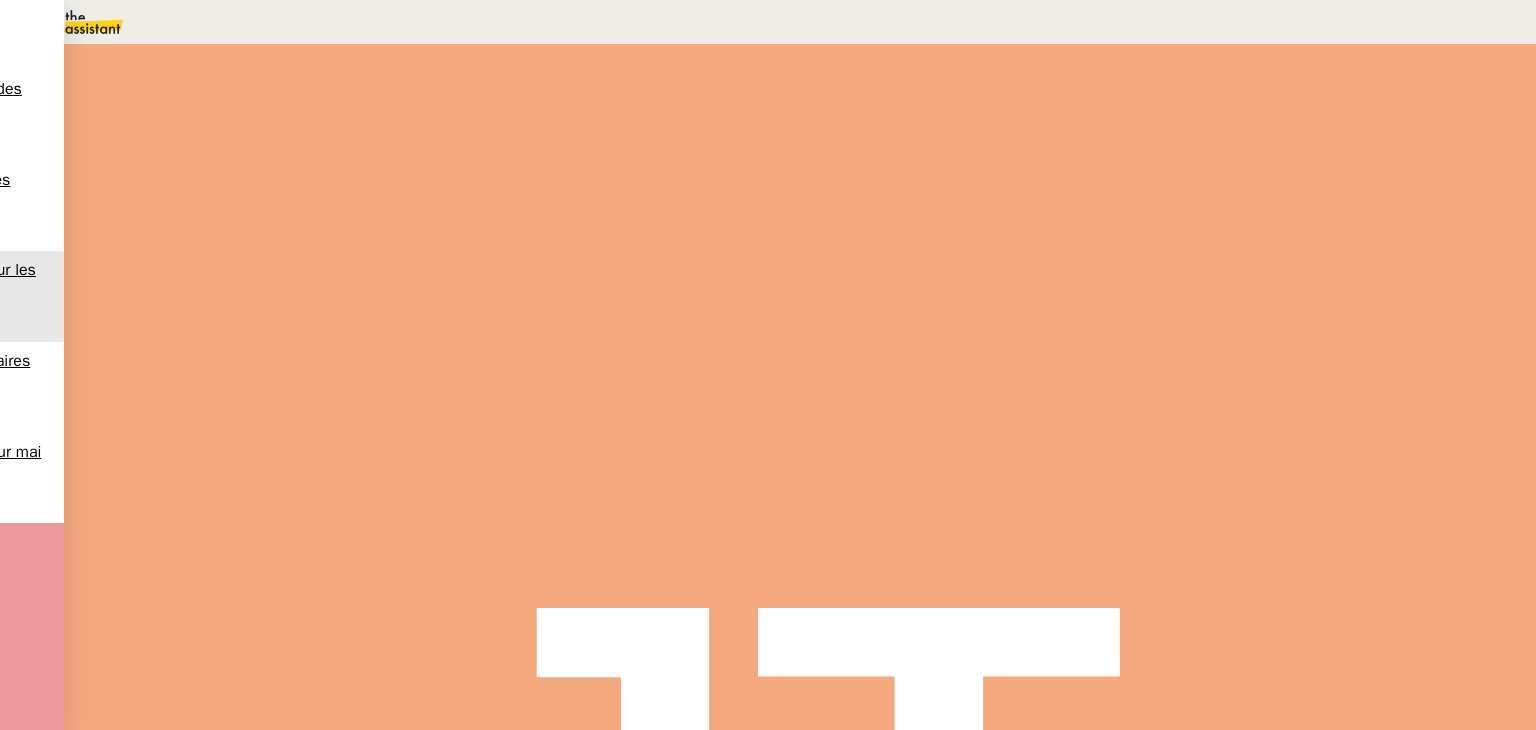 drag, startPoint x: 400, startPoint y: 400, endPoint x: 301, endPoint y: 245, distance: 183.91846 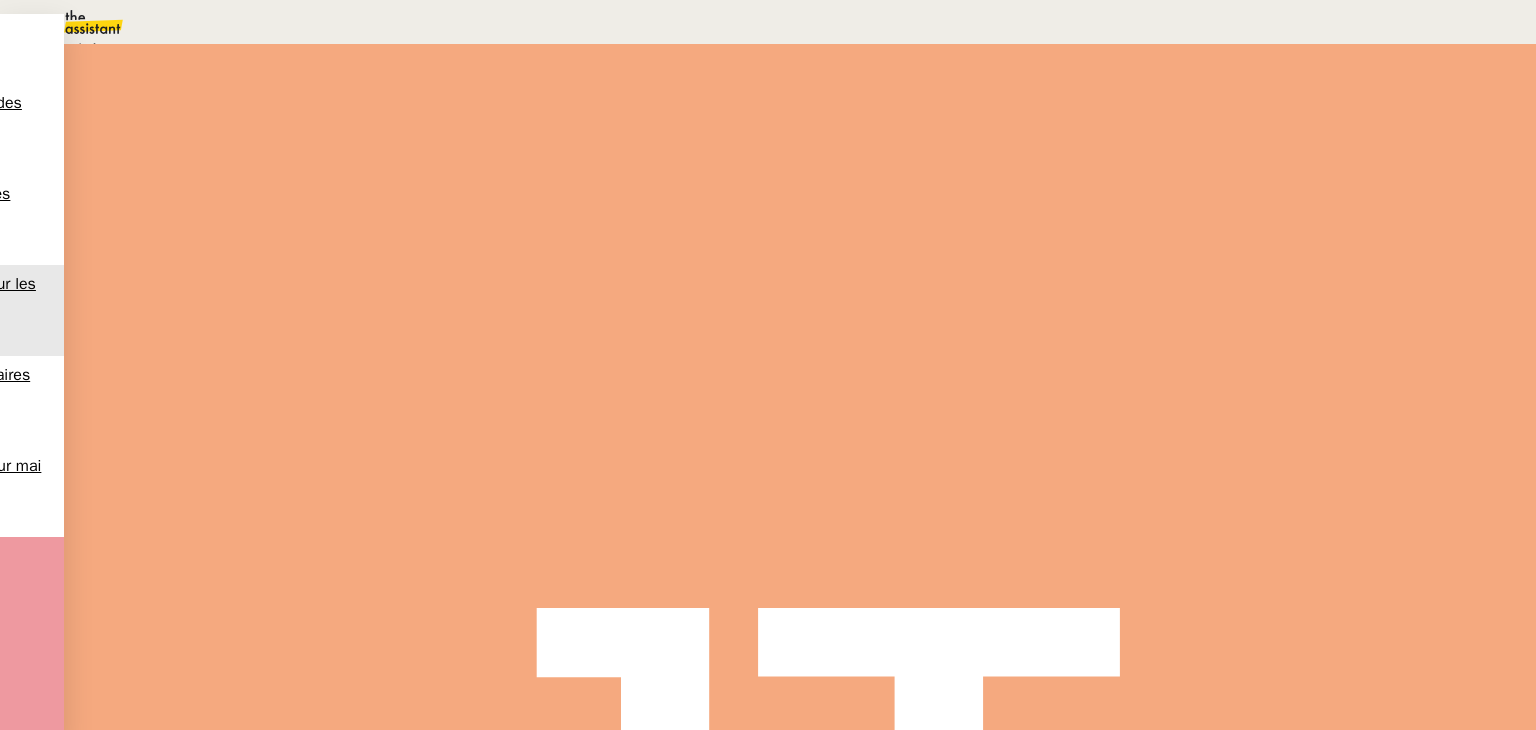 click on "Statut" at bounding box center (290, 112) 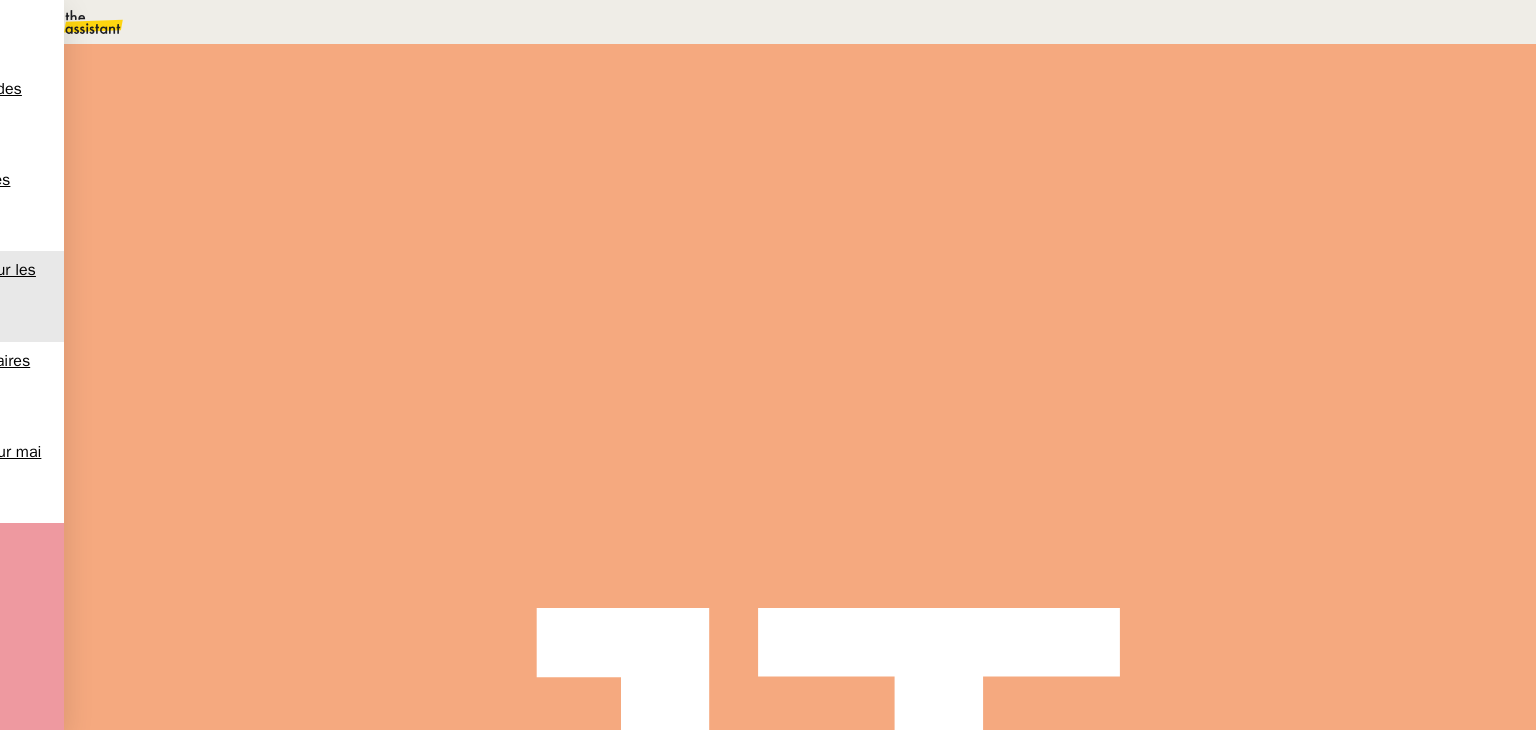 click on "3" at bounding box center (1209, 273) 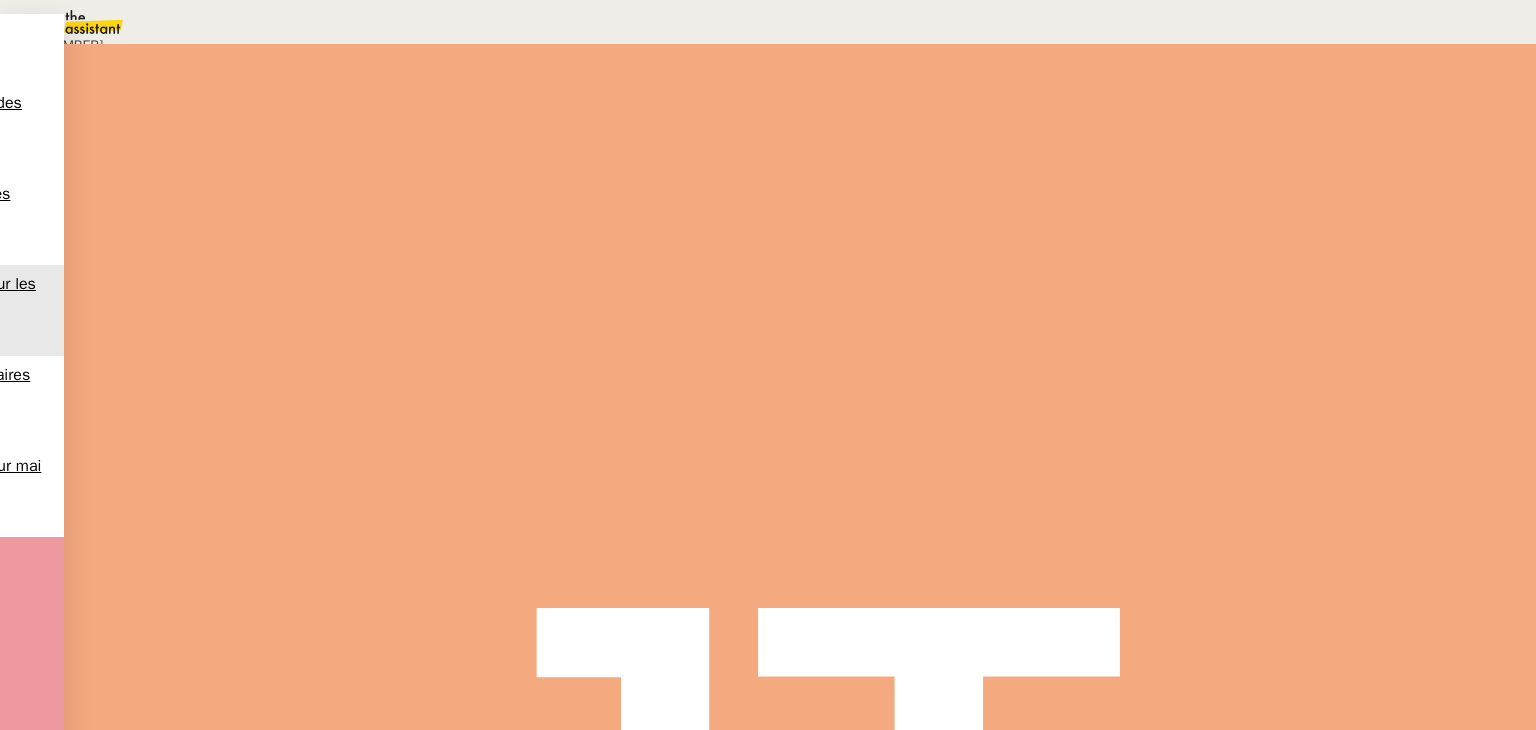 click on "09" at bounding box center [788, 22] 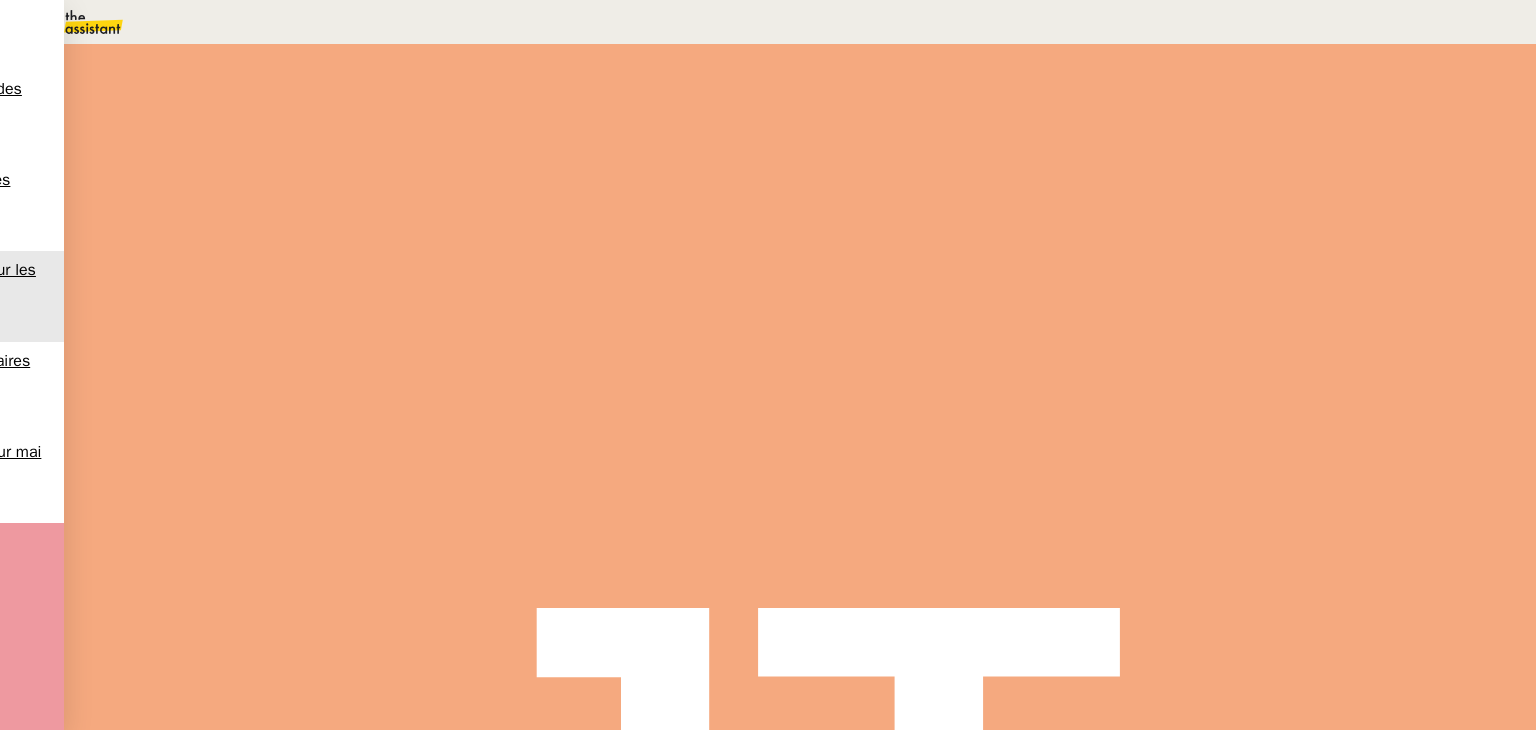 click on "Sauver" at bounding box center [1139, 505] 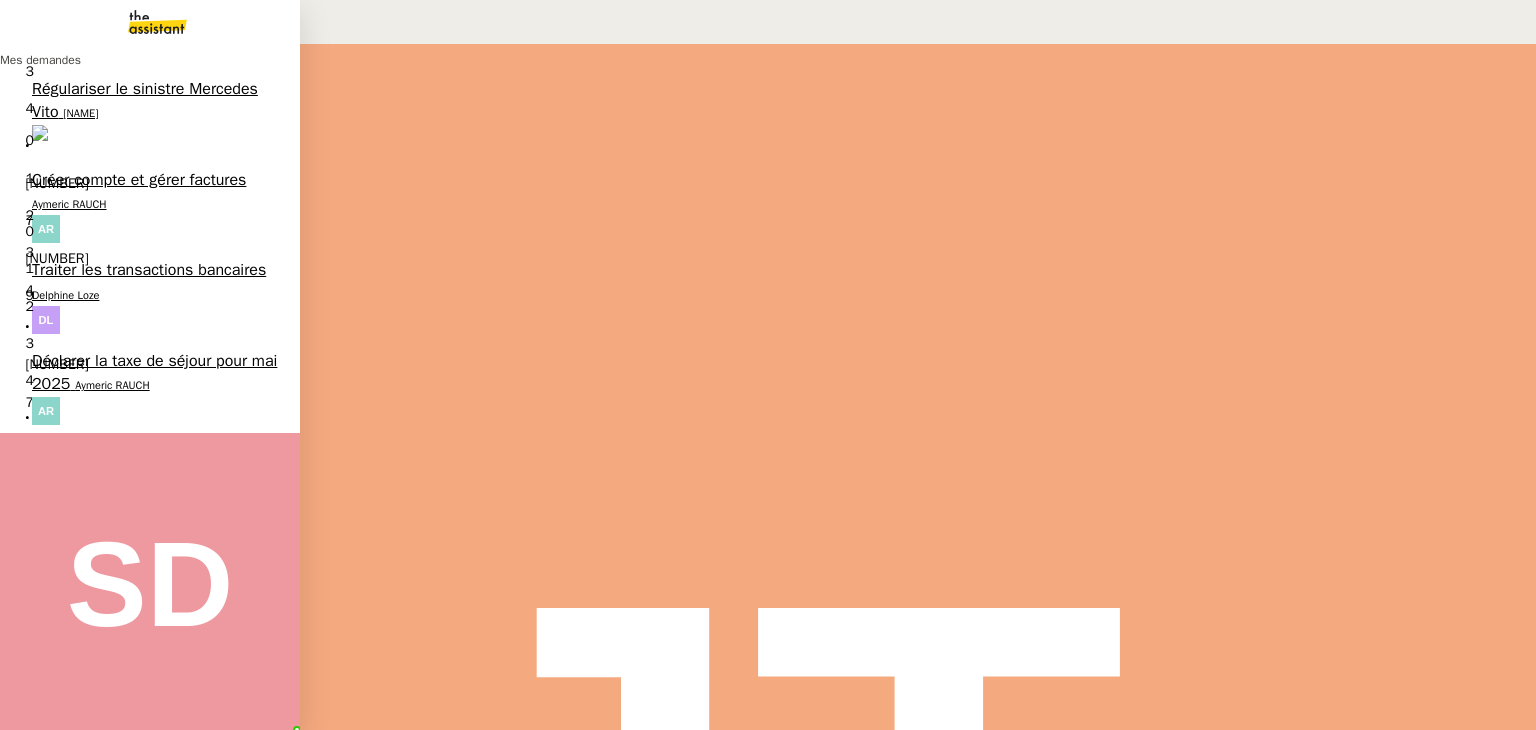 click on "Delphine Loze" at bounding box center [65, 295] 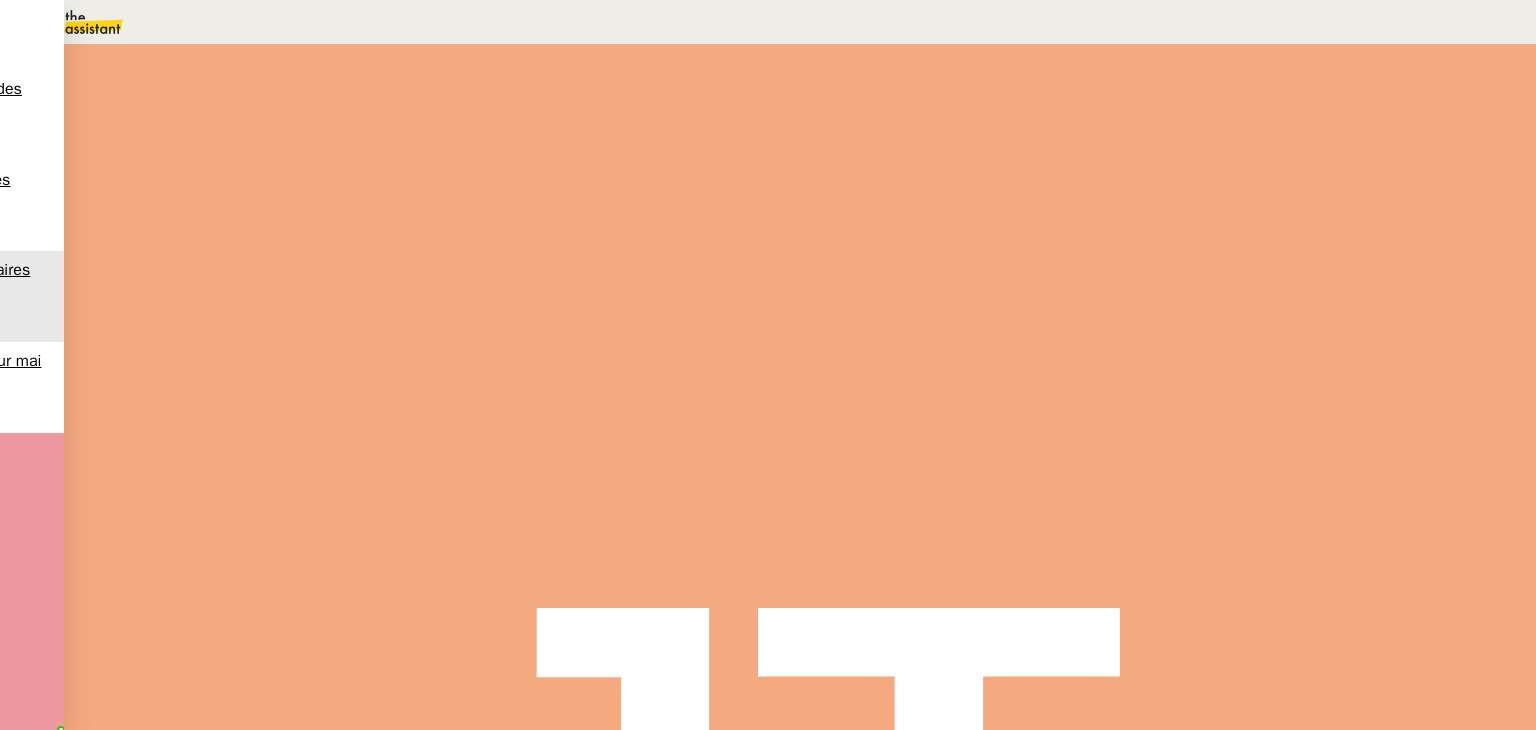 scroll, scrollTop: 602, scrollLeft: 0, axis: vertical 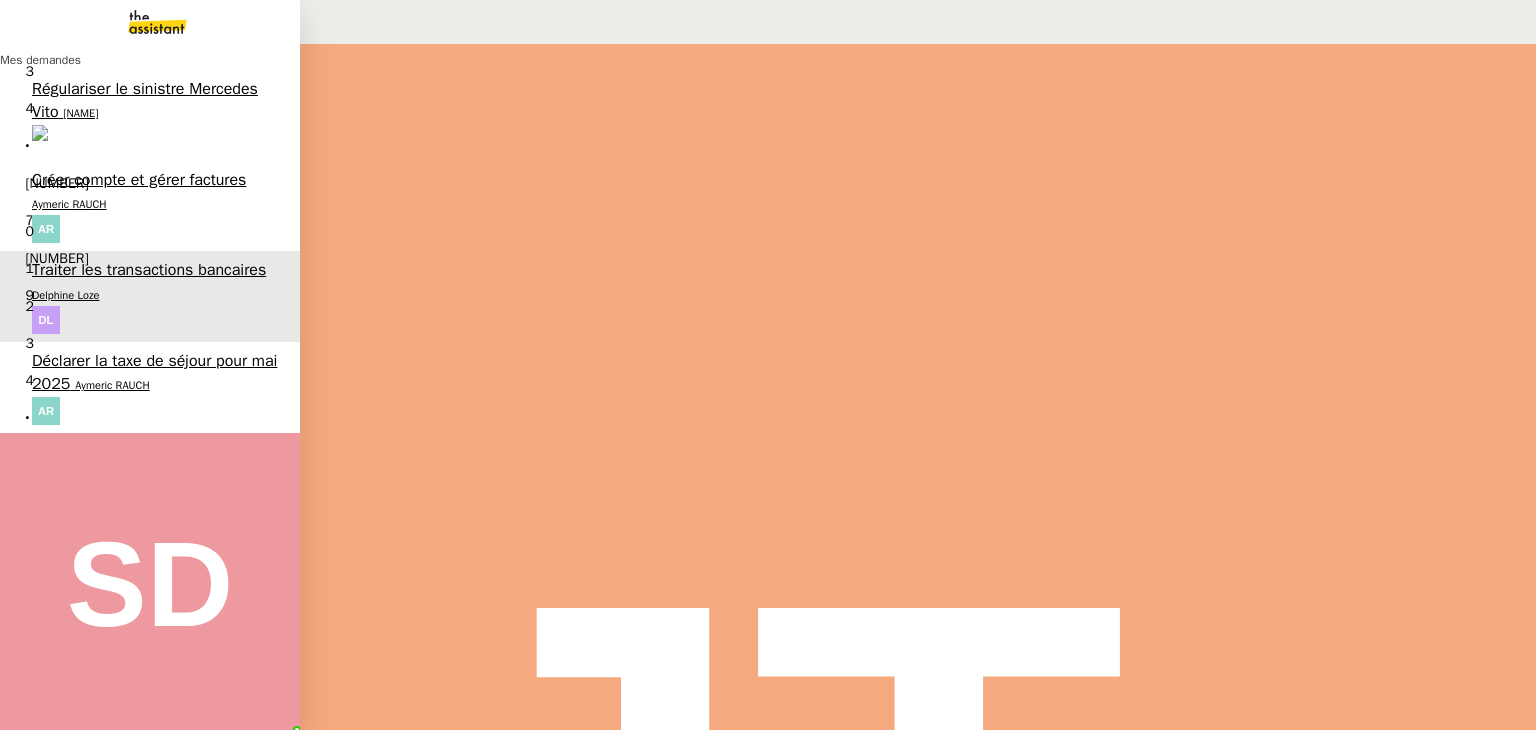 click on "• •••••••• •• •••••" at bounding box center [73, 744] 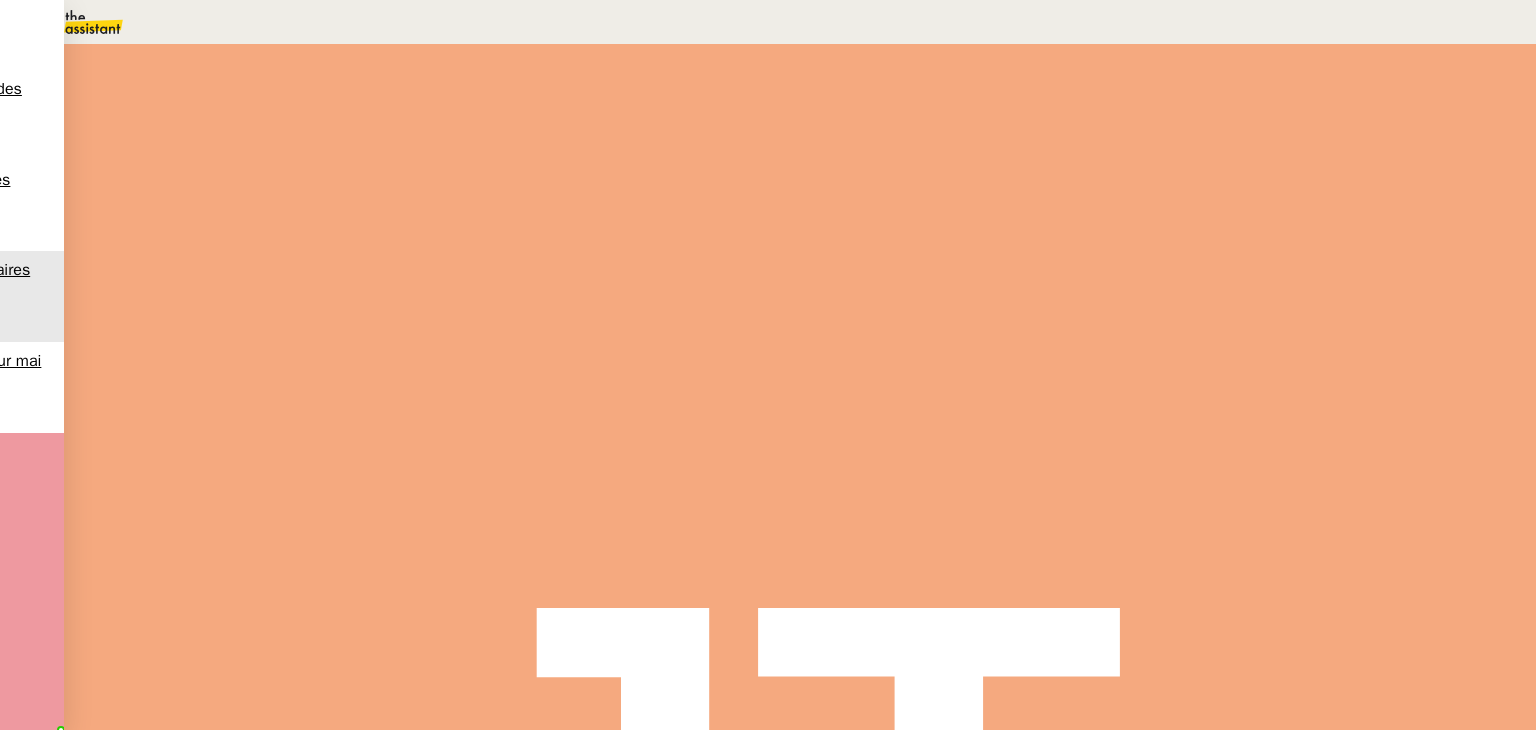 scroll, scrollTop: 0, scrollLeft: 0, axis: both 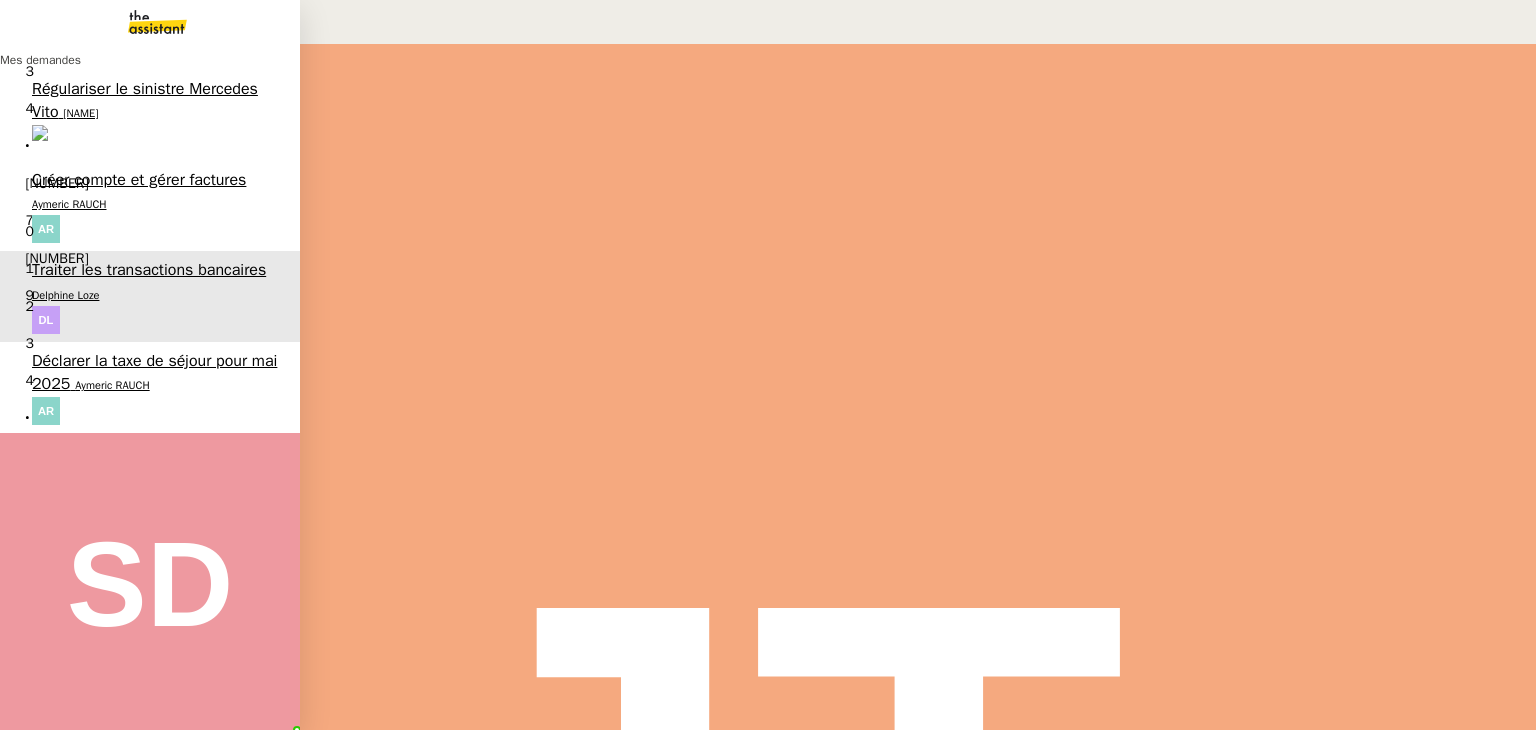 click on "Déclarer la taxe de séjour pour mai 2025" at bounding box center [154, 372] 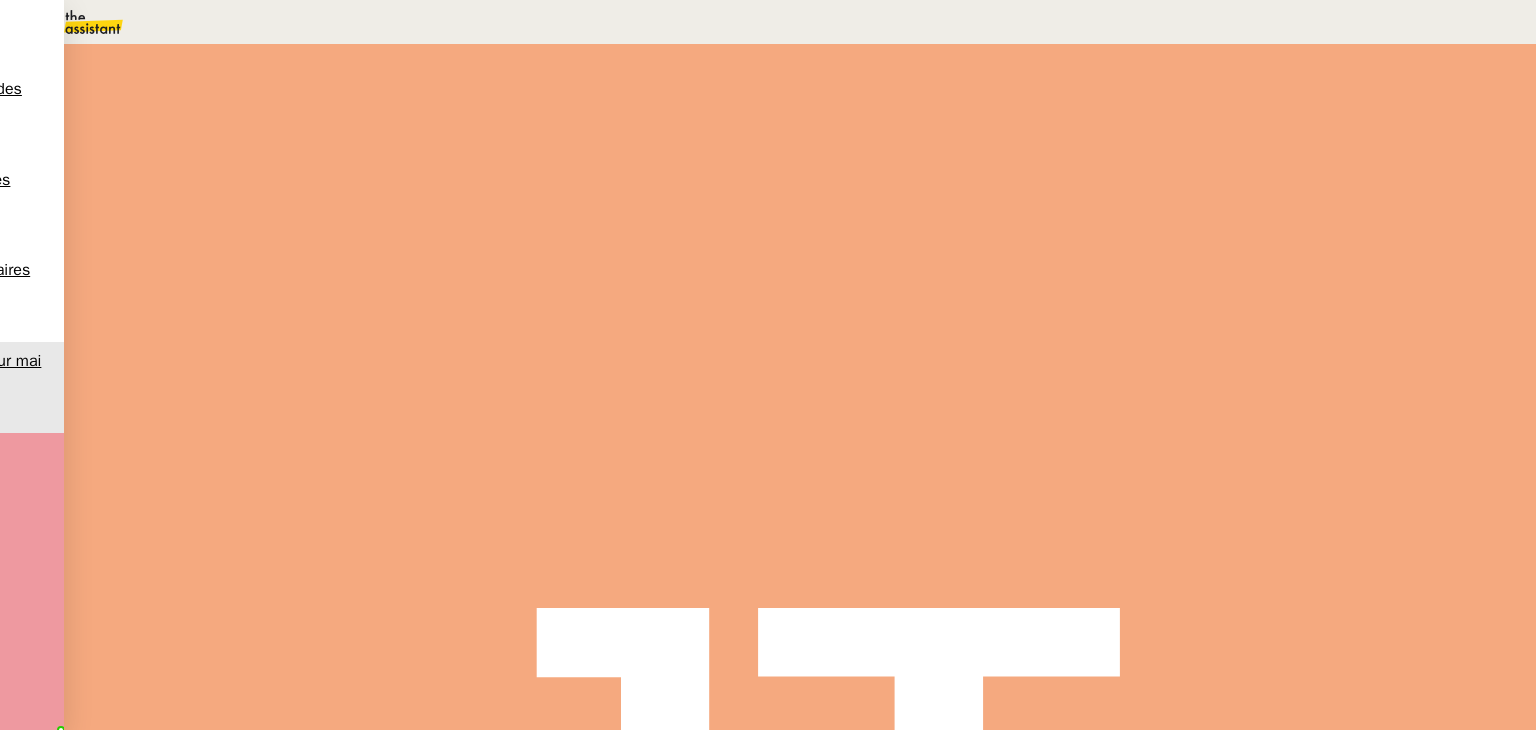 scroll, scrollTop: 0, scrollLeft: 0, axis: both 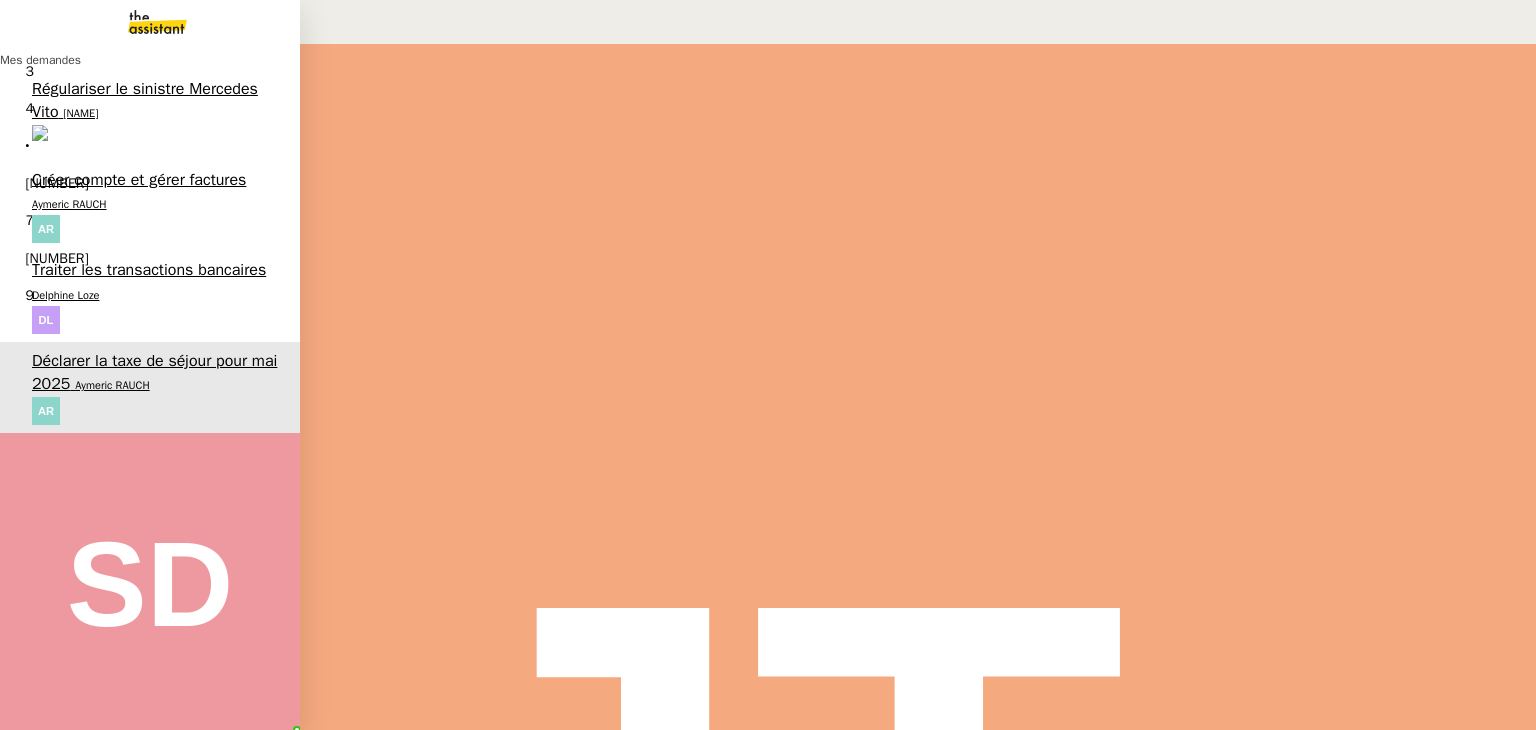 click on "Aymeric RAUCH" at bounding box center [69, 204] 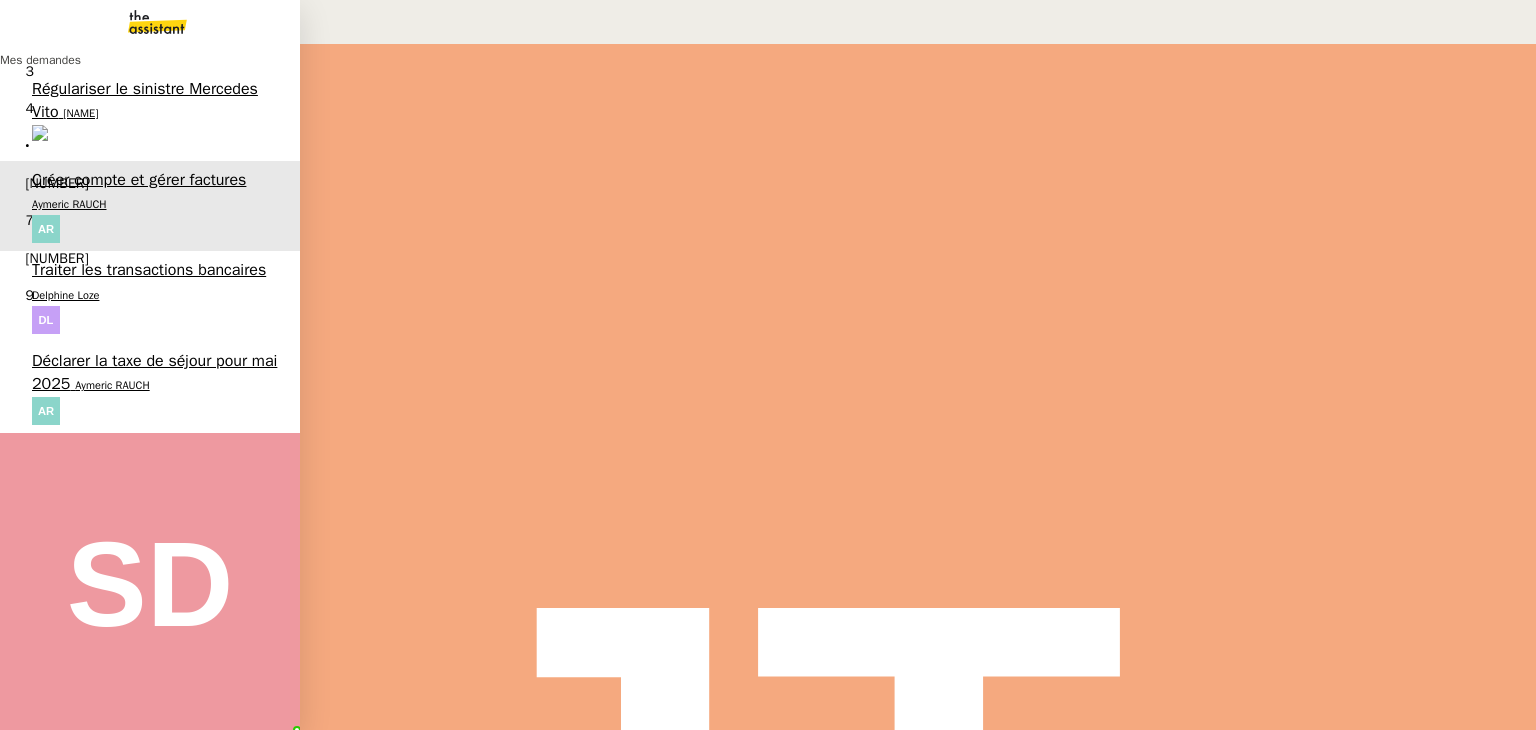 click on "Delphine Loze" at bounding box center [65, 295] 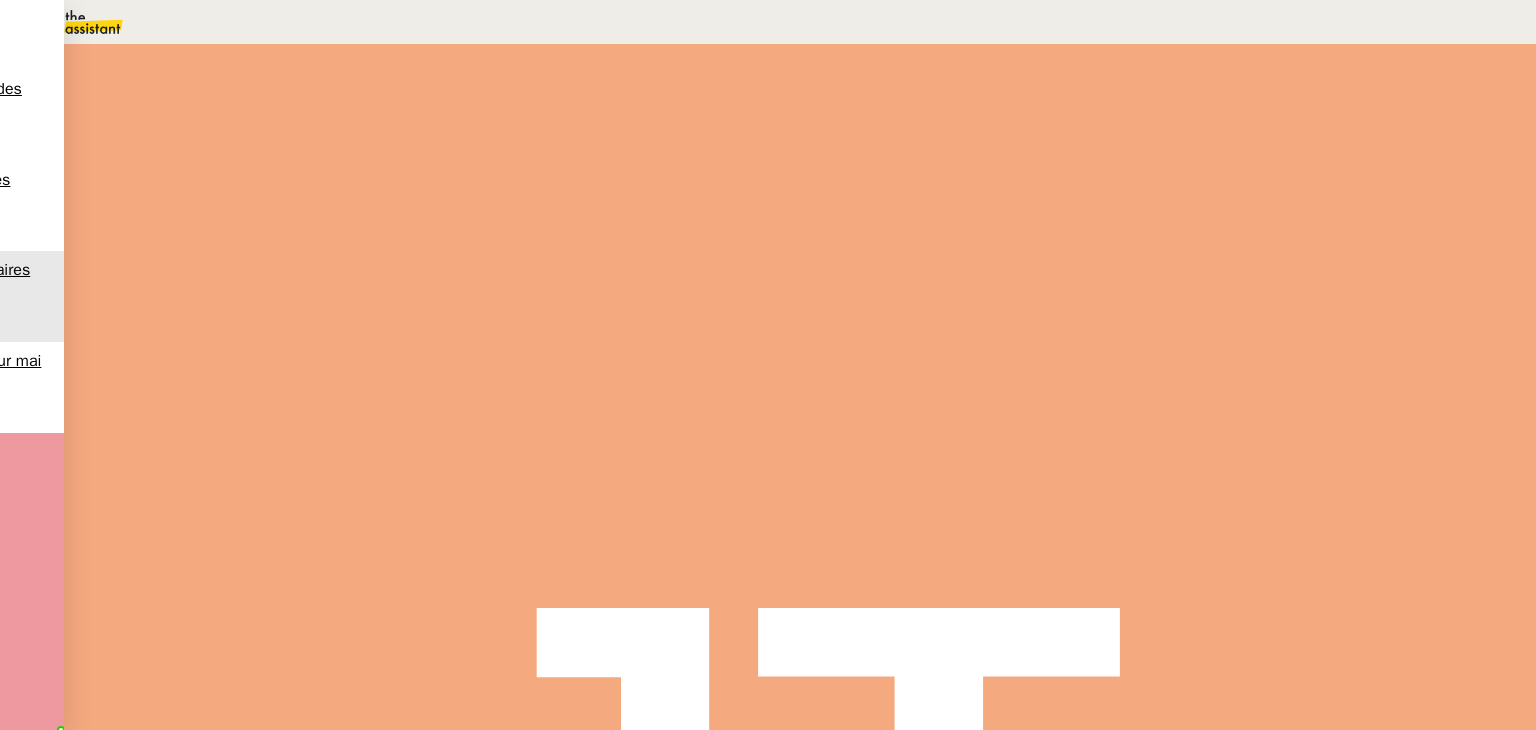 scroll, scrollTop: 300, scrollLeft: 0, axis: vertical 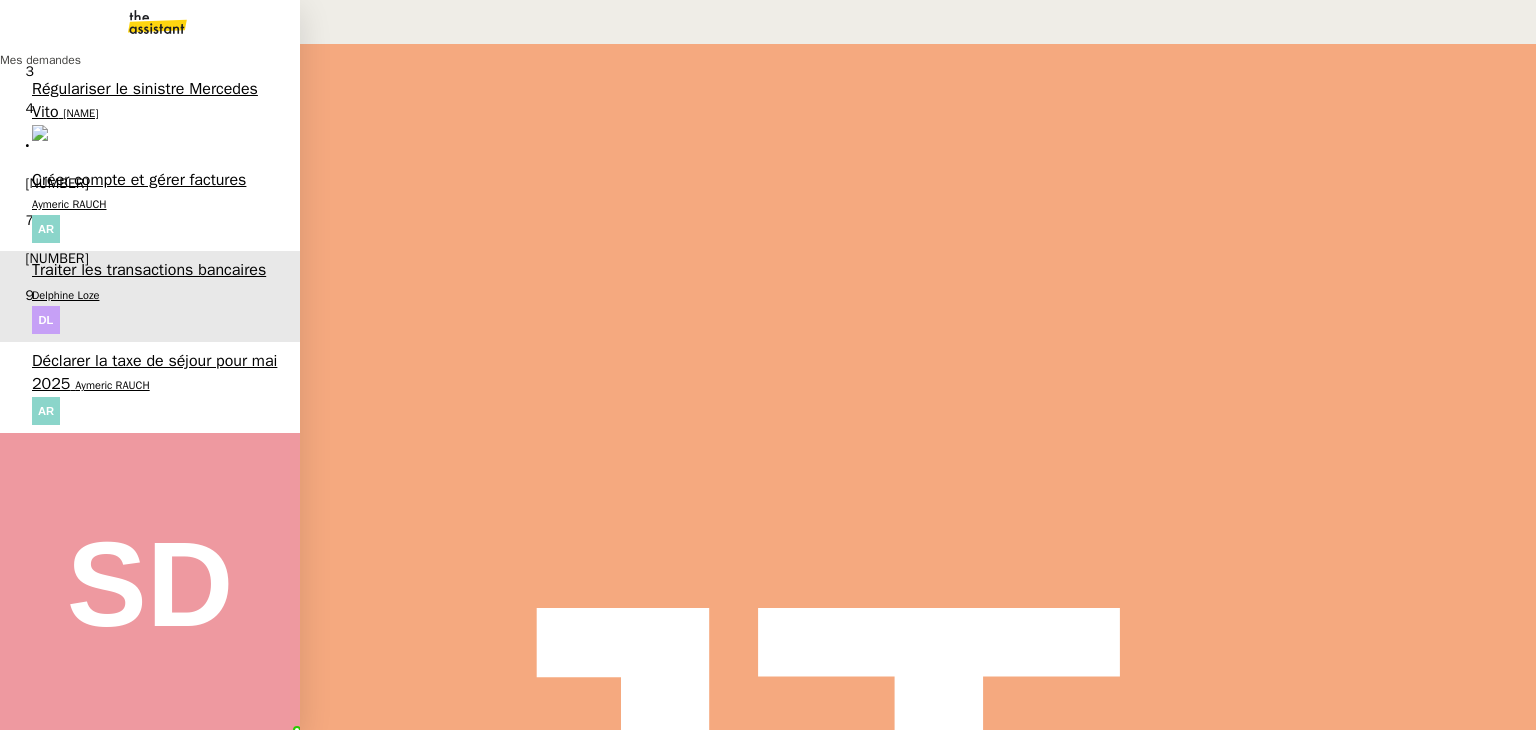 click on "3 demandes en cours" at bounding box center (208, 1064) 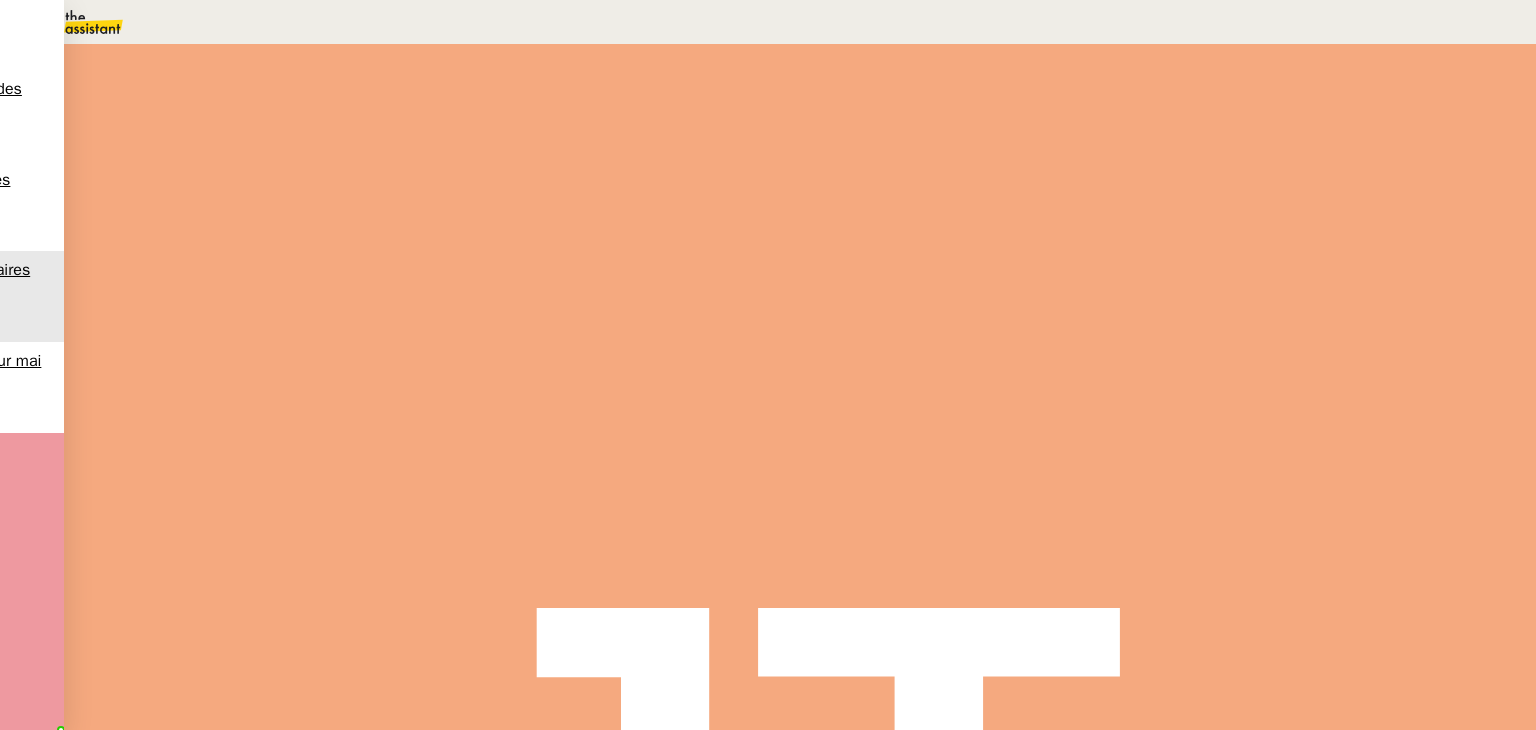 scroll, scrollTop: 0, scrollLeft: 0, axis: both 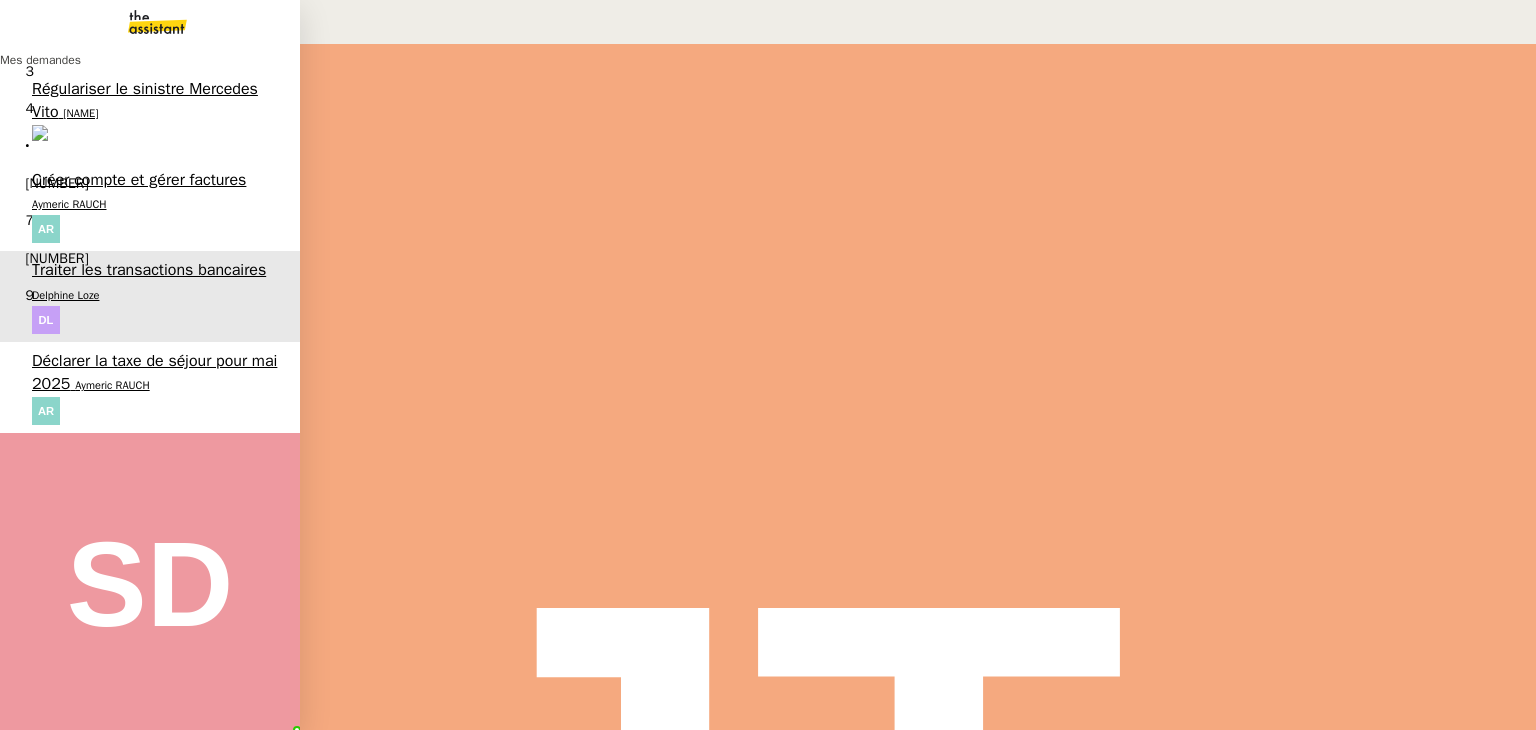 click on "Aymeric RAUCH" at bounding box center [69, 204] 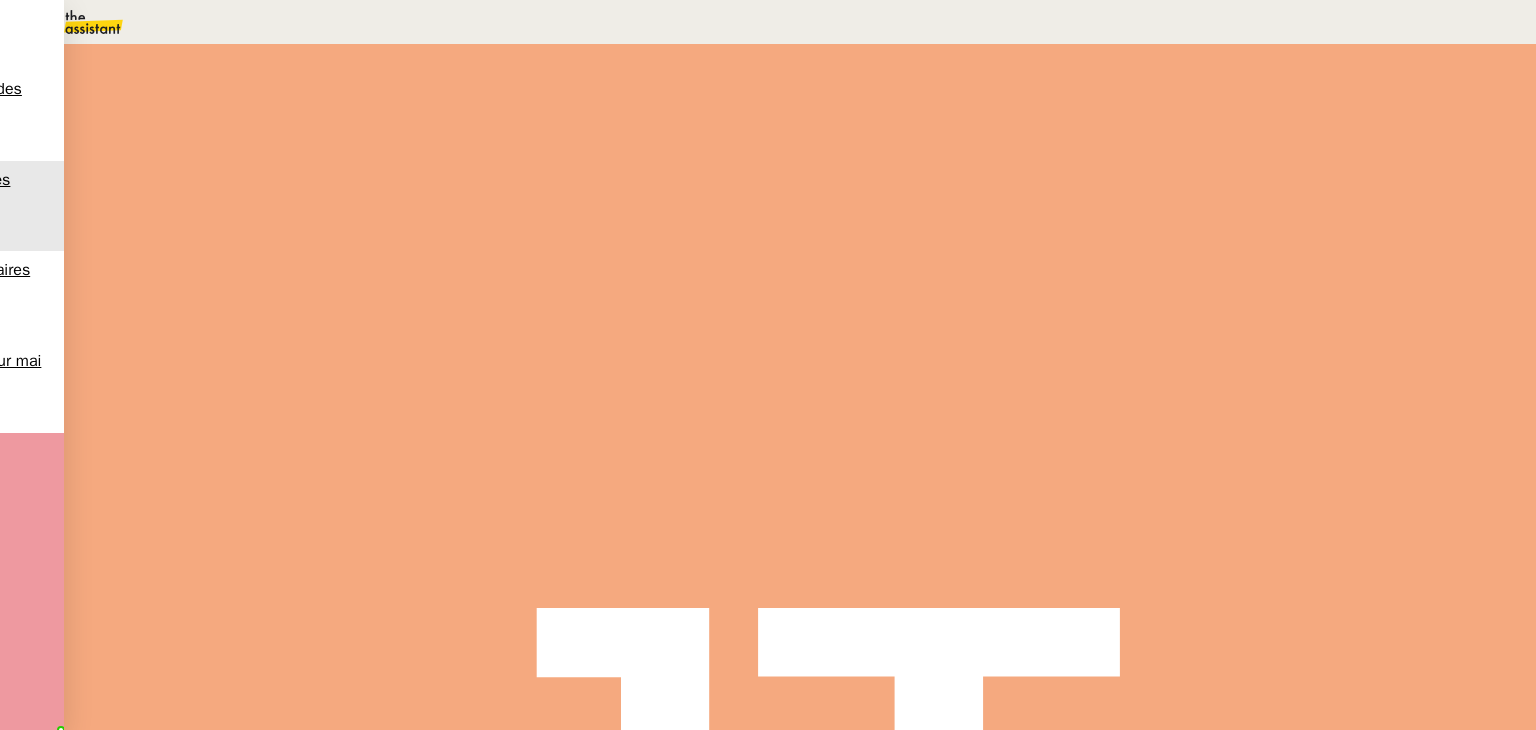 scroll, scrollTop: 0, scrollLeft: 0, axis: both 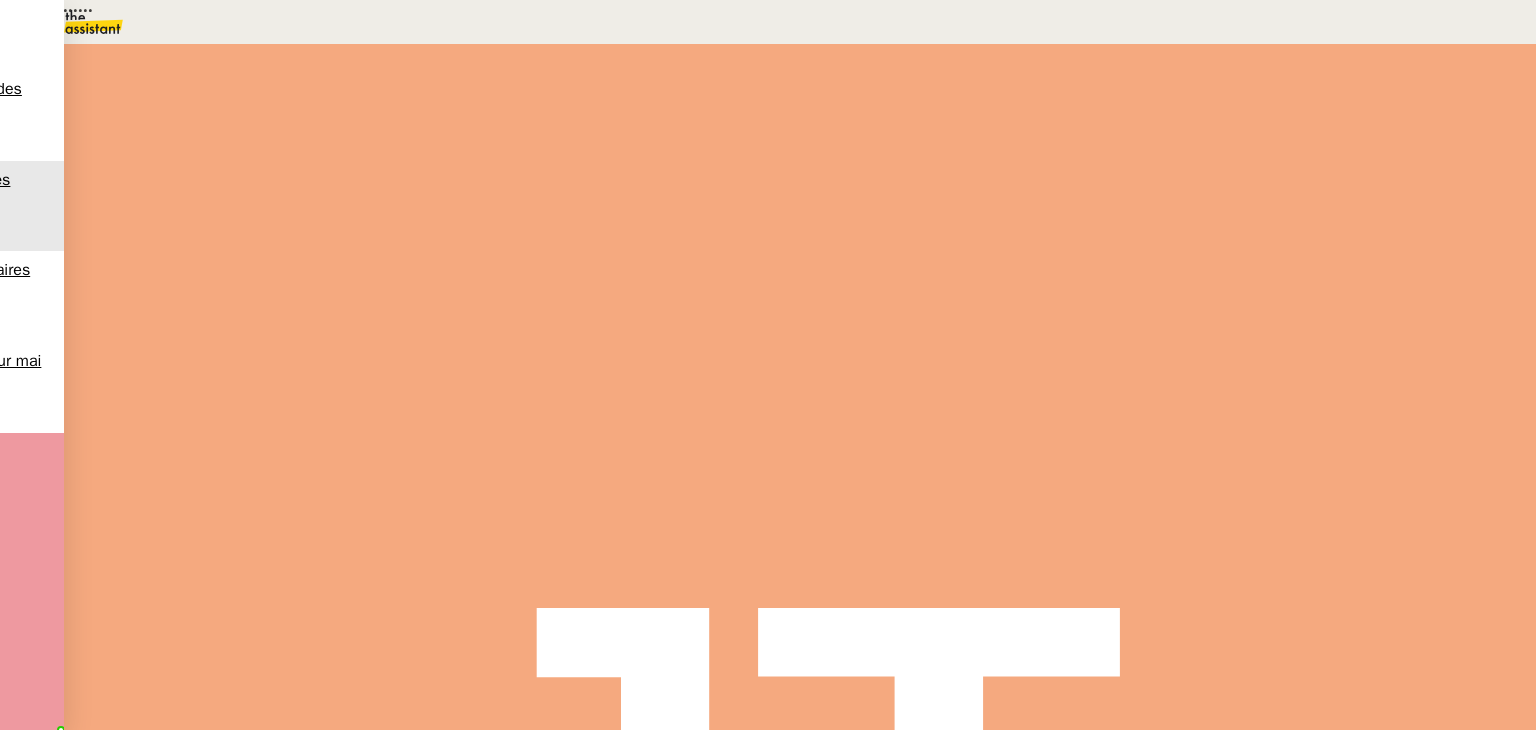 type on "••••• •• •• •••••••" 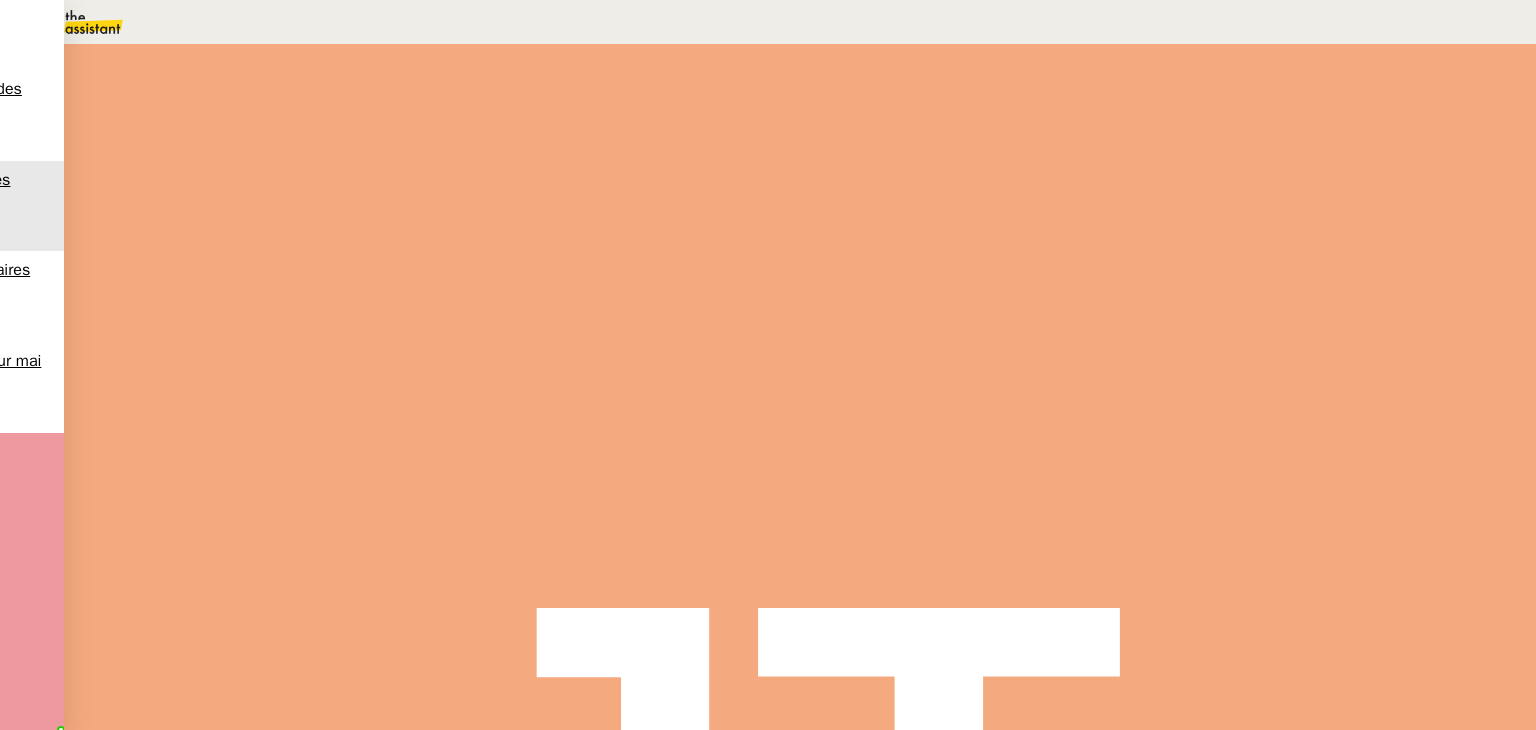 click at bounding box center (267, 340) 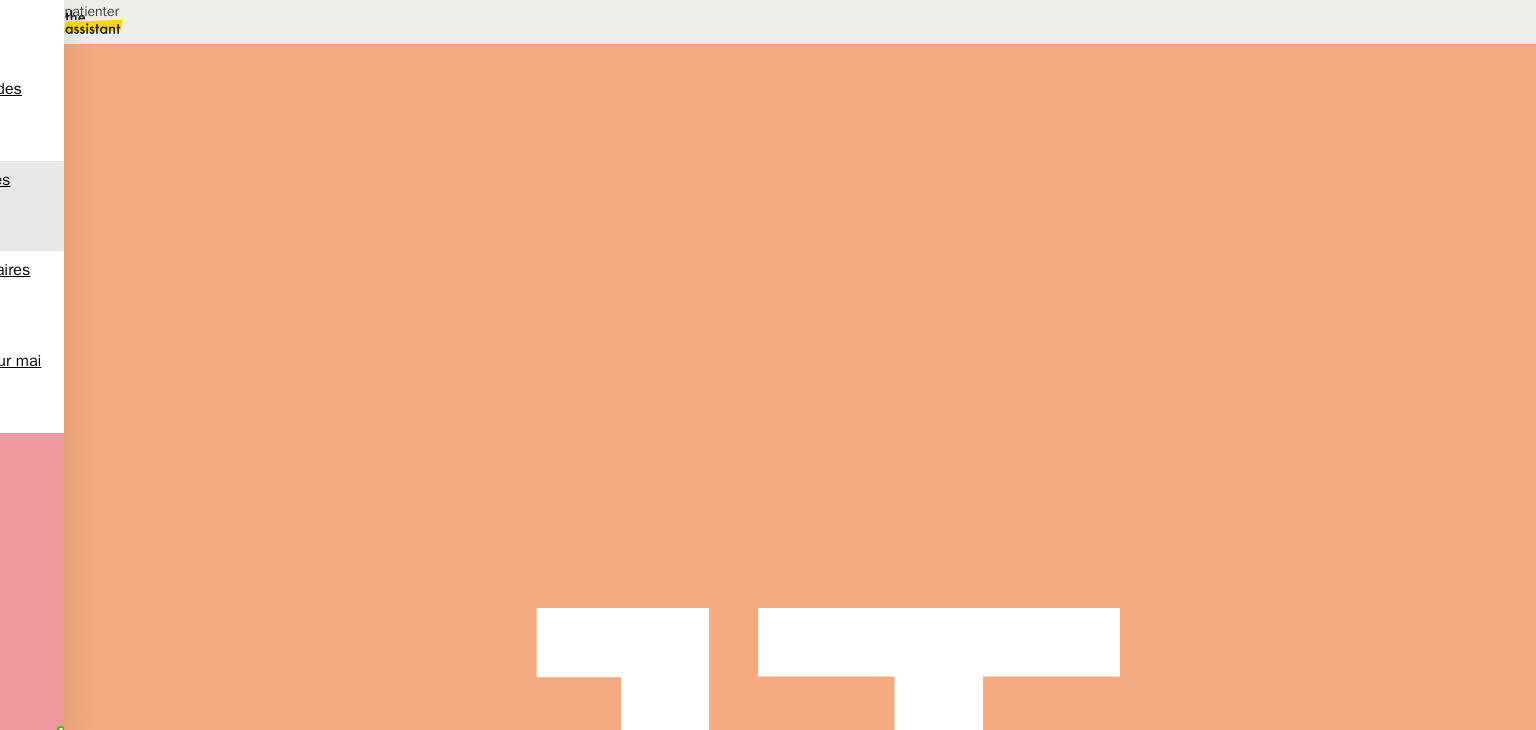 scroll, scrollTop: 654, scrollLeft: 0, axis: vertical 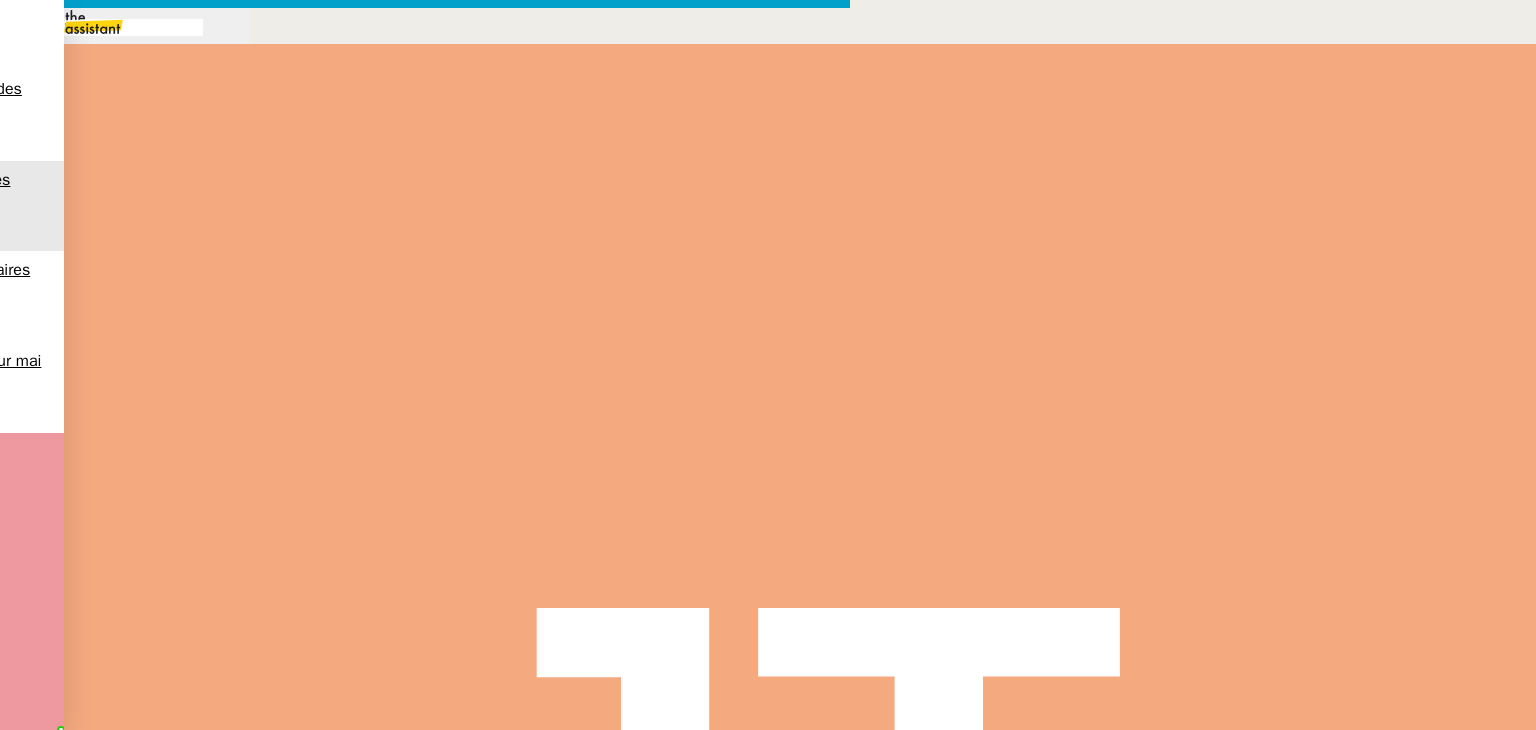 click at bounding box center (184, 672) 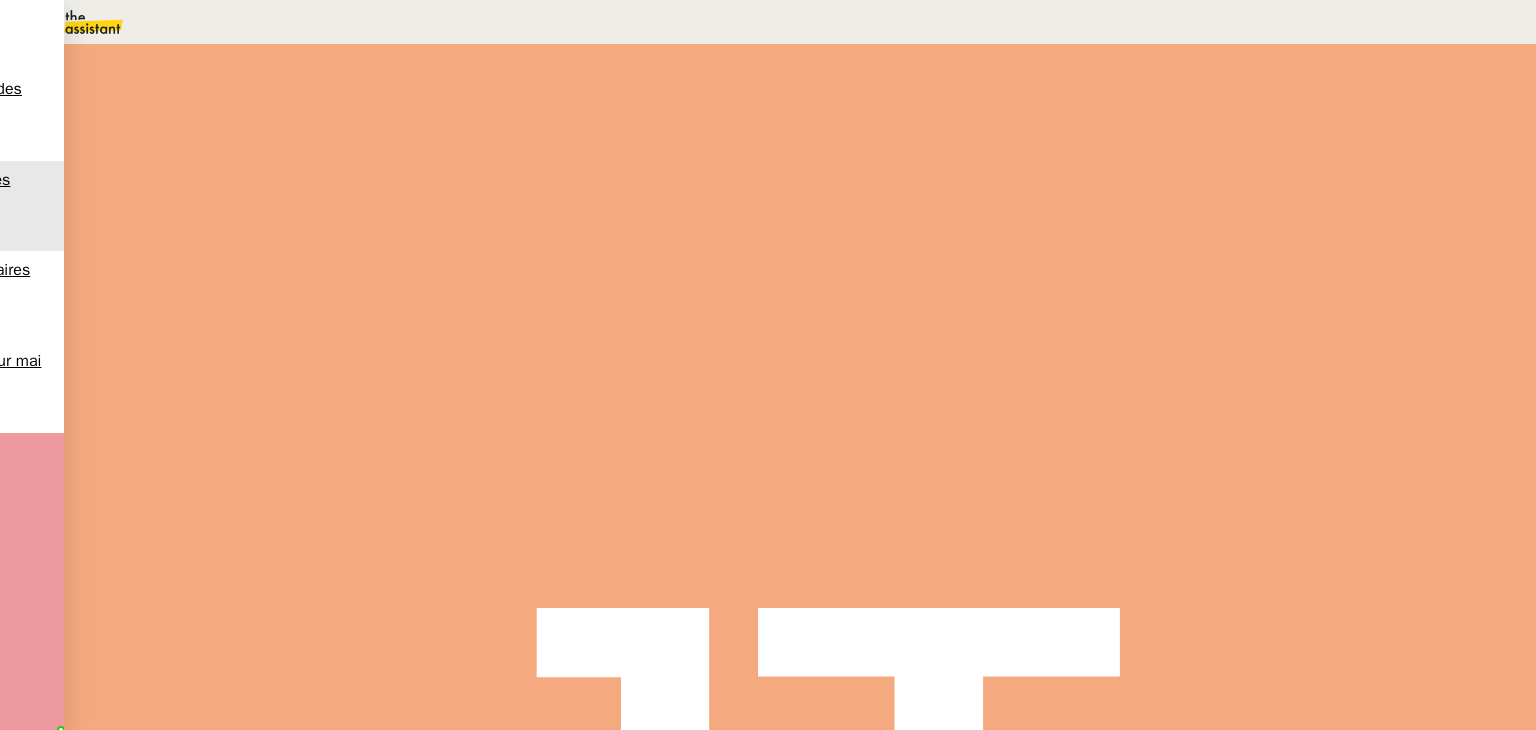 scroll, scrollTop: 962, scrollLeft: 0, axis: vertical 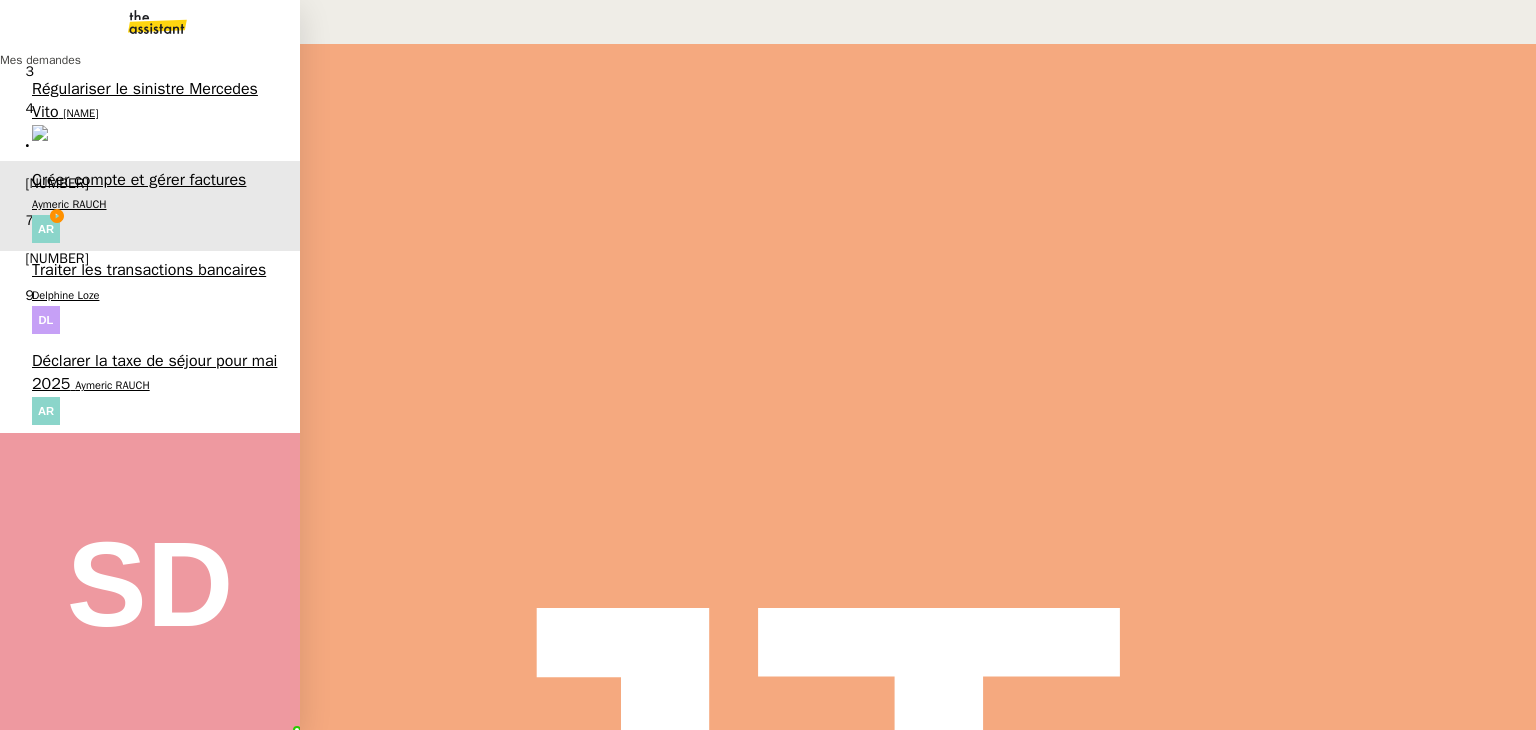 click on "Aymeric RAUCH" at bounding box center [112, 385] 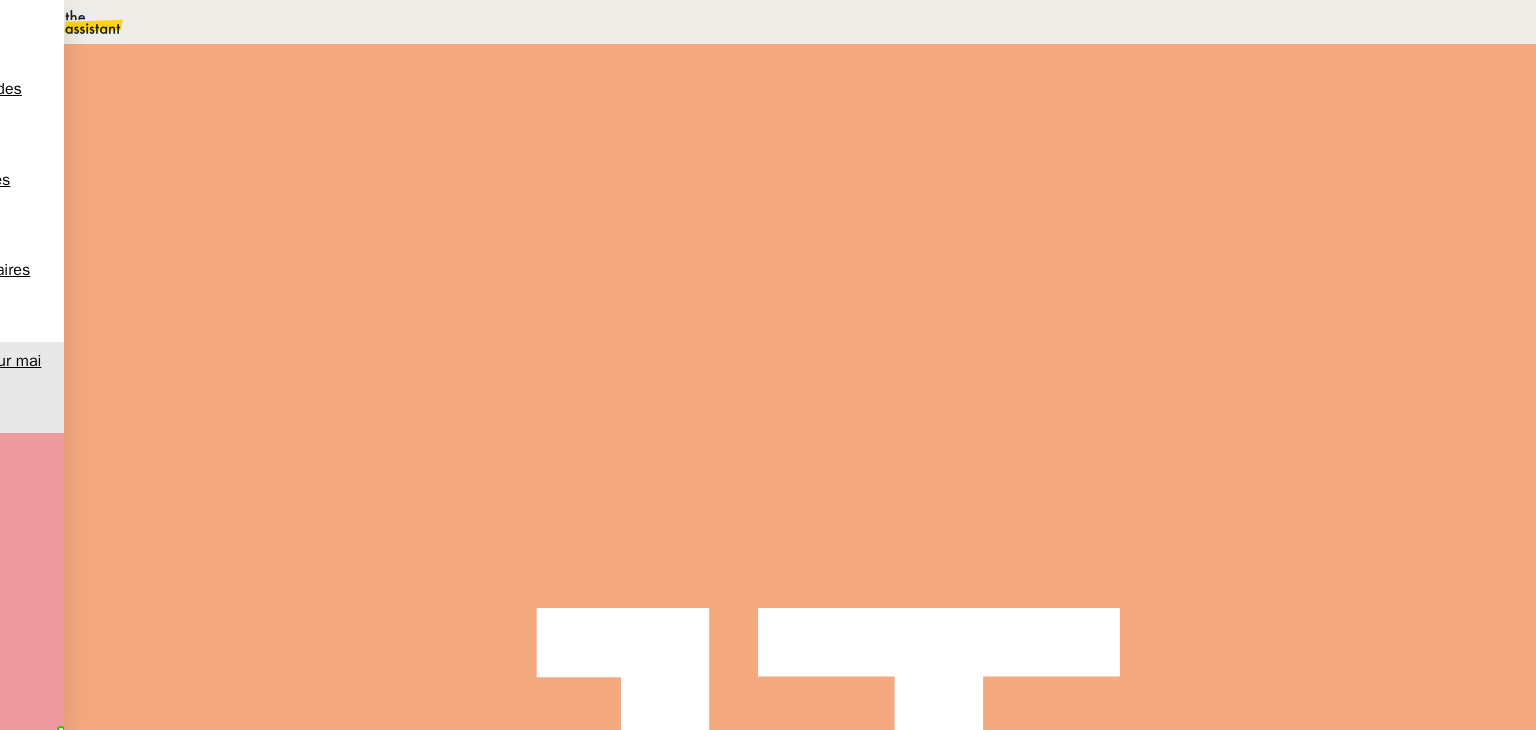 scroll, scrollTop: 12380, scrollLeft: 0, axis: vertical 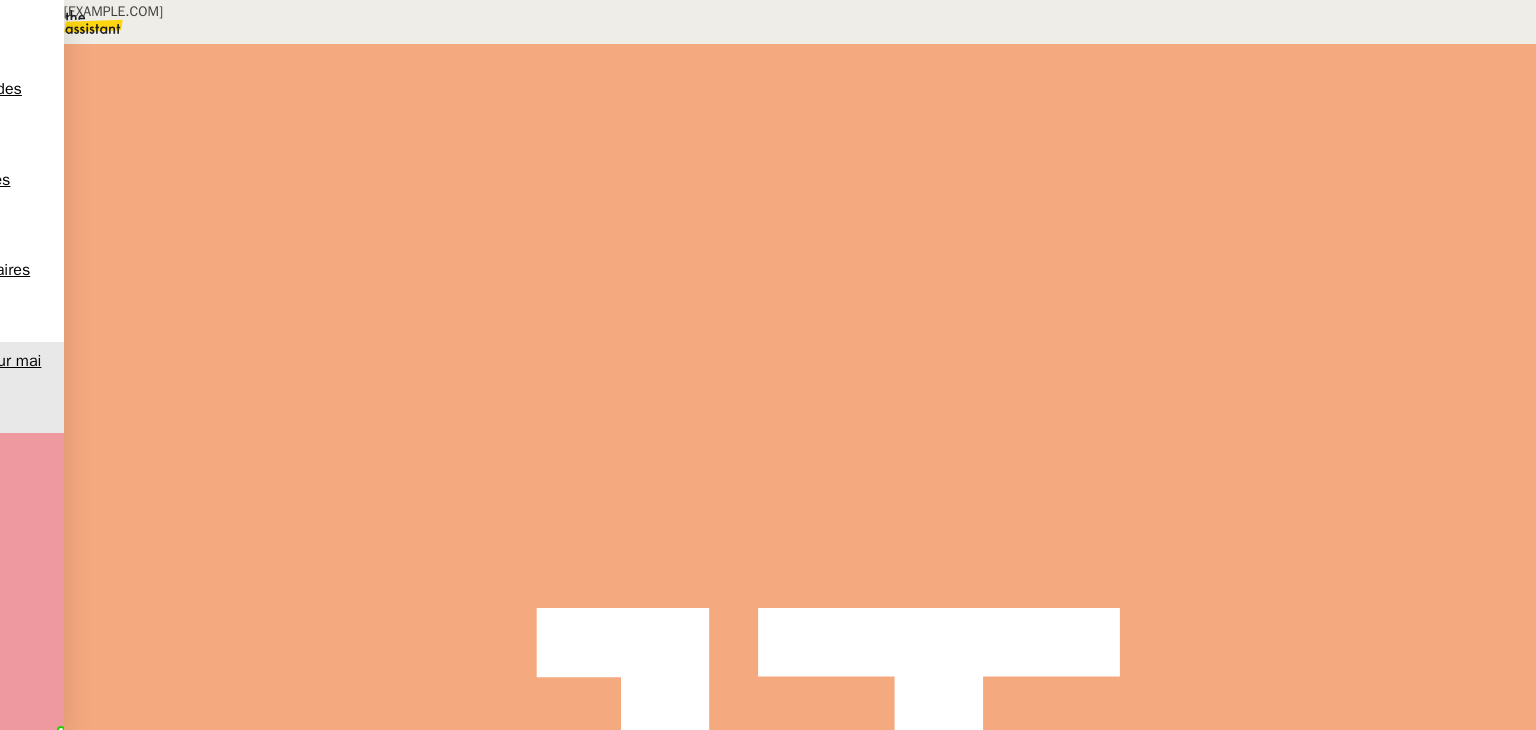 drag, startPoint x: 274, startPoint y: 506, endPoint x: 442, endPoint y: 517, distance: 168.35974 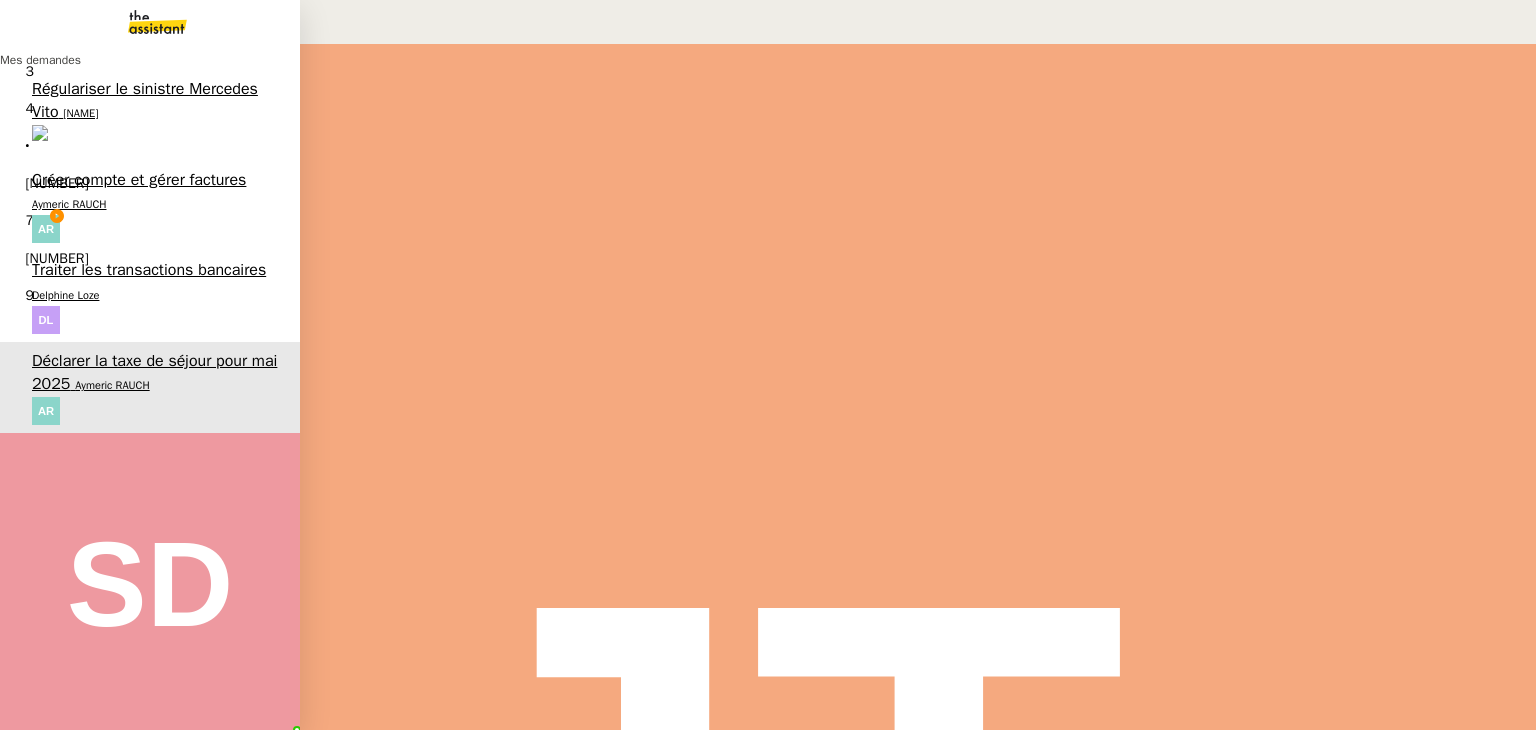 click on "Créer compte et gérer factures" at bounding box center [139, 180] 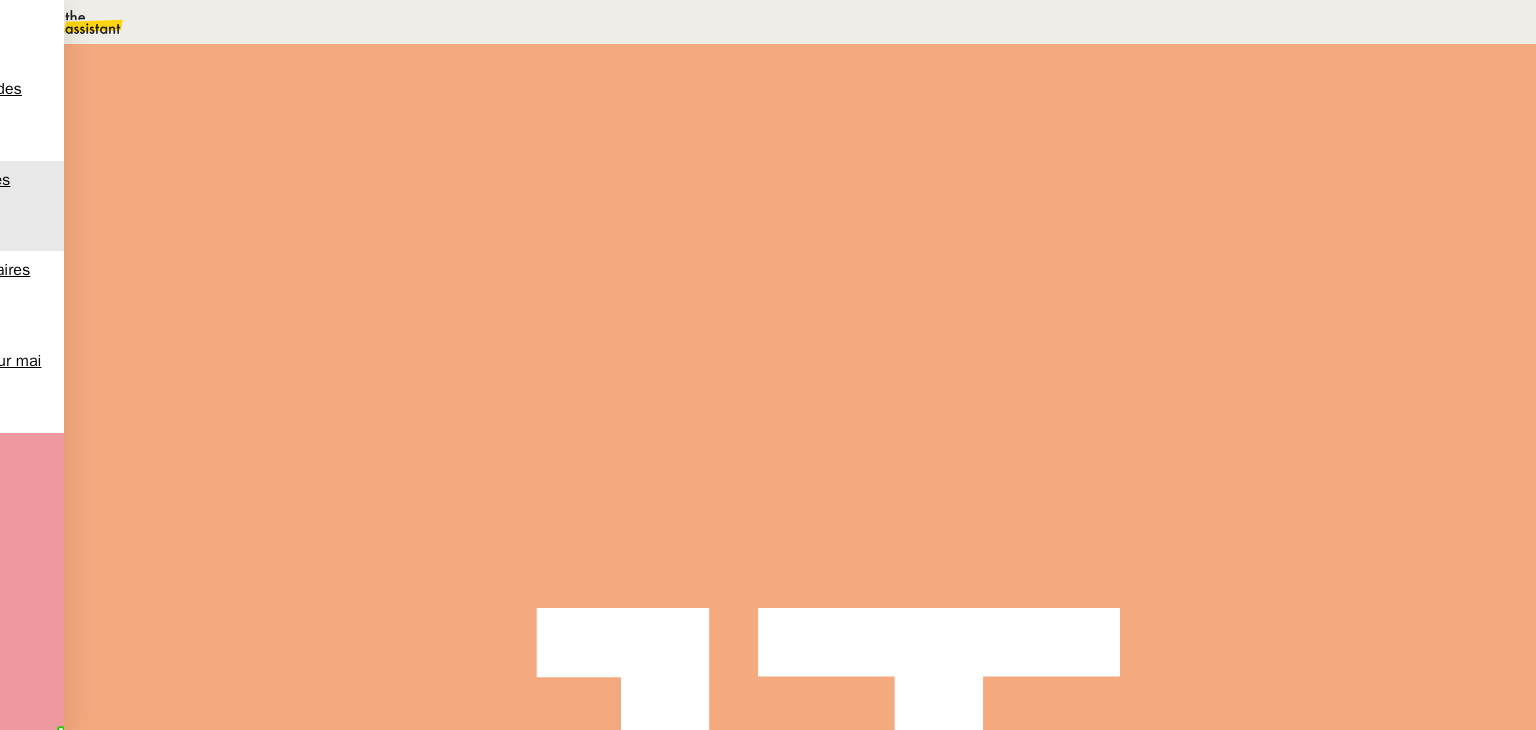click on "Fwd: Identifiants espace client site de l'eau du Grand Reims •••" at bounding box center (689, 557) 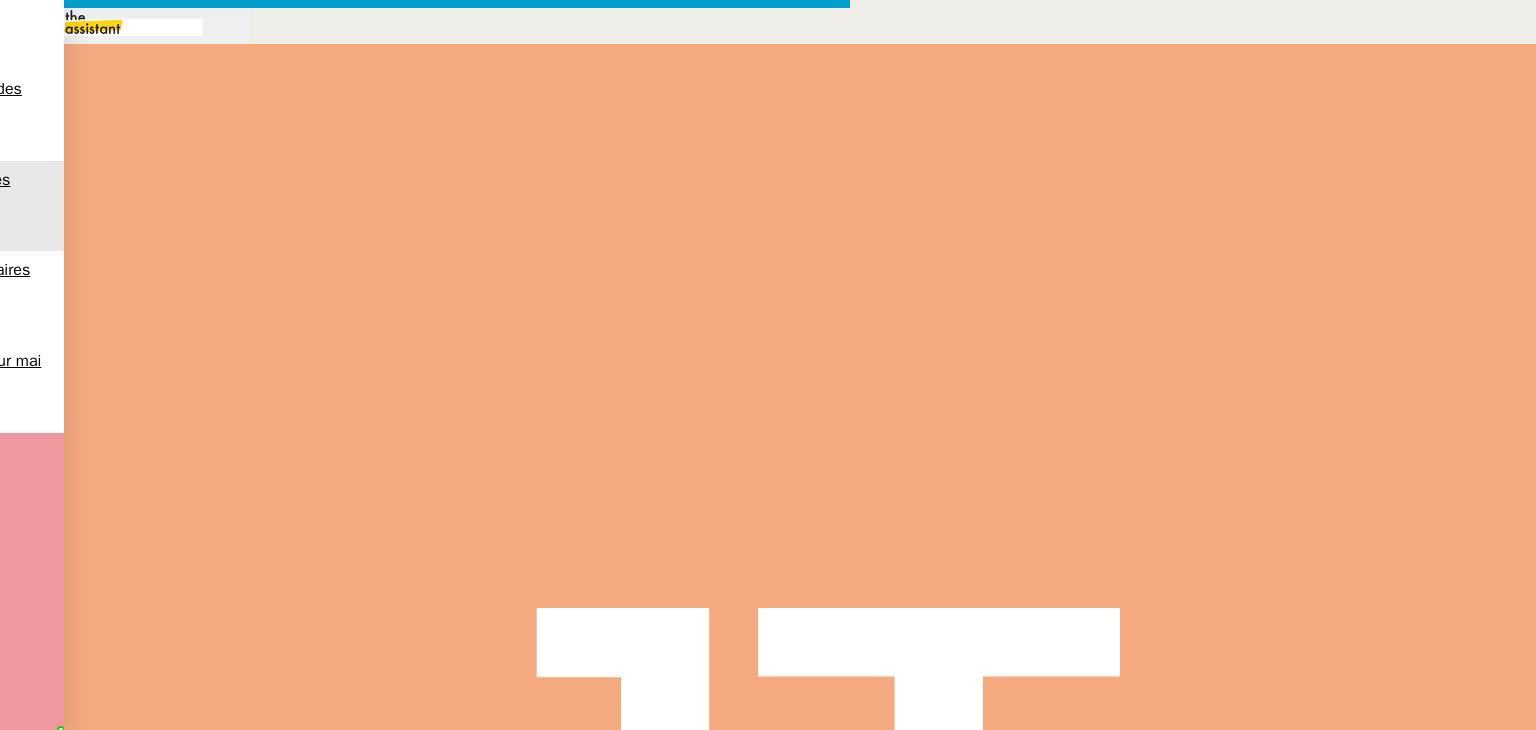 scroll, scrollTop: 0, scrollLeft: 42, axis: horizontal 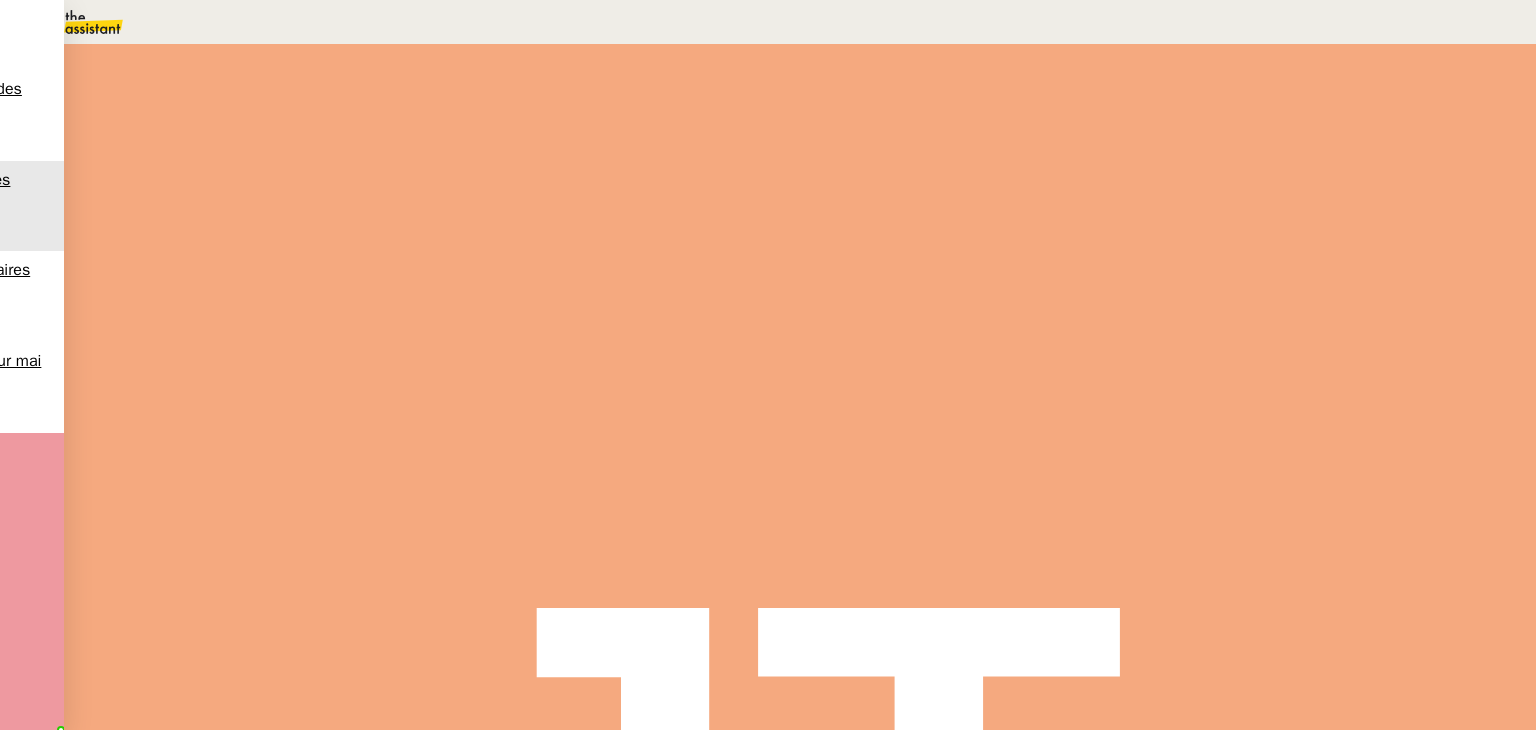 click on "•••" at bounding box center [269, 686] 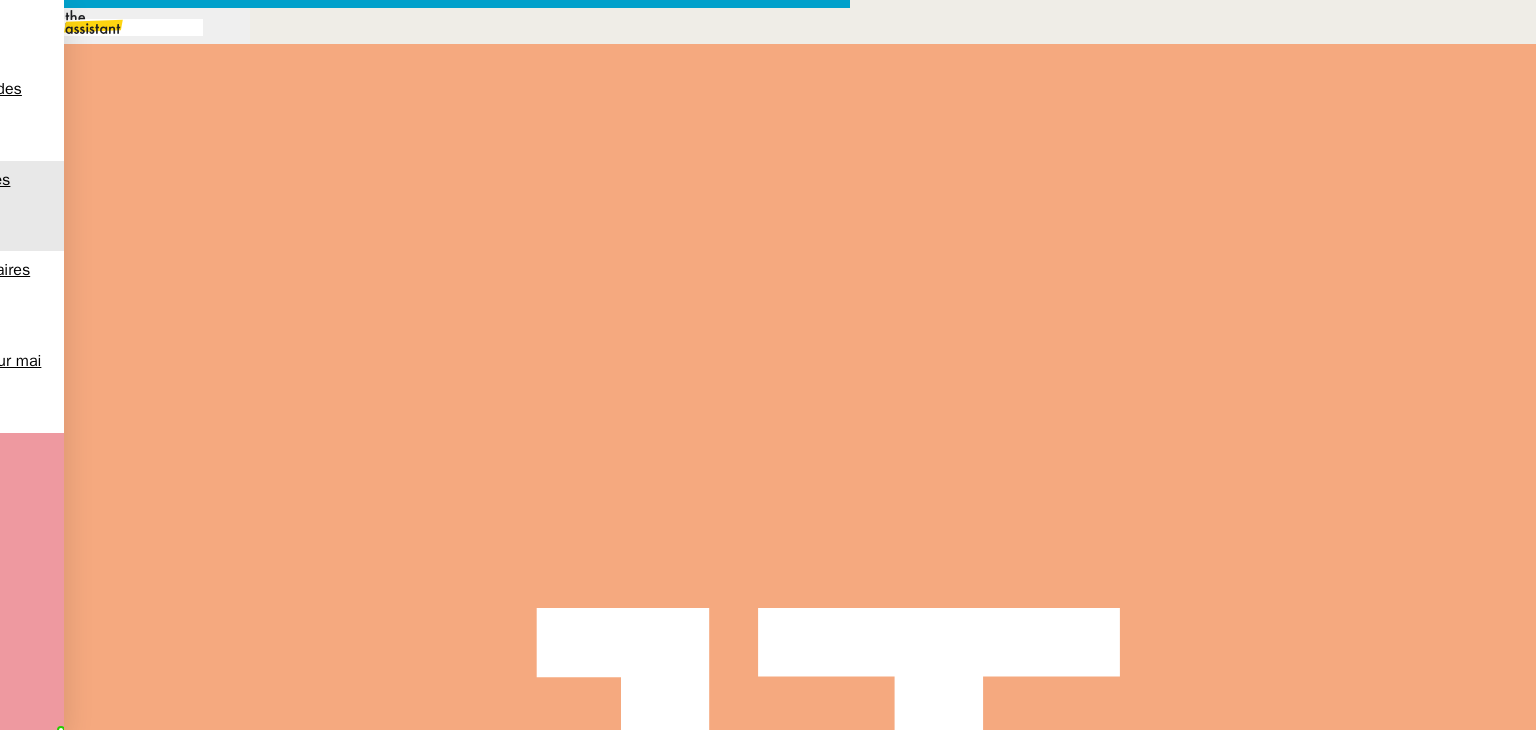 scroll, scrollTop: 0, scrollLeft: 42, axis: horizontal 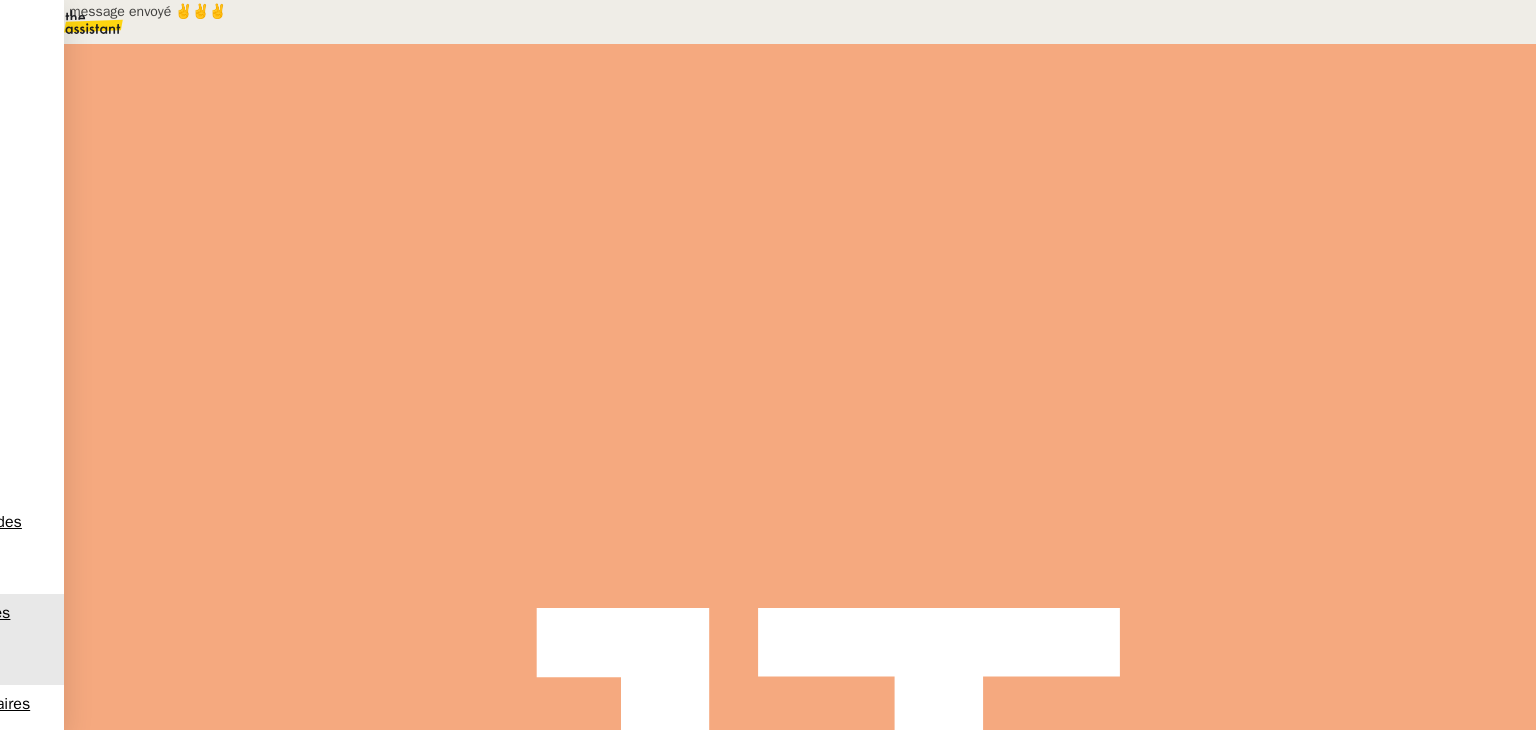 click at bounding box center (286, 336) 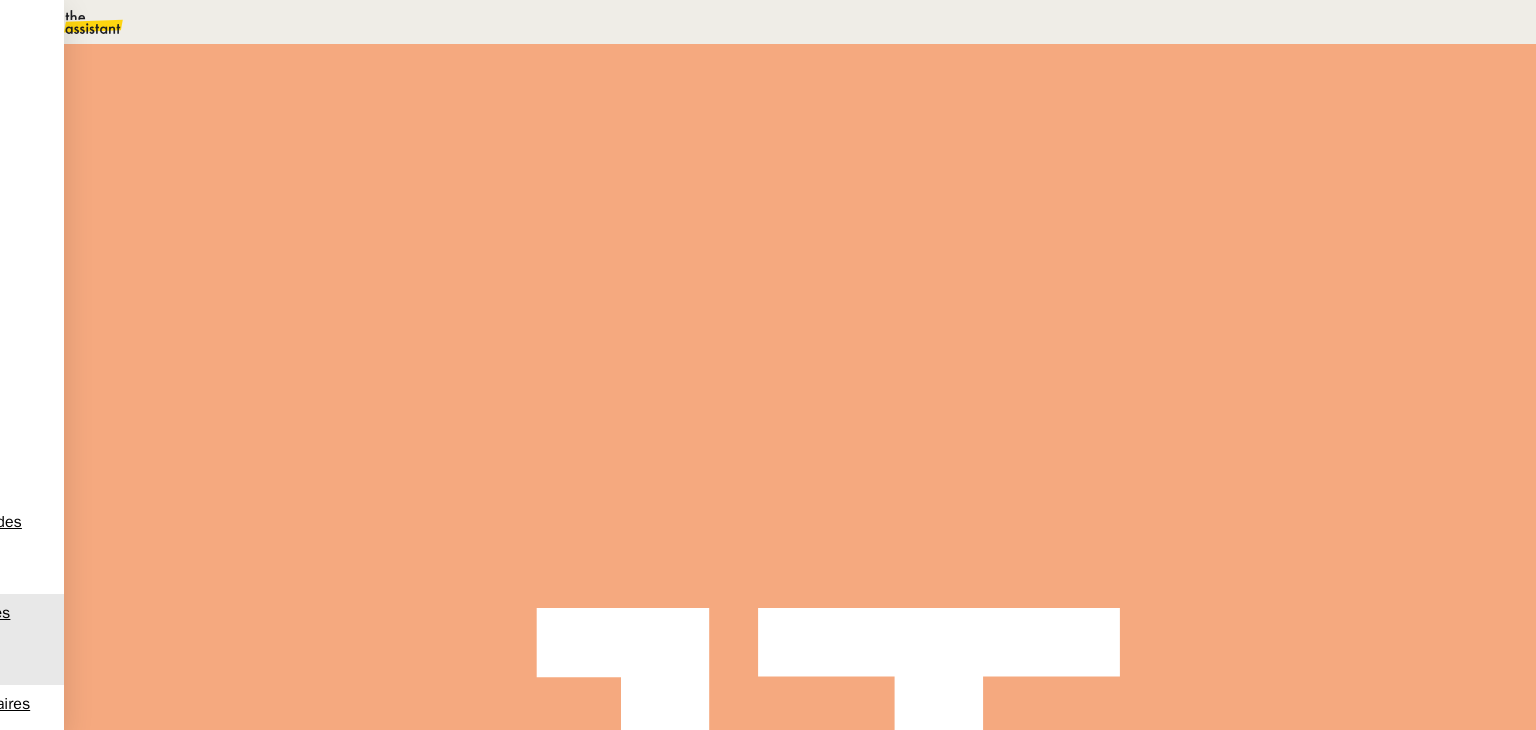 click at bounding box center [1184, 227] 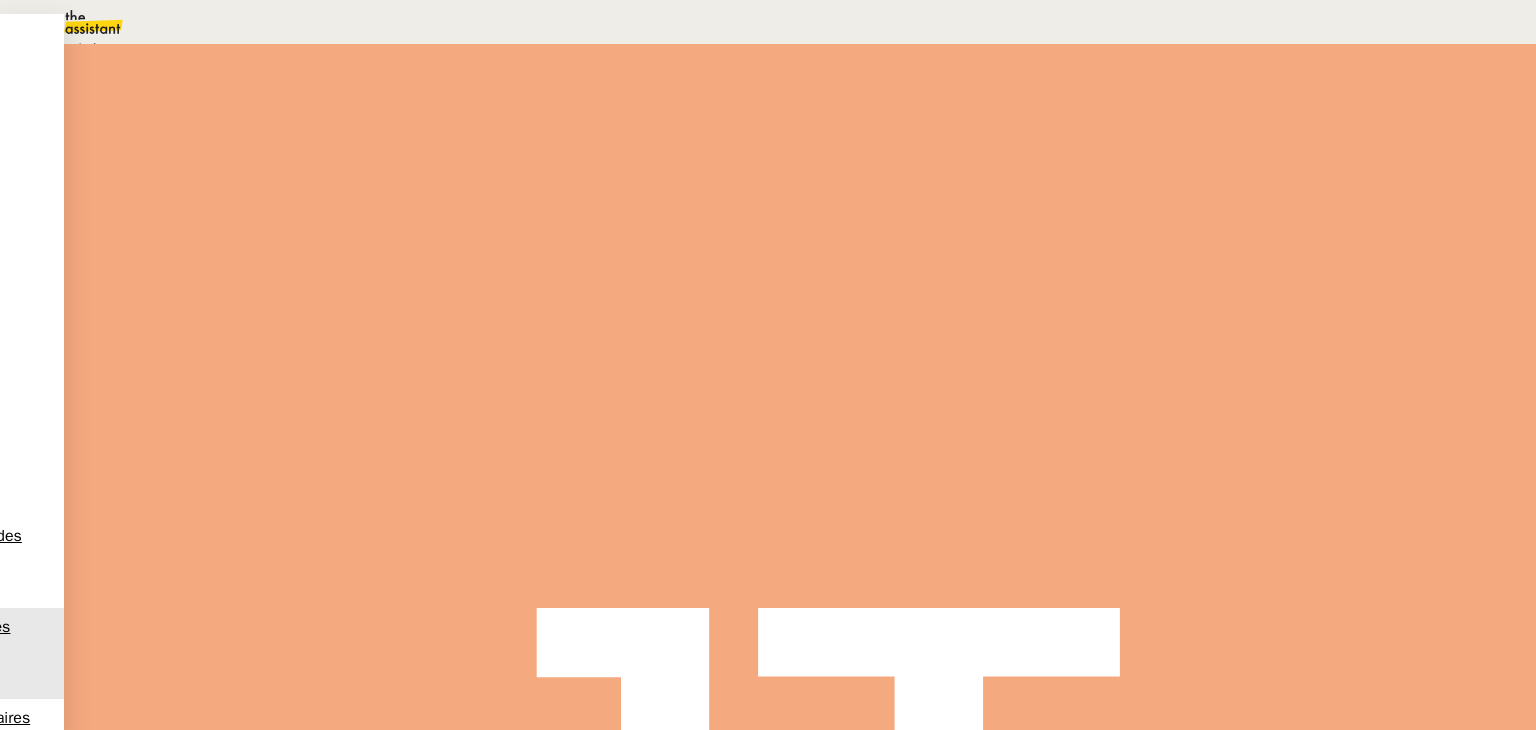 click on "Terminé Aucune action supplémentaire n'est nécessaire." at bounding box center (345, 37) 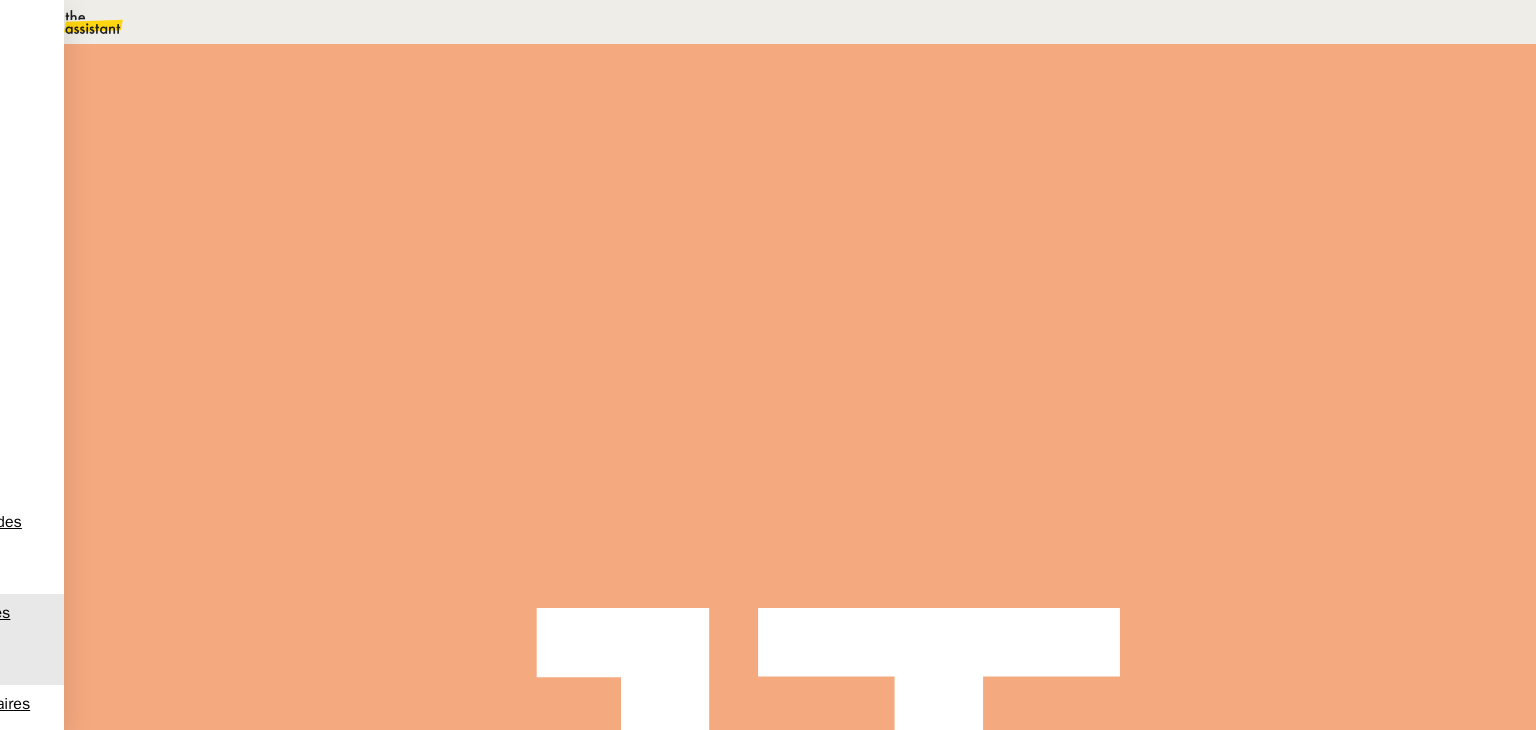click on "Statut" at bounding box center (800, 111) 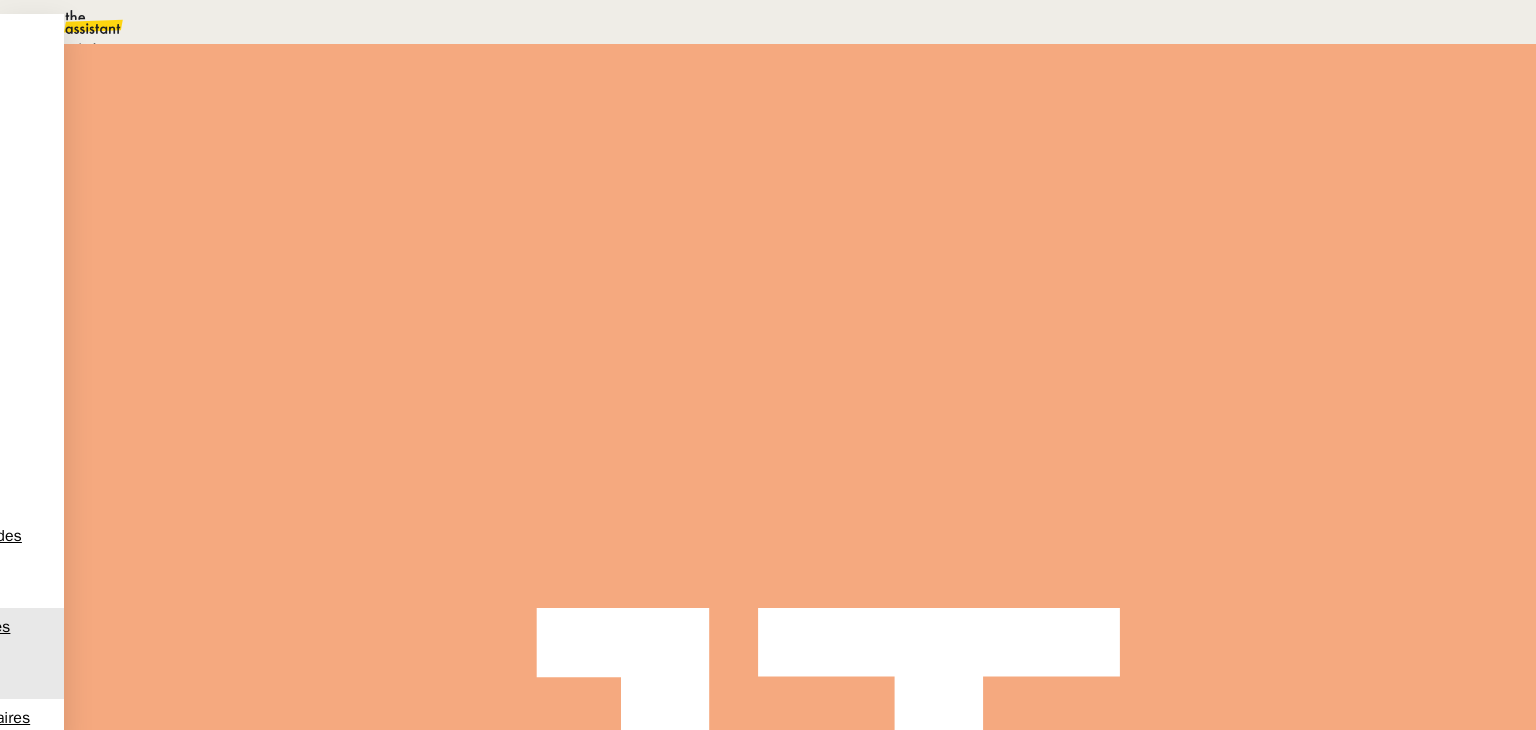 click on "En attente" at bounding box center [72, 48] 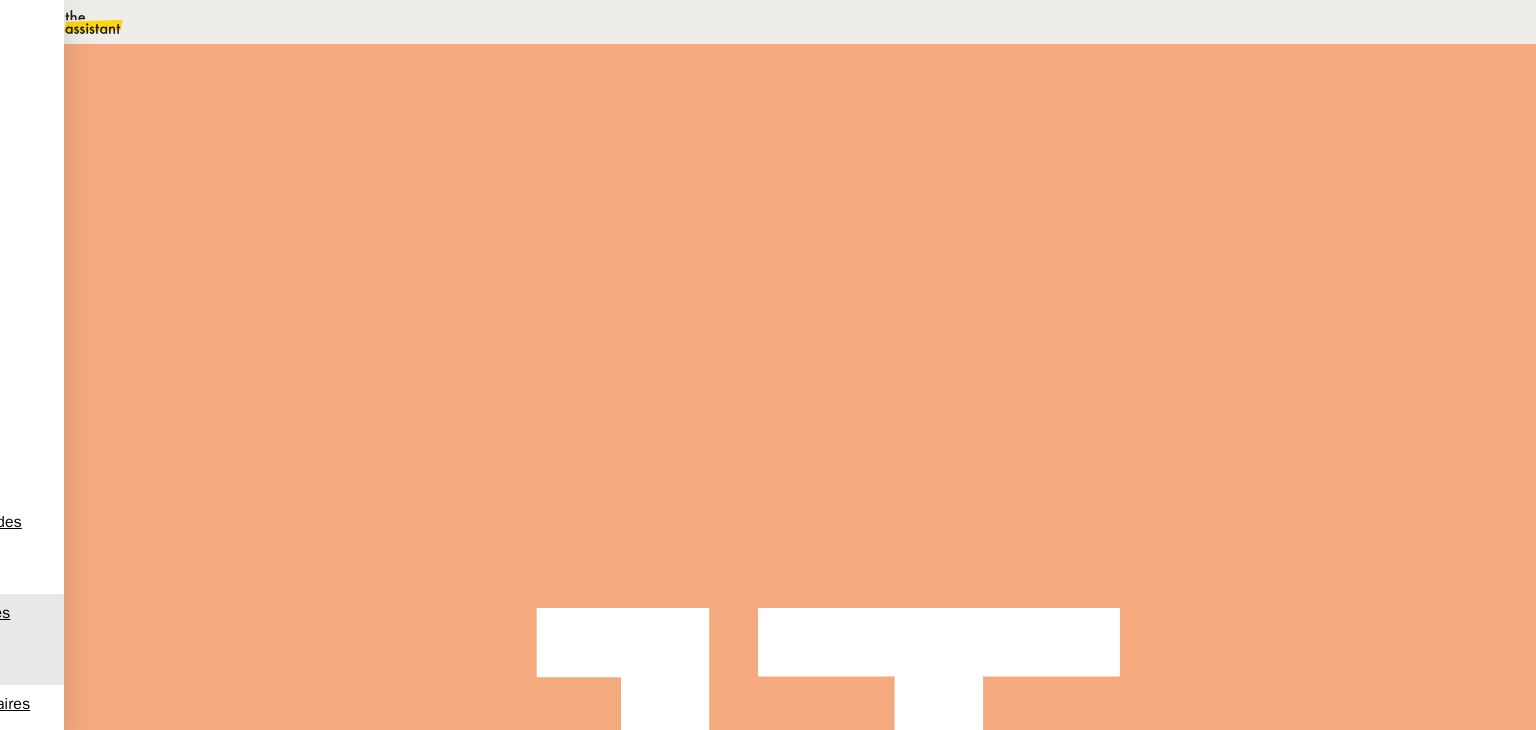click on "3" at bounding box center [1209, 273] 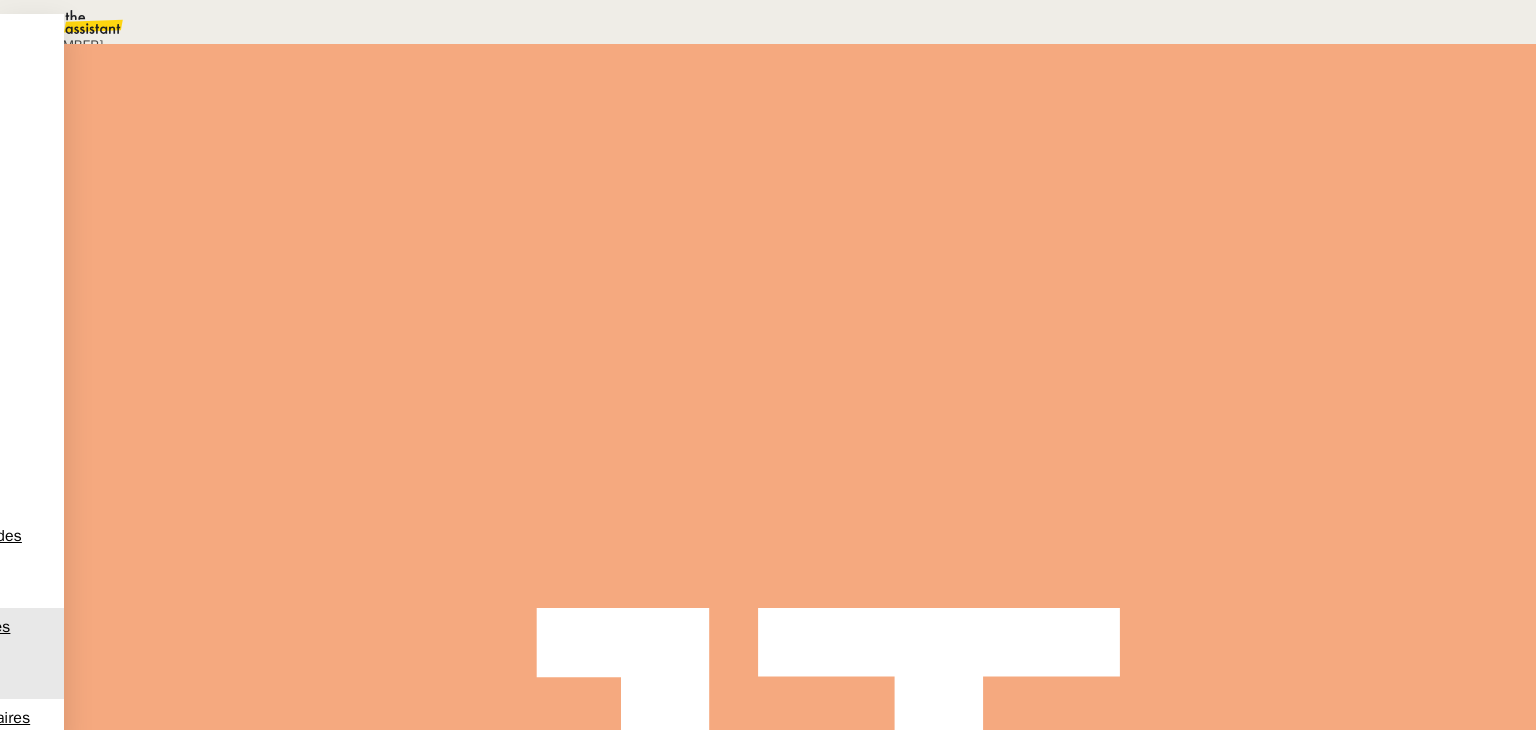 click on "09" at bounding box center [788, 22] 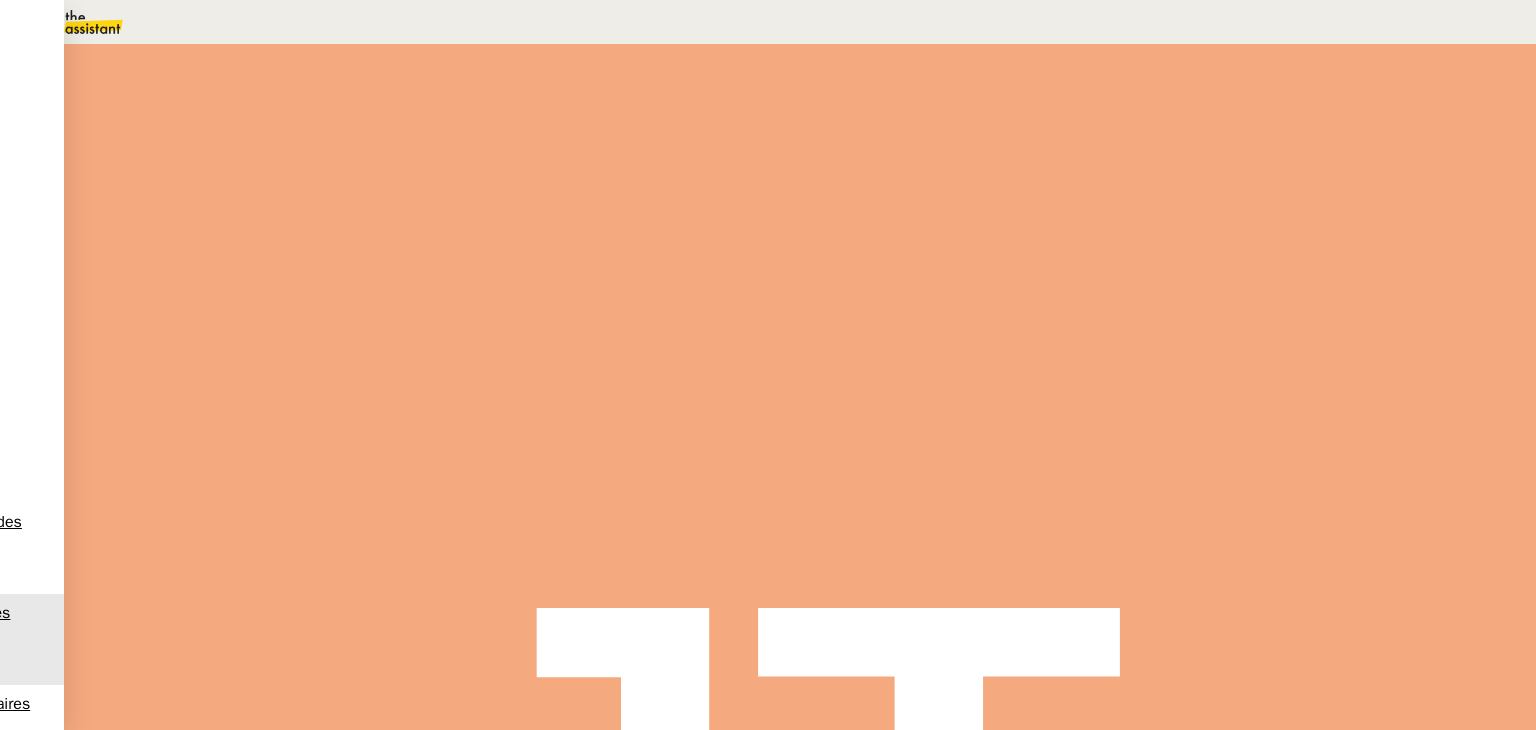 click on "Sauver" at bounding box center [1139, 505] 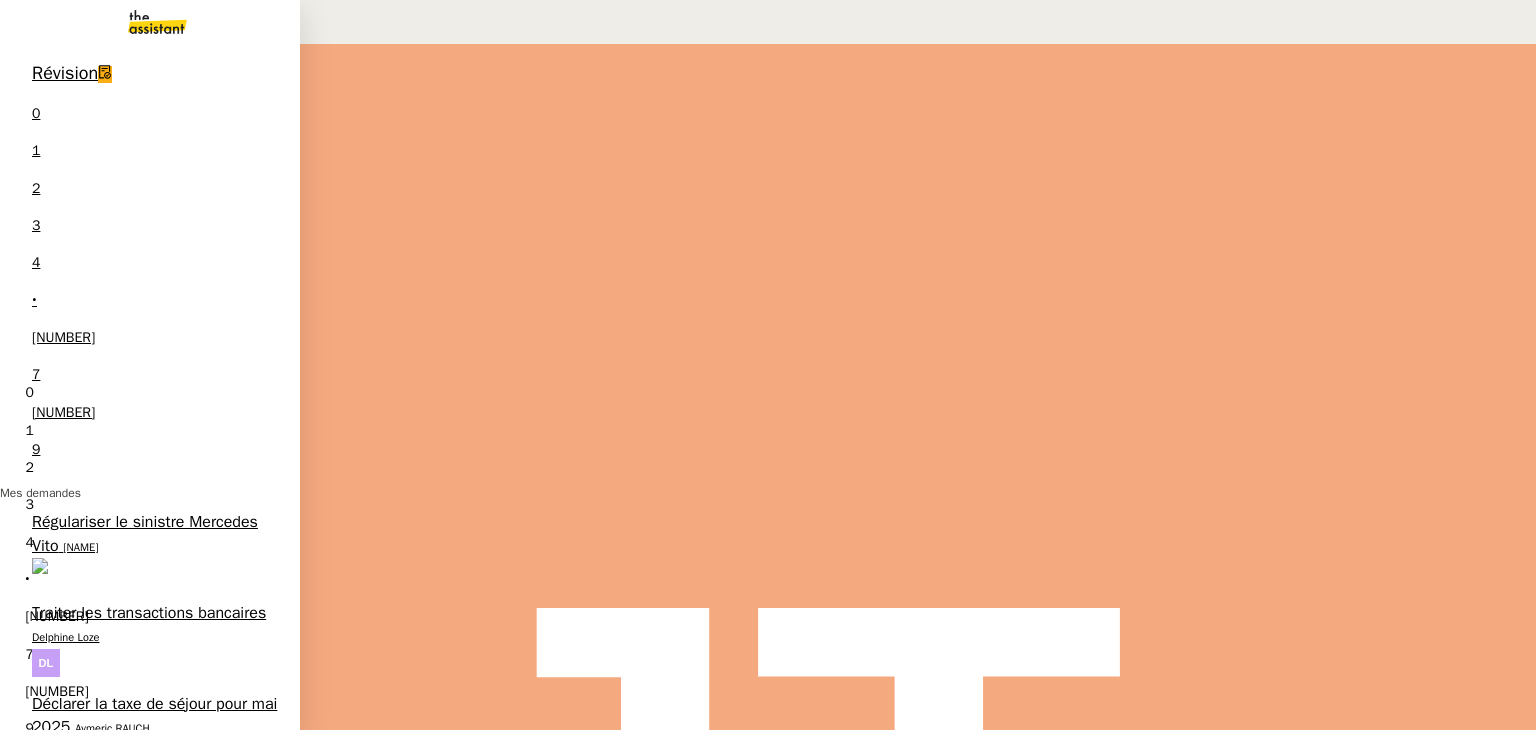 click on "Traiter les transactions bancaires" at bounding box center (149, 613) 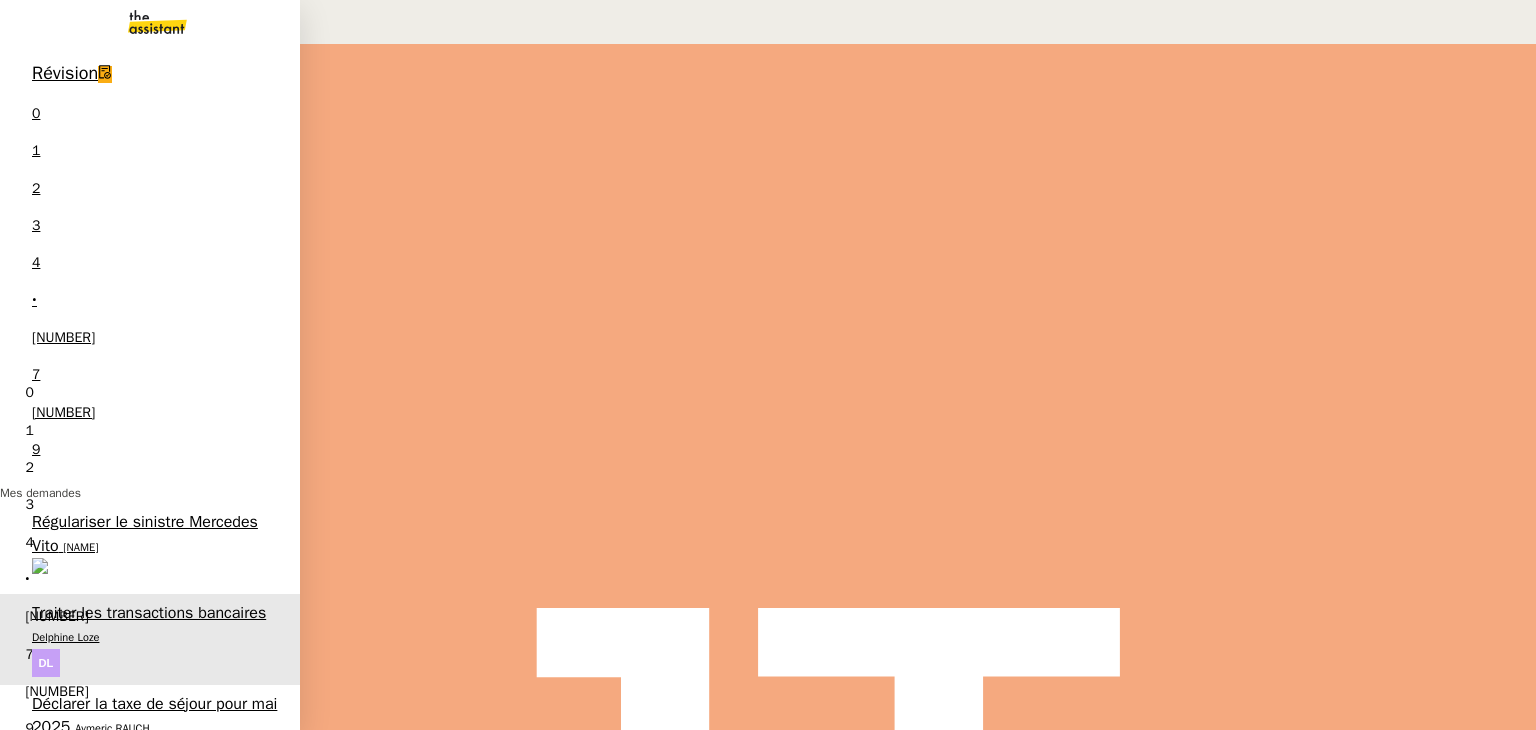 scroll, scrollTop: 0, scrollLeft: 0, axis: both 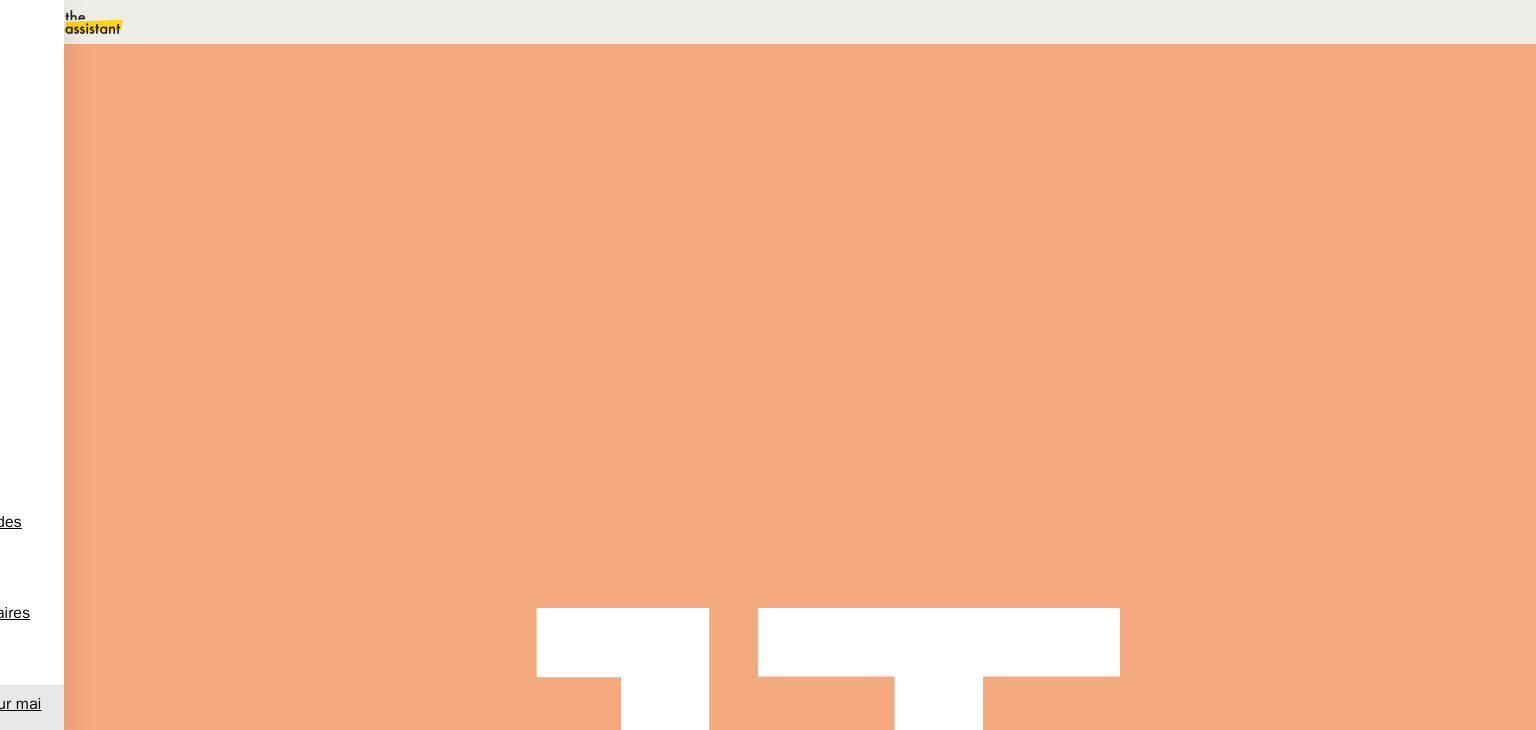 click on "Répondre" at bounding box center [291, 862] 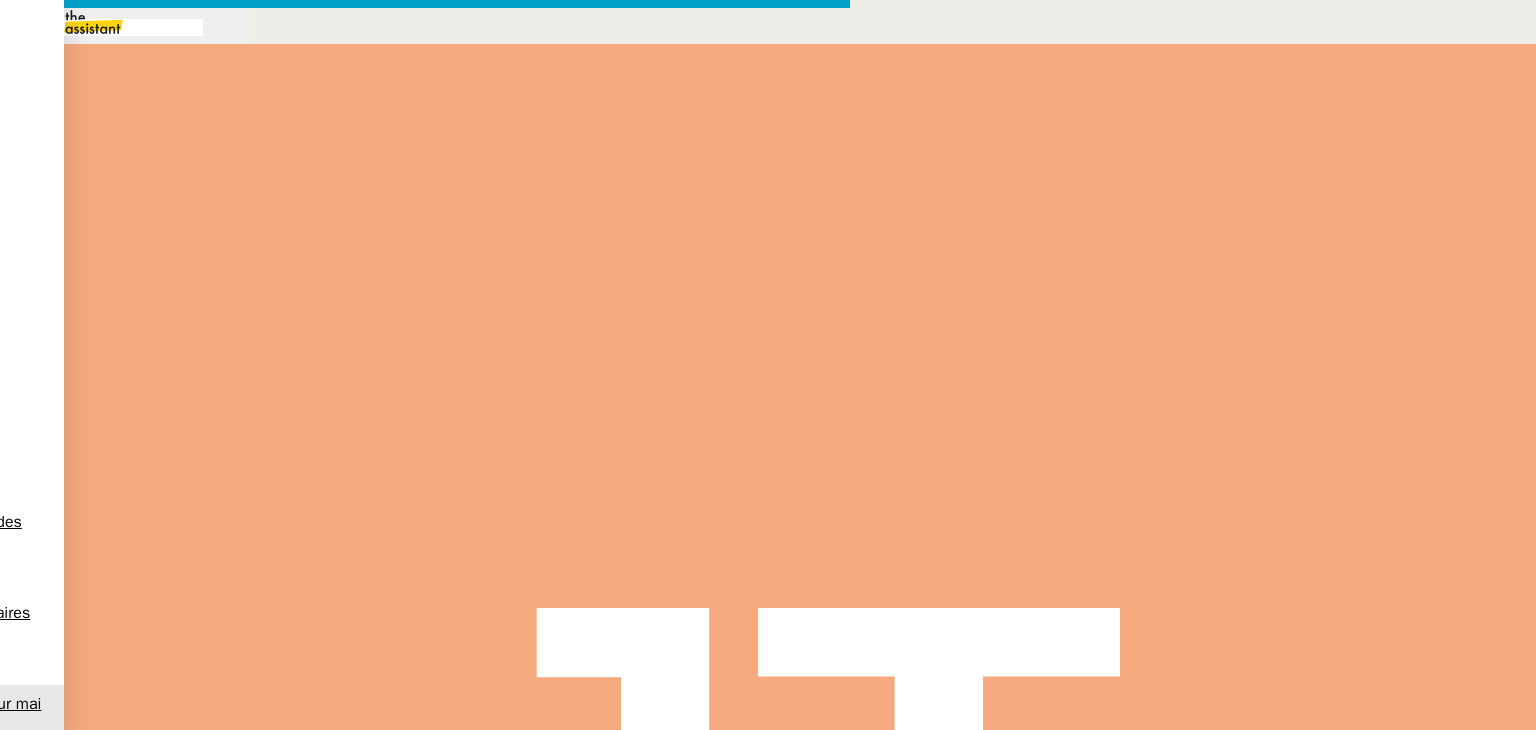 click on "Service TA - VOYAGE - PROPOSITION GLOBALE A utiliser dans le cadre de proposition de déplacement TA - RELANCE CLIENT (EN) Relancer un client lorsqu'il n'a pas répondu à un précédent message BAFERTY - MAIL AUDITION A utiliser dans le cadre de la procédure d'envoi des mails d'audition TA - PUBLICATION OFFRE D'EMPLOI Organisation du recrutement Discours de présentation du paiement sécurisé TA - VOYAGES - PROPOSITION ITINERAIRE Soumettre les résultats d'une recherche TA - CONFIRMATION PAIEMENT (EN) Confirmer avec le client de modèle de transaction - Attention Plan Pro nécessaire. TA - COURRIER EXPEDIE (recommandé) A utiliser dans le cadre de l'envoi d'un courrier recommandé TA - PARTAGE DE CALENDRIER (EN) A utiliser pour demander au client de partager son calendrier afin de faciliter l'accès et la gestion PSPI - Appel de fonds MJL A utiliser dans le cadre de la procédure d'appel de fonds MJL TA - RELANCE CLIENT TA - AR PROCEDURES 21 YIELD" at bounding box center [768, 495] 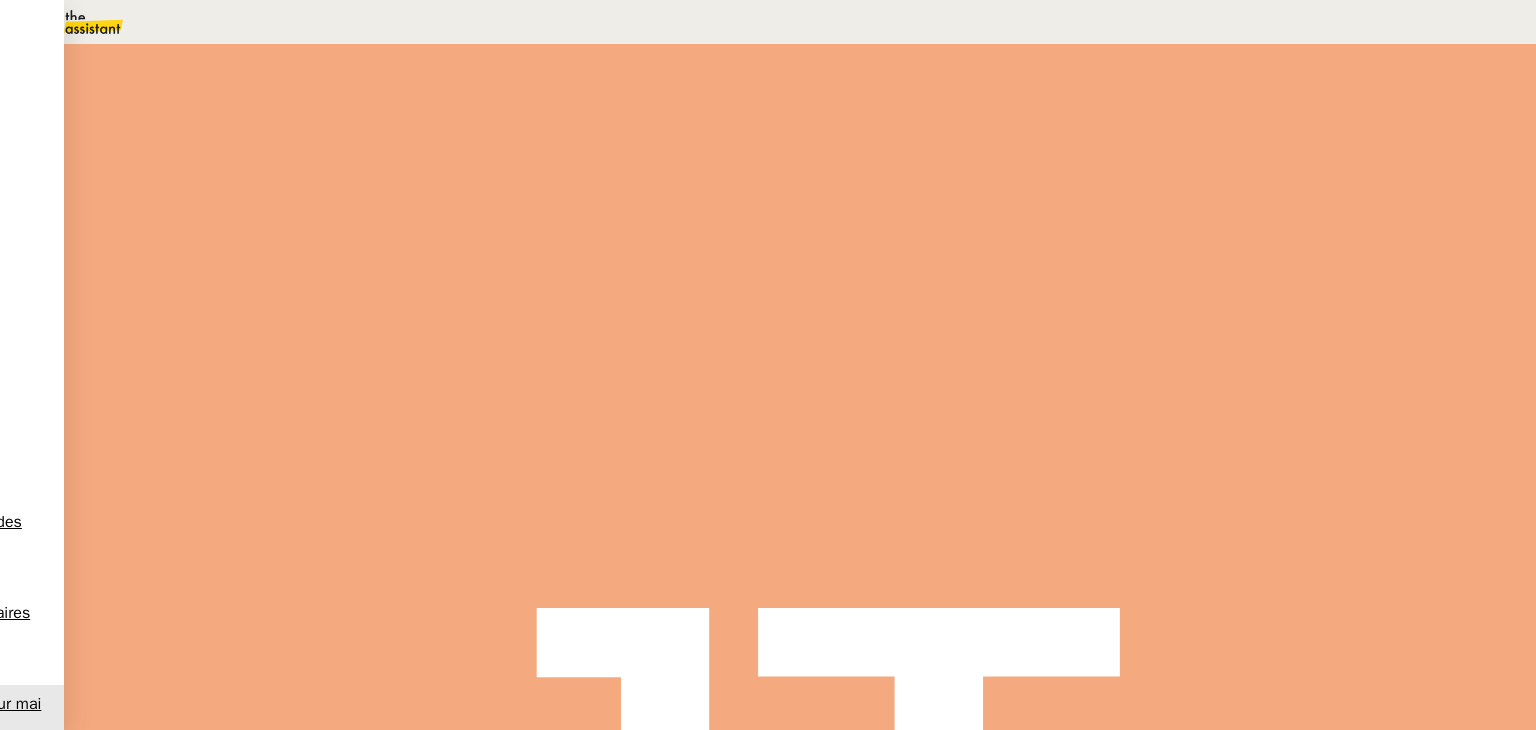 scroll, scrollTop: 600, scrollLeft: 0, axis: vertical 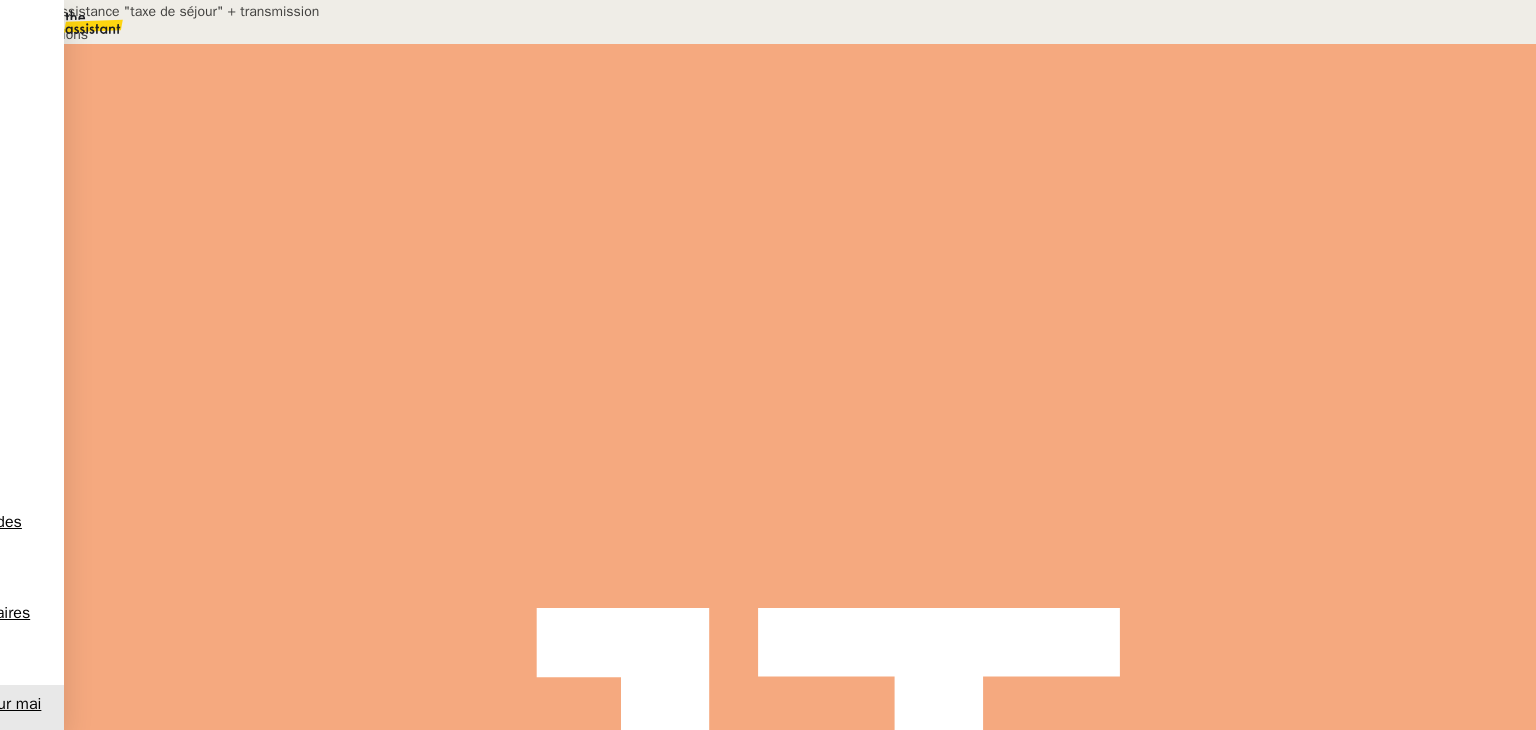 type on "Relance assistance "taxe de séjour" + transmission d'informations" 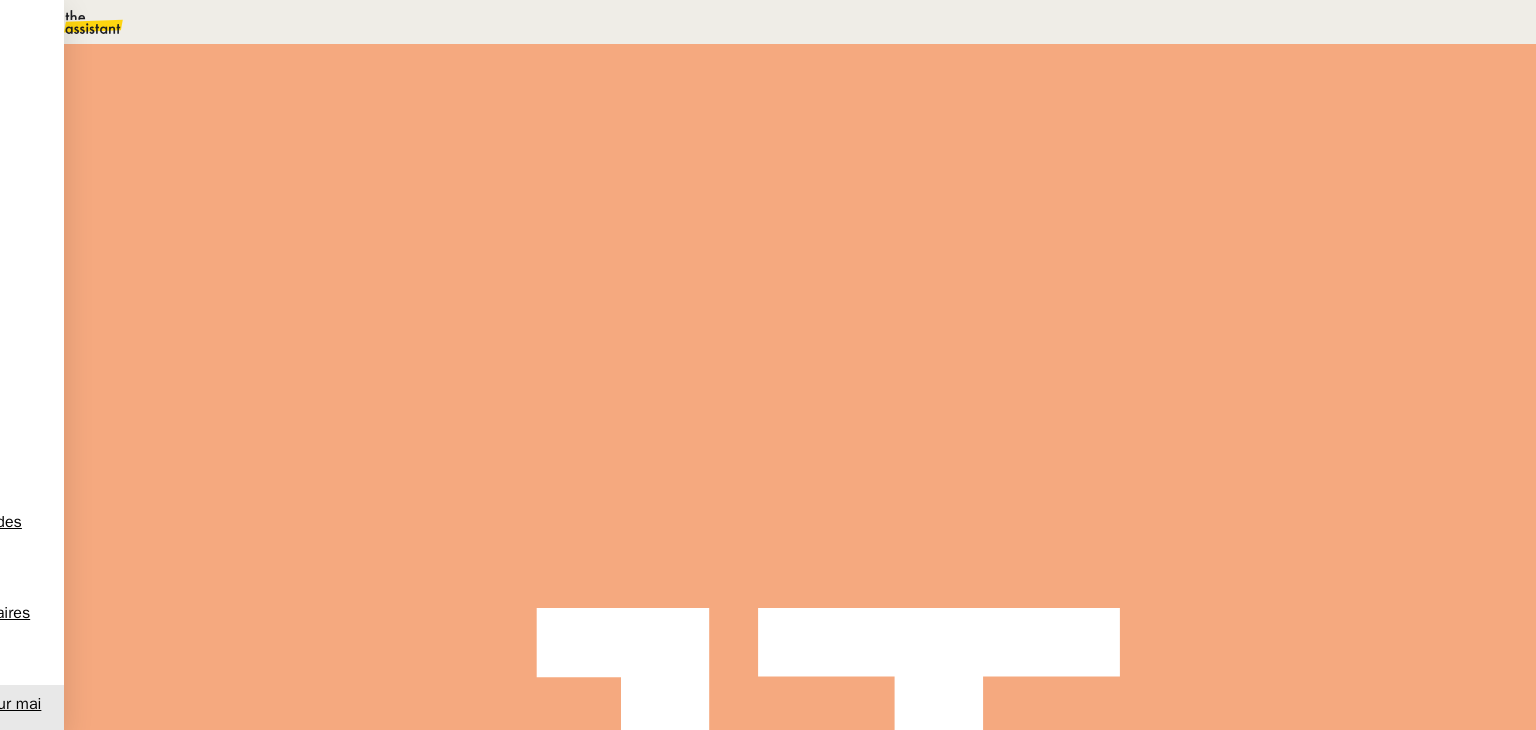 click at bounding box center [287, 674] 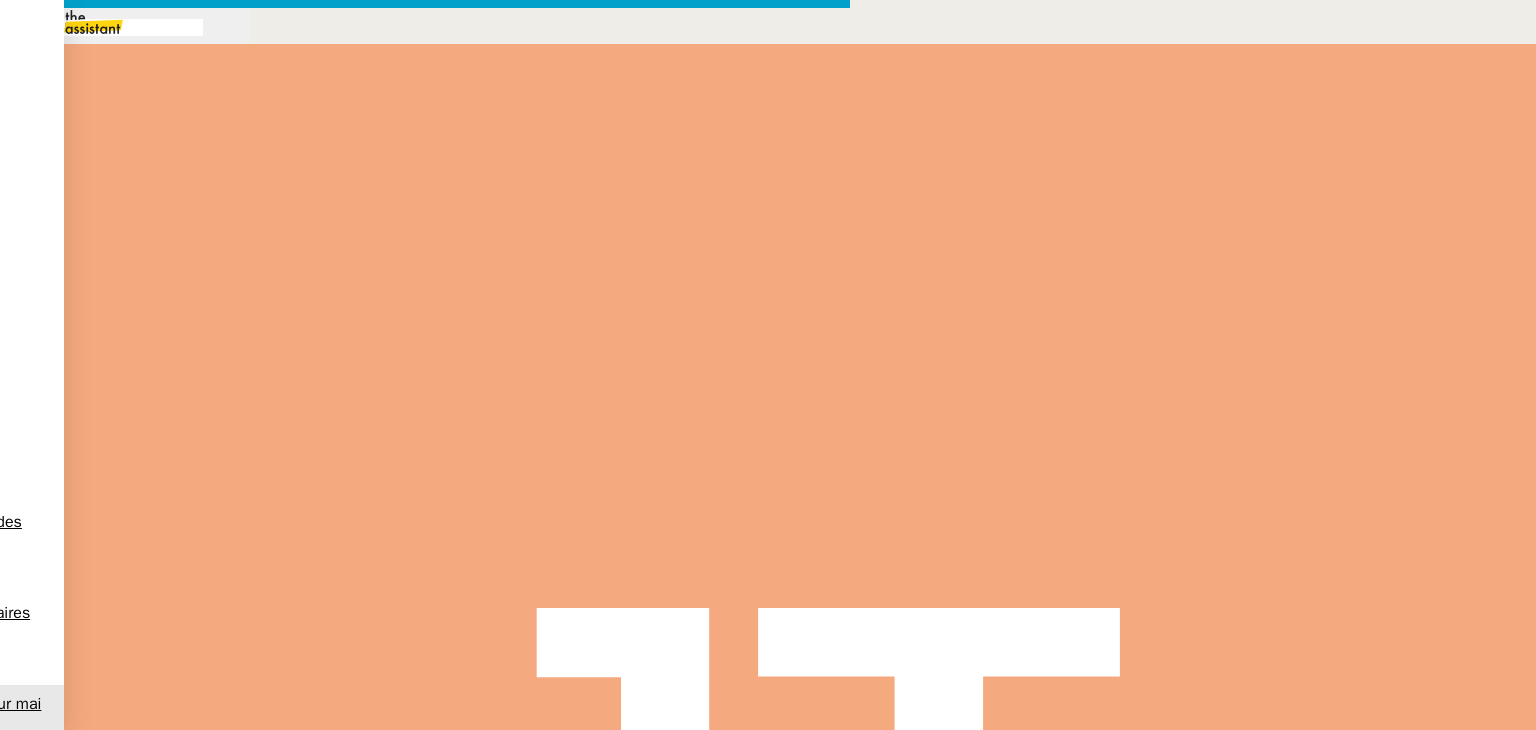 scroll, scrollTop: 2960, scrollLeft: 0, axis: vertical 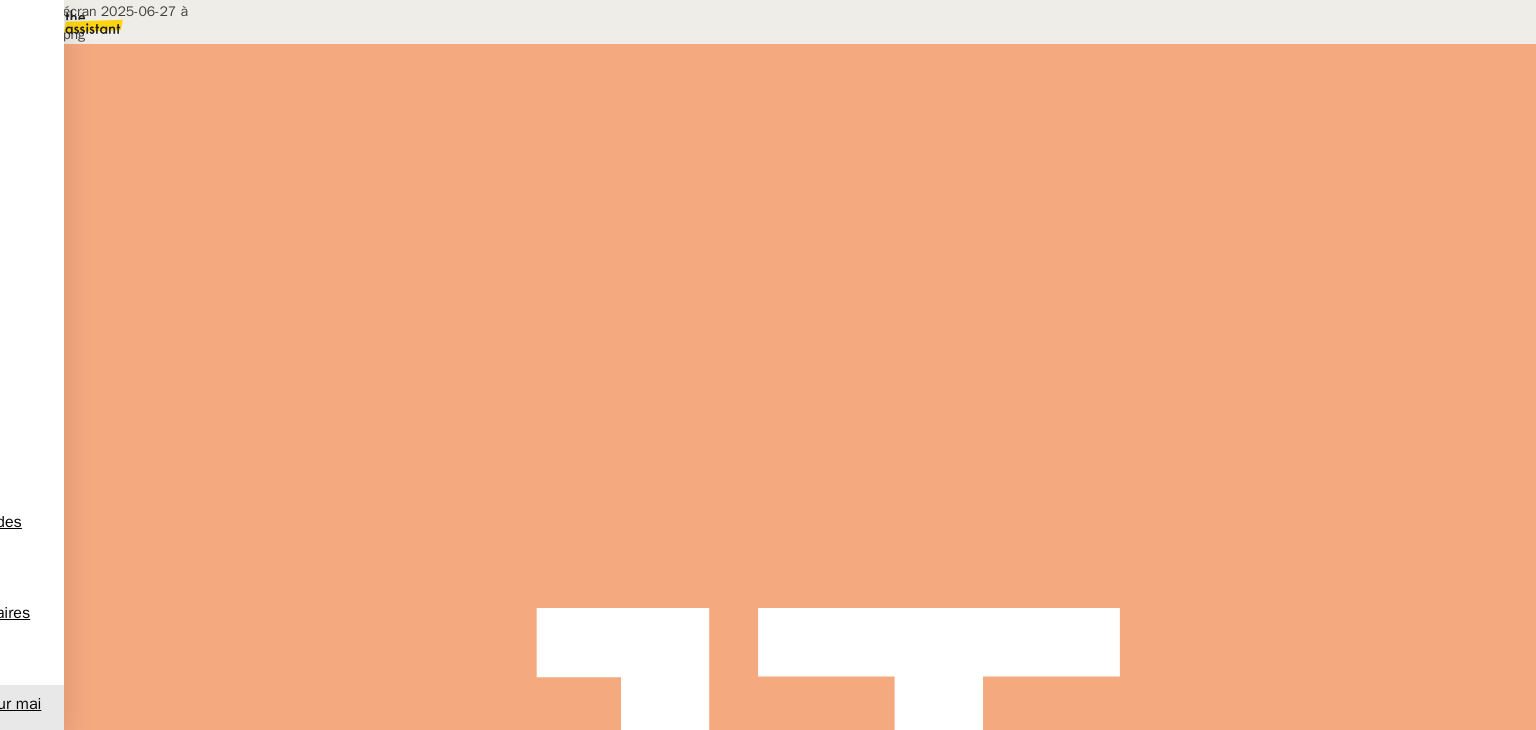 click on "Capture d’écran 2025-06-27 à 11.58.51.png" at bounding box center (689, 982) 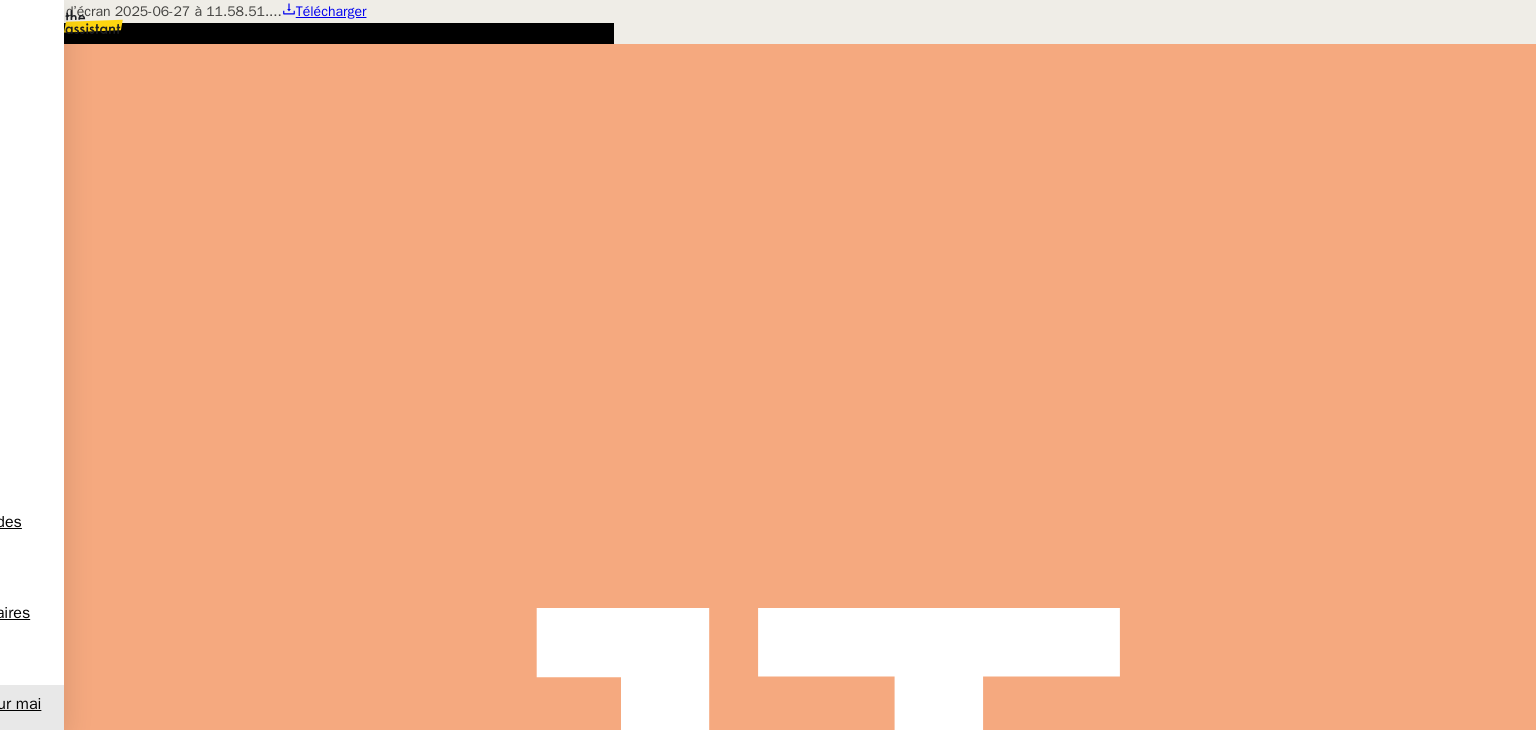 drag, startPoint x: 449, startPoint y: 572, endPoint x: 451, endPoint y: 587, distance: 15.132746 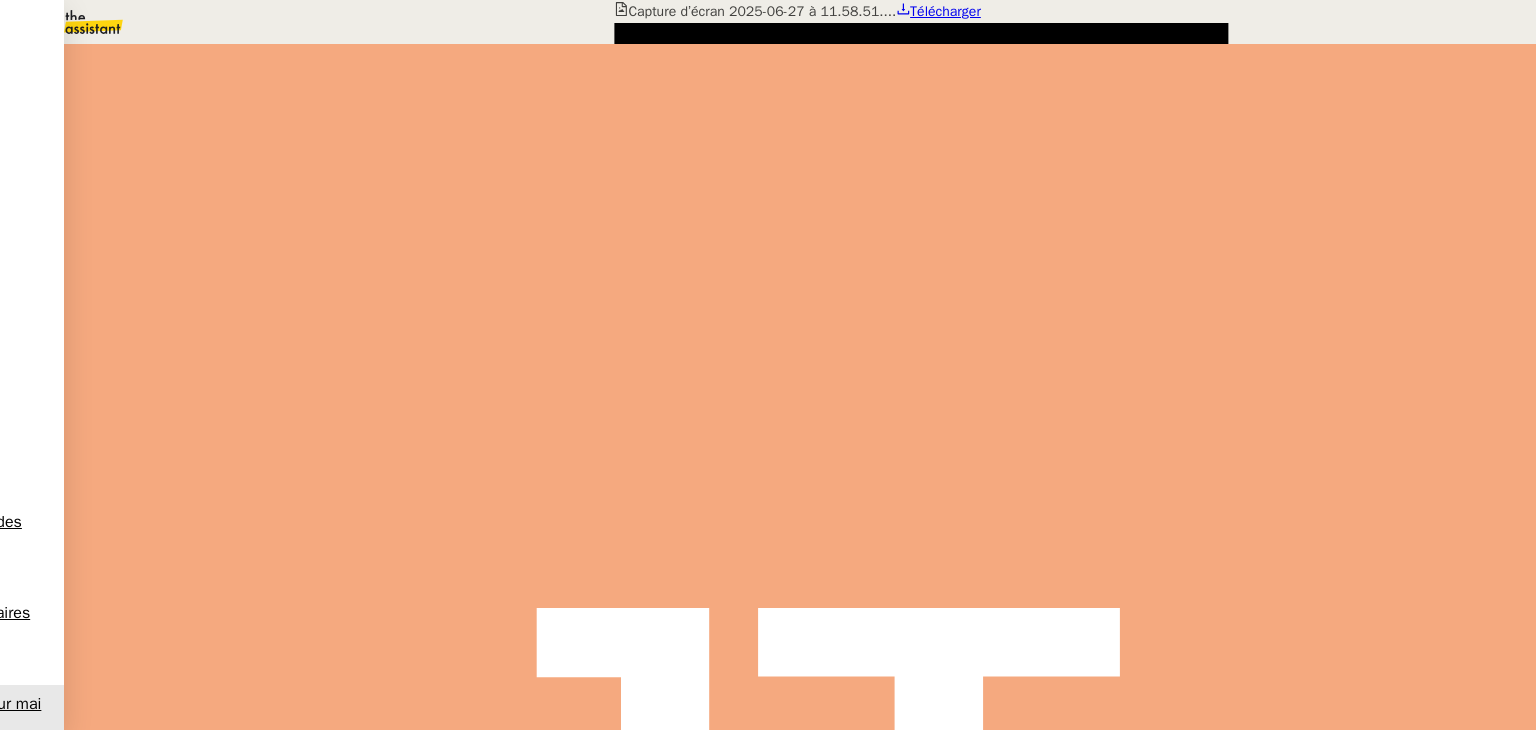 click at bounding box center [768, 0] 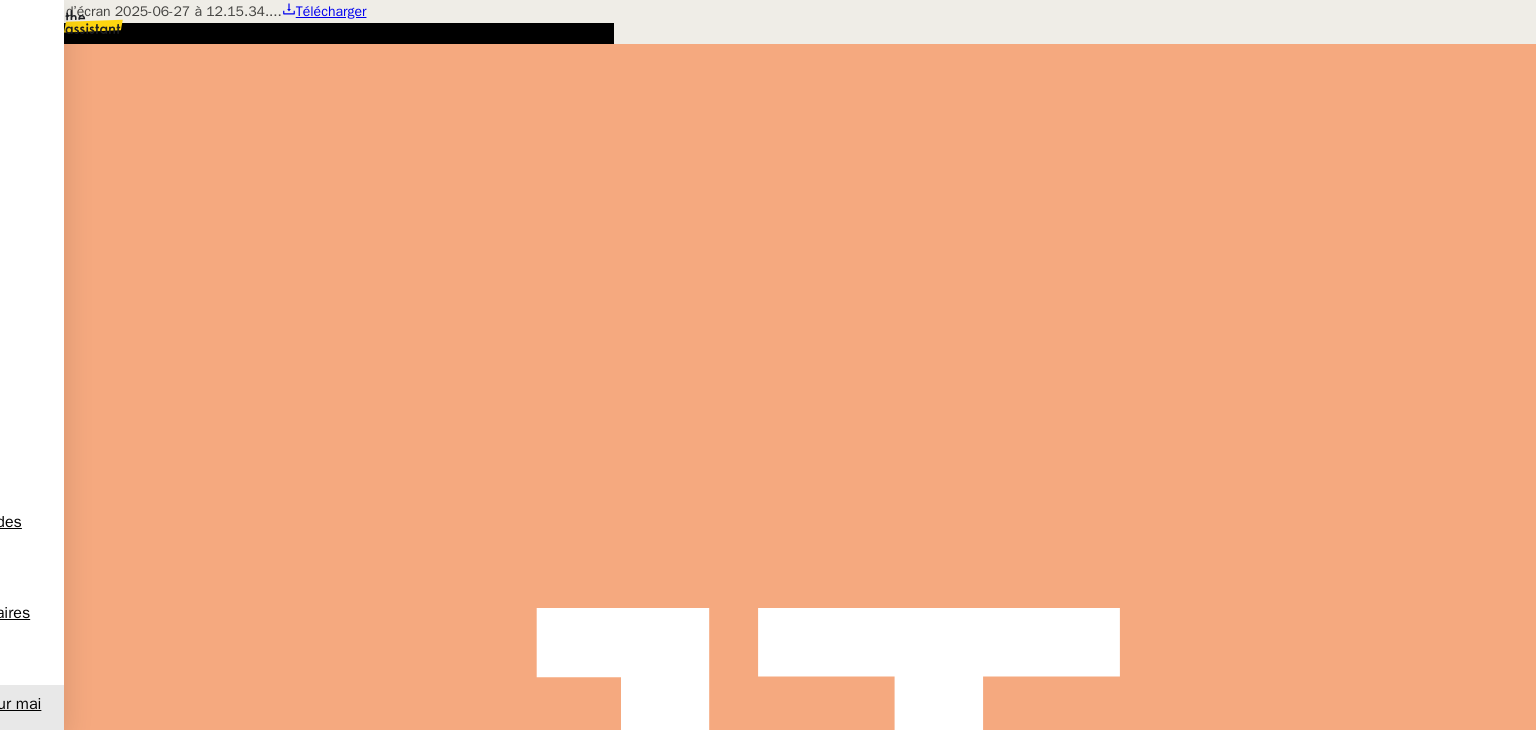 click at bounding box center [768, 0] 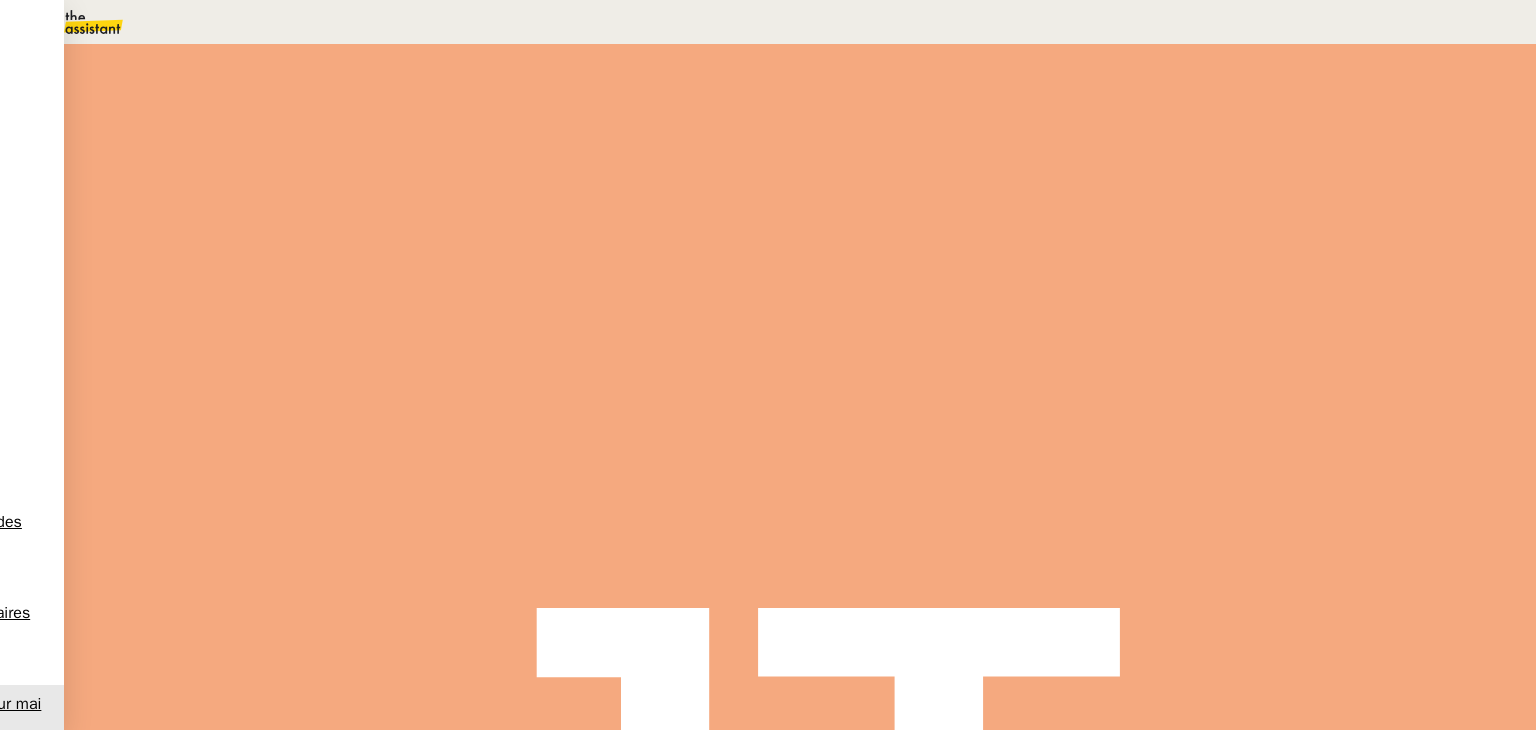 scroll, scrollTop: 249, scrollLeft: 0, axis: vertical 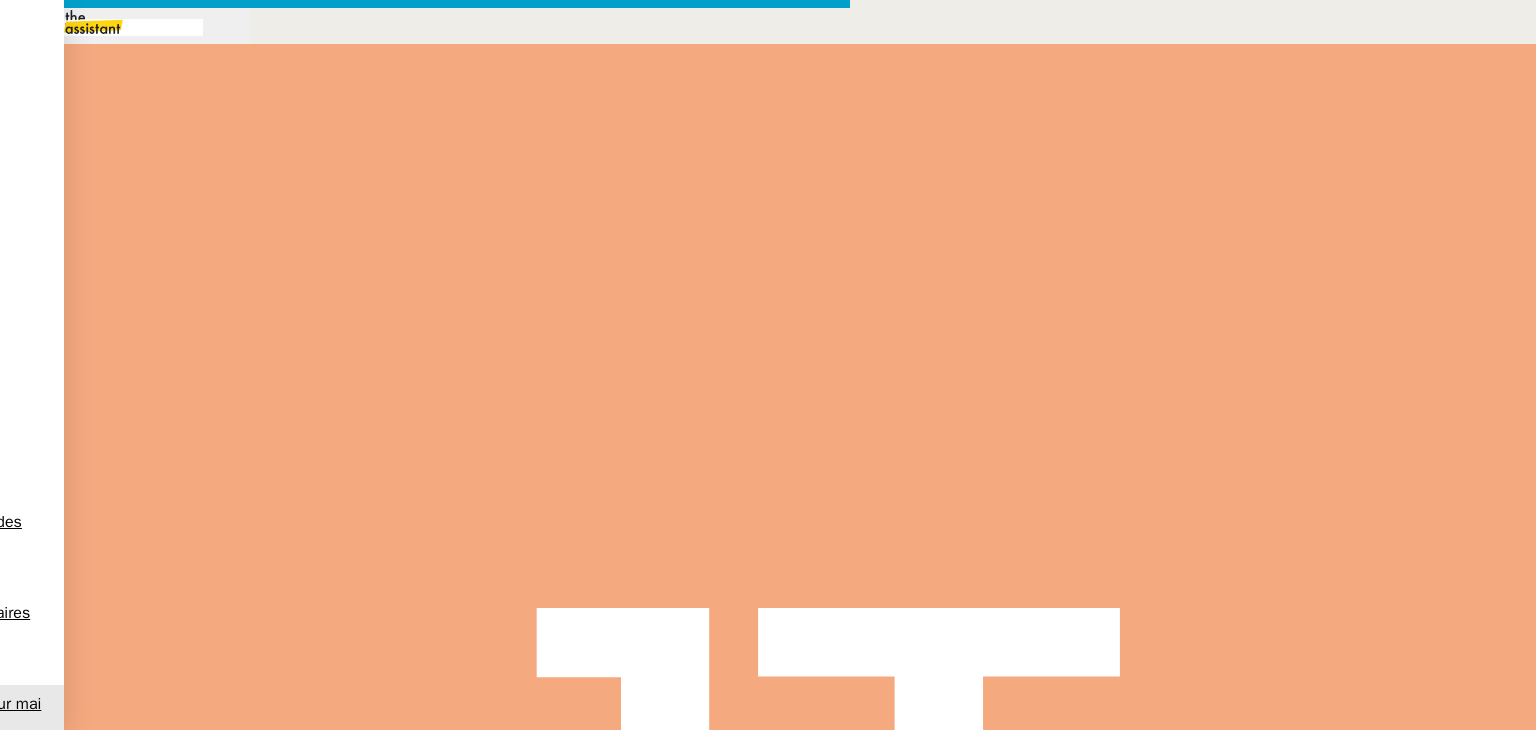 click on "Supprimer" at bounding box center (45, 969) 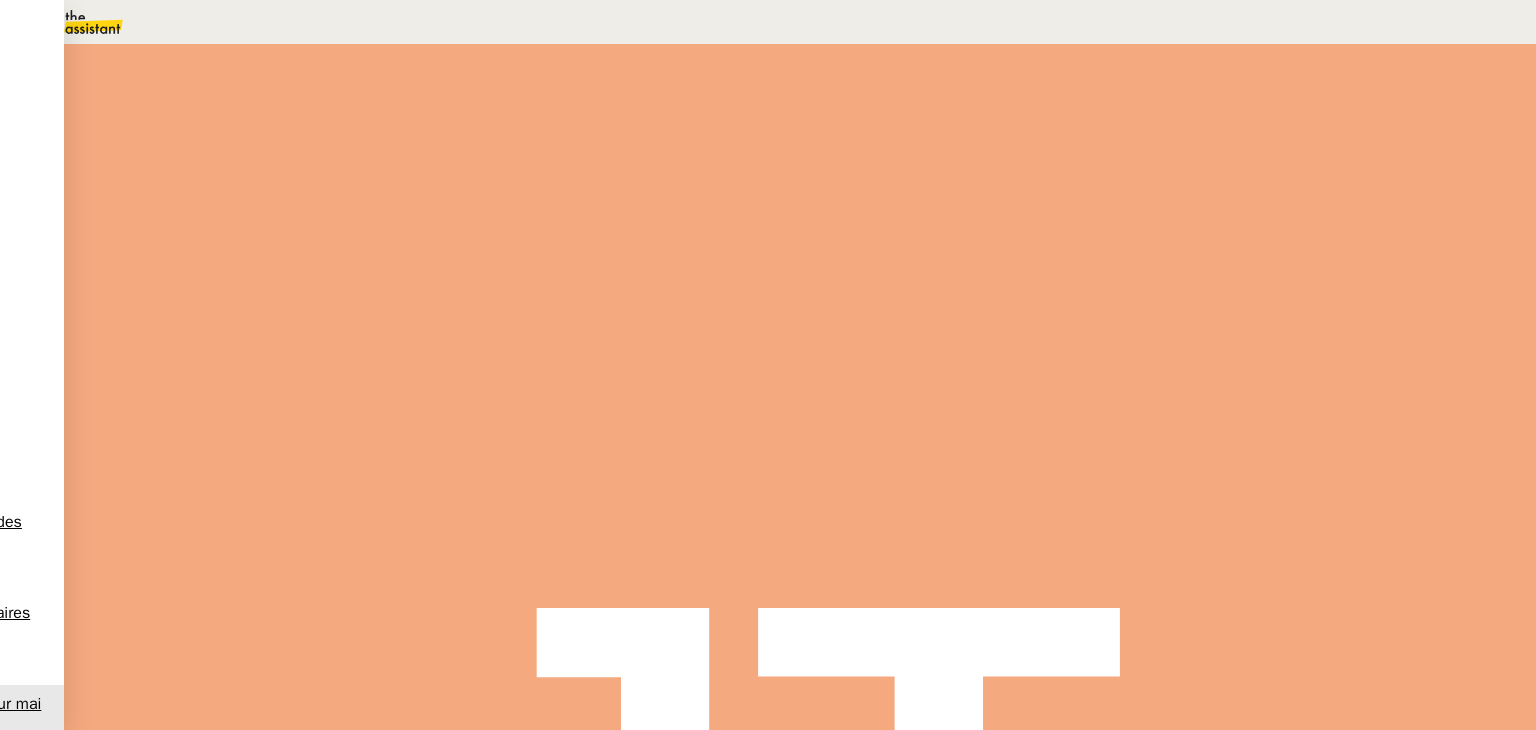click at bounding box center (689, 309) 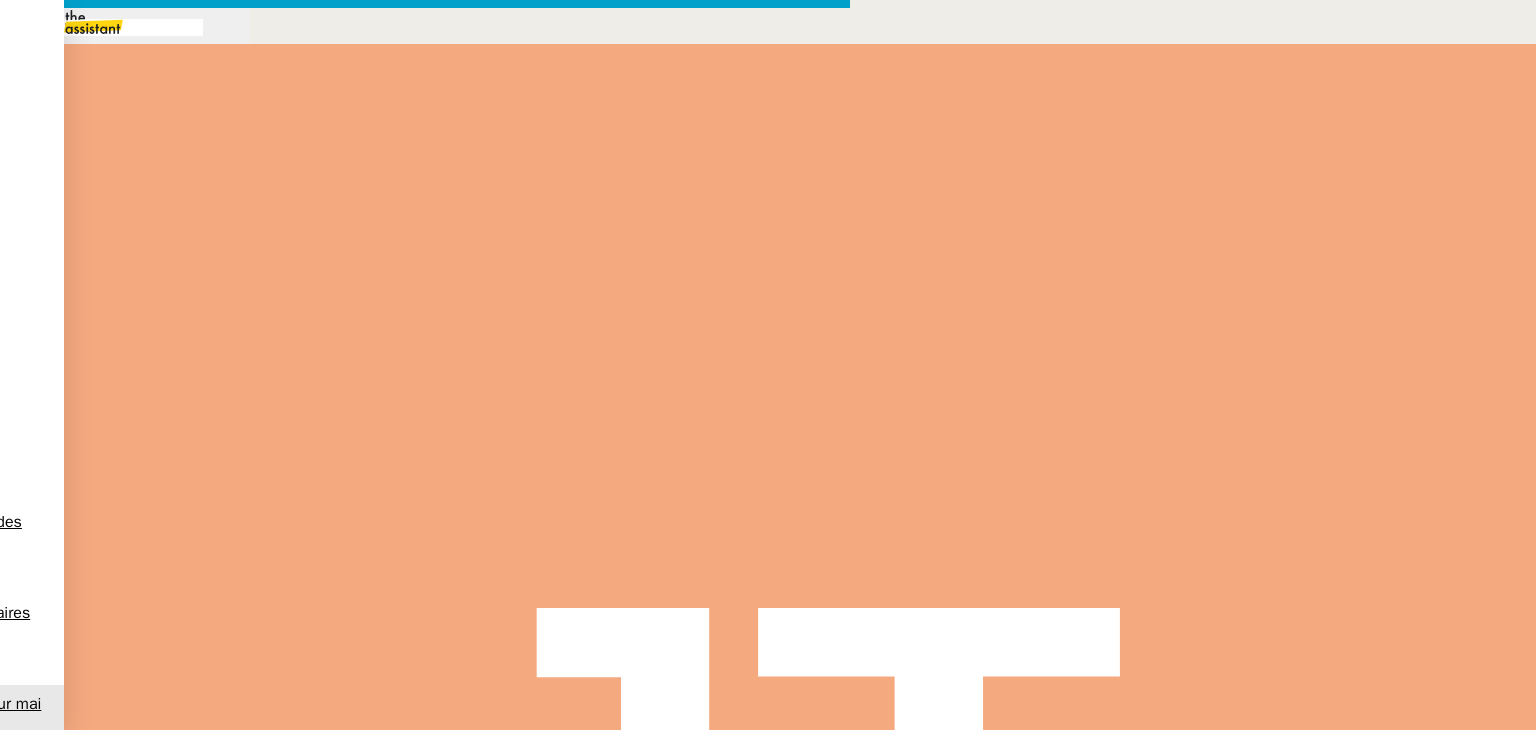 scroll, scrollTop: 0, scrollLeft: 42, axis: horizontal 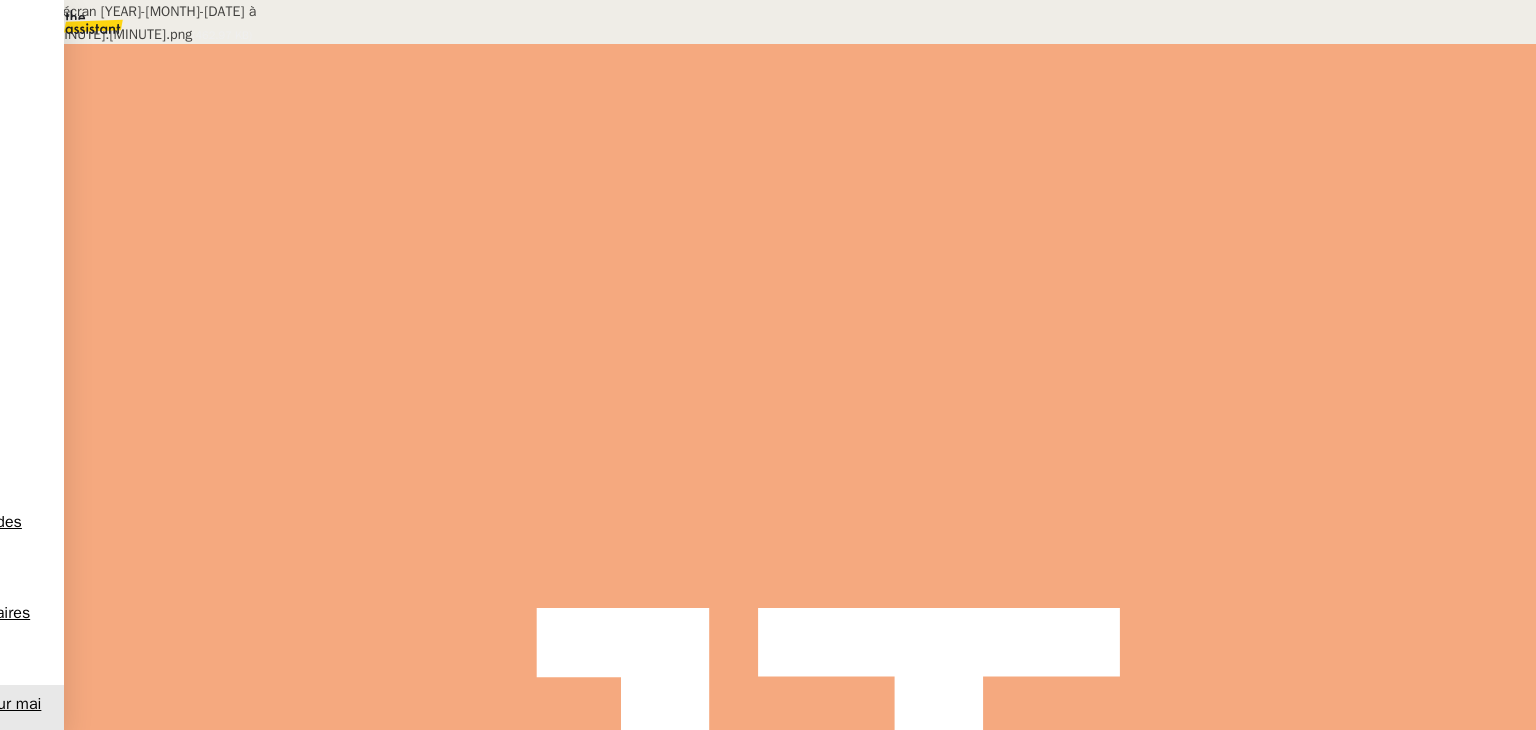 click on "Capture d’écran [YEAR]-[MONTH]-[DATE] à [HOUR].[MINUTE].[MINUTE].png" at bounding box center [689, 386] 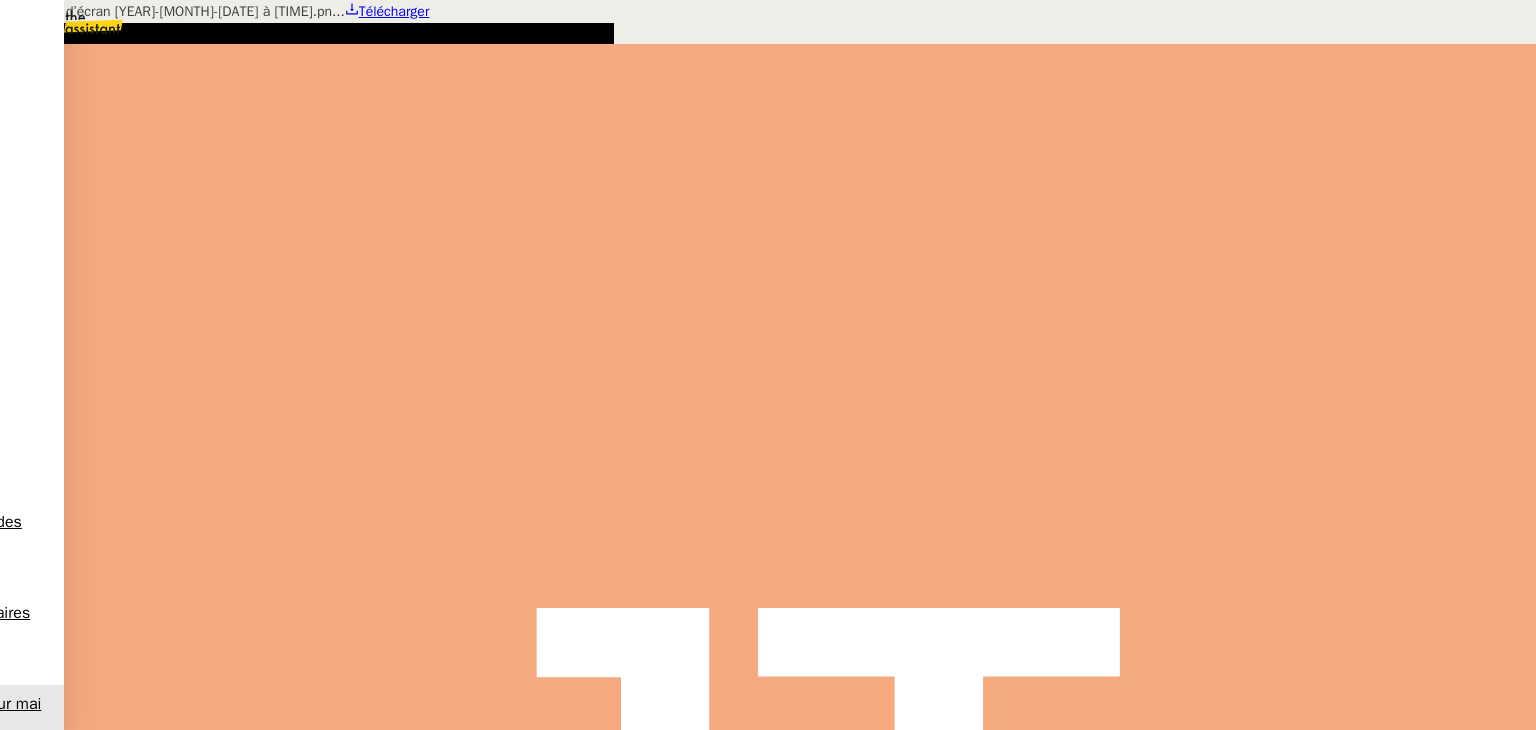 click at bounding box center (768, 0) 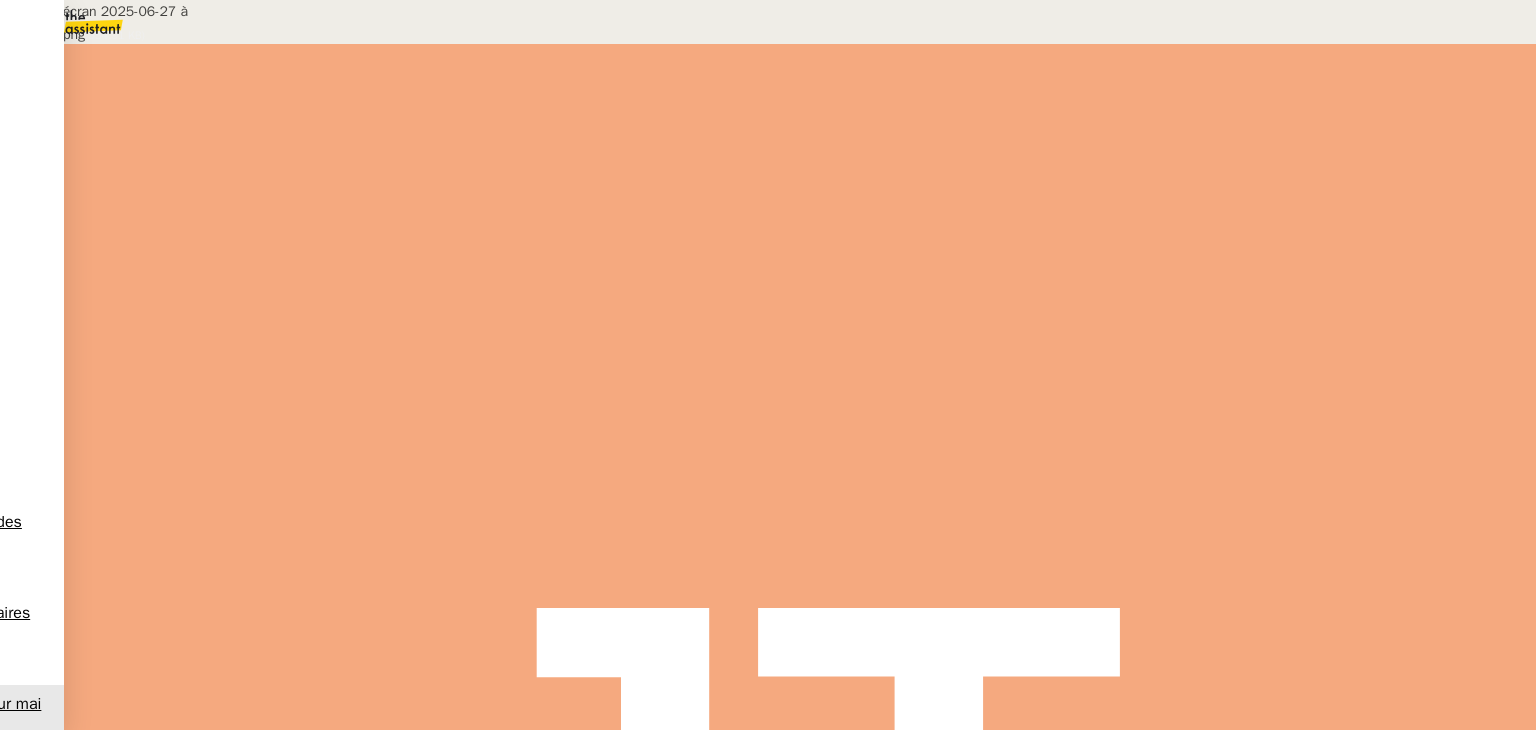click on "Capture d’écran 2025-06-27 à 12.15.34.png" at bounding box center [689, 386] 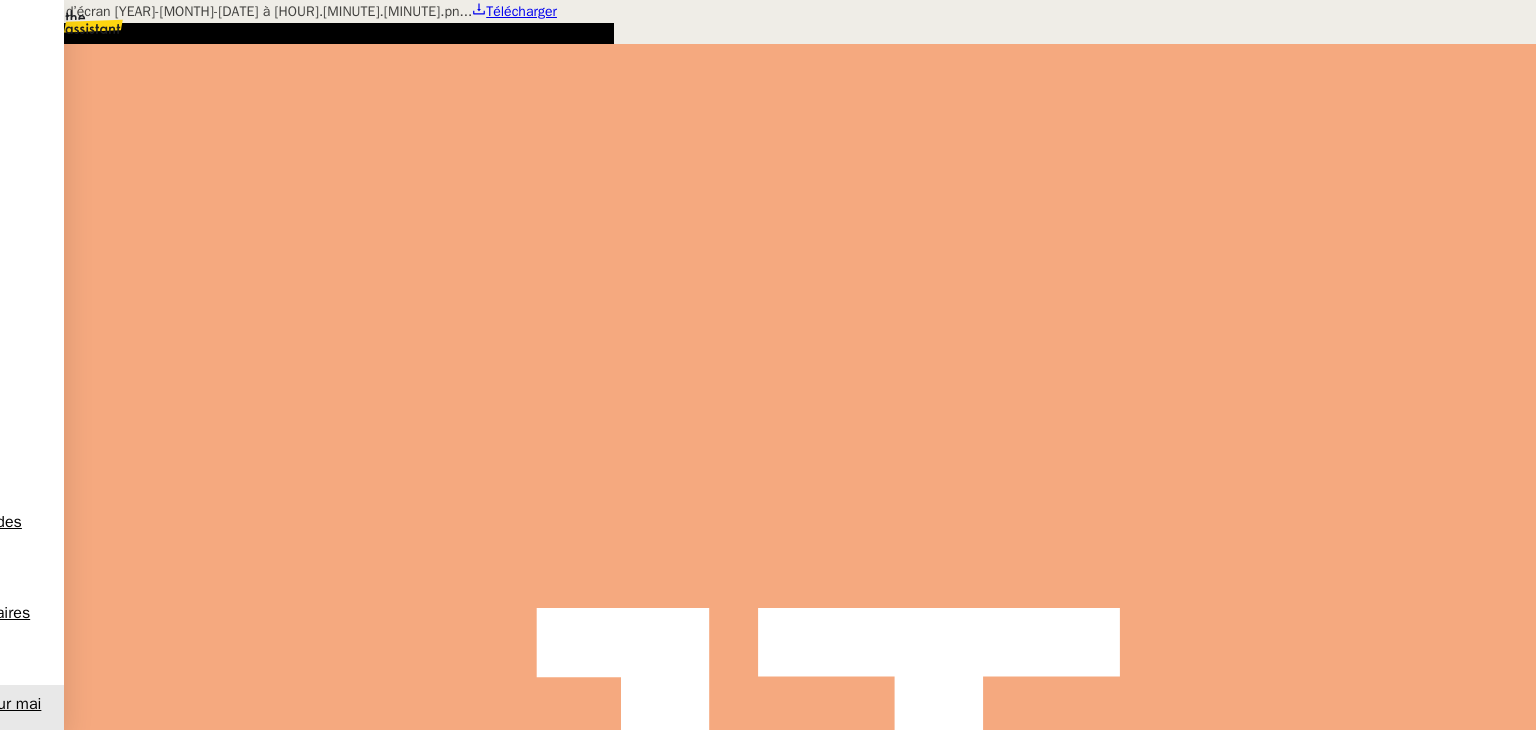 click at bounding box center (768, 0) 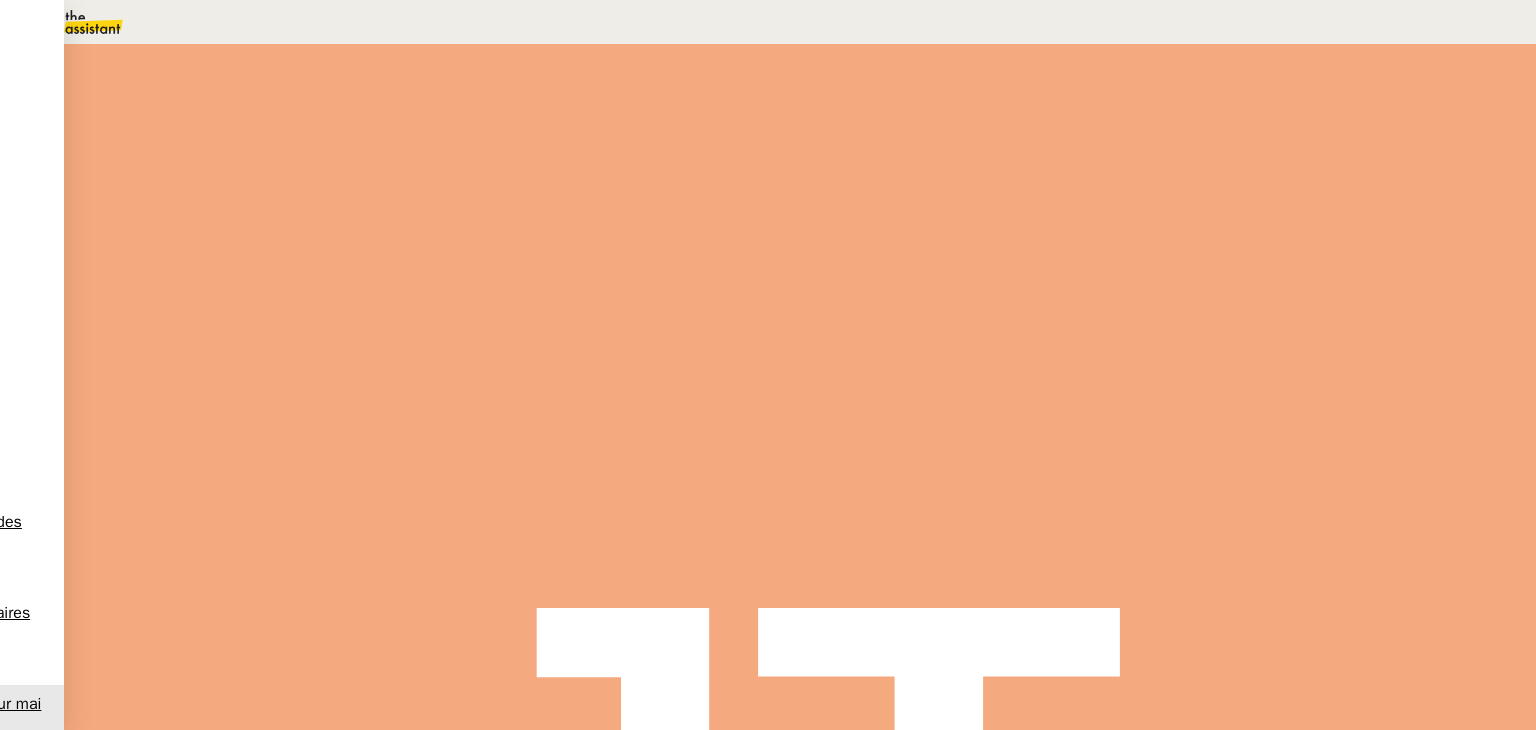 scroll, scrollTop: 0, scrollLeft: 0, axis: both 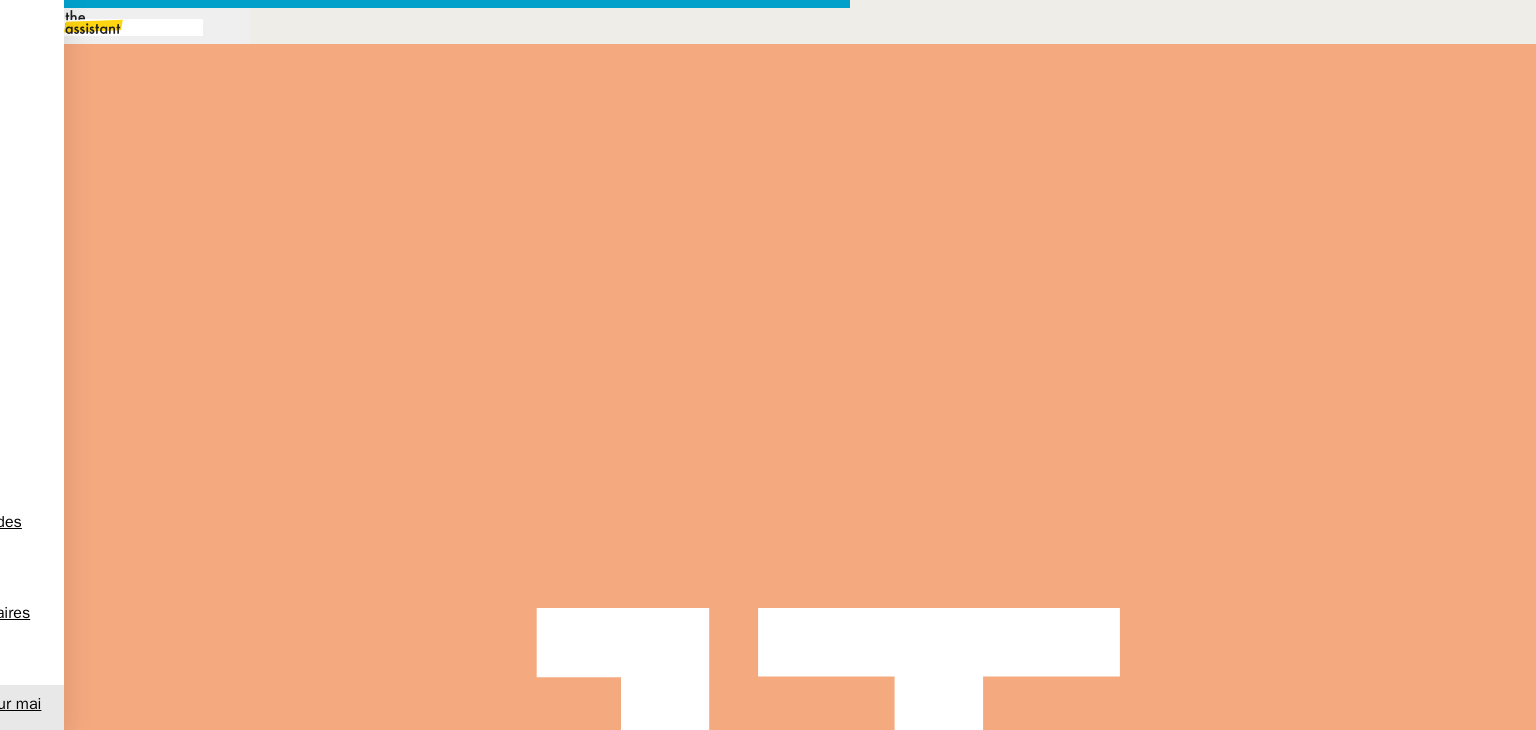 click on "Aymeric, Je reviens vers vous concernant cette demande. Il s'avère que le mot de passe renseigné" at bounding box center [425, 884] 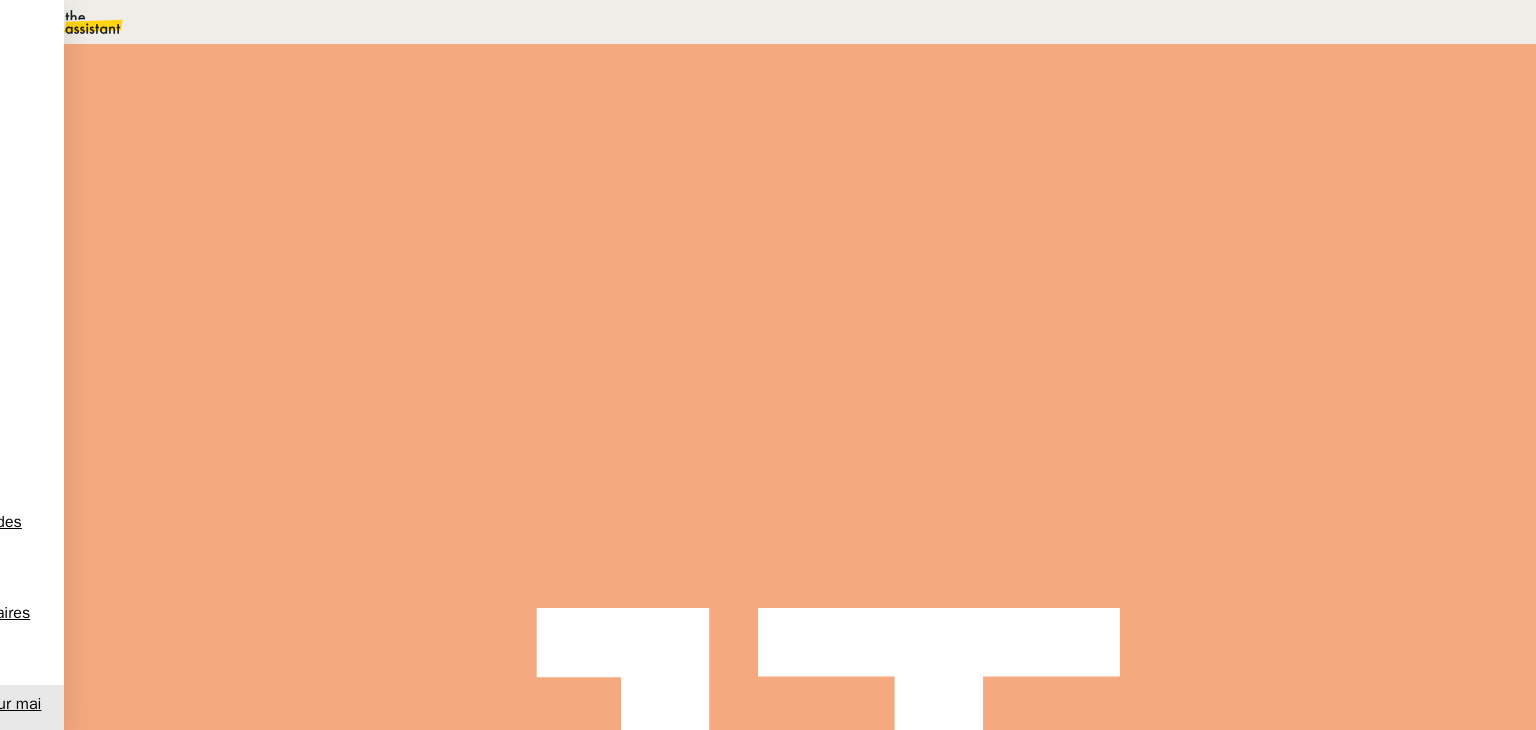 scroll, scrollTop: 1200, scrollLeft: 0, axis: vertical 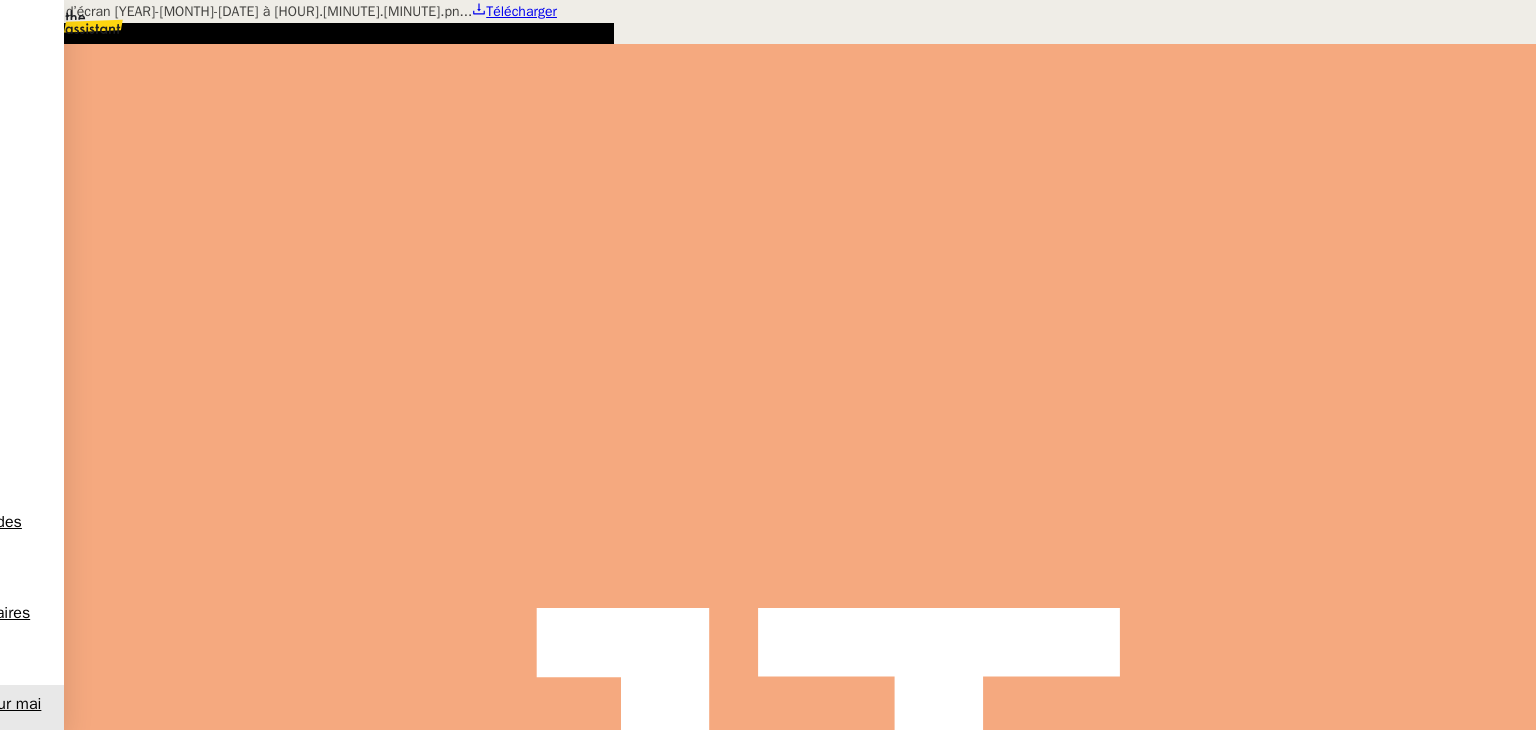 click at bounding box center (768, 0) 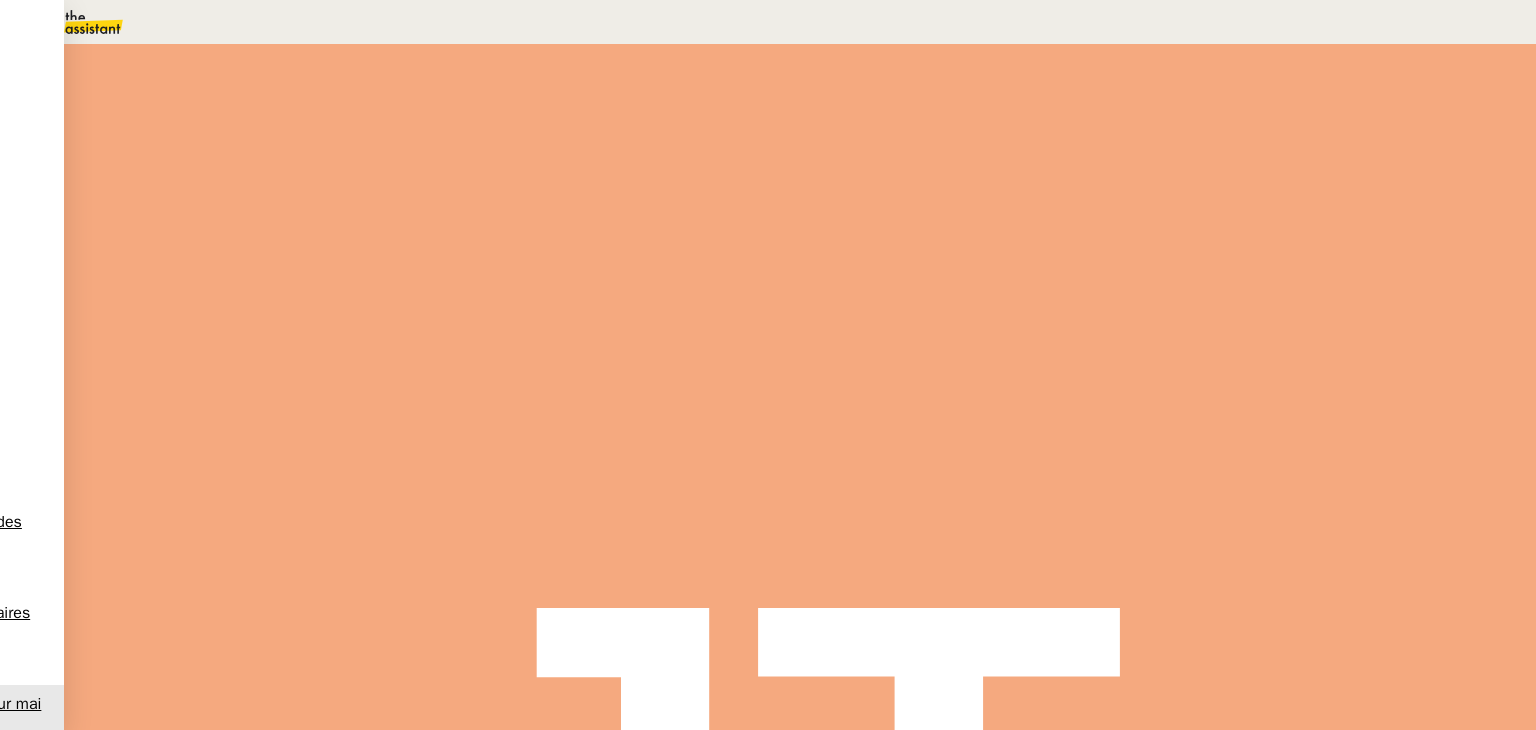 scroll, scrollTop: 0, scrollLeft: 0, axis: both 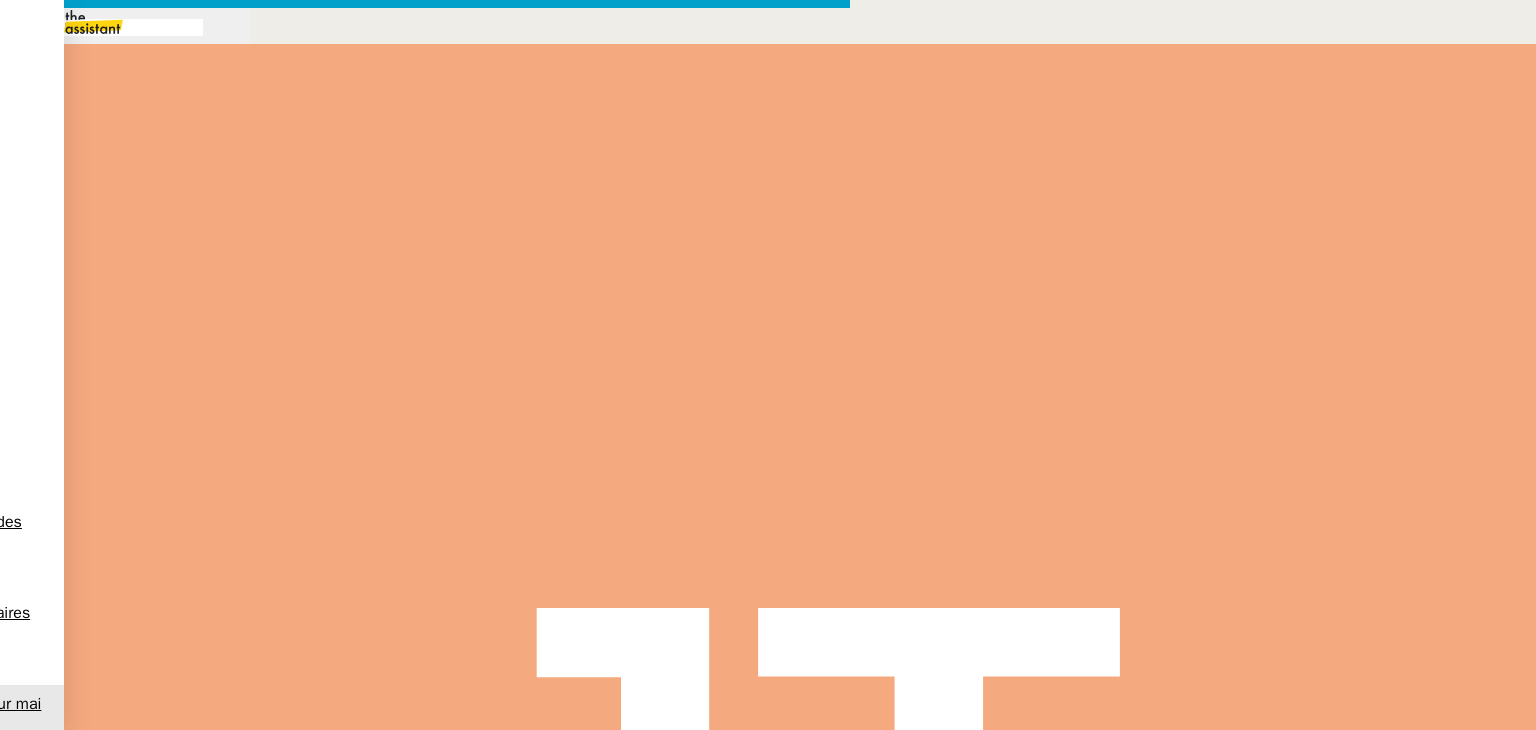 click on "Il s'avère que le mot de passe renseigné apparait comme" at bounding box center (425, 930) 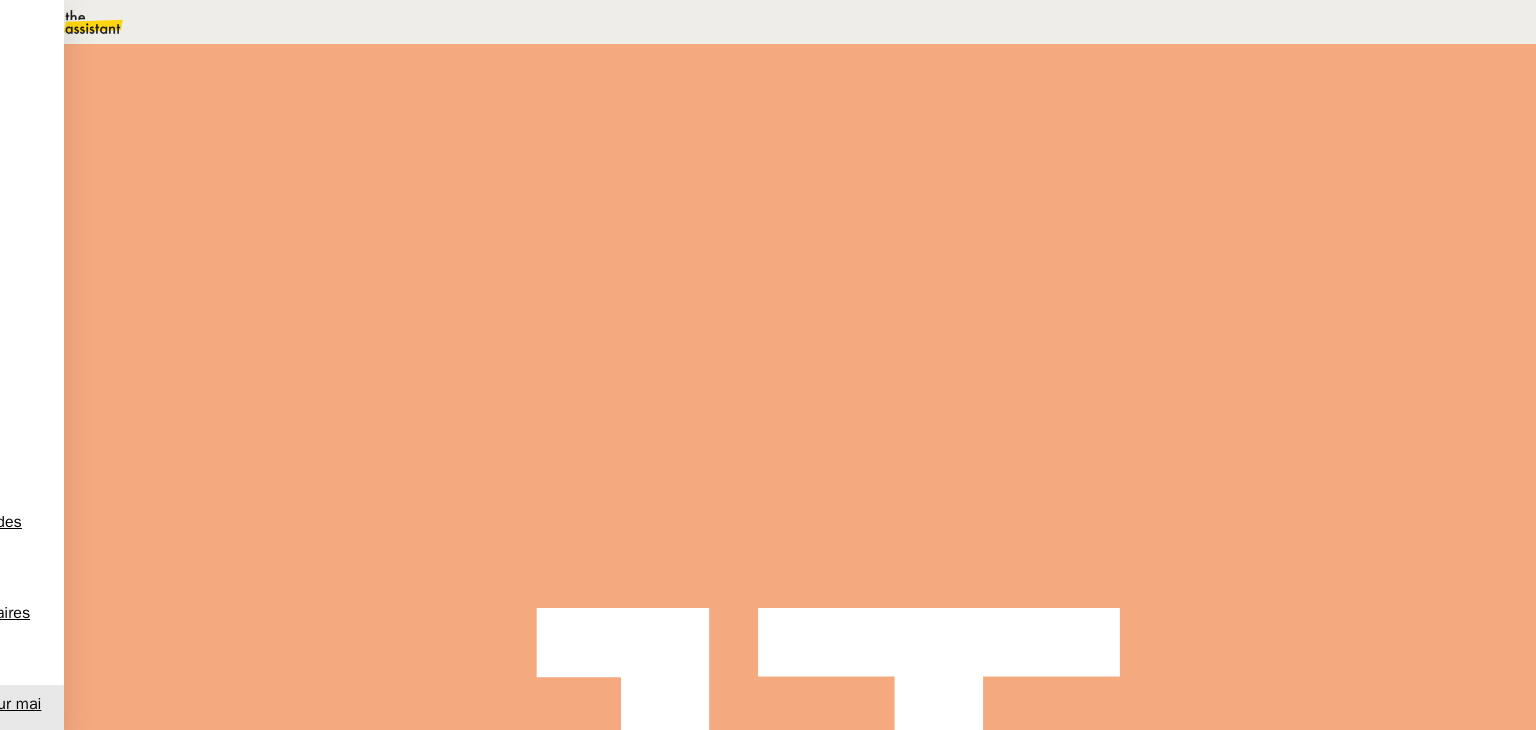 scroll, scrollTop: 300, scrollLeft: 0, axis: vertical 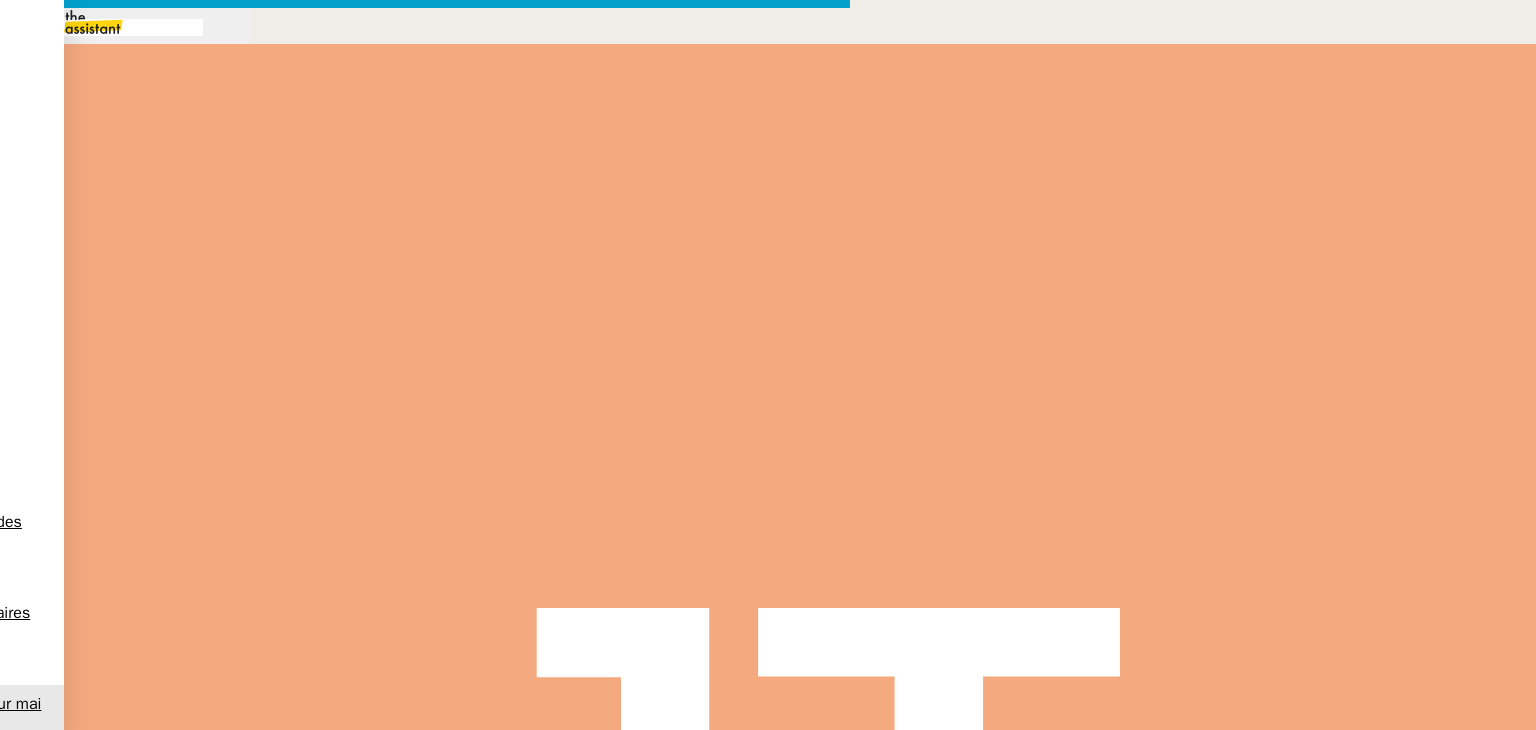 click on "J'ai relancé ce jour l'assistance "taxe de séjour"" at bounding box center (425, 977) 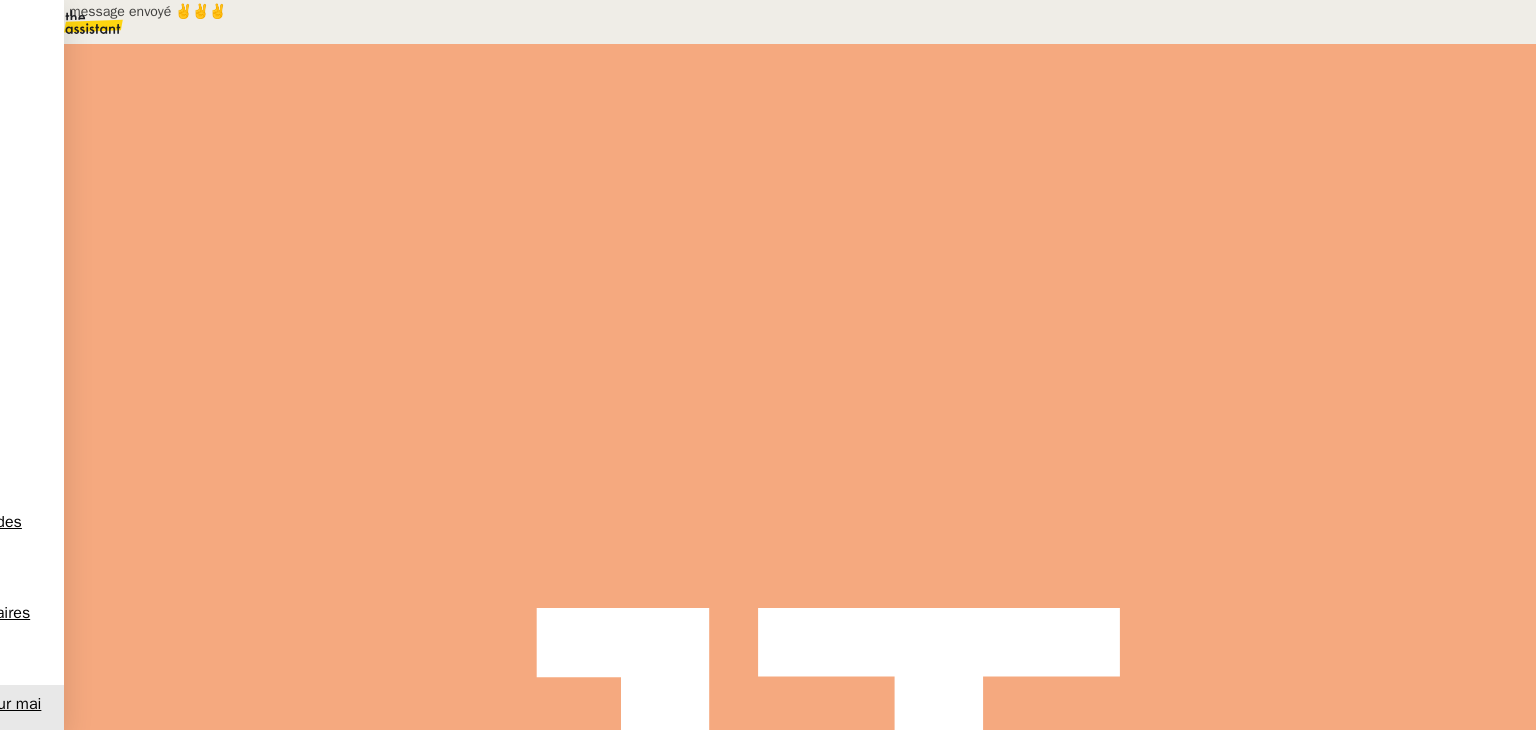 scroll, scrollTop: 1000, scrollLeft: 0, axis: vertical 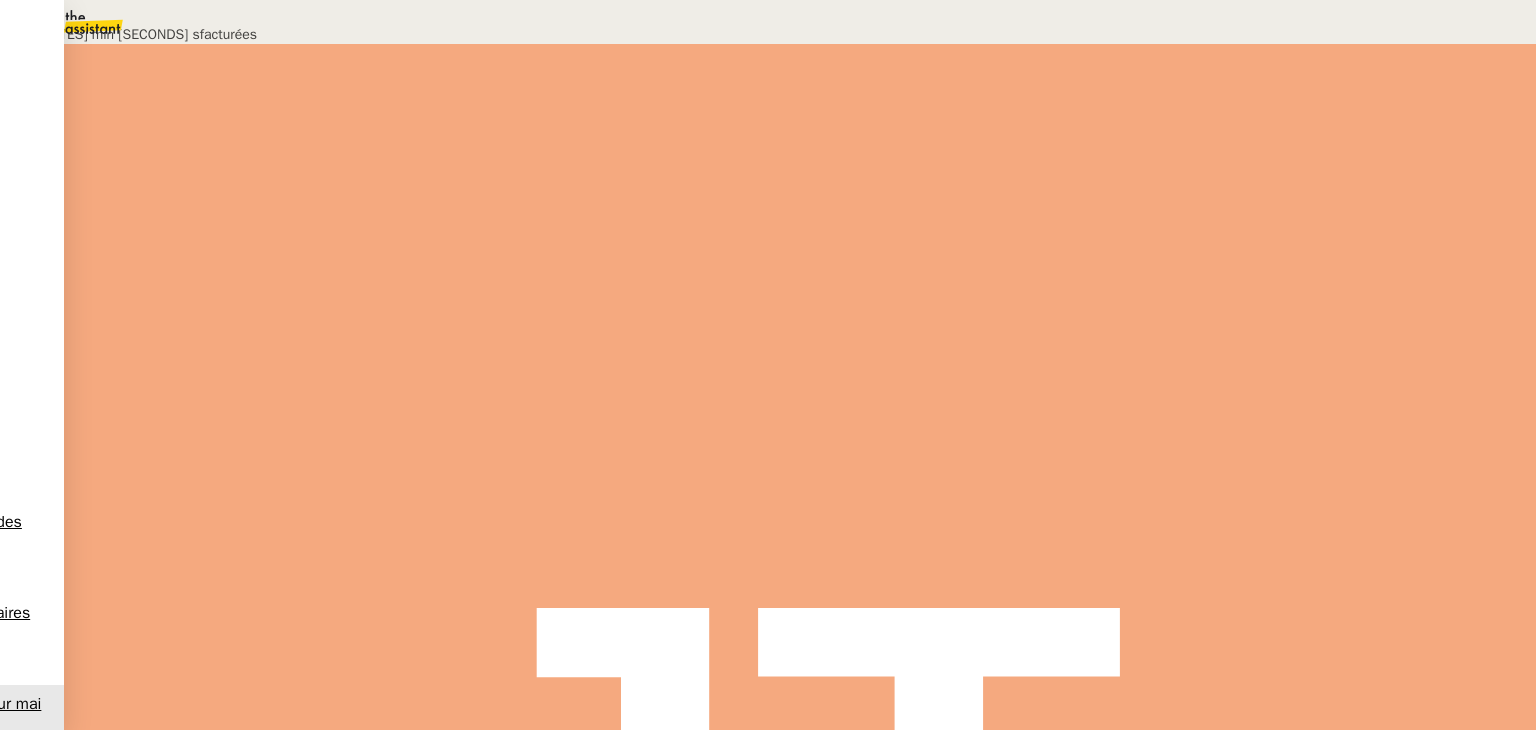 click at bounding box center (327, 554) 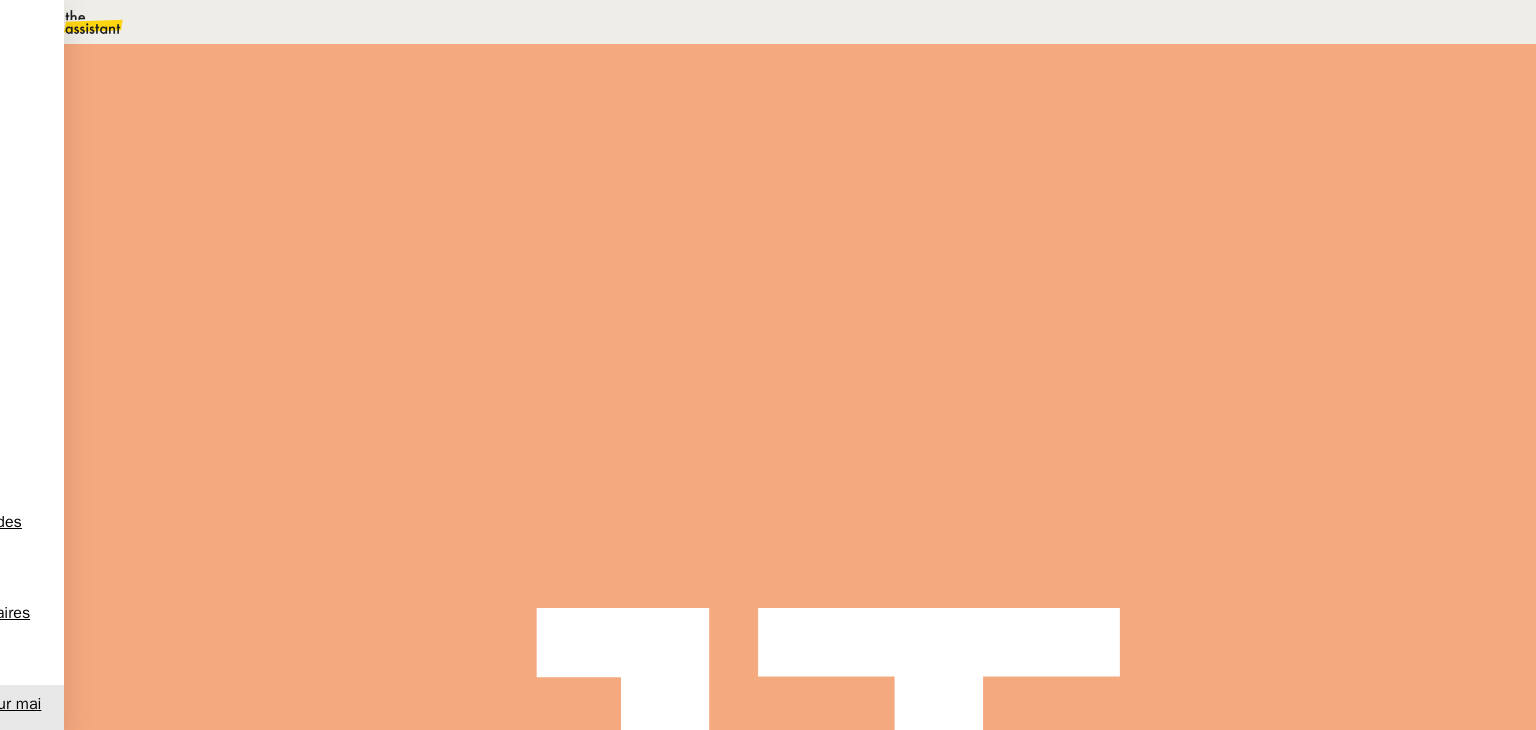 scroll, scrollTop: 0, scrollLeft: 0, axis: both 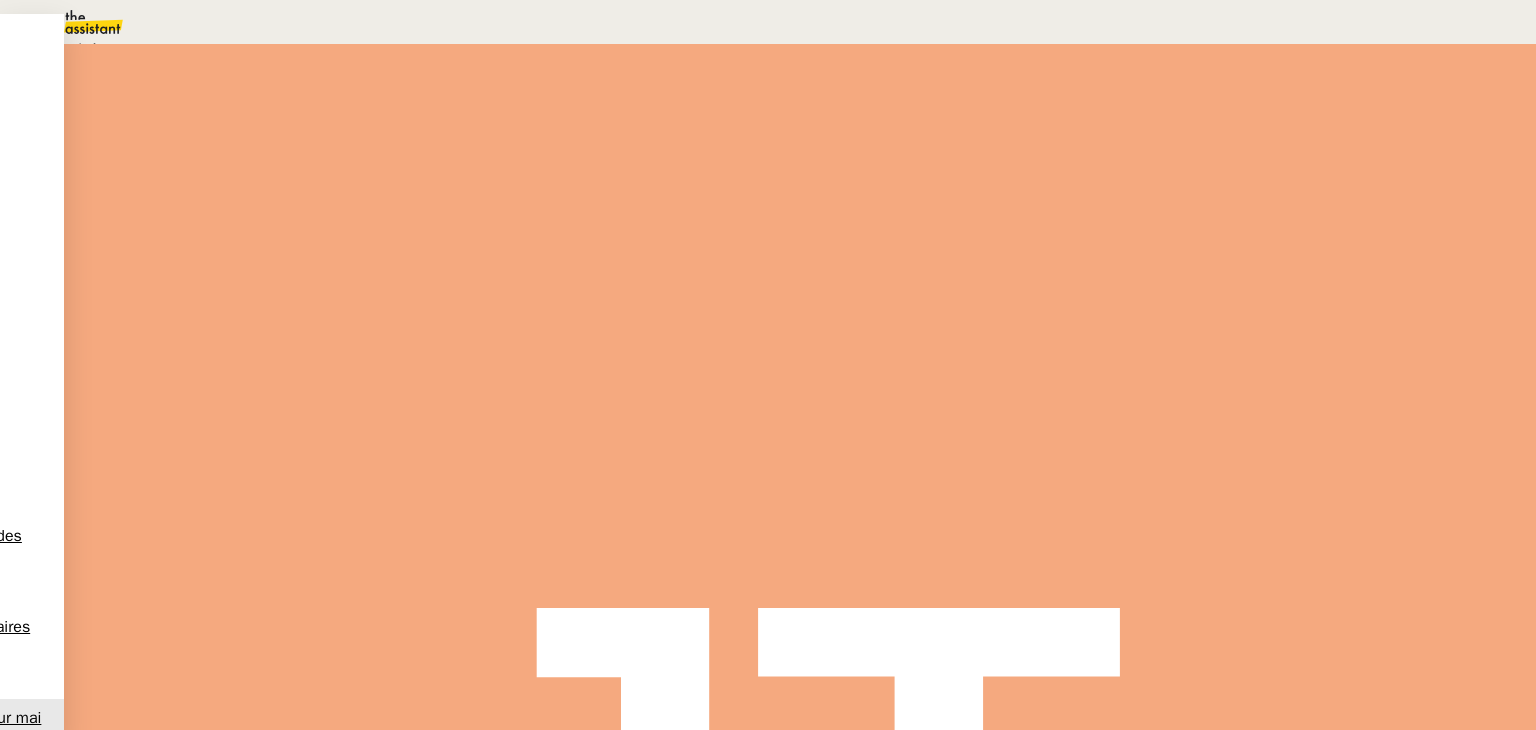 click on "En attente" at bounding box center (72, 48) 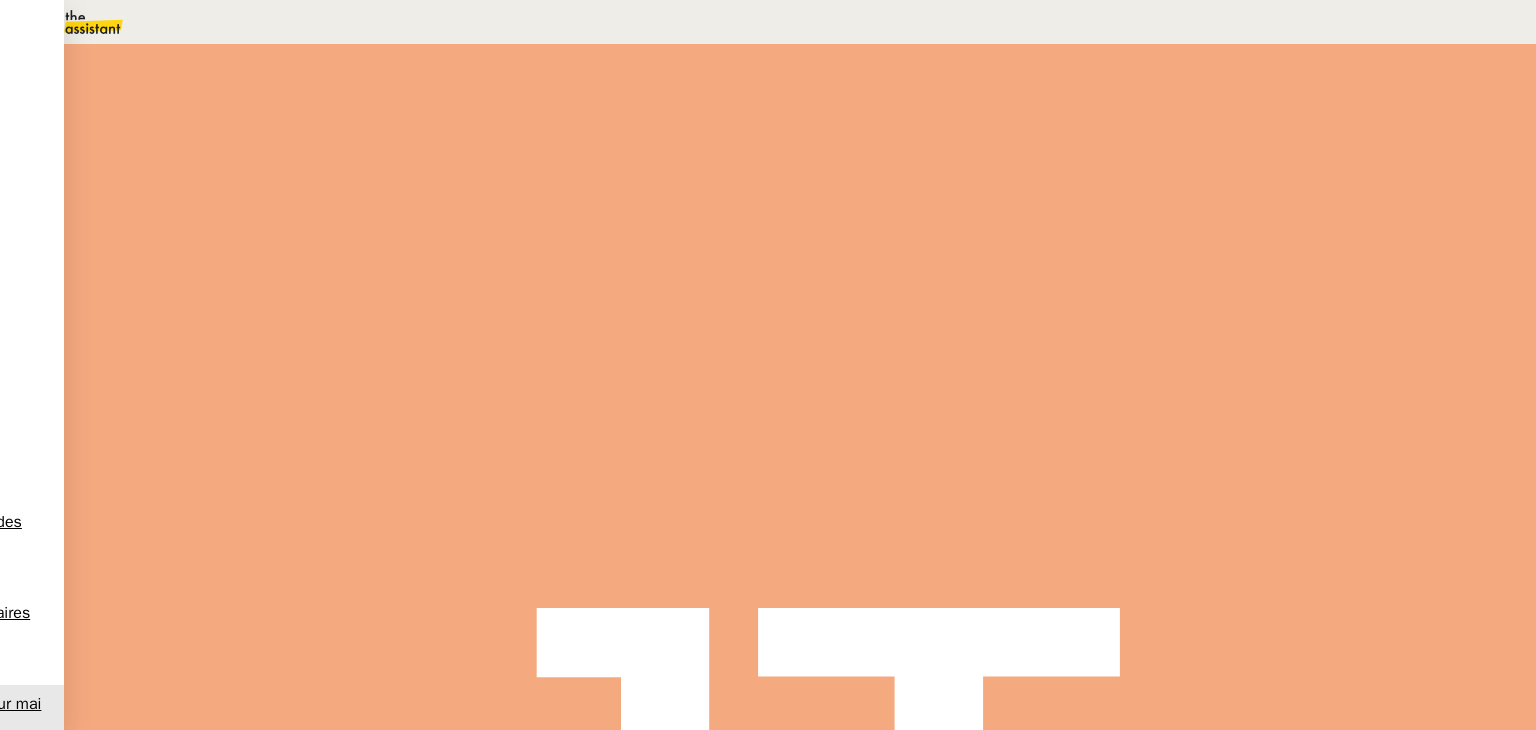 click on "3" at bounding box center [1209, 273] 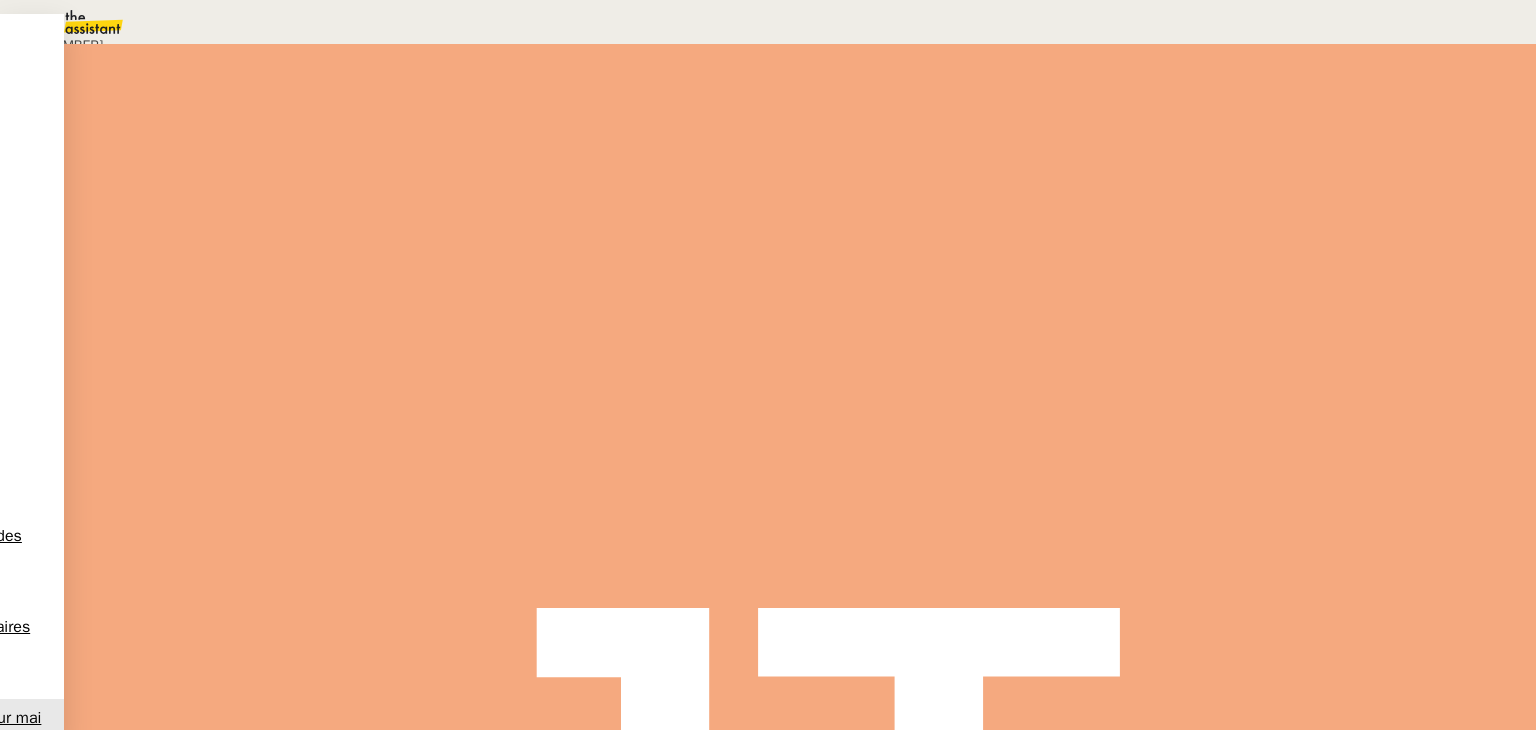 click on "09" at bounding box center (788, 22) 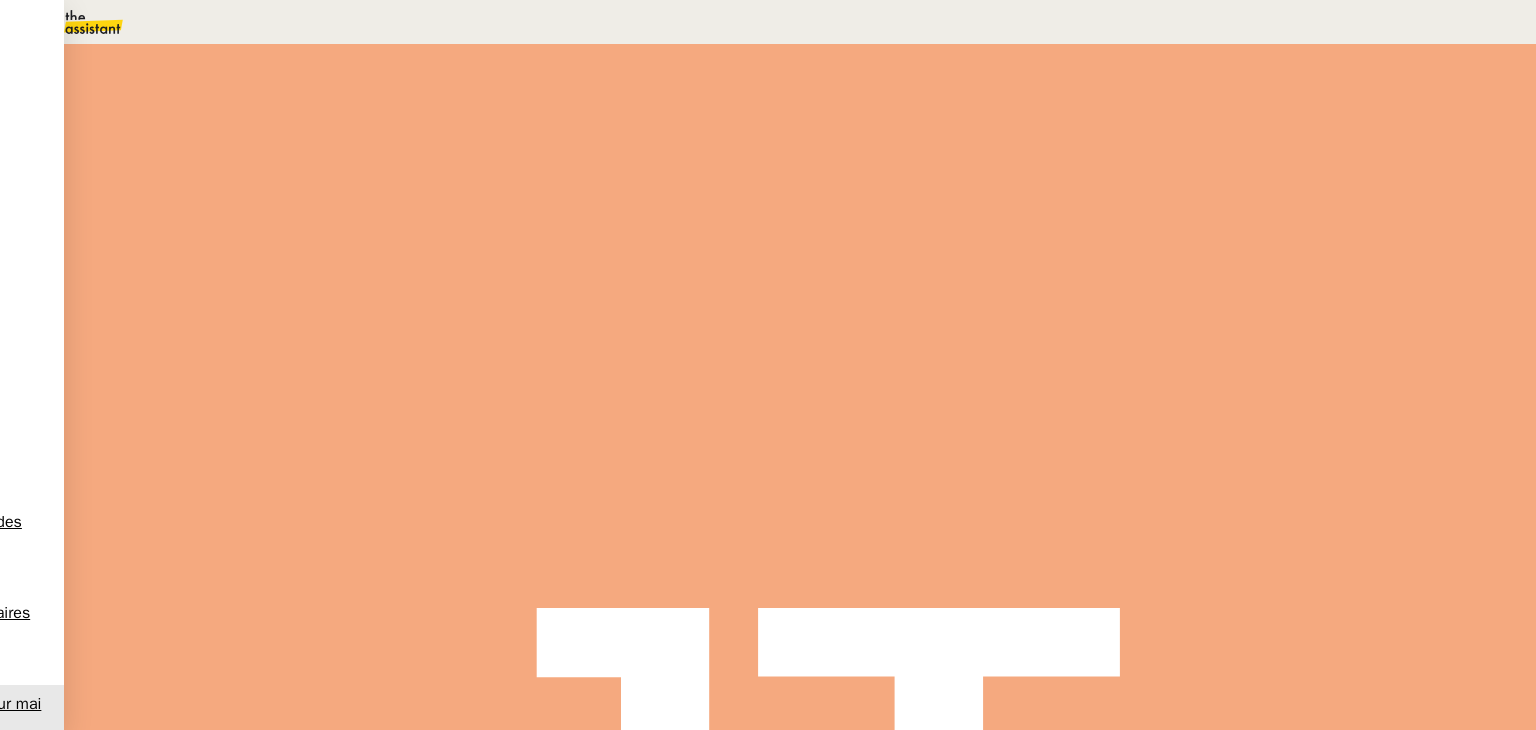 click on "Sauver" at bounding box center (1139, 505) 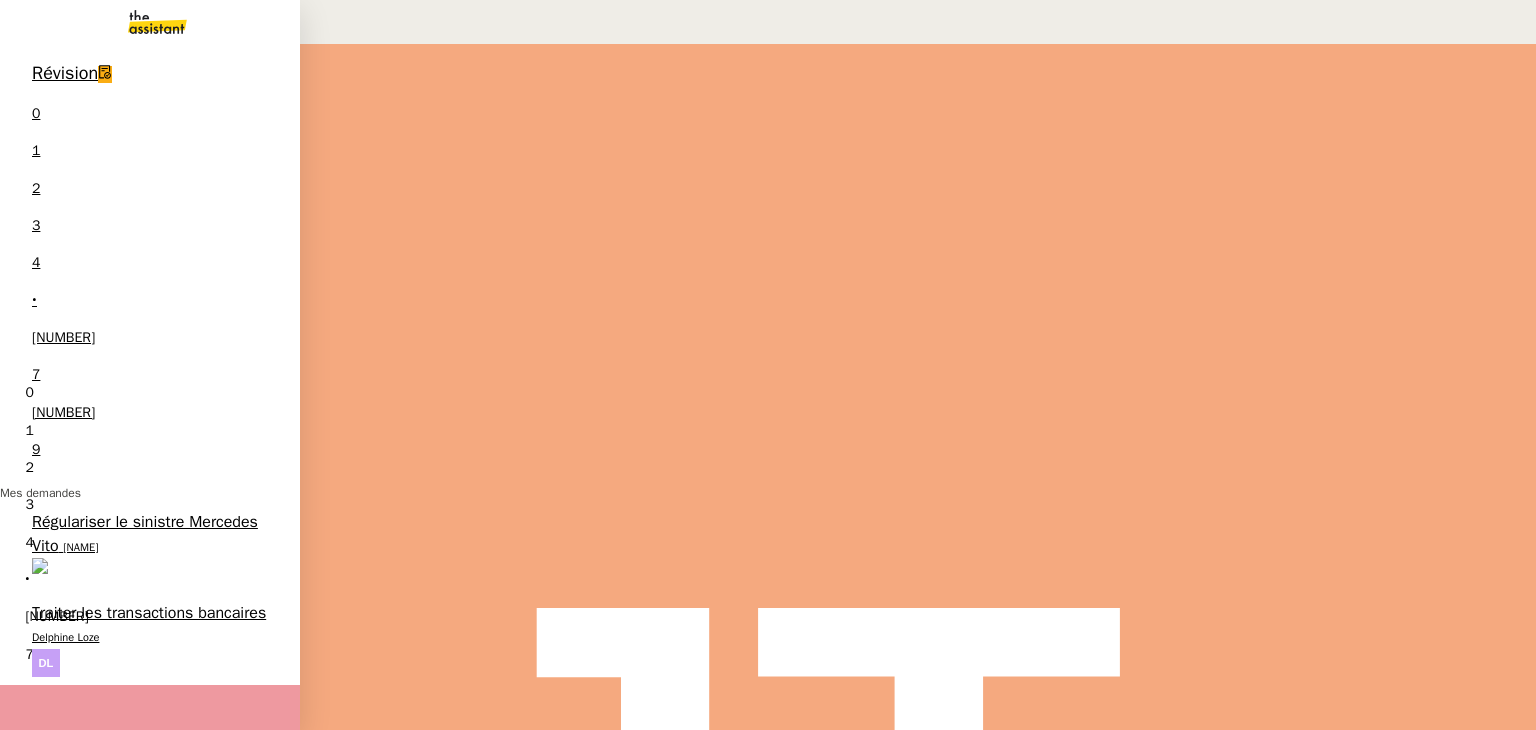 click on "Régulariser le sinistre Mercedes Vito" at bounding box center [145, 533] 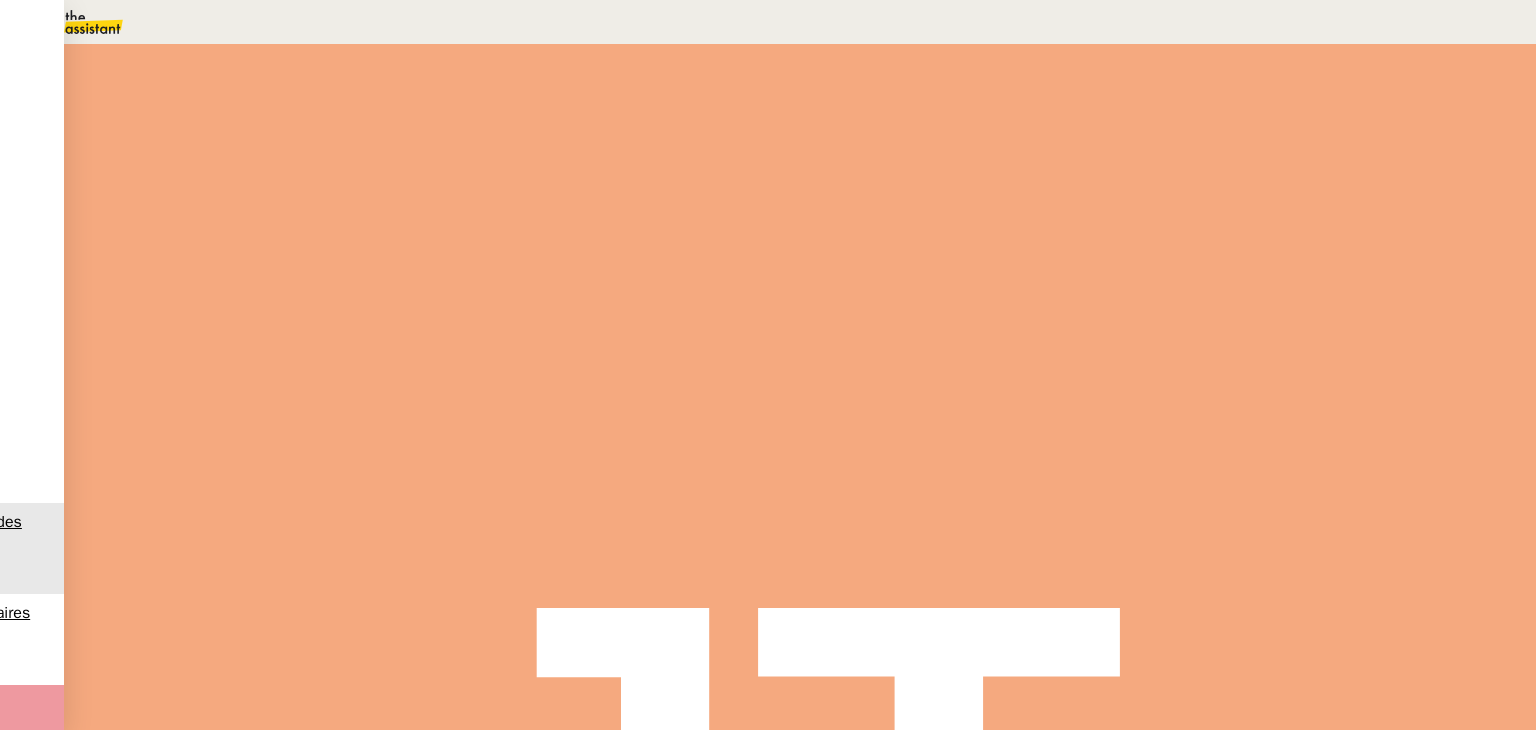 scroll, scrollTop: 500, scrollLeft: 0, axis: vertical 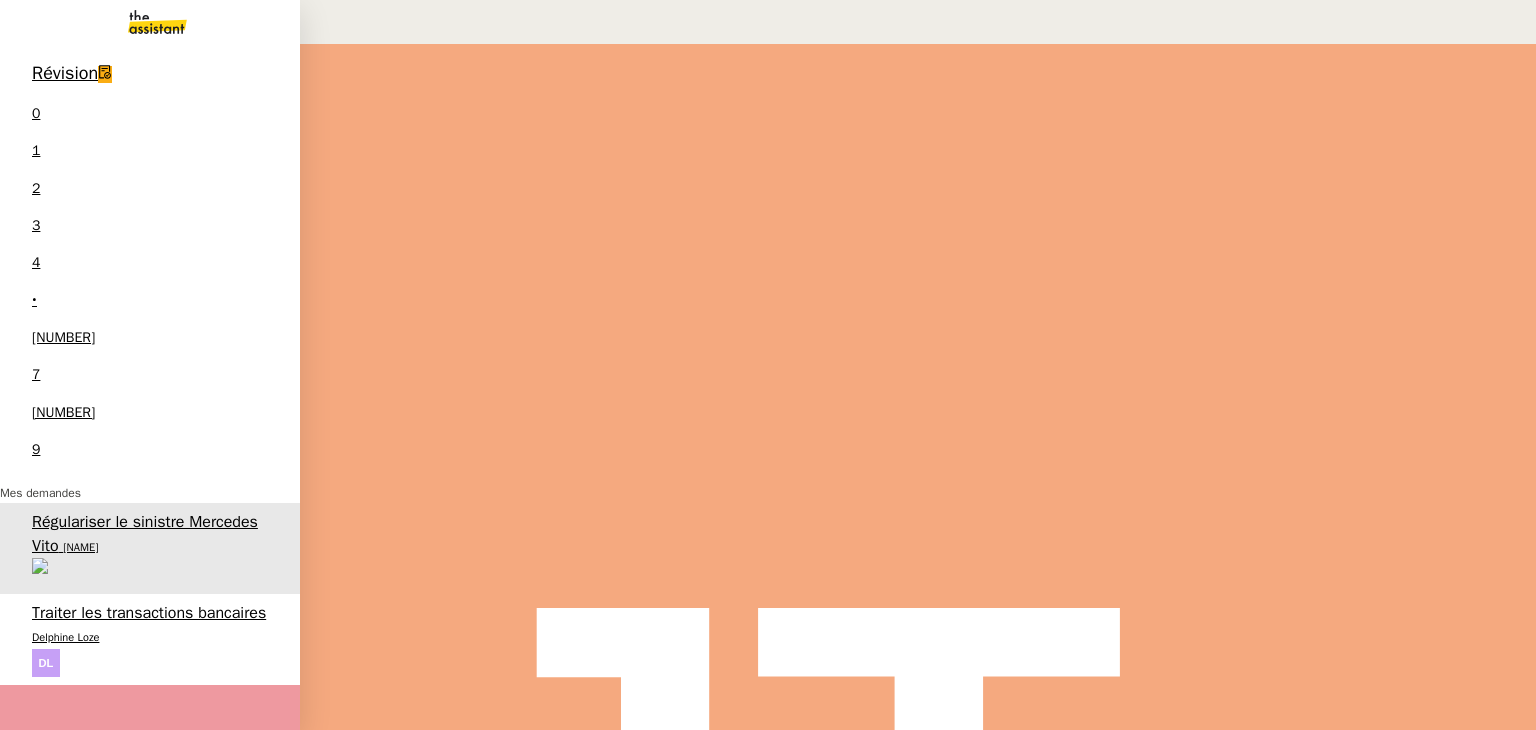click on "Traiter les transactions bancaires" at bounding box center [149, 613] 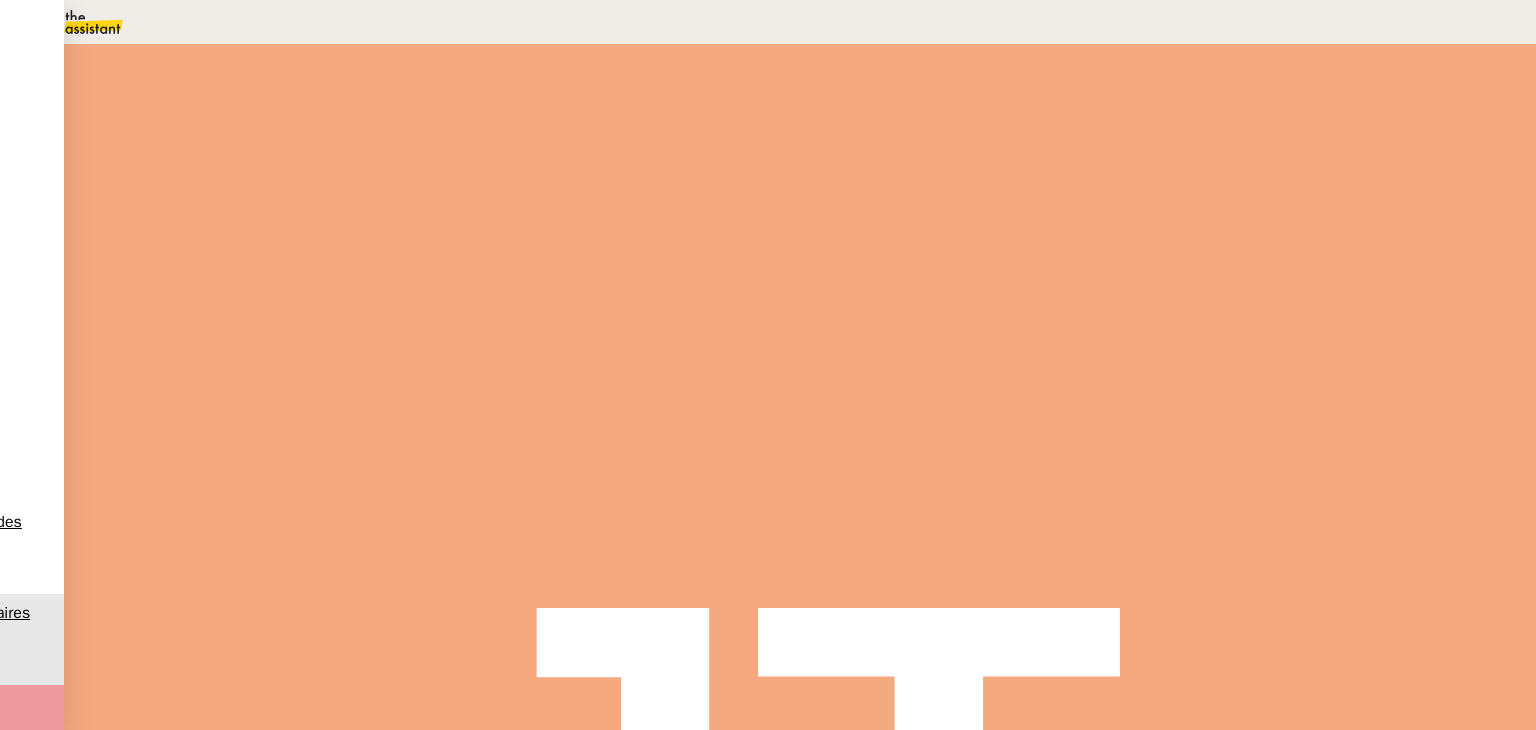 scroll, scrollTop: 0, scrollLeft: 0, axis: both 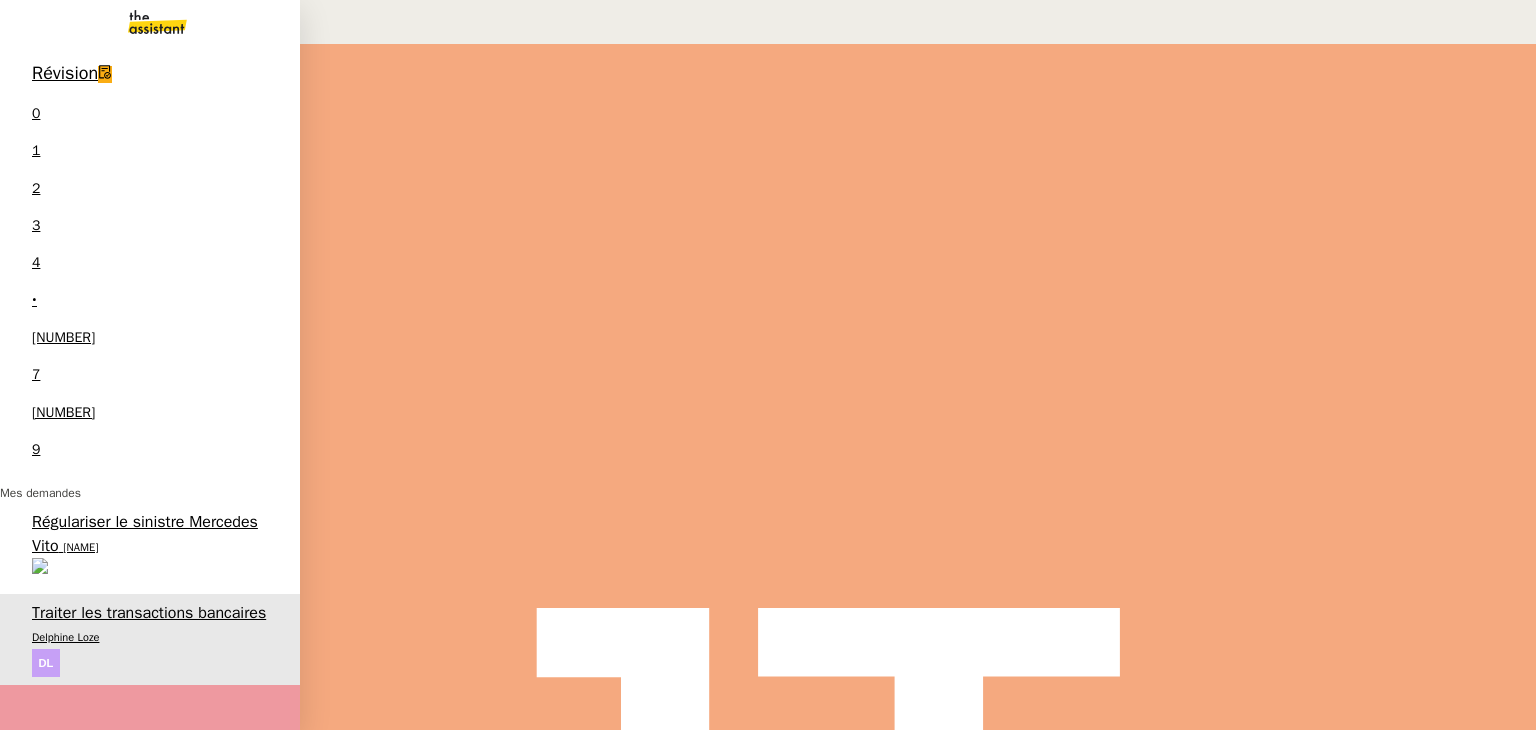 click on "[FIRST_NAME] [LAST_NAME]" at bounding box center (80, 1314) 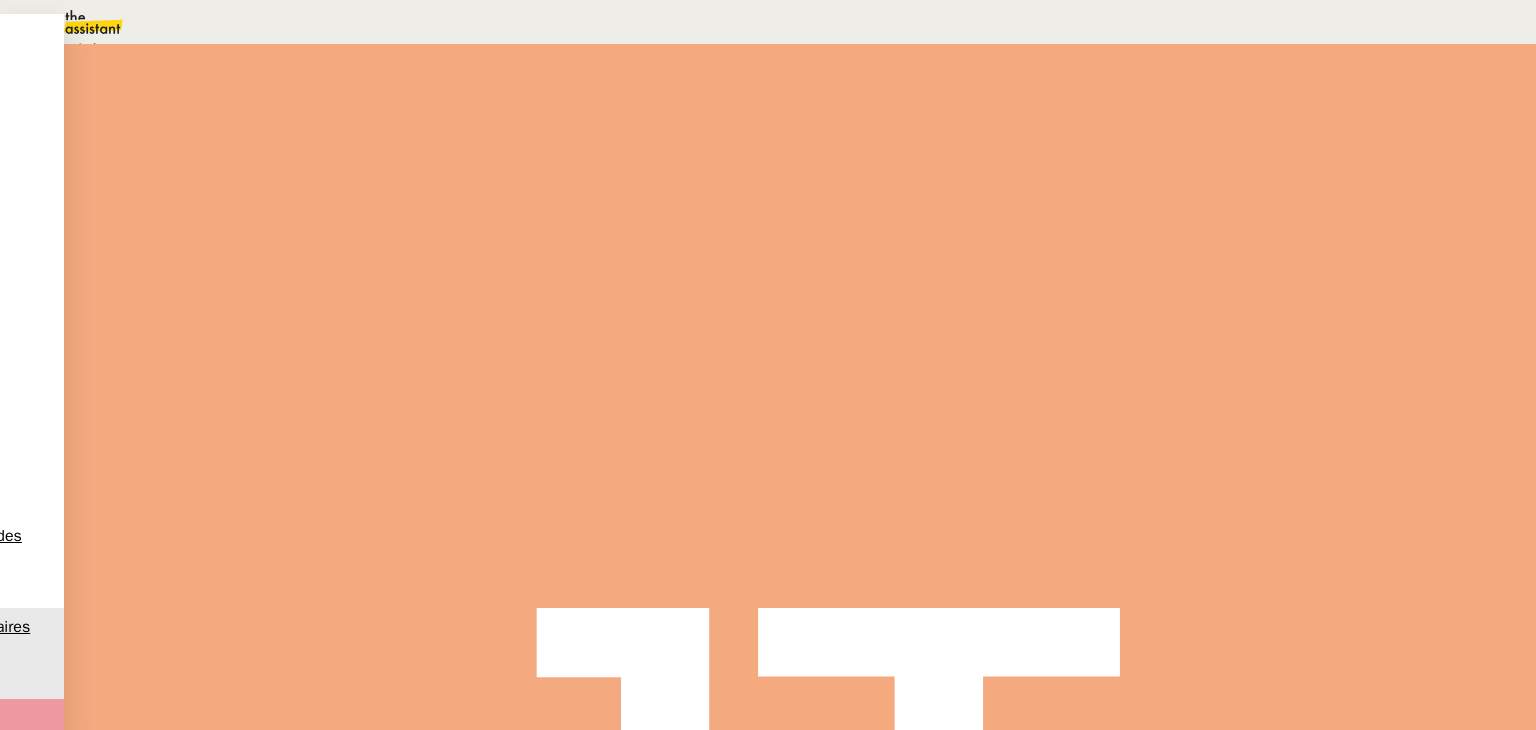 click on "Statut" at bounding box center (800, 111) 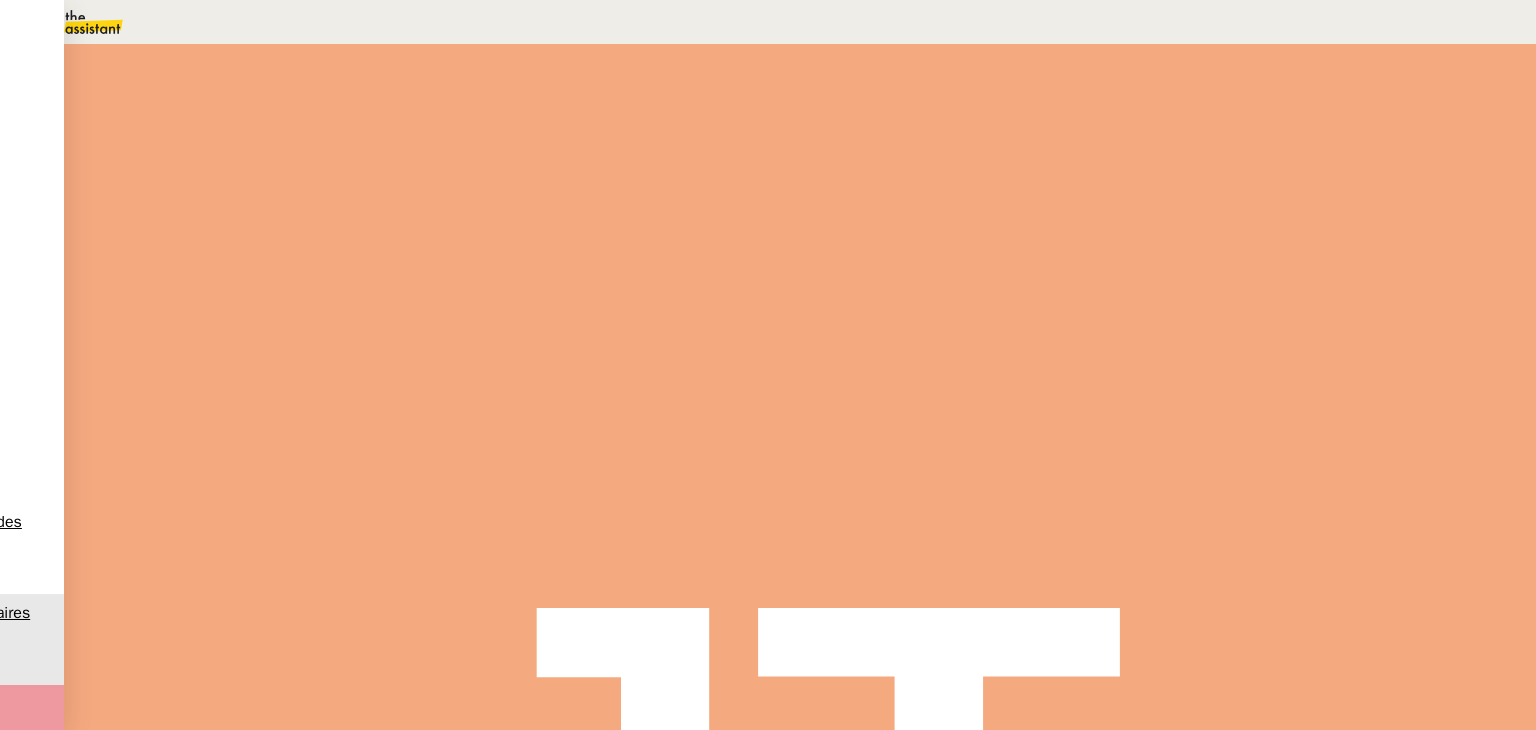 click at bounding box center (1184, 133) 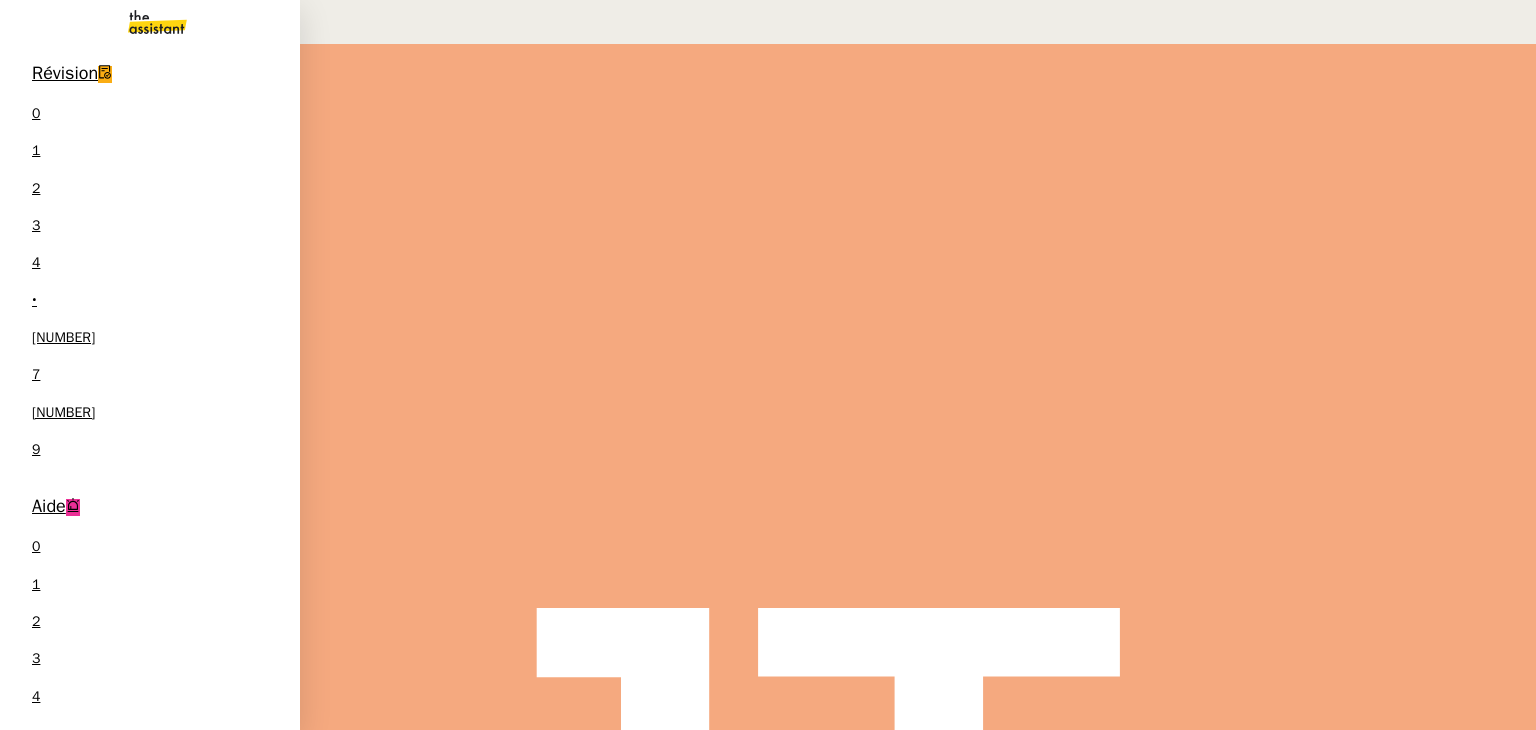 click on "Régulariser le sinistre Mercedes Vito" at bounding box center (145, 967) 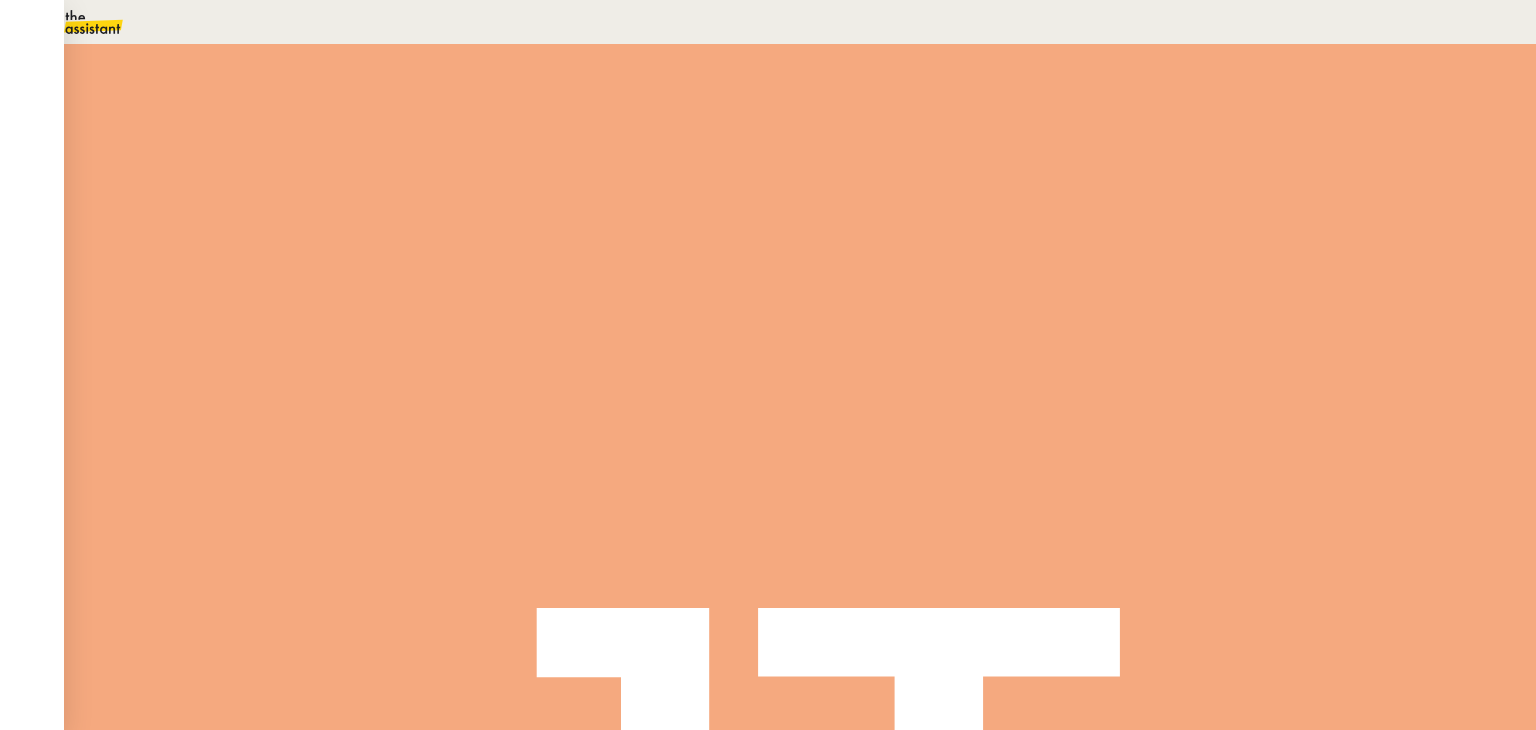 scroll, scrollTop: 300, scrollLeft: 0, axis: vertical 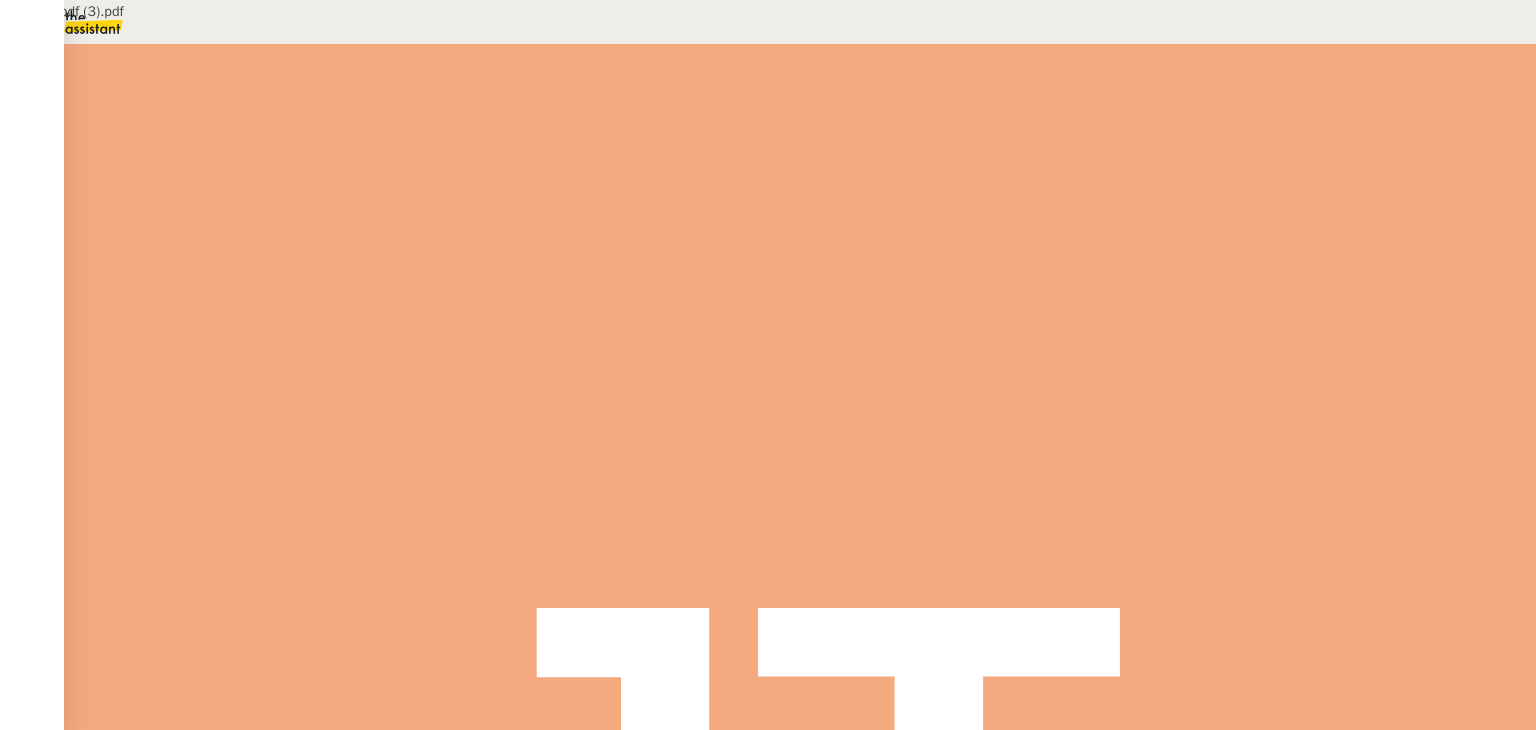 click on "CPMONO.pdf (3).pdf" at bounding box center [689, 673] 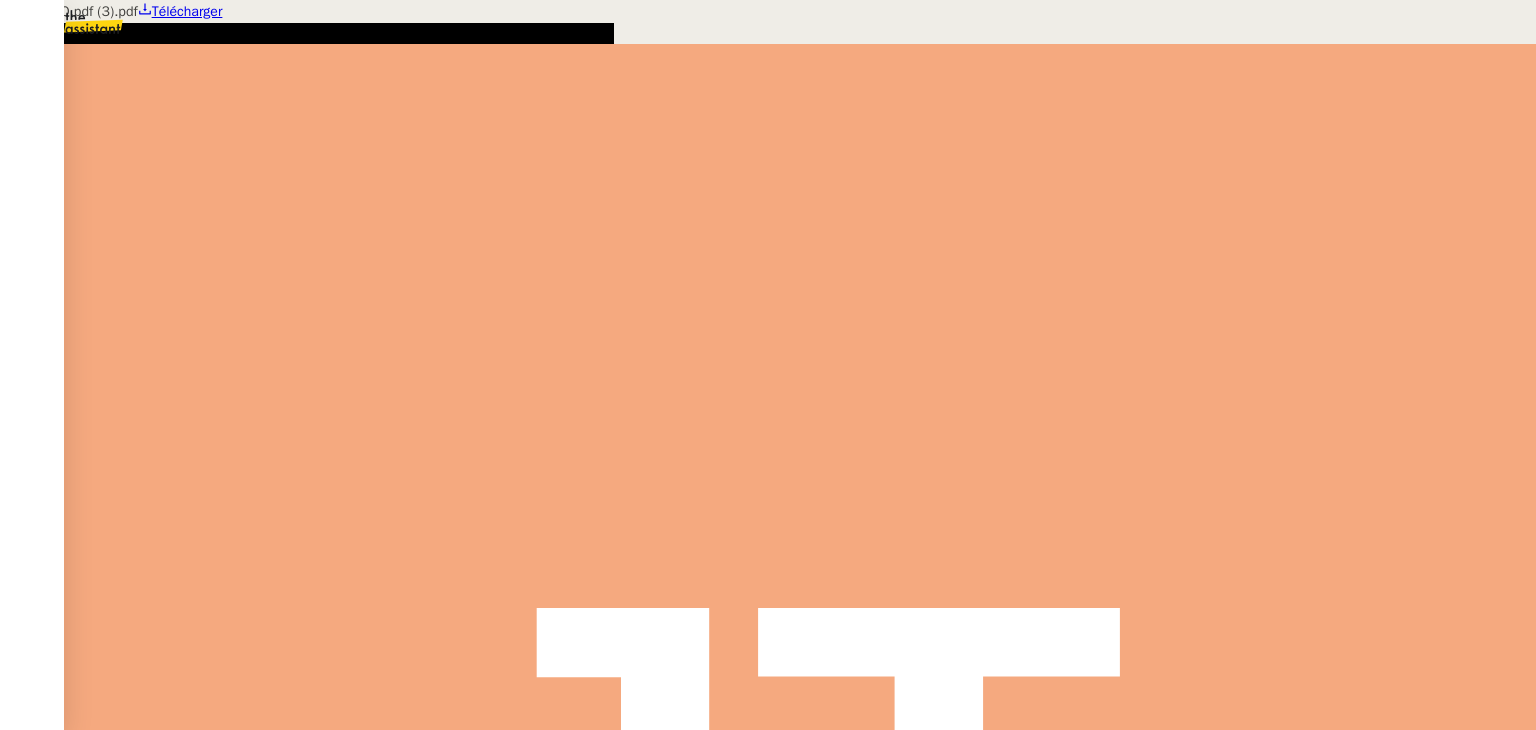 click at bounding box center (768, 0) 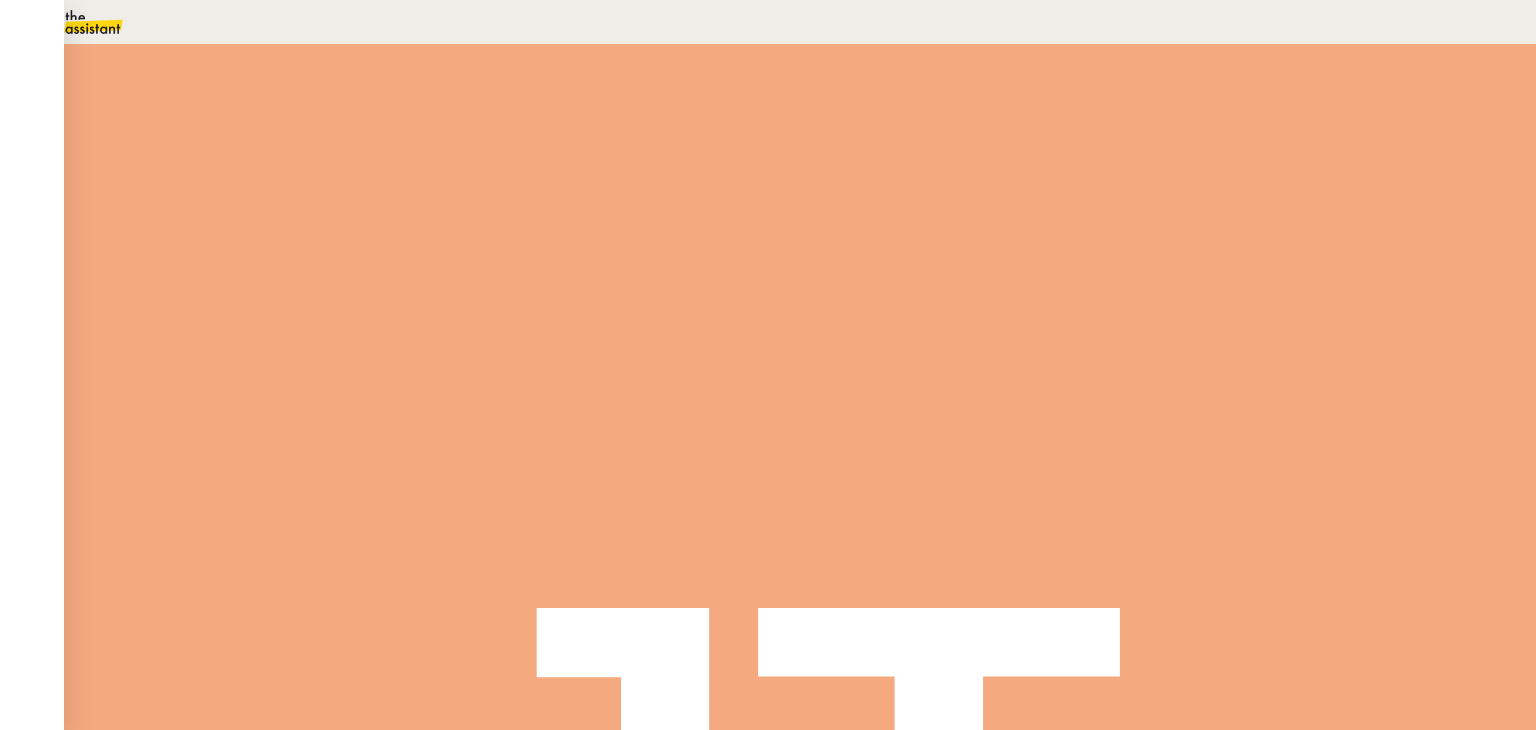 click at bounding box center (266, 694) 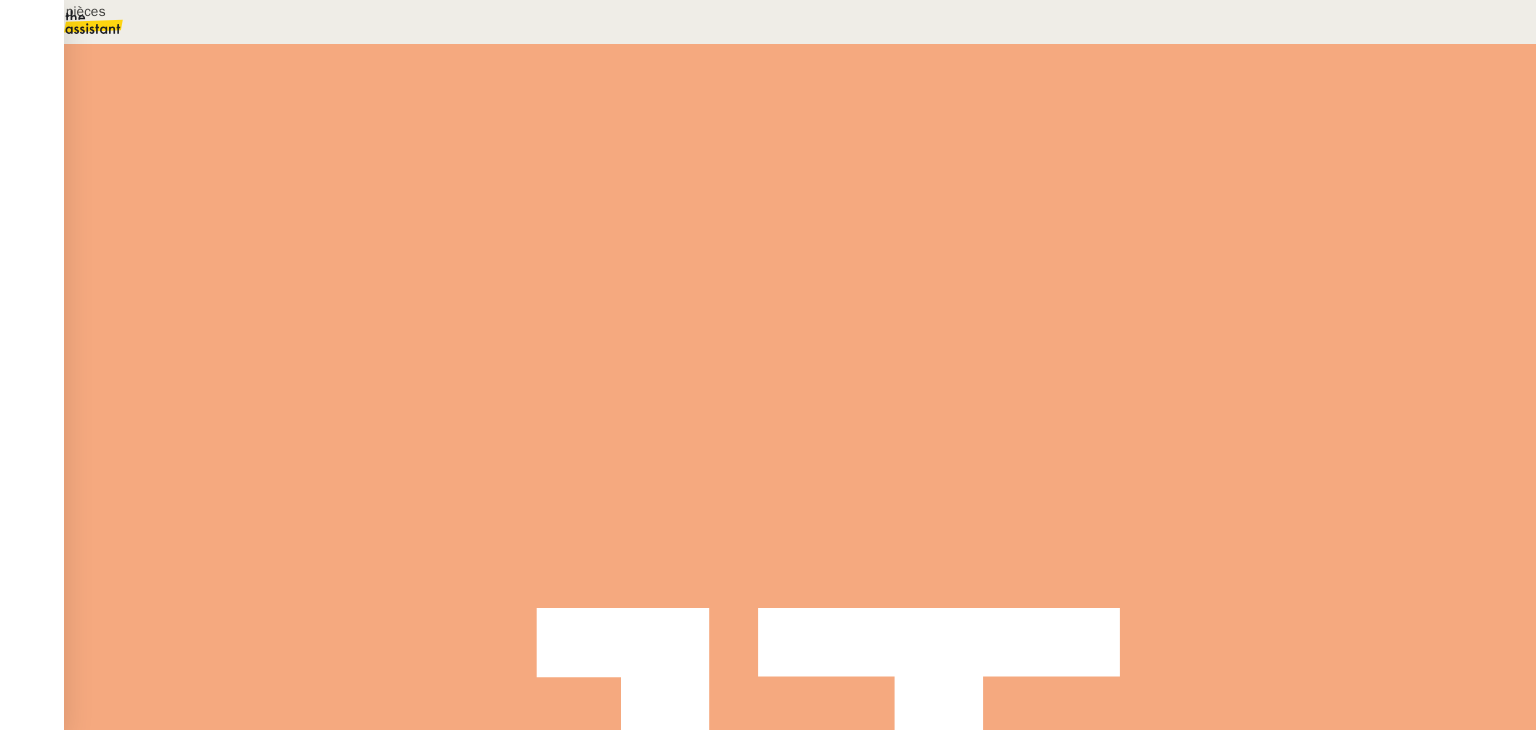 type on "Etude des pièces" 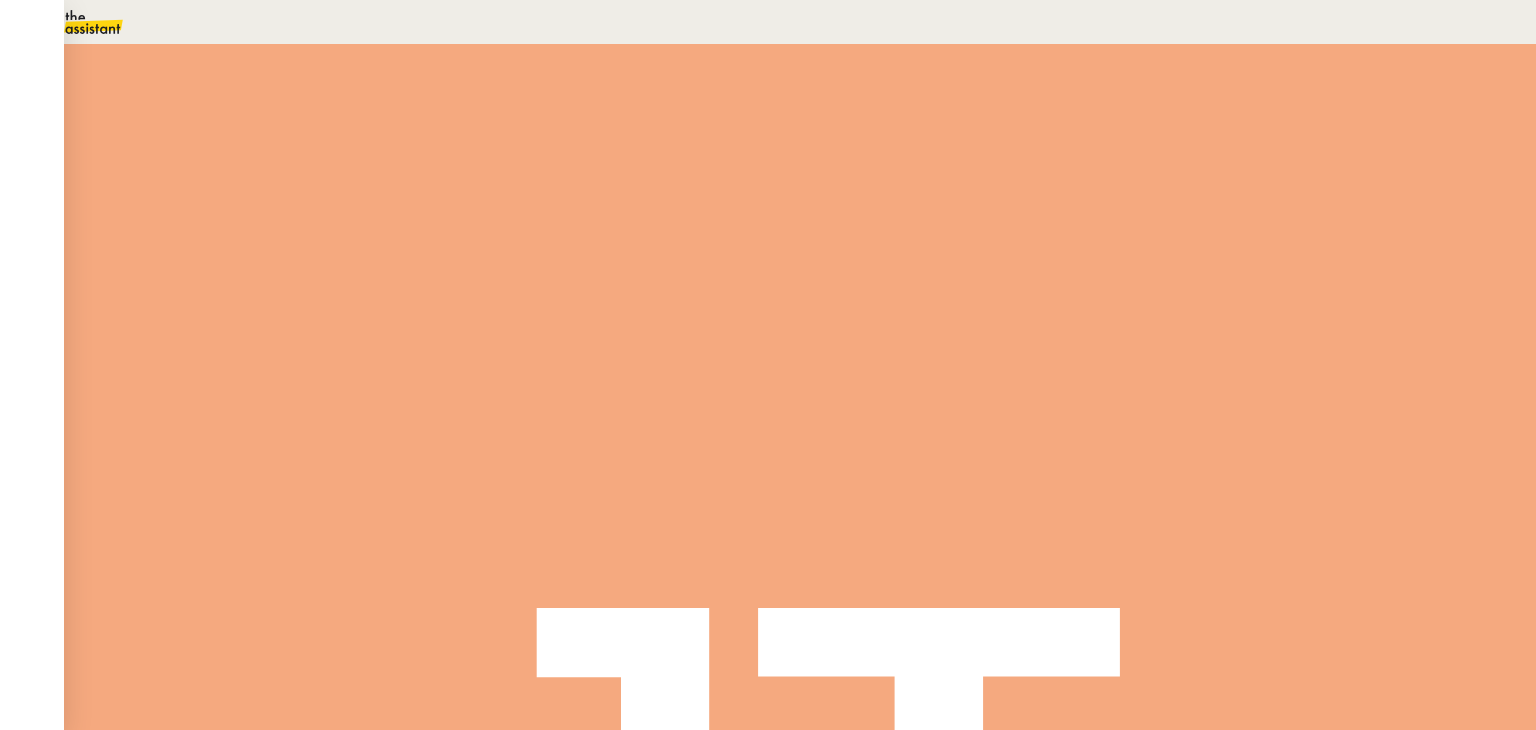 click at bounding box center (267, 236) 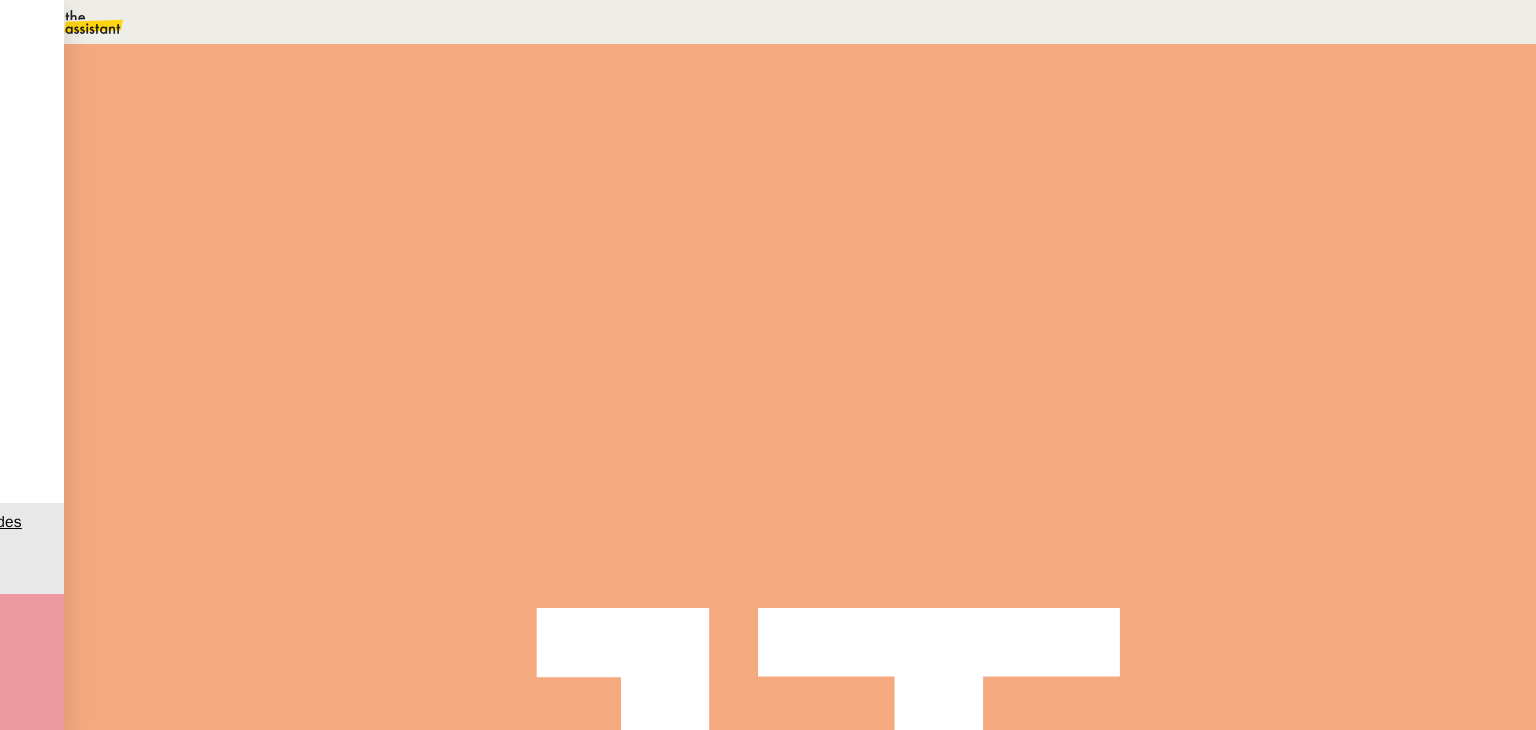 scroll, scrollTop: 400, scrollLeft: 0, axis: vertical 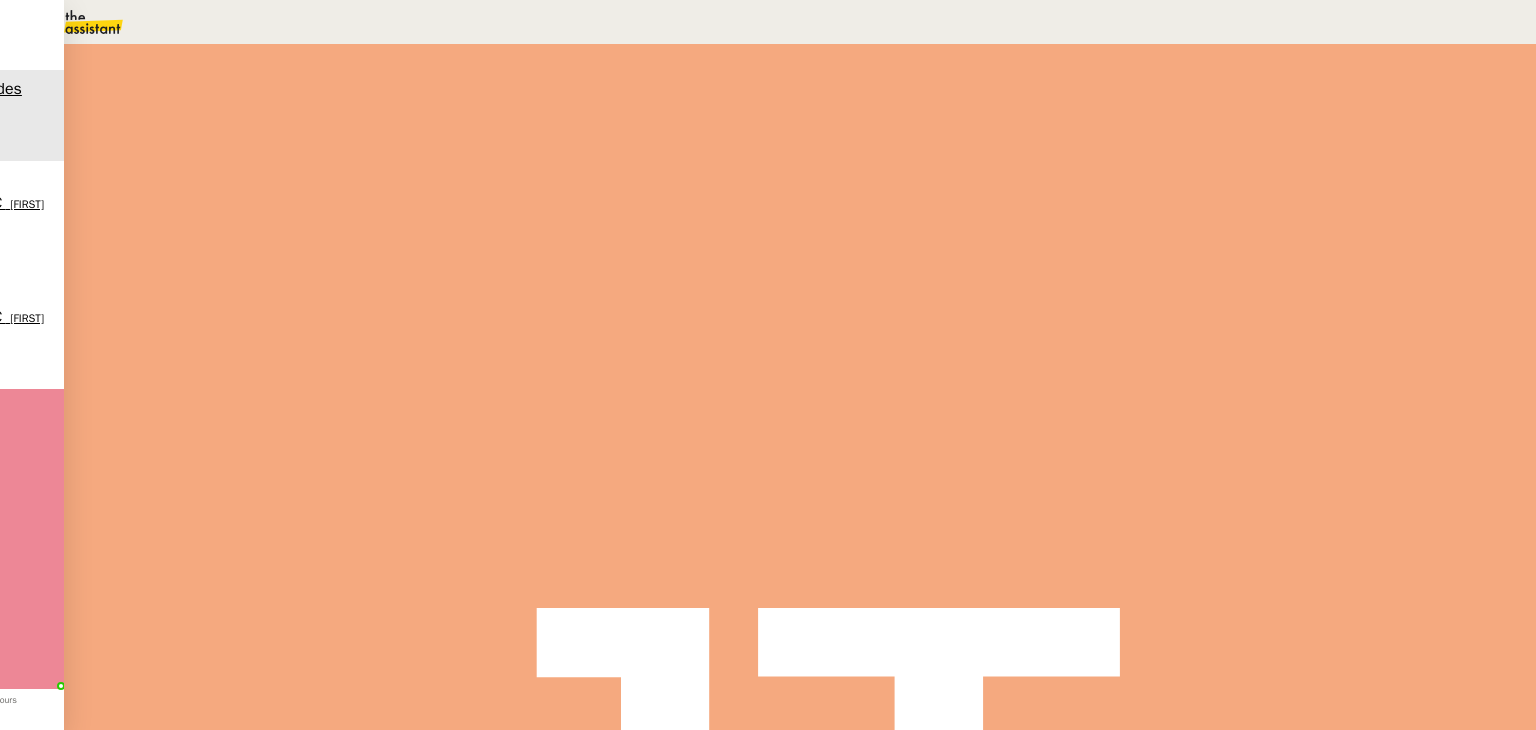 click at bounding box center (287, 340) 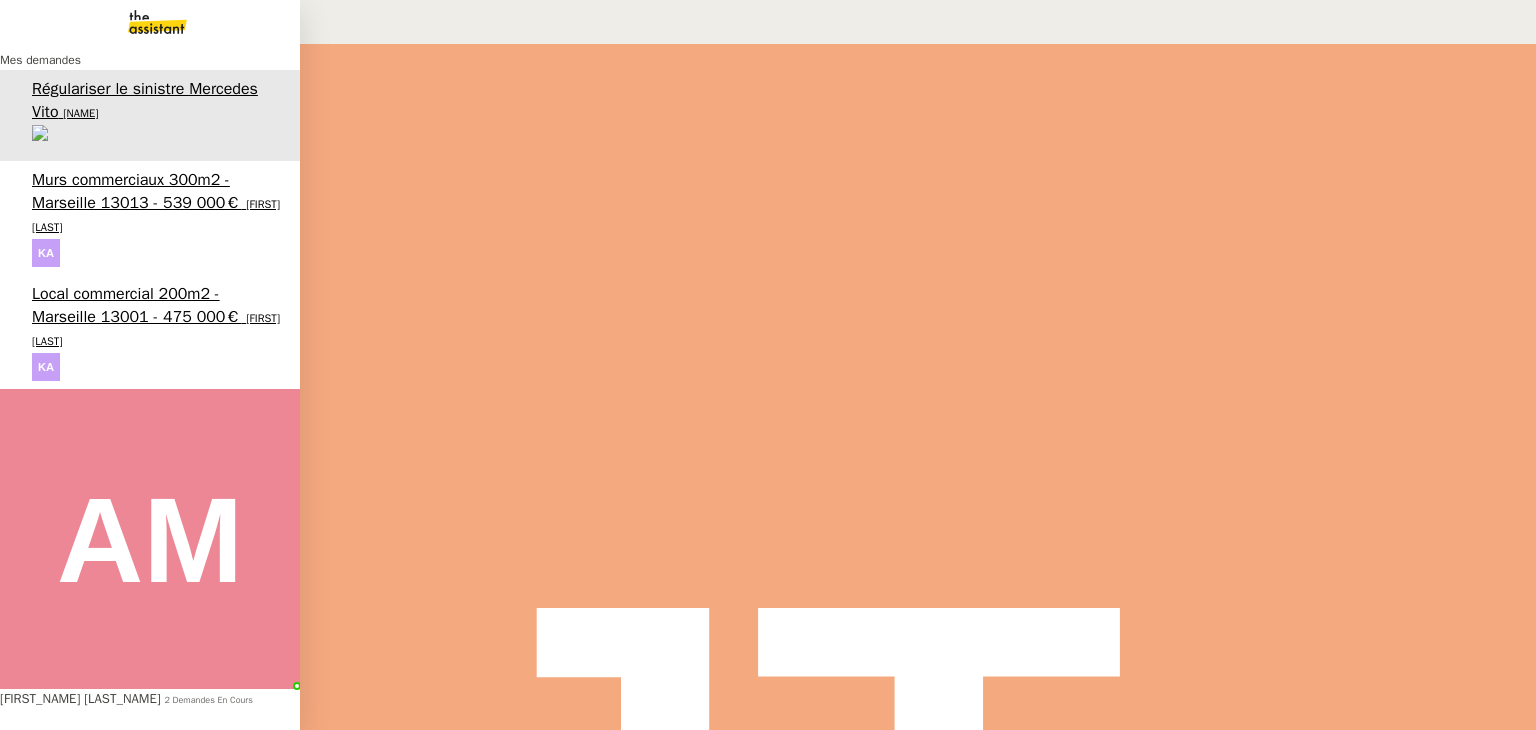 click on "Murs commerciaux 300m2 - Marseille 13013 - 539 000€" at bounding box center [136, 191] 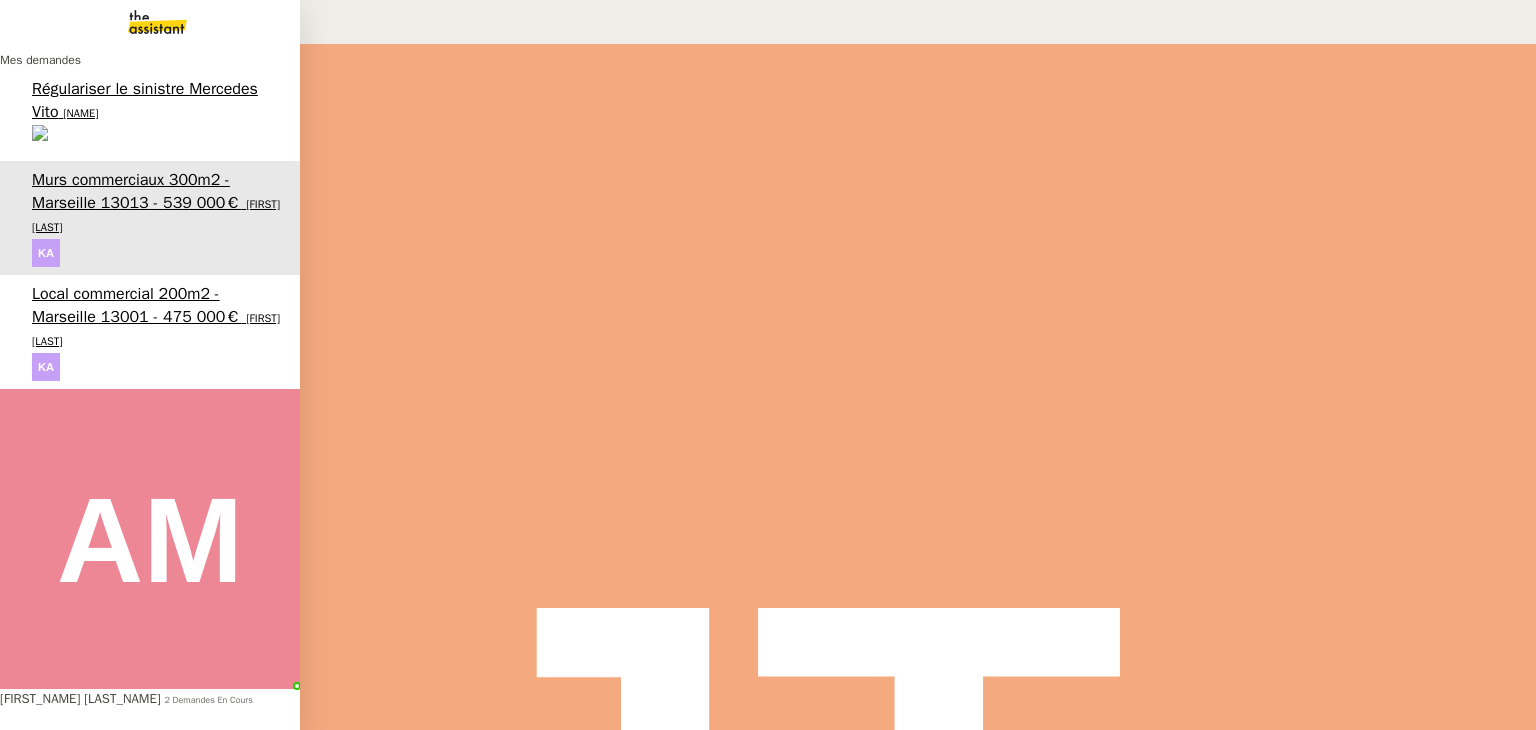 click on "Local commercial 200m2 - Marseille 13001 - 475 000€" at bounding box center (136, 305) 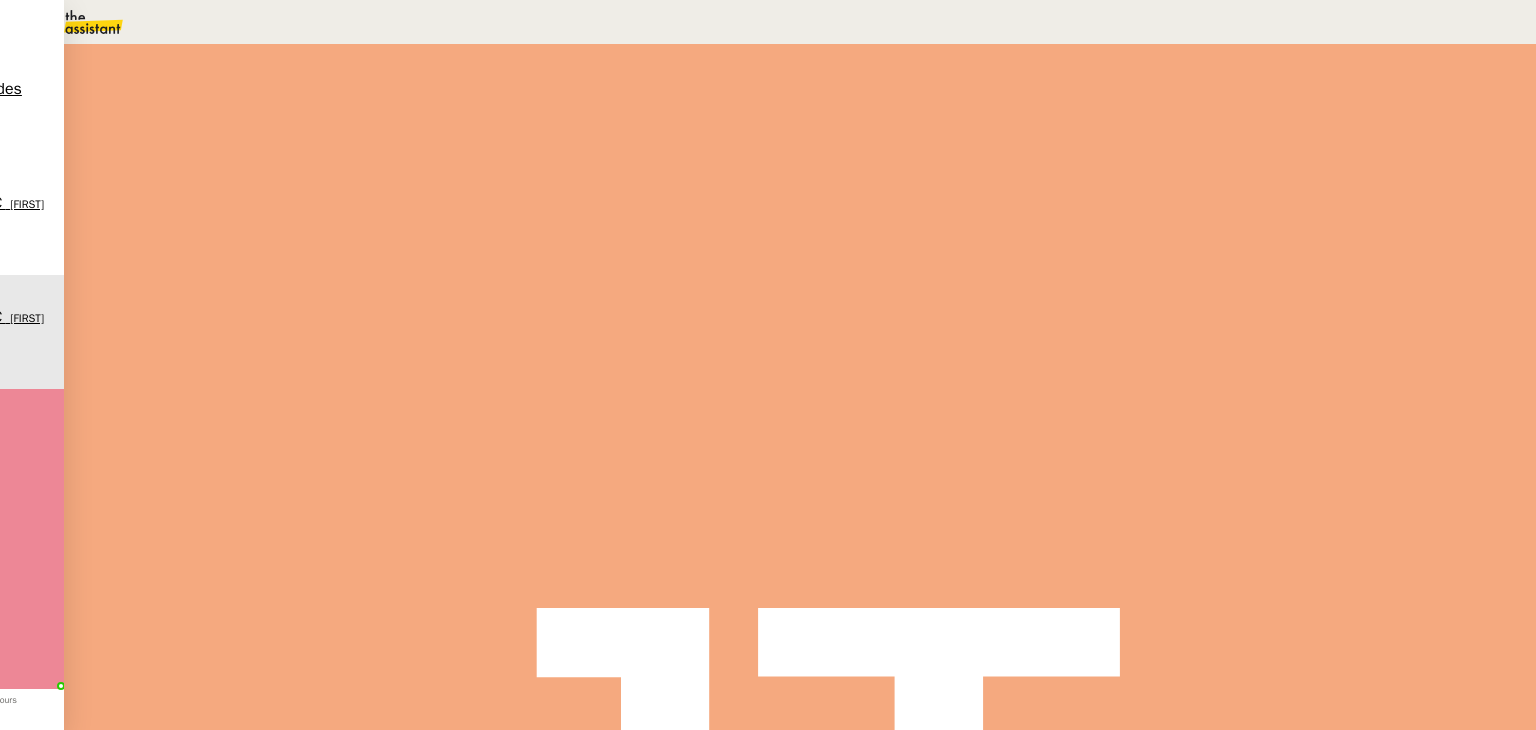 click on "Statut" at bounding box center (290, 130) 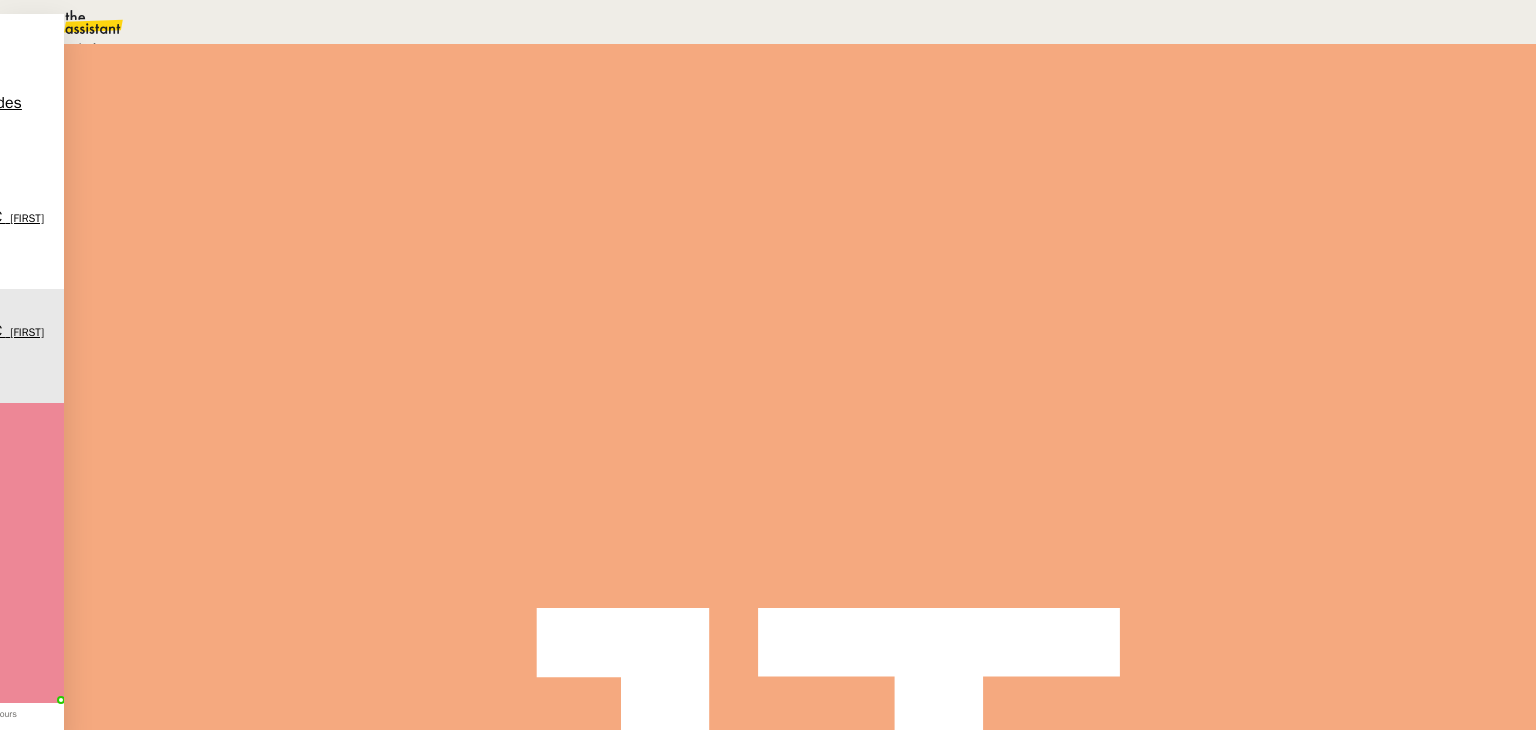 click on "Aucune action supplémentaire n'est nécessaire." at bounding box center (213, 49) 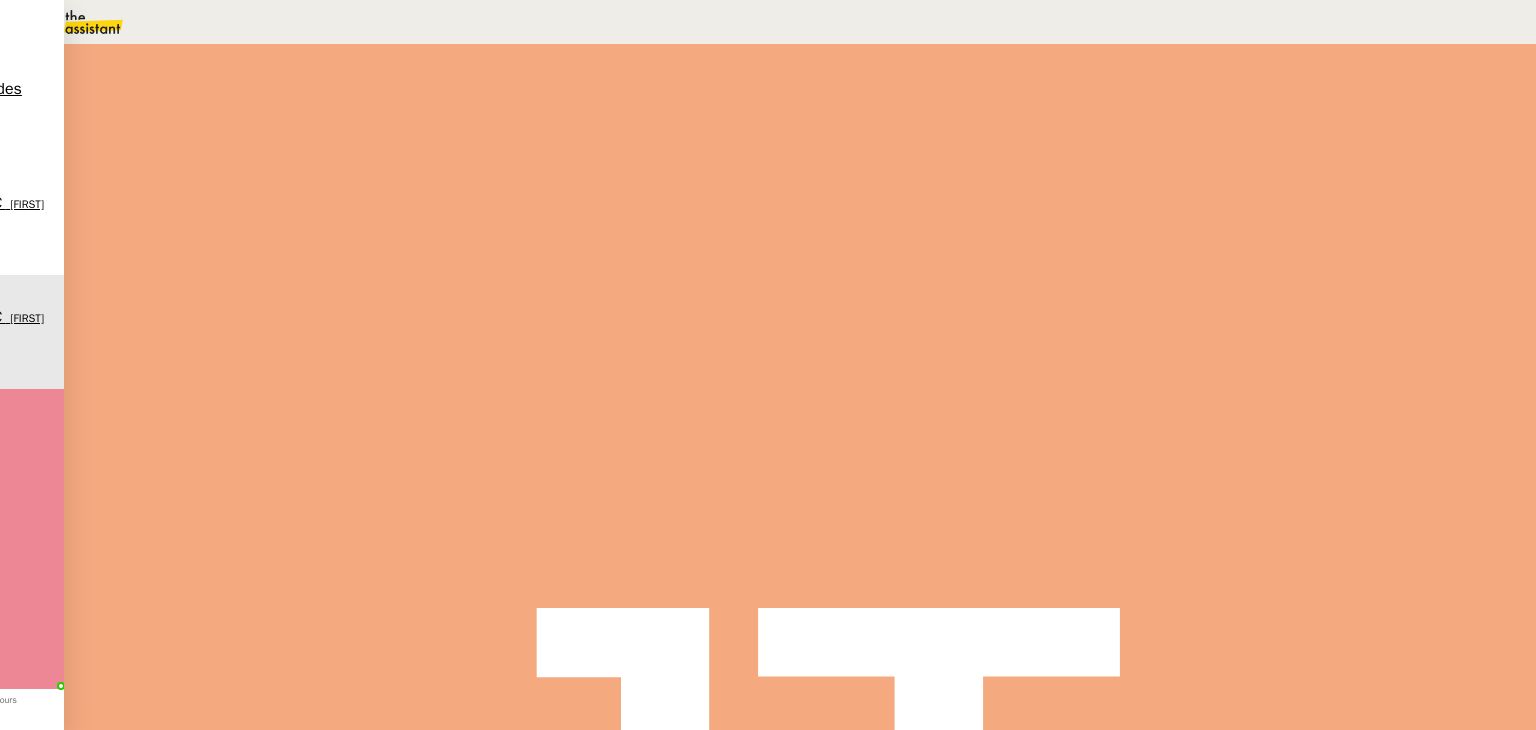 click on "Sauver" at bounding box center [1139, 188] 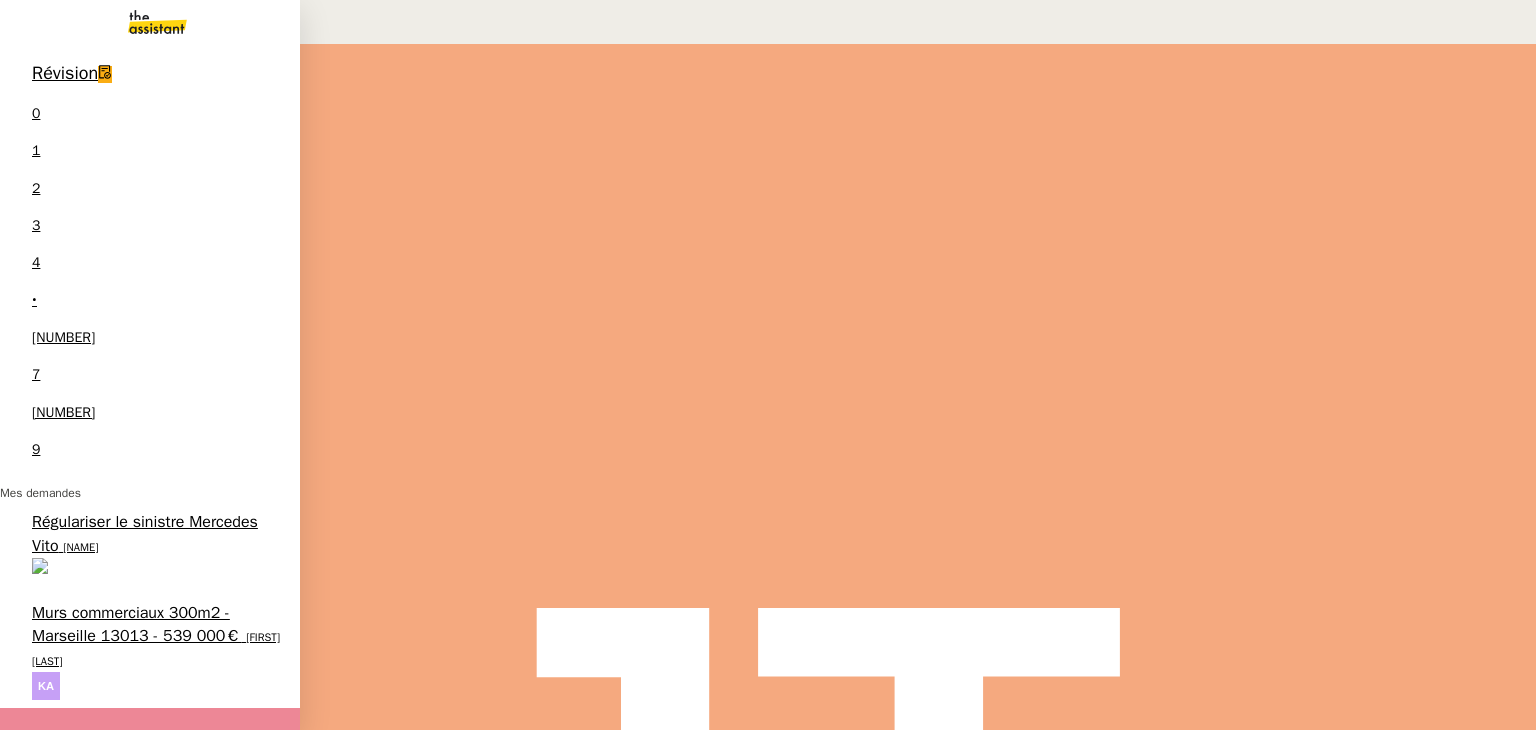 click on "Murs commerciaux 300m2 - Marseille 13013 - 539 000€" at bounding box center (136, 624) 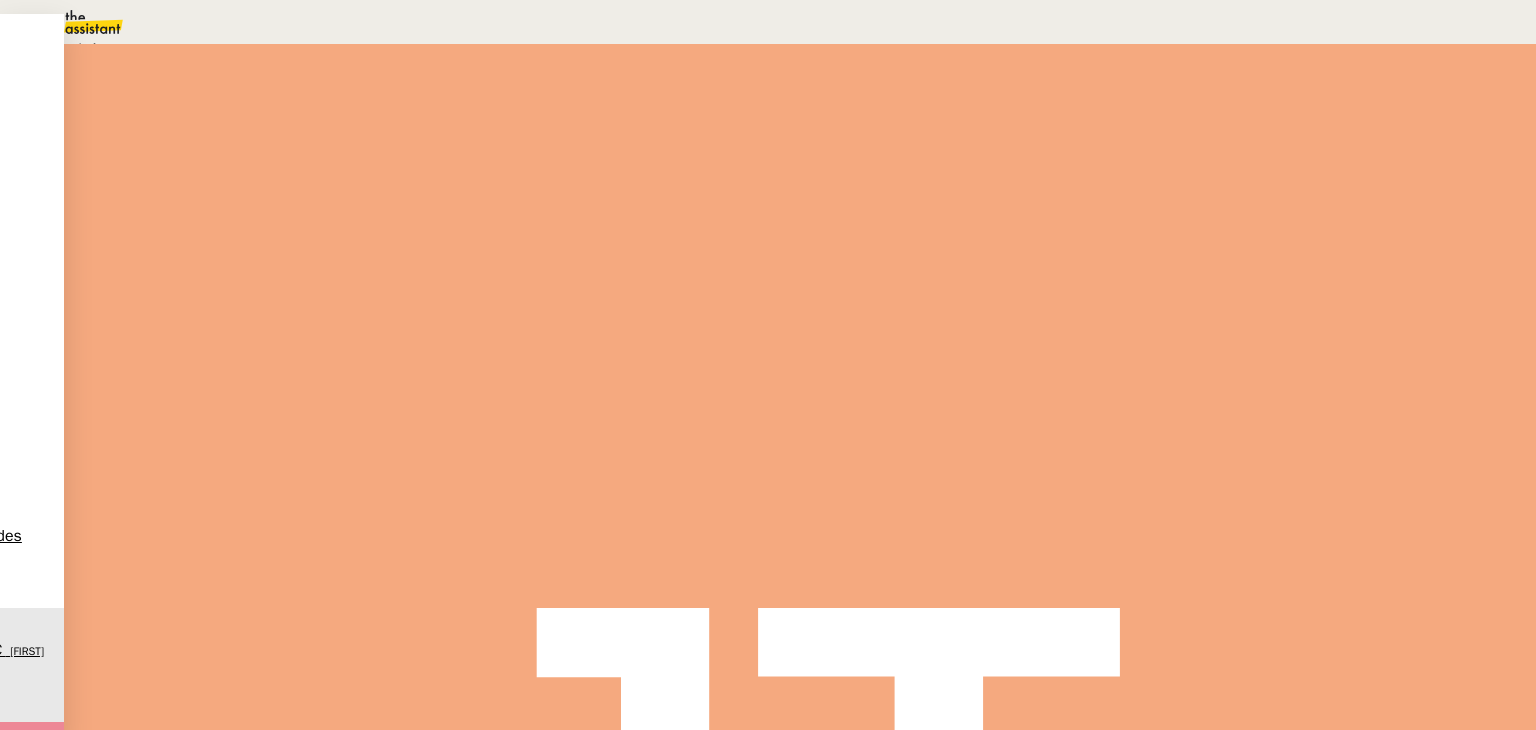 click on "Terminé" at bounding box center [72, 48] 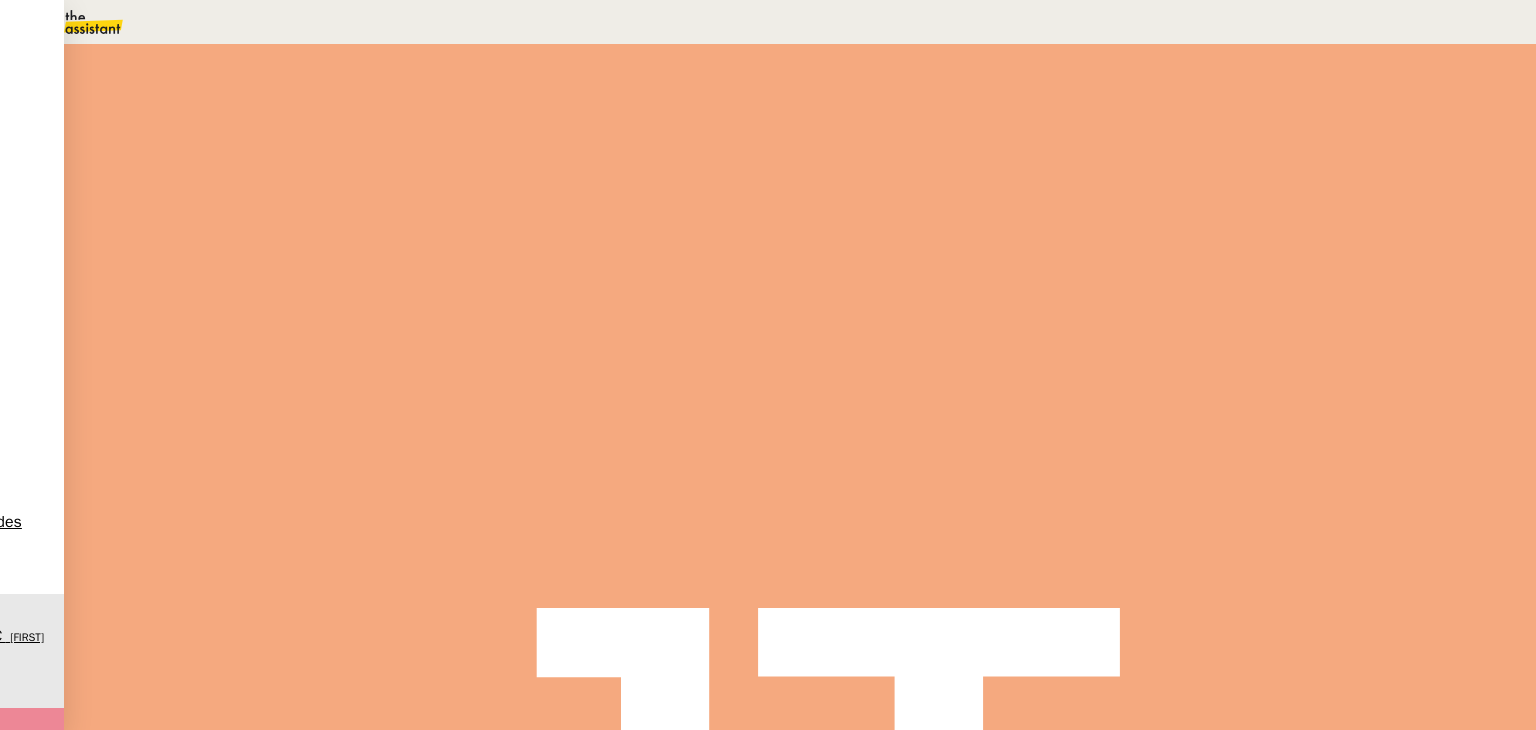 click on "Sauver" at bounding box center [1139, 188] 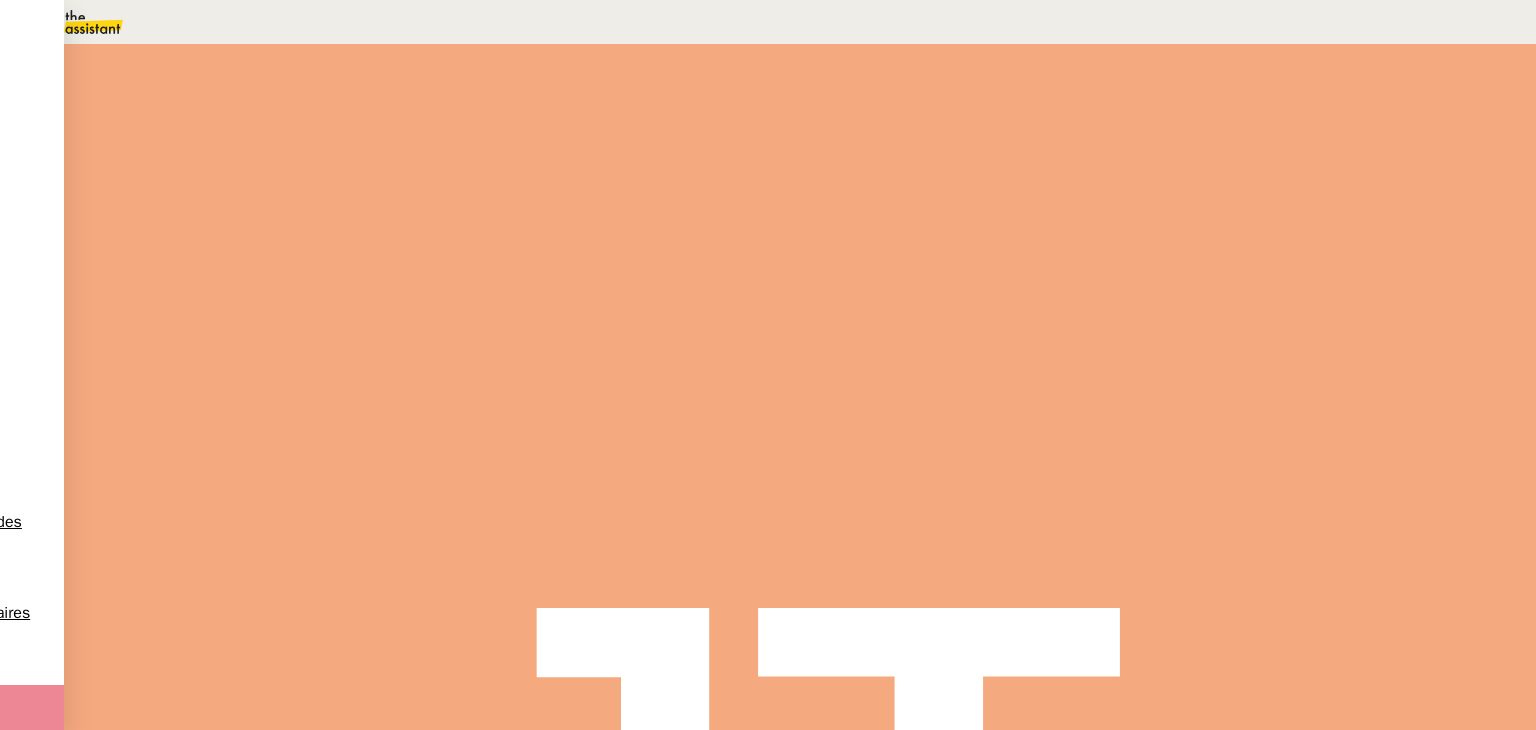click on "Tâche Message Commentaire" at bounding box center (800, 239) 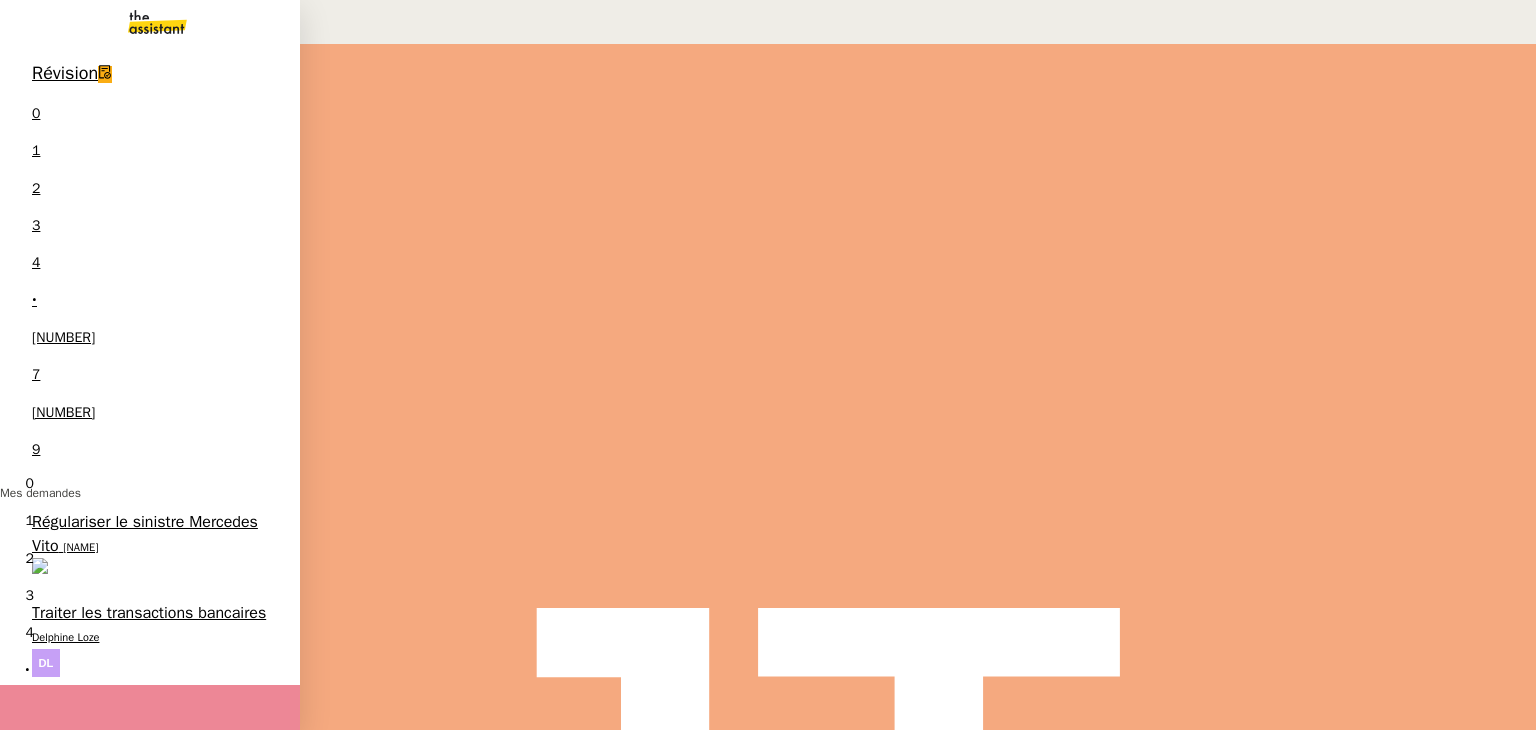 click on "Traiter les transactions bancaires" at bounding box center [149, 613] 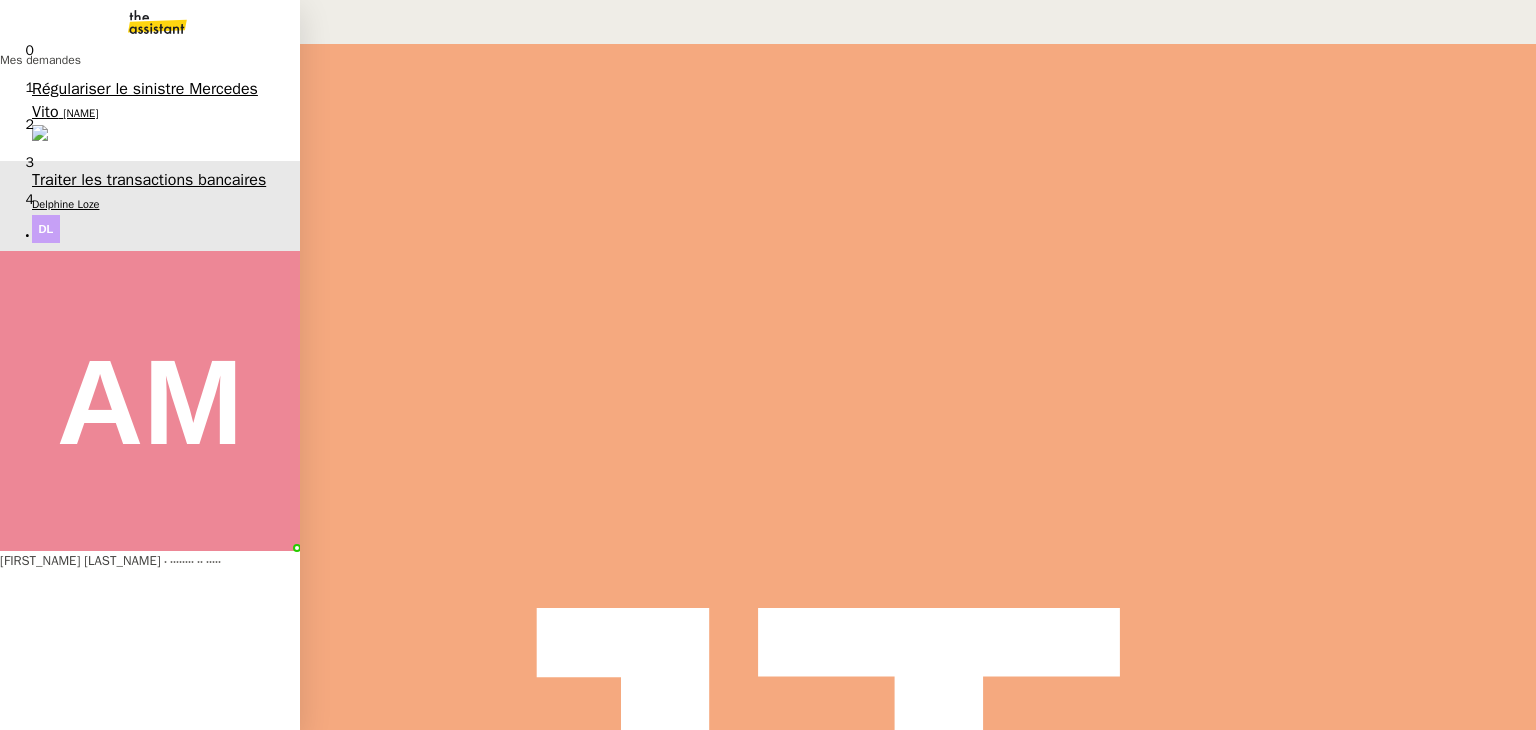 click on "[NAME]" at bounding box center (80, 113) 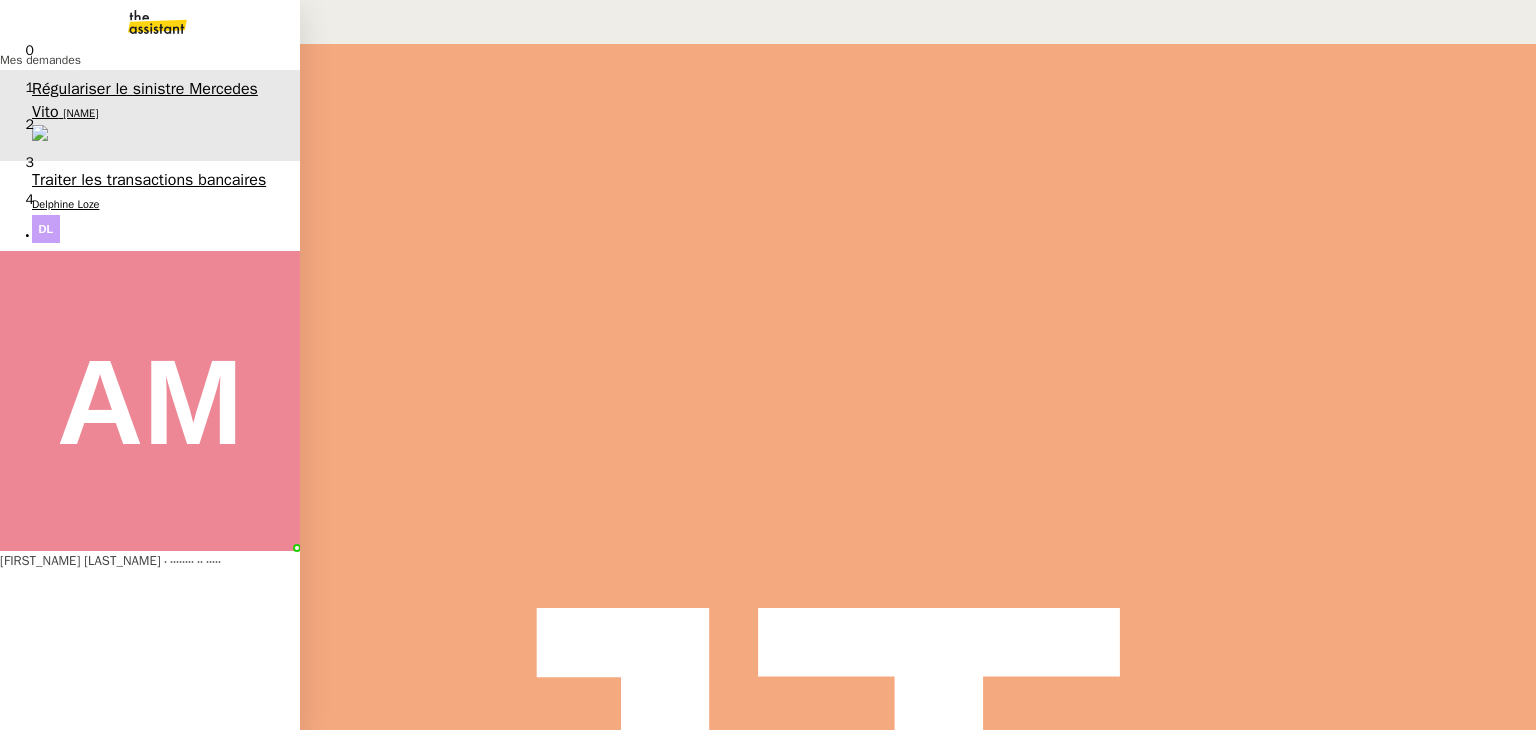 click on "Traiter les transactions bancaires" at bounding box center [149, 180] 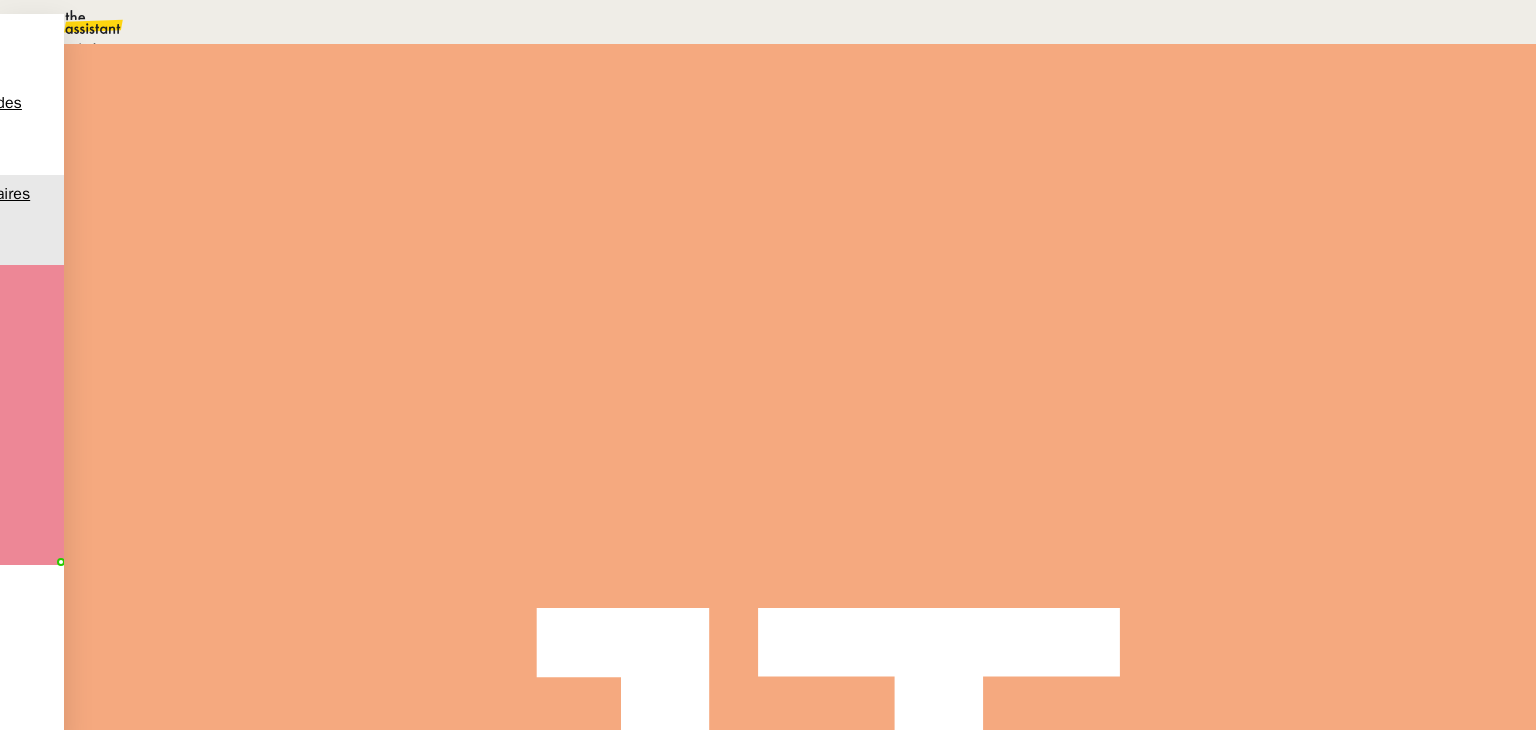 click on "Statut" at bounding box center (290, 112) 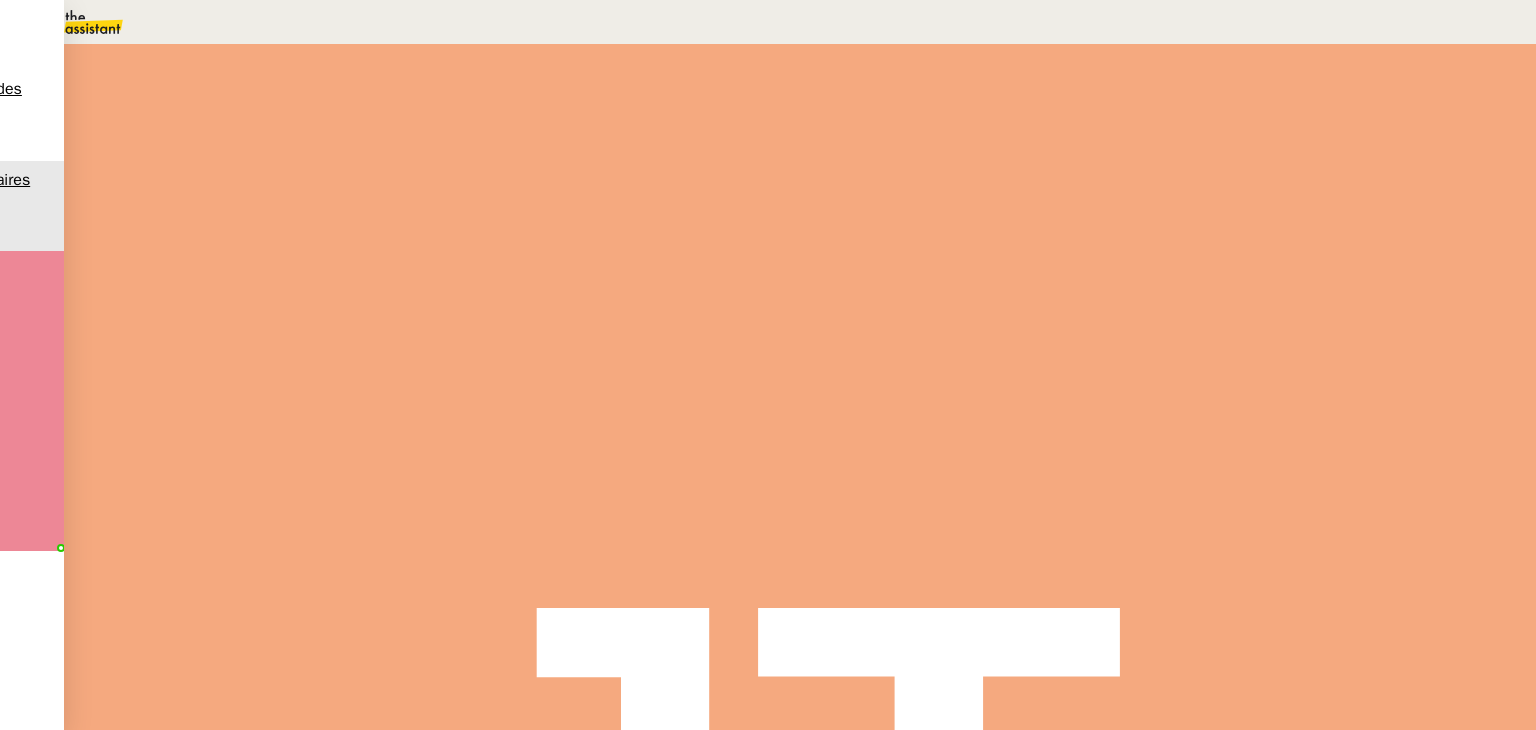 click on "2" at bounding box center [1209, 250] 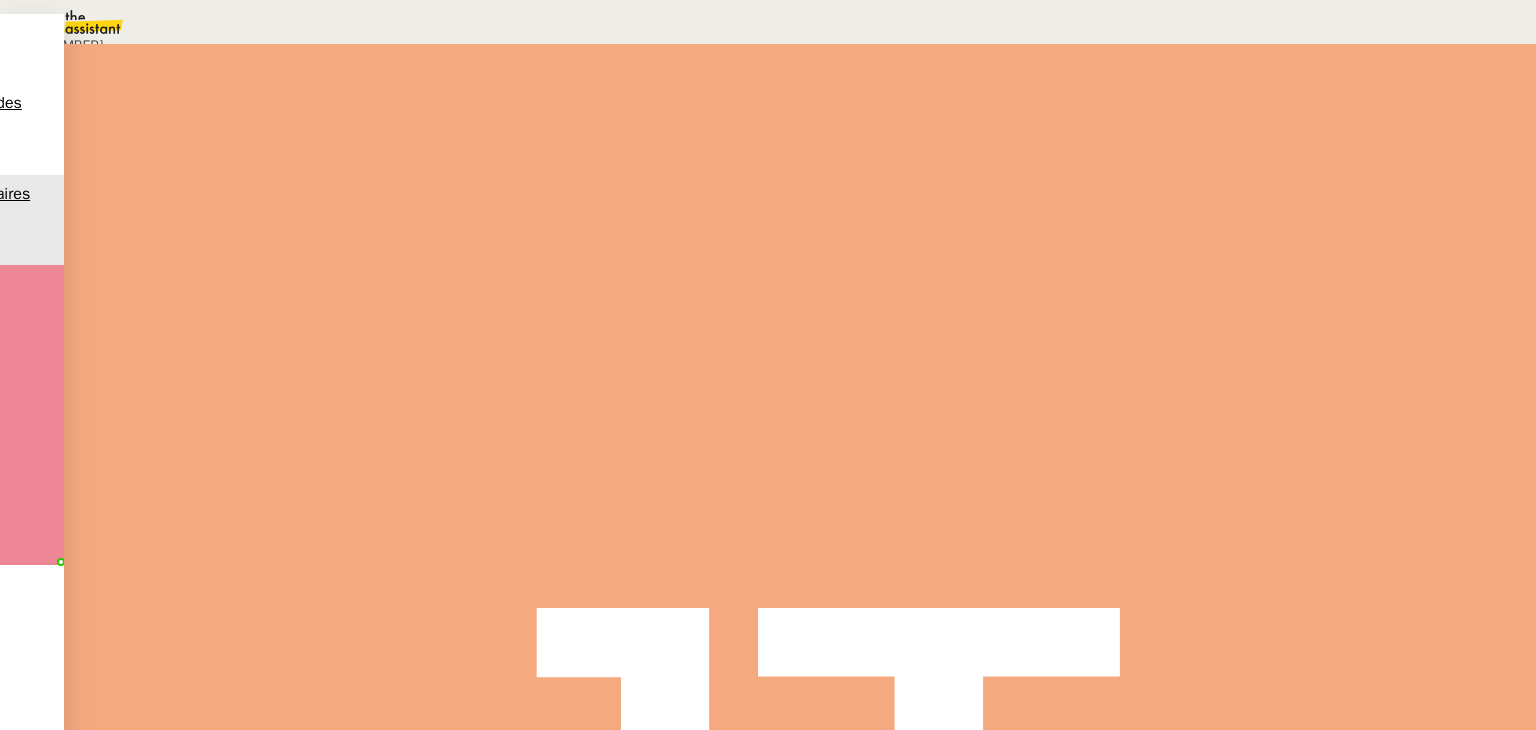 click on "[NUMBER]" at bounding box center [788, 22] 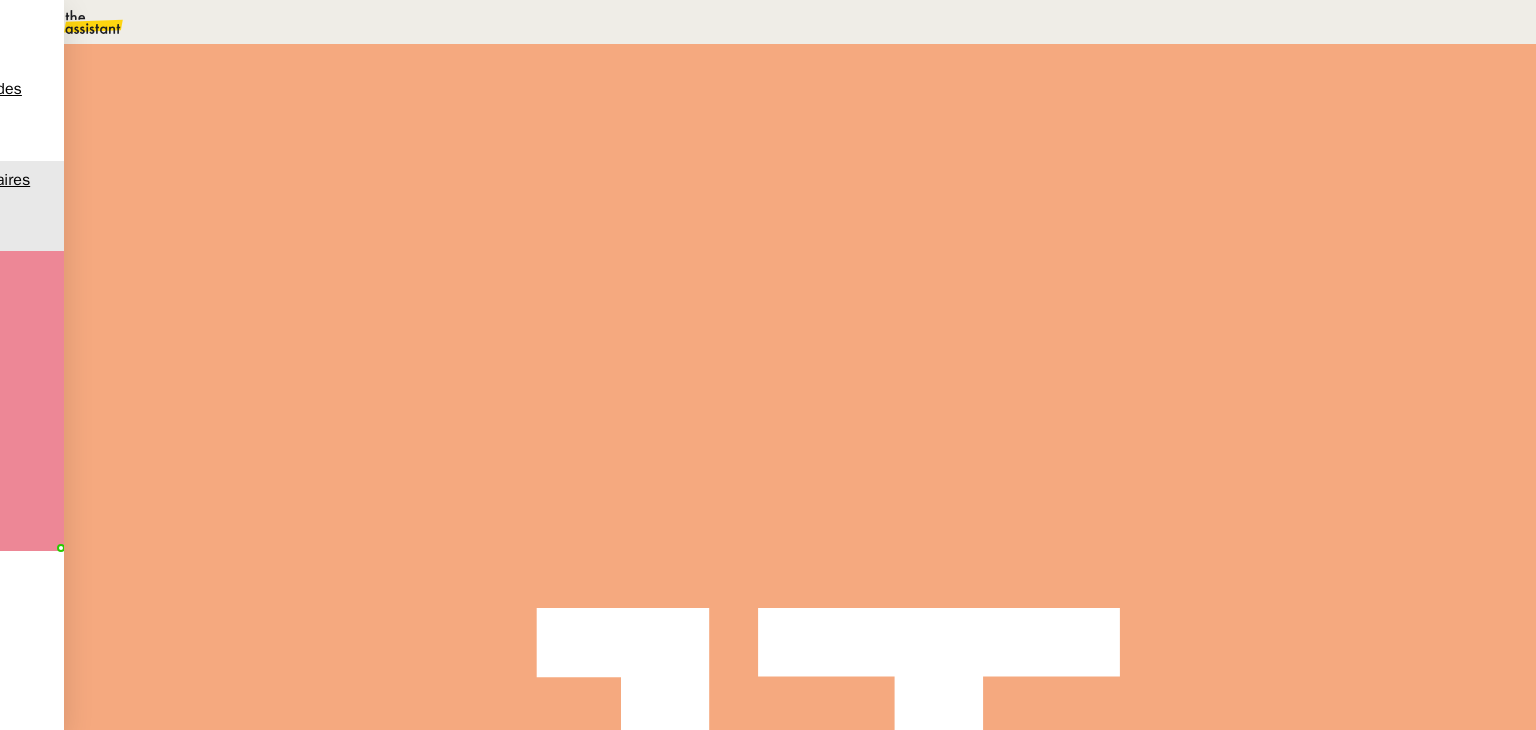 click on "Sauver" at bounding box center (1139, 482) 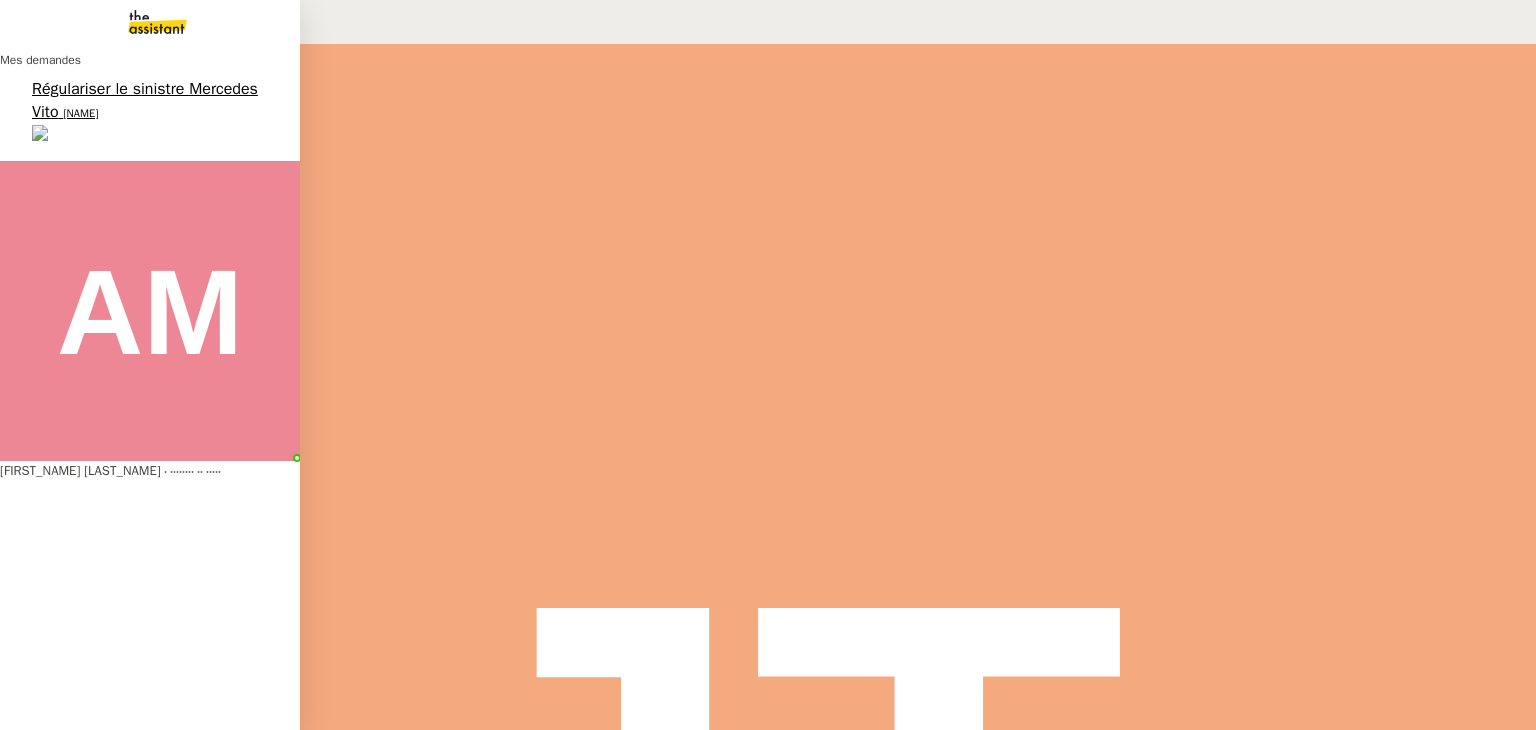 click on "[NAME]" at bounding box center [80, 113] 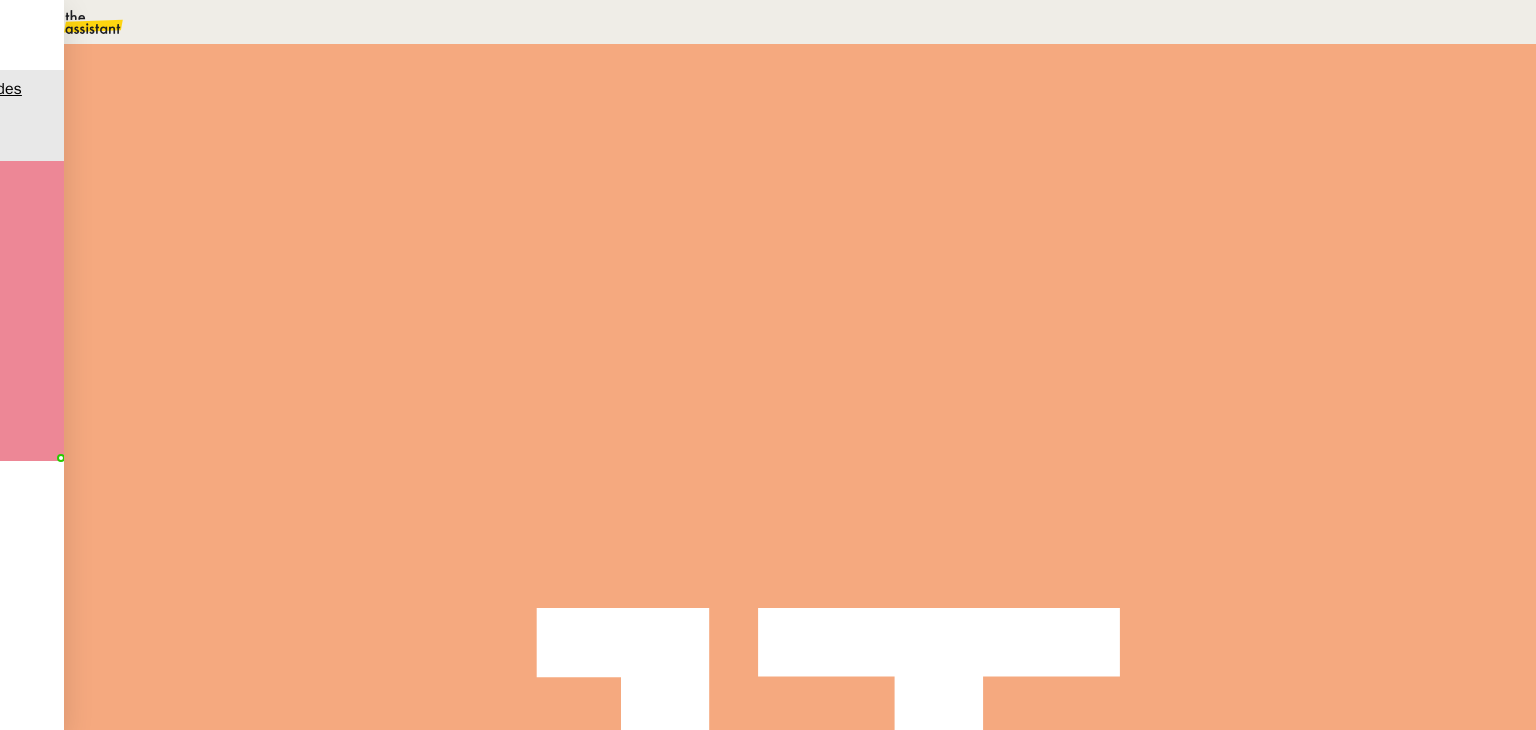 scroll, scrollTop: 300, scrollLeft: 0, axis: vertical 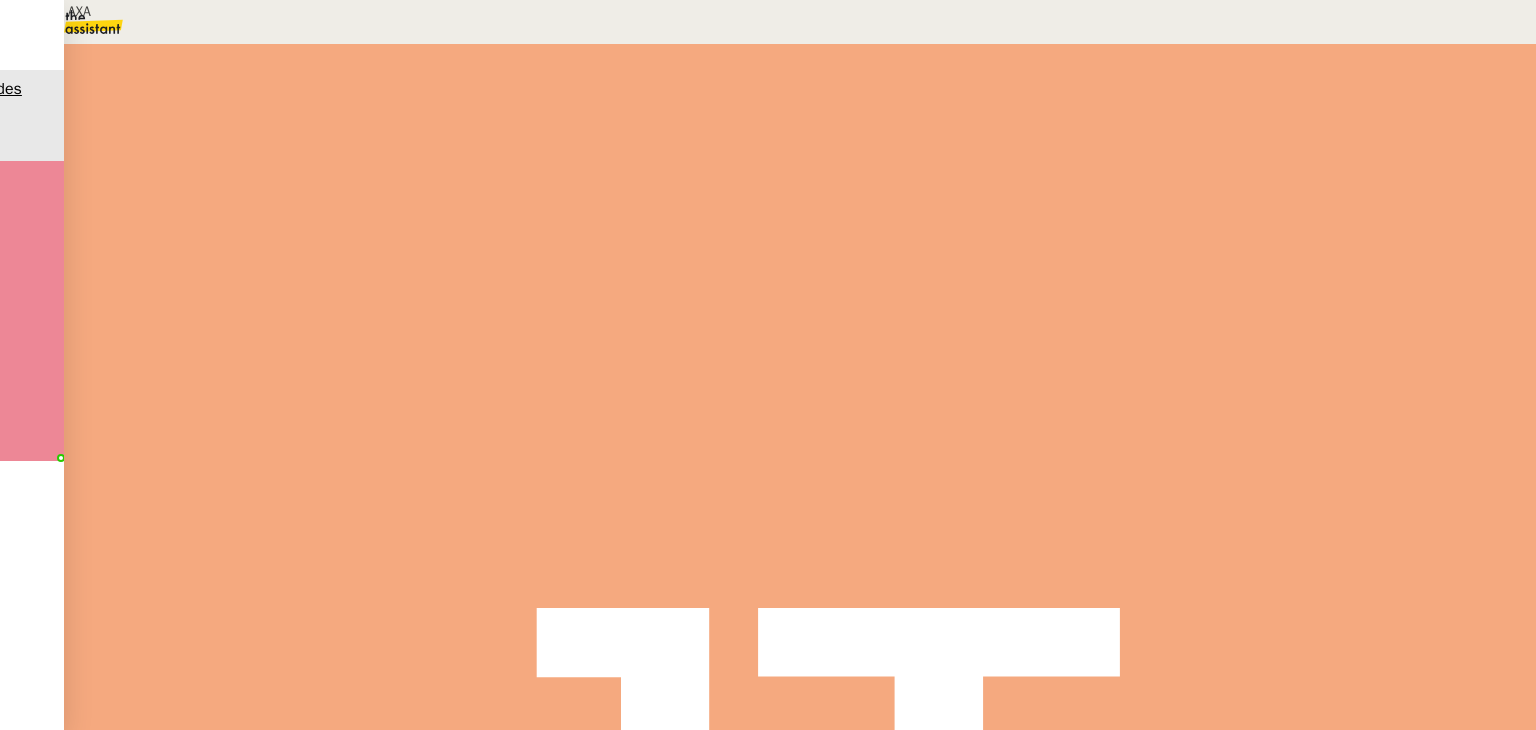 type on "Appel vers AXA" 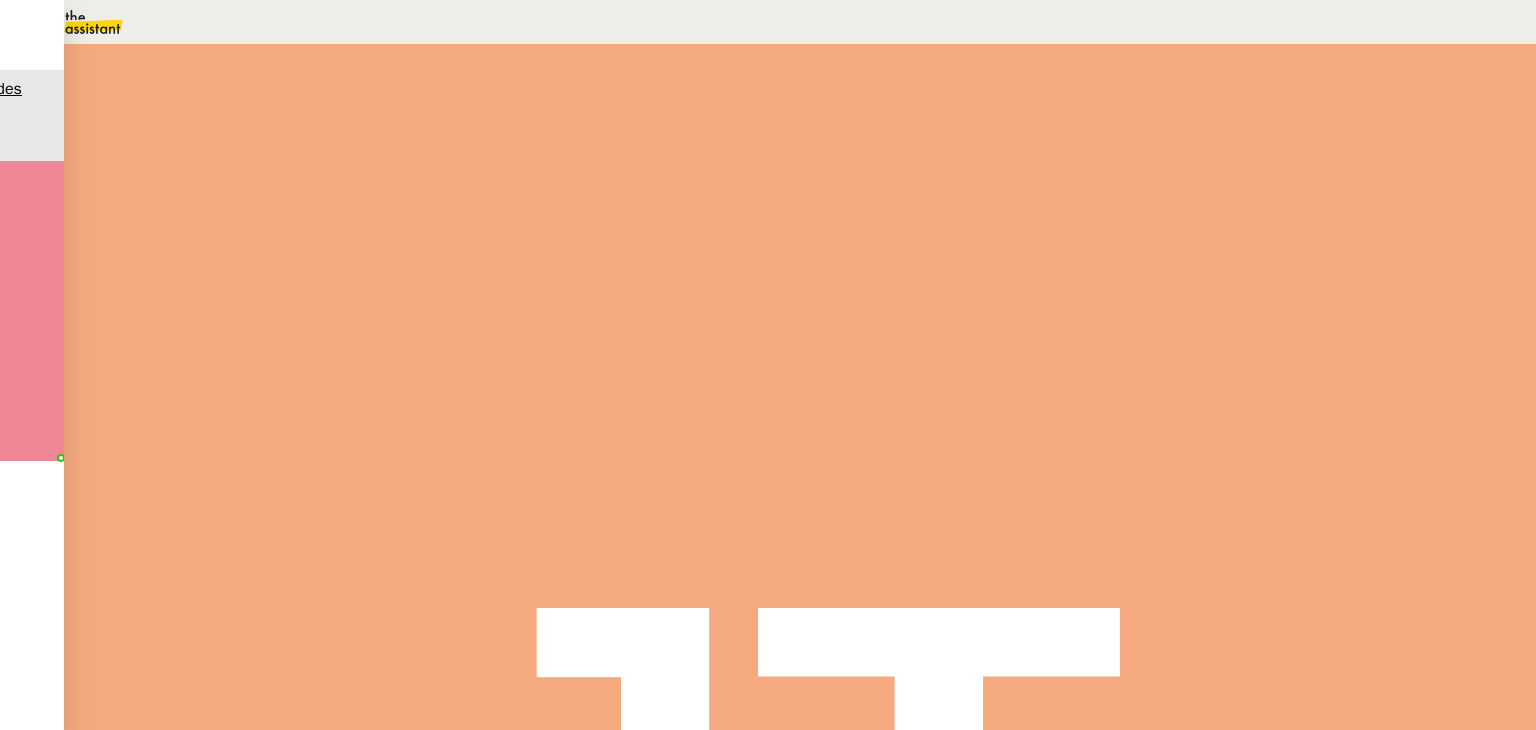 click at bounding box center [267, 336] 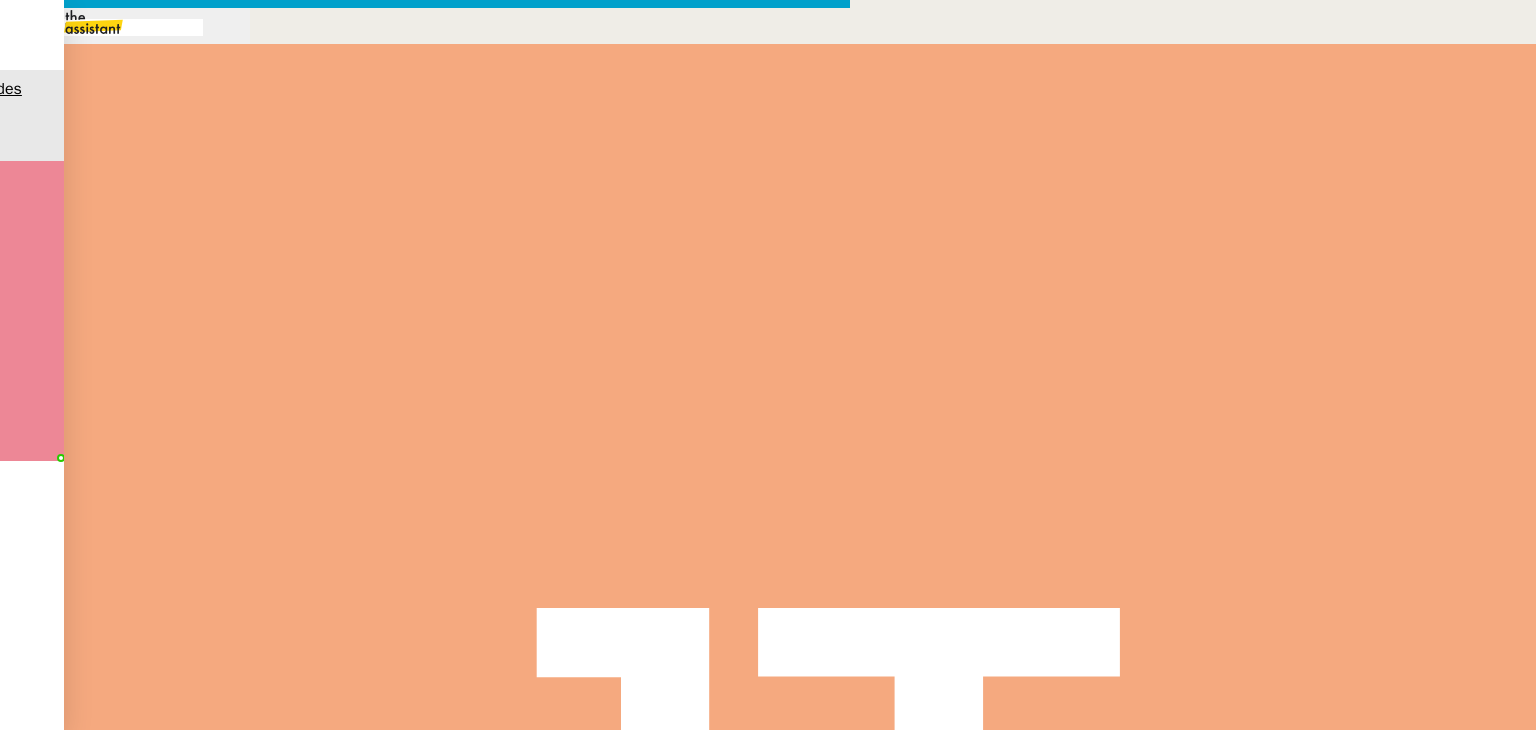 scroll, scrollTop: 553, scrollLeft: 0, axis: vertical 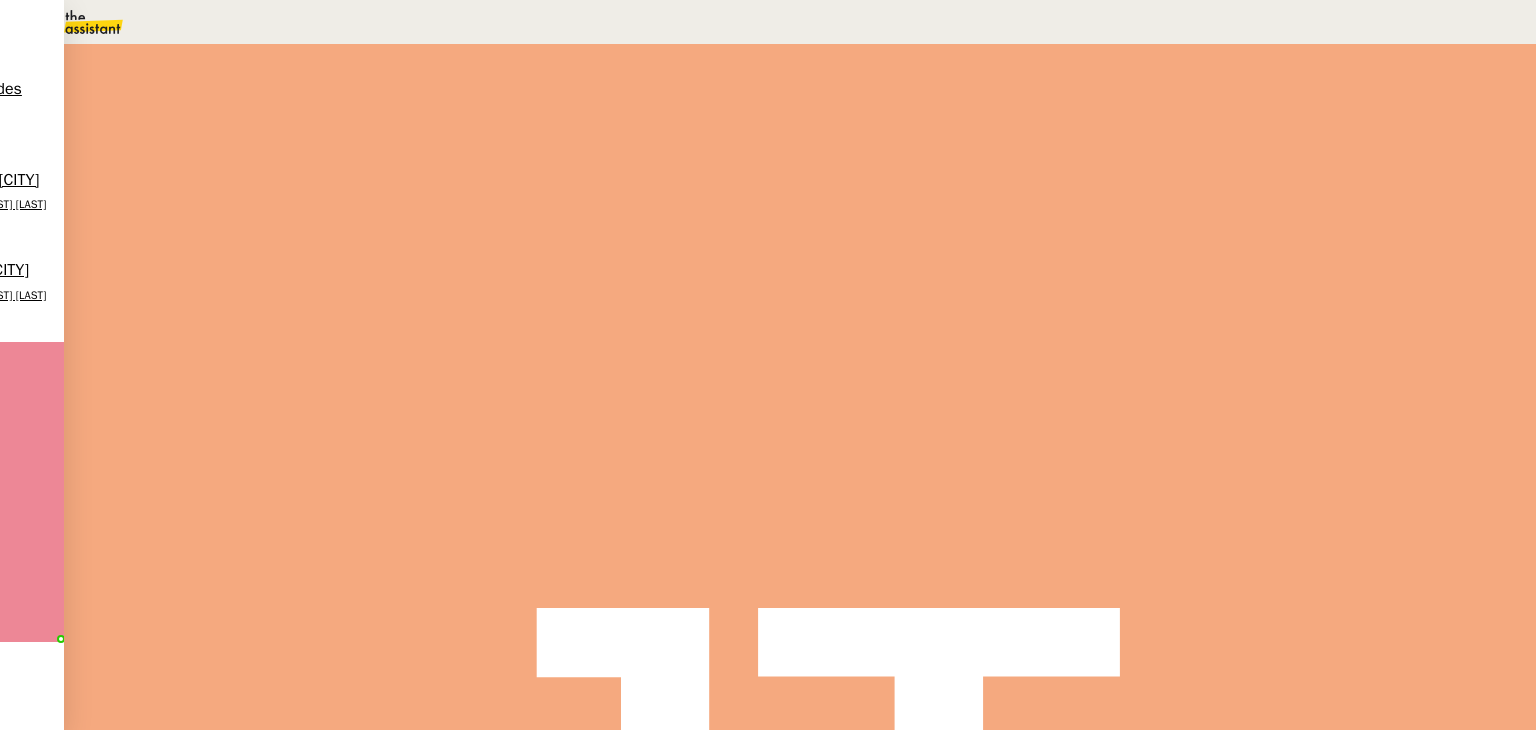 click on "•••" at bounding box center (269, 730) 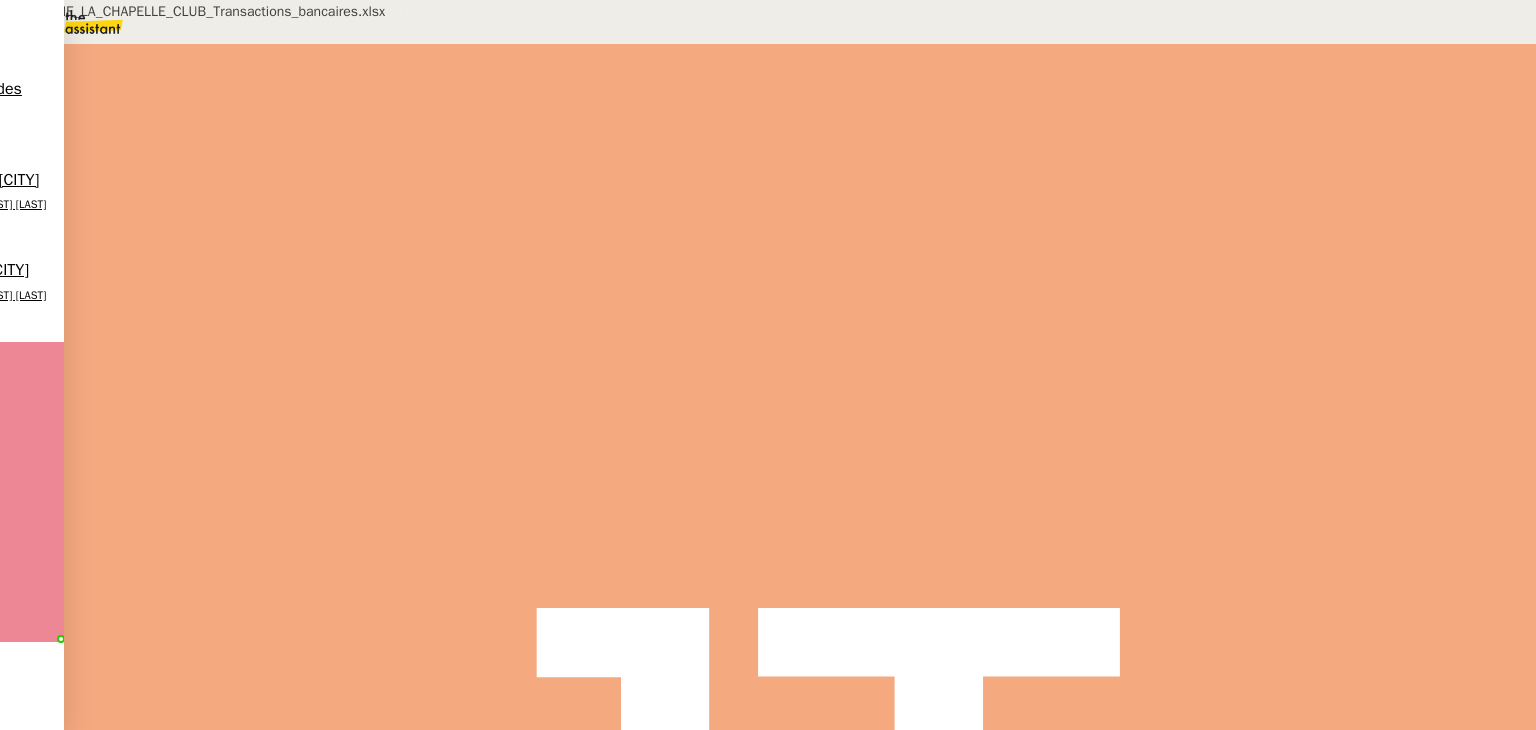 click on "PENNYLANE_LA_CHAPELLE_CLUB_Transactions_bancaires.xlsx" at bounding box center [689, 790] 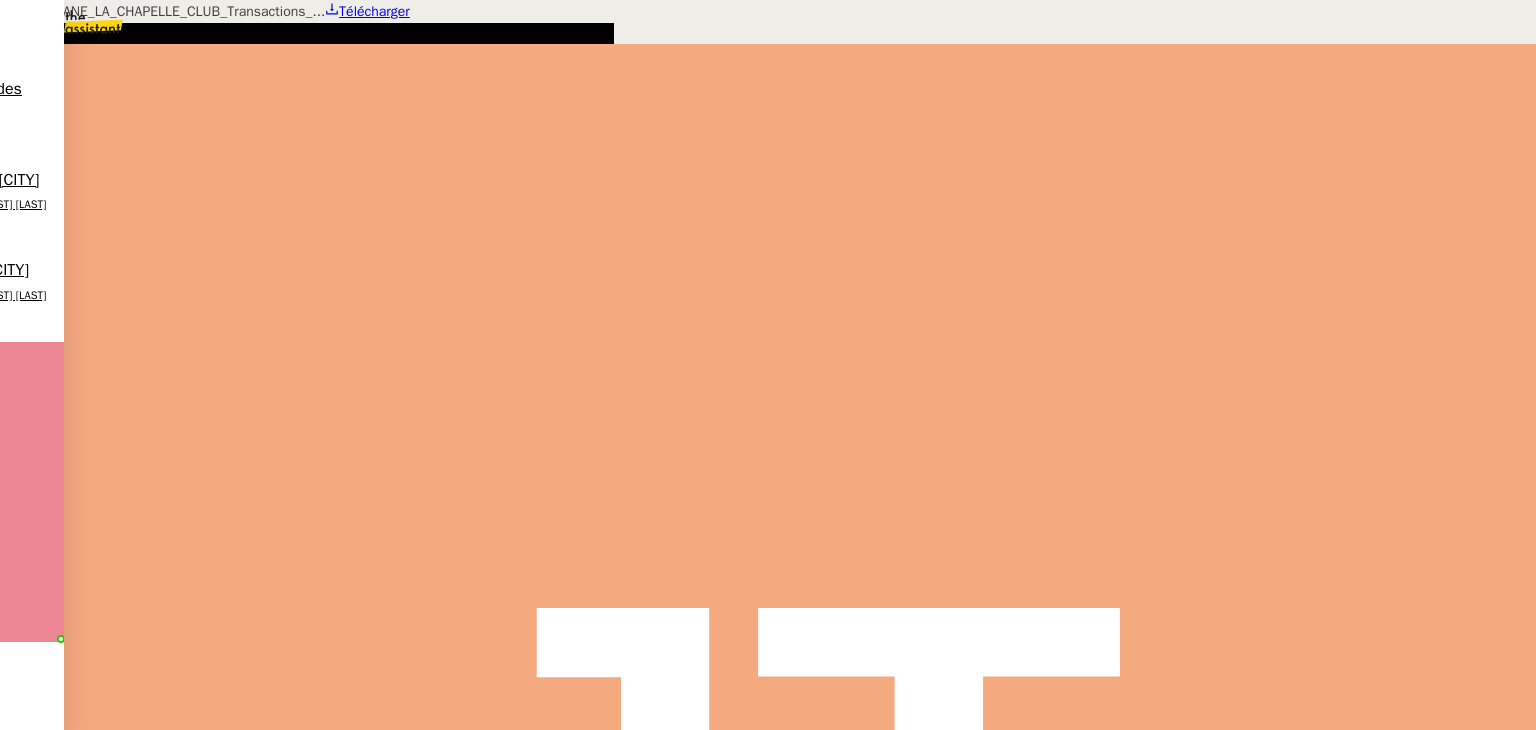 click at bounding box center [768, 0] 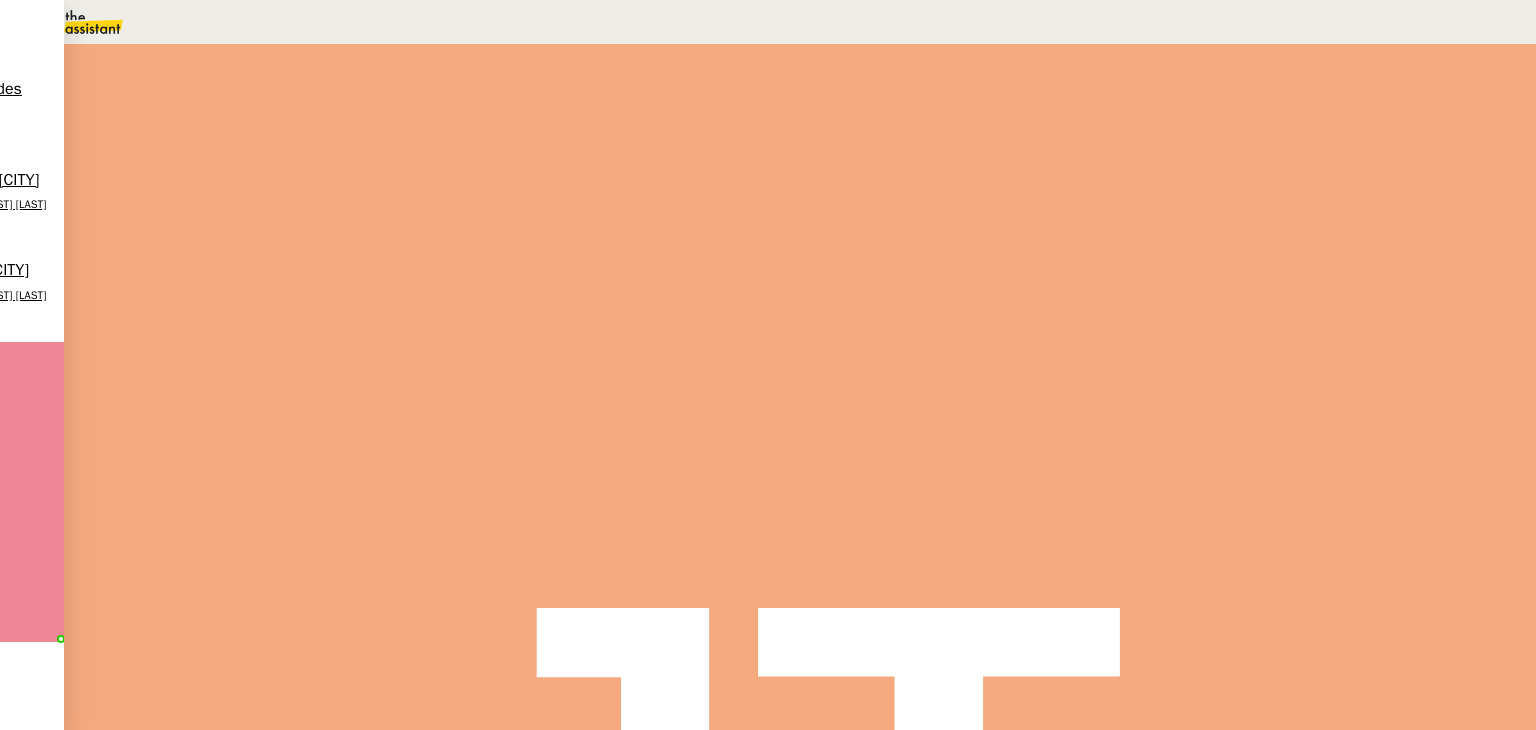 scroll, scrollTop: 0, scrollLeft: 0, axis: both 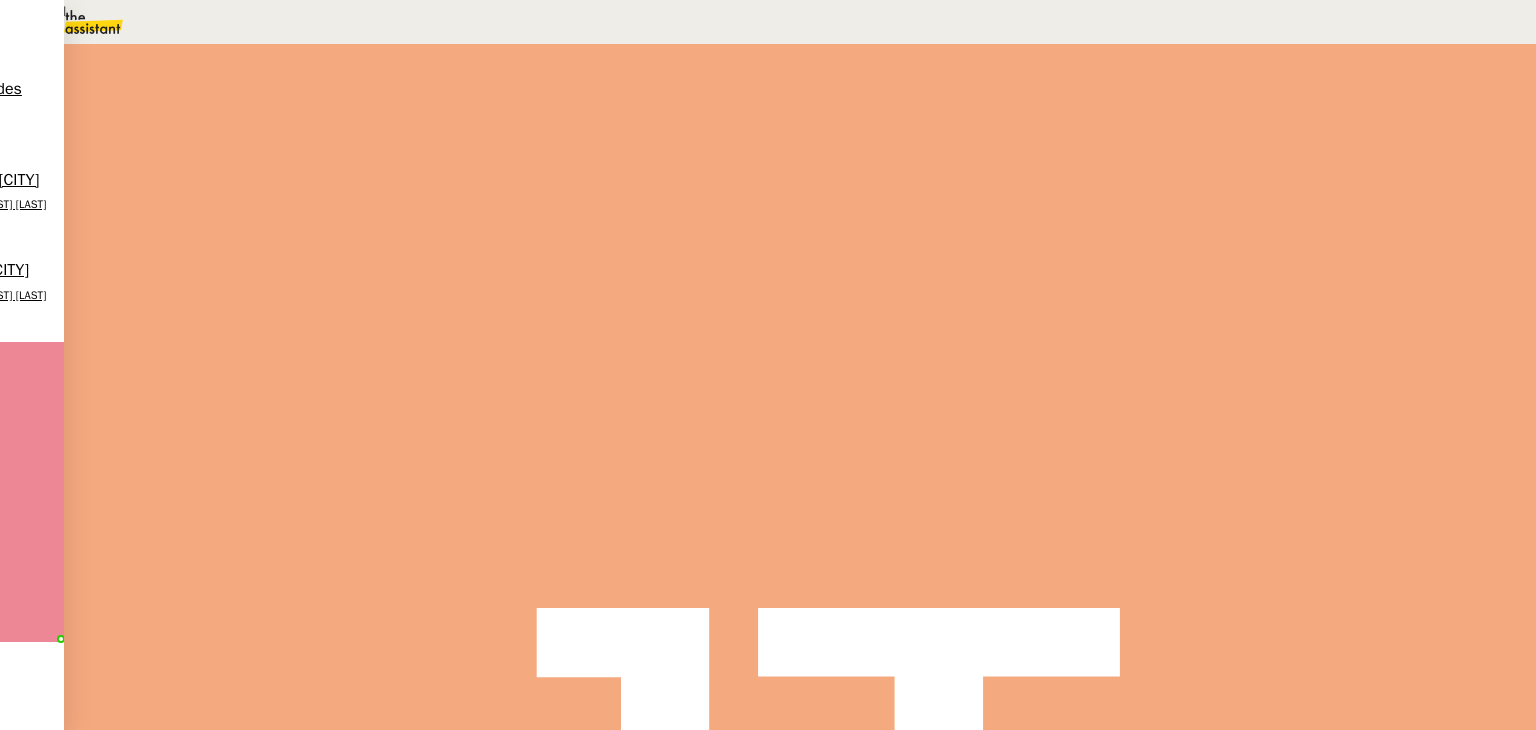 click at bounding box center (258, 156) 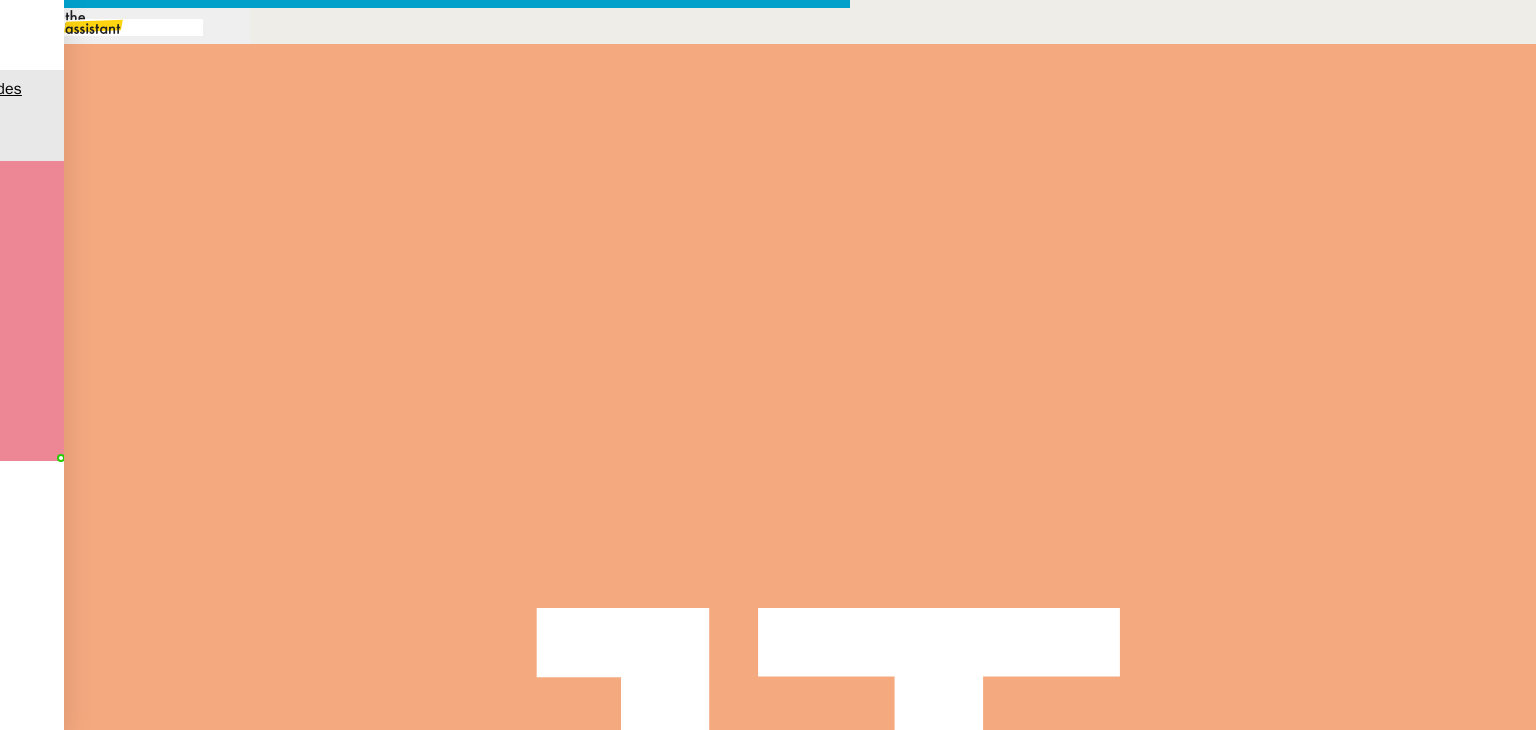 scroll, scrollTop: 0, scrollLeft: 0, axis: both 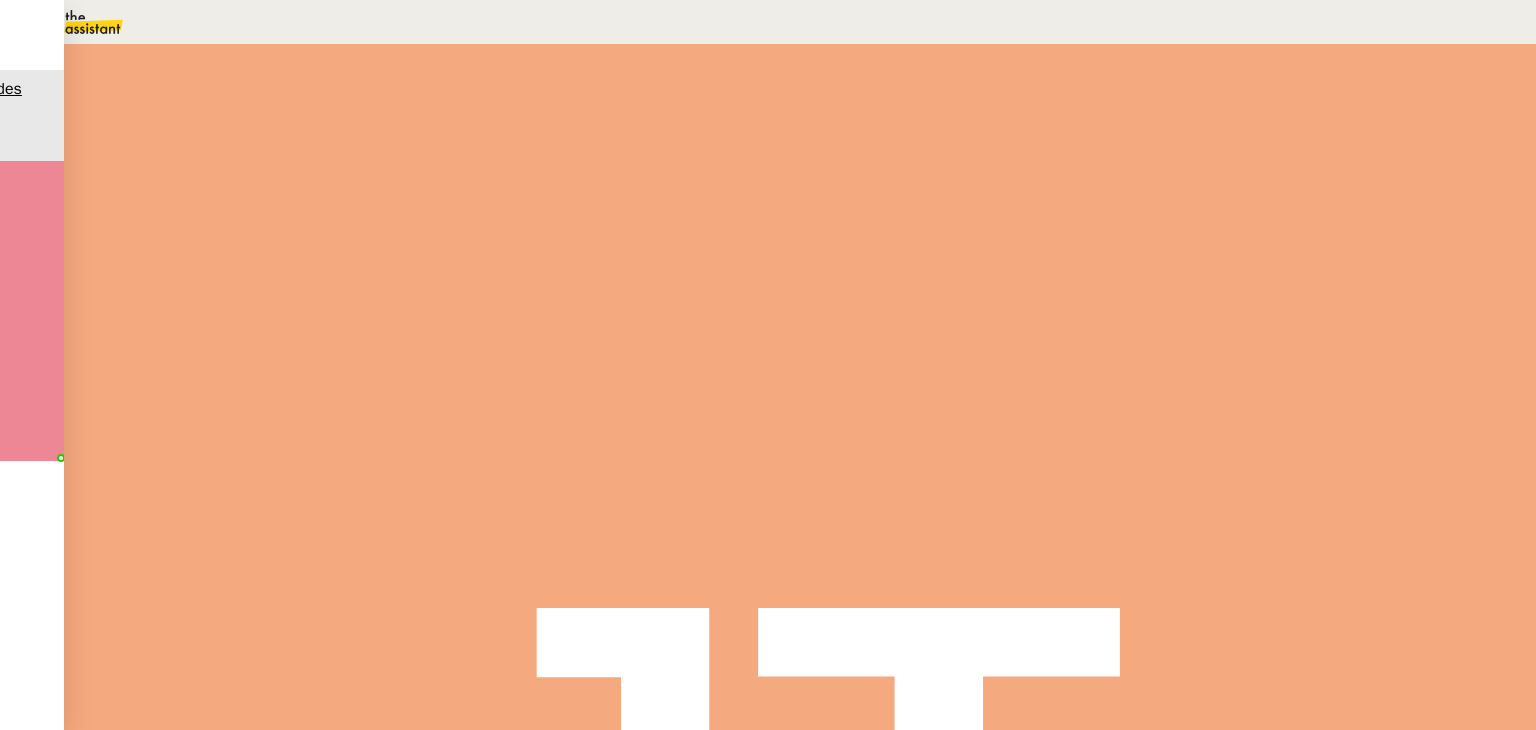 click on "Contrat sinistré donc lors de la prochaine échéance, surplus applicable." at bounding box center (689, 438) 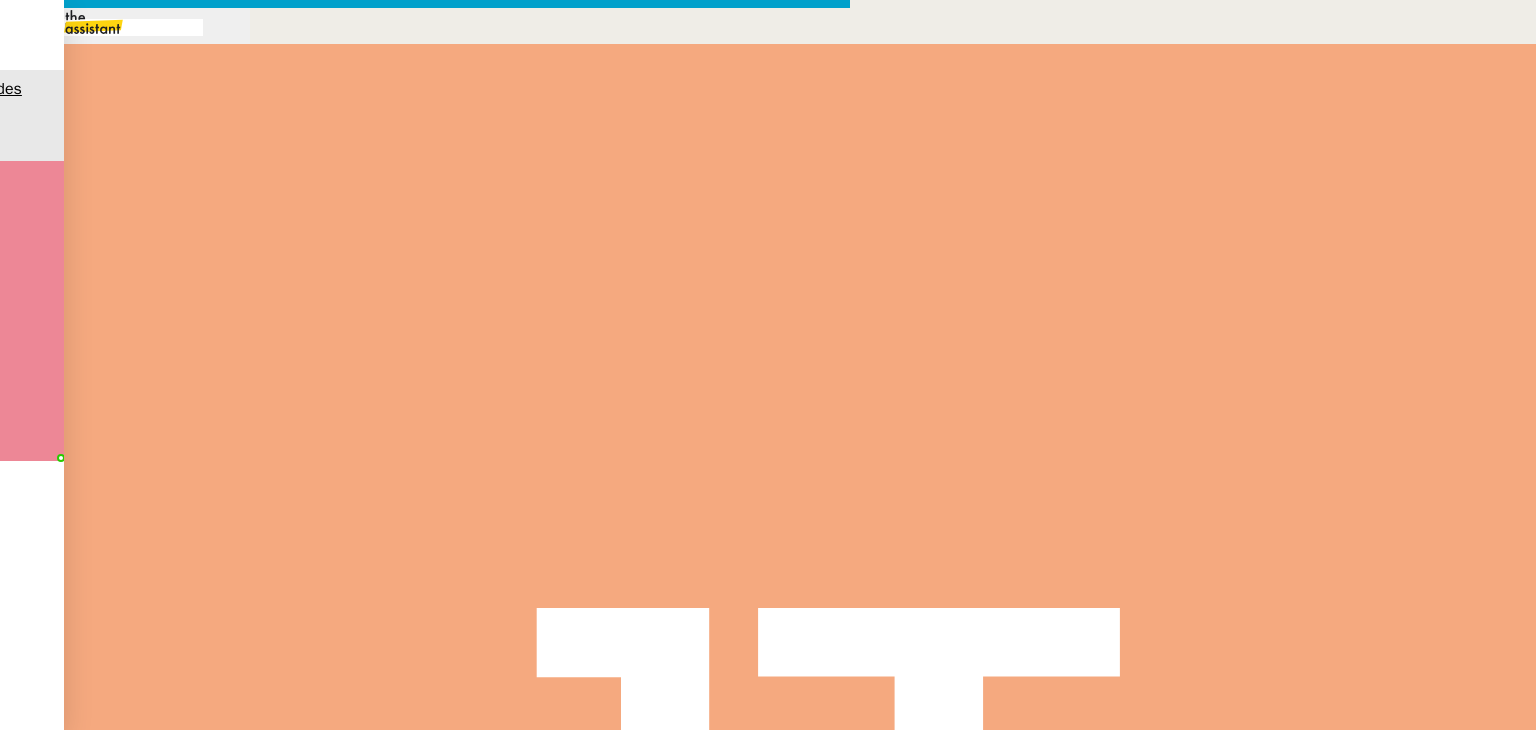 scroll, scrollTop: 0, scrollLeft: 42, axis: horizontal 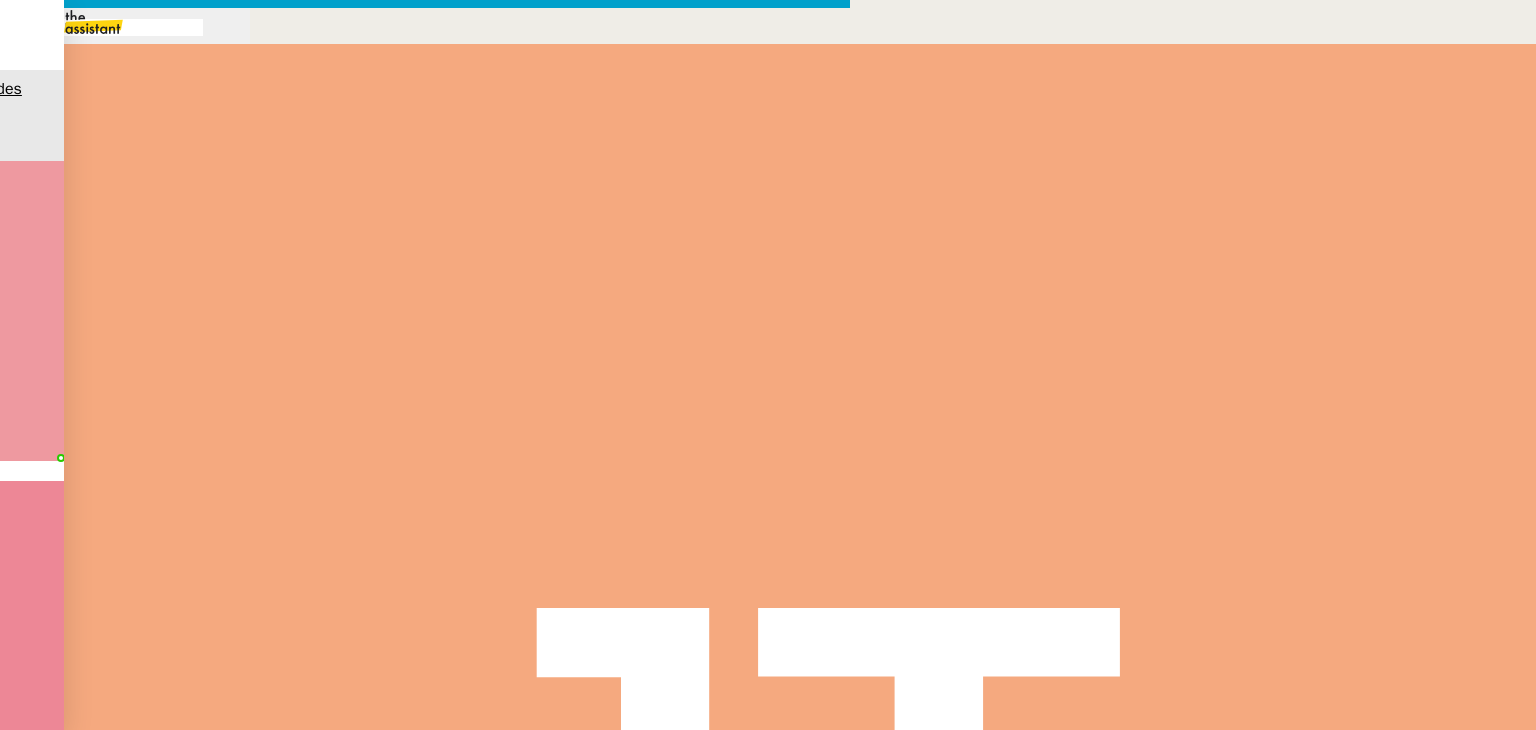 click on "De plus Contrat sinistré donc lors de la prochaine échéance, surplus applicable." at bounding box center (425, 1117) 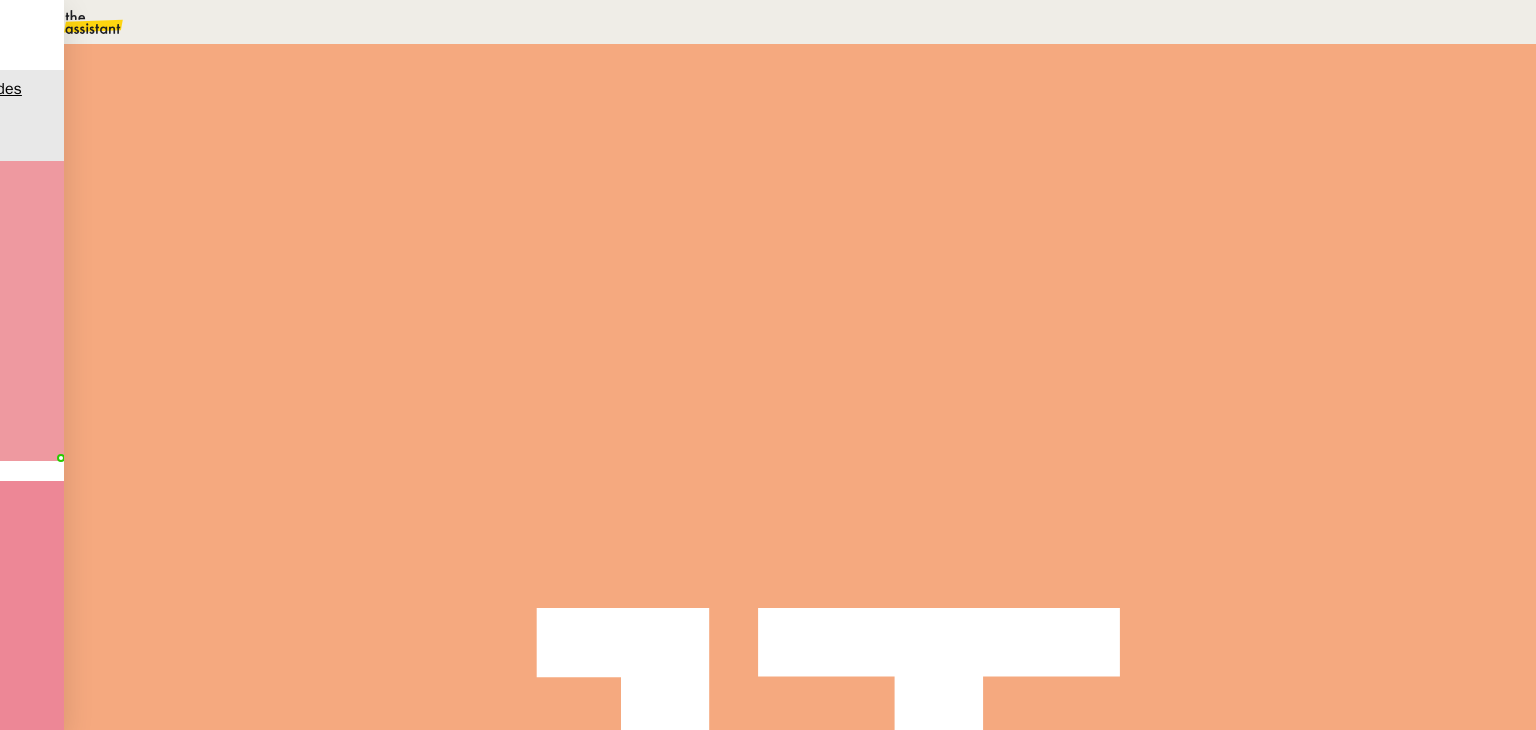 scroll, scrollTop: 0, scrollLeft: 0, axis: both 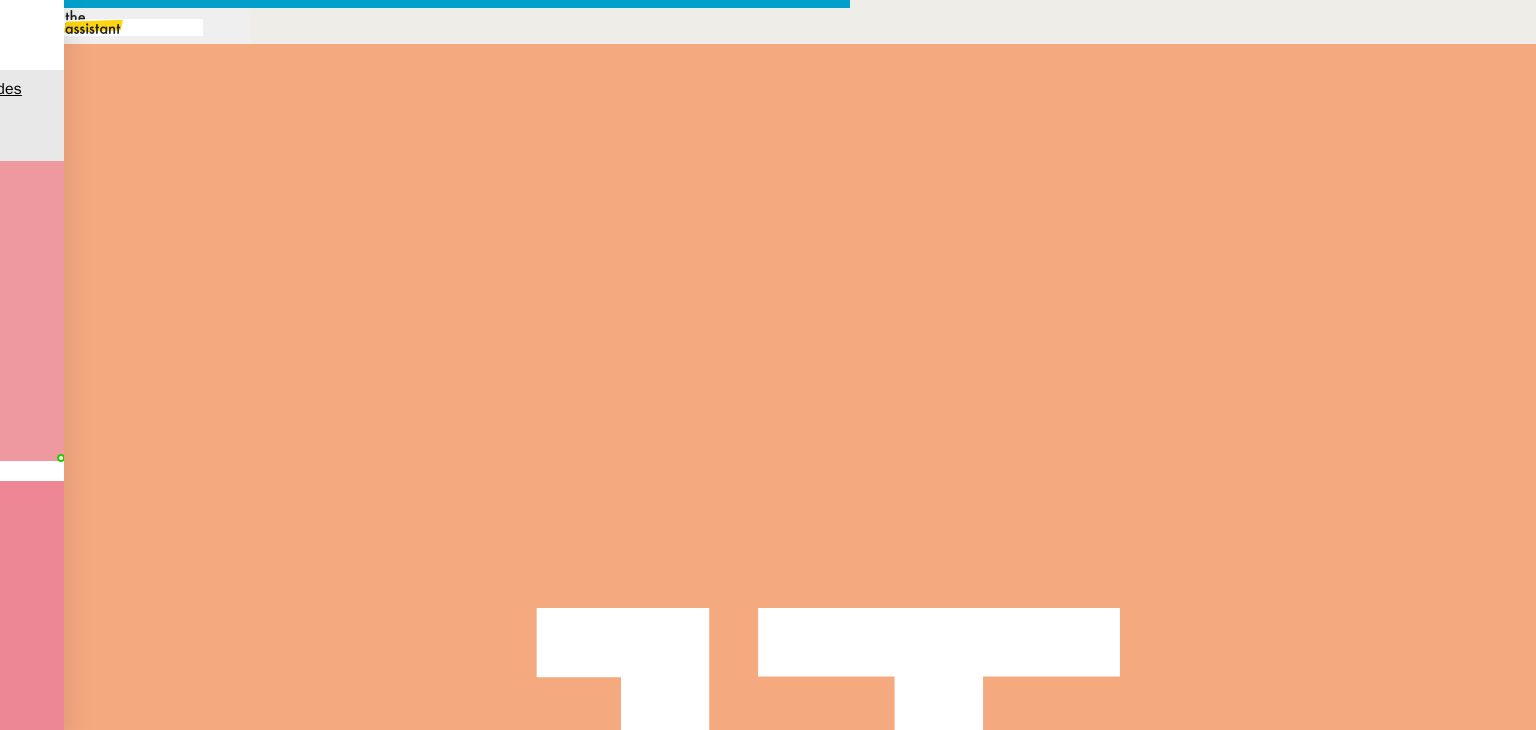 click on "Bonjour Louis," at bounding box center (425, 837) 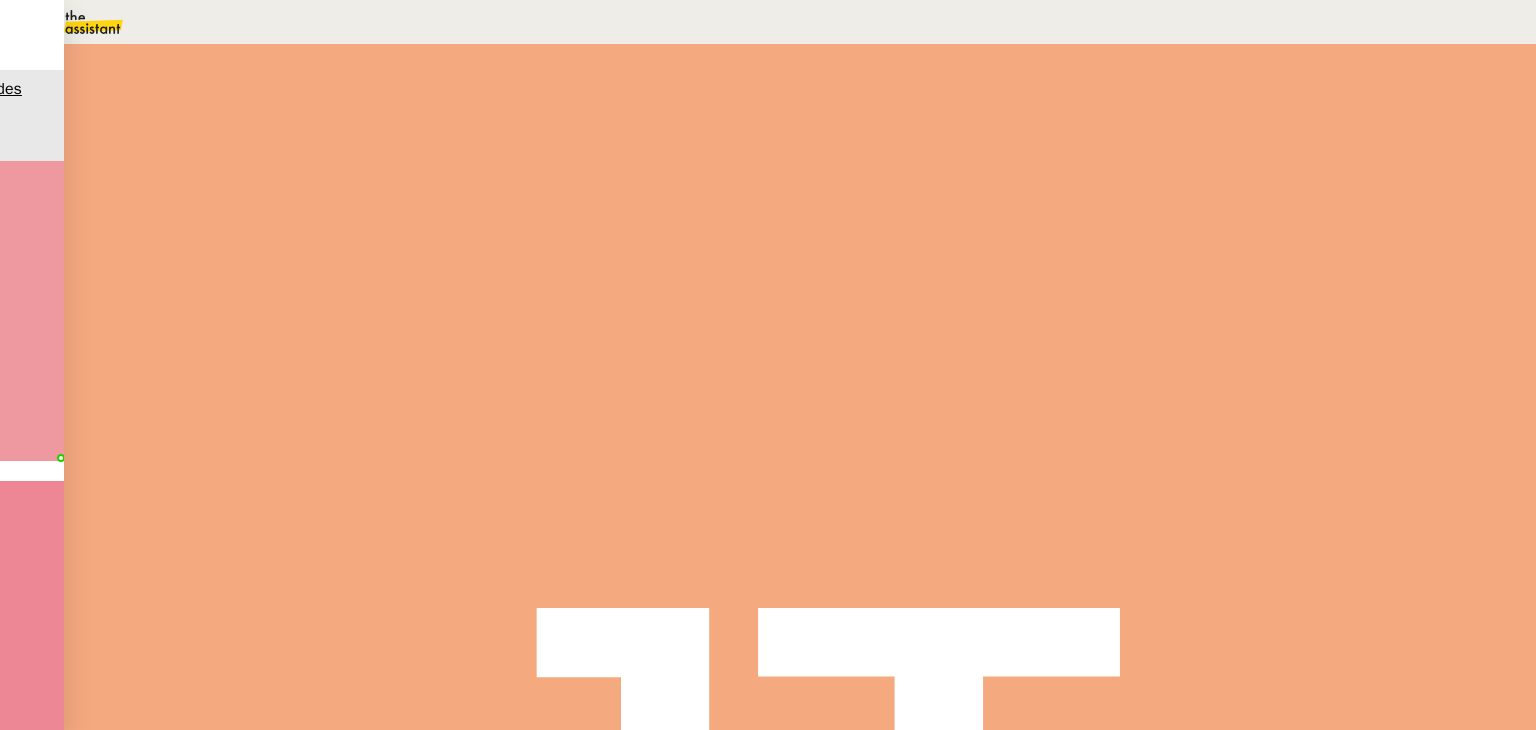 scroll, scrollTop: 0, scrollLeft: 0, axis: both 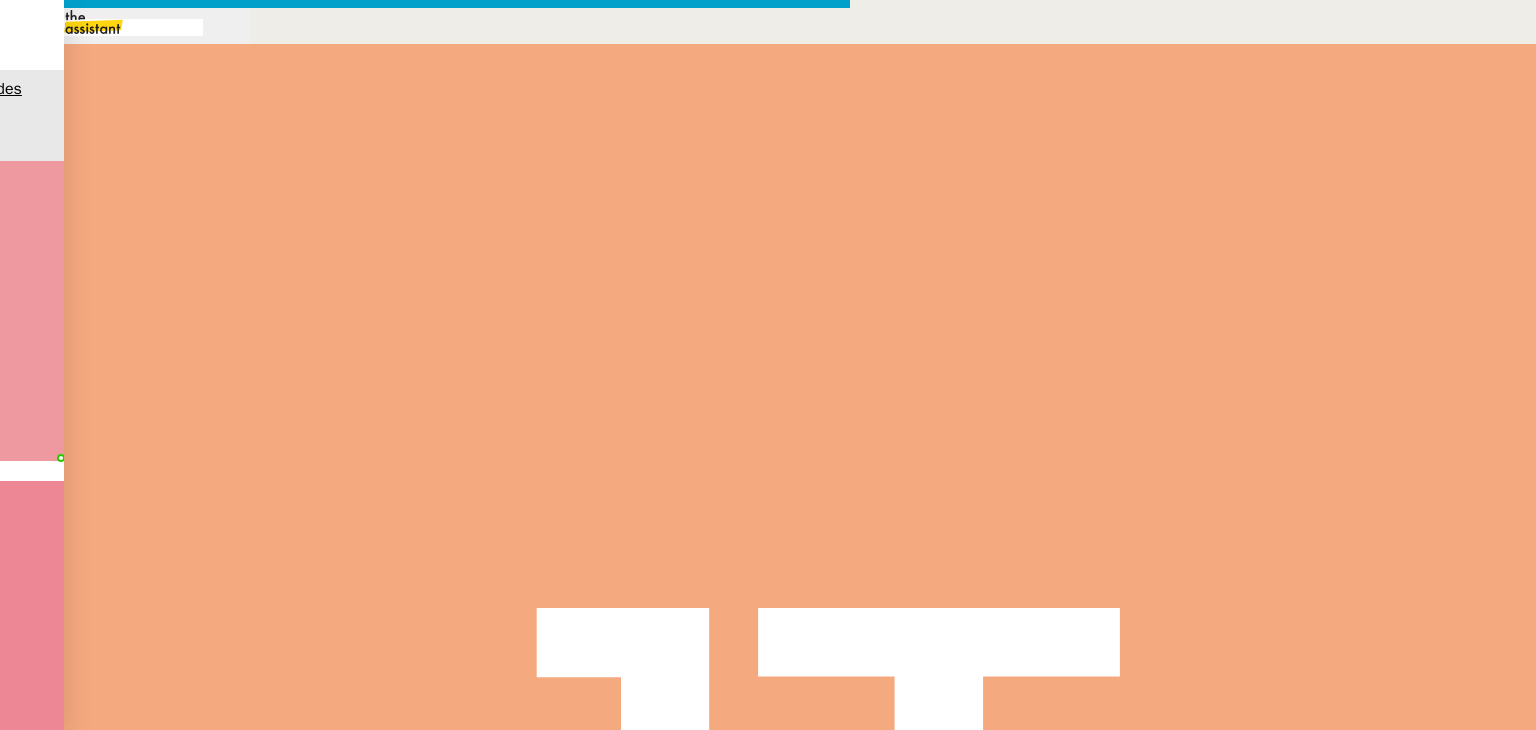 click on "Envoyer" at bounding box center (78, 1417) 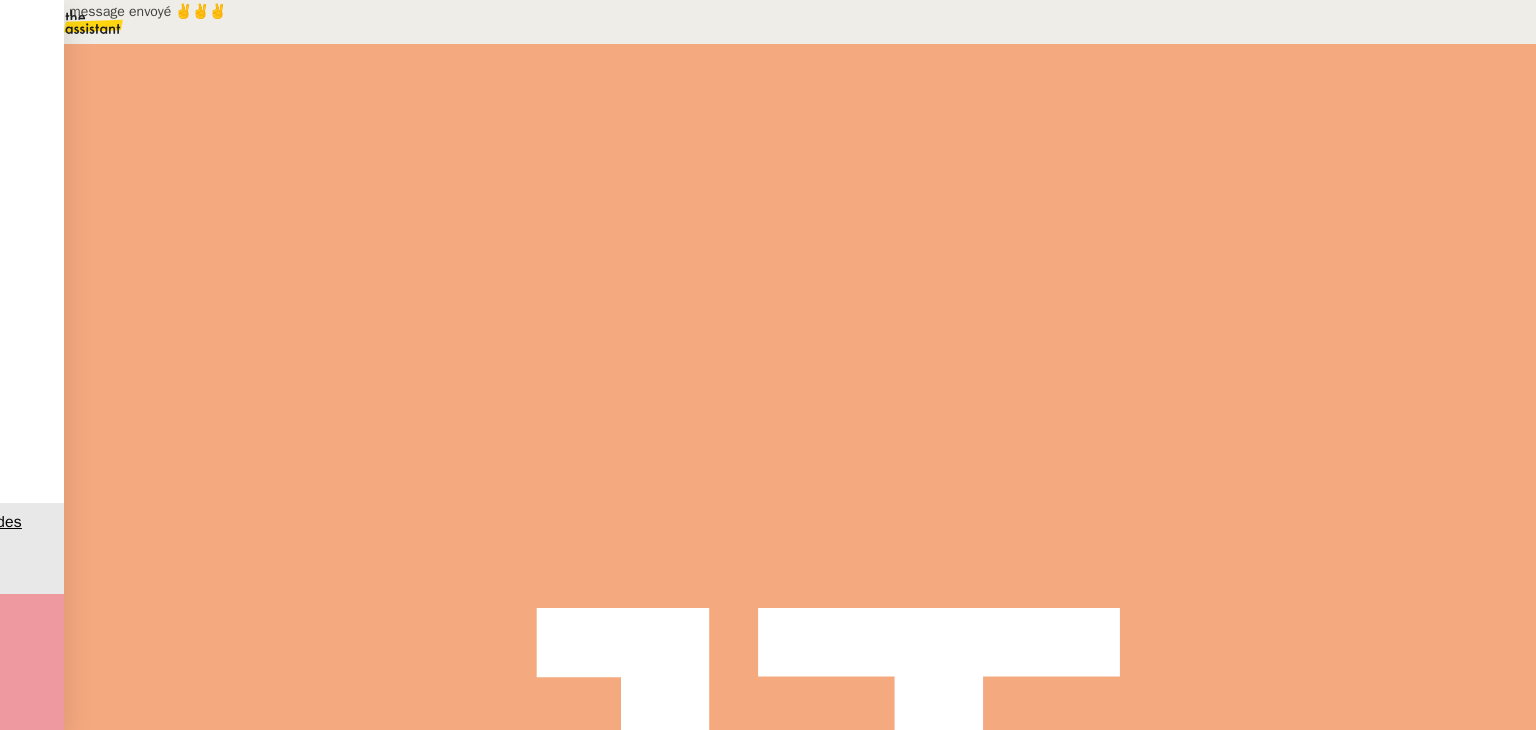 click at bounding box center [287, 336] 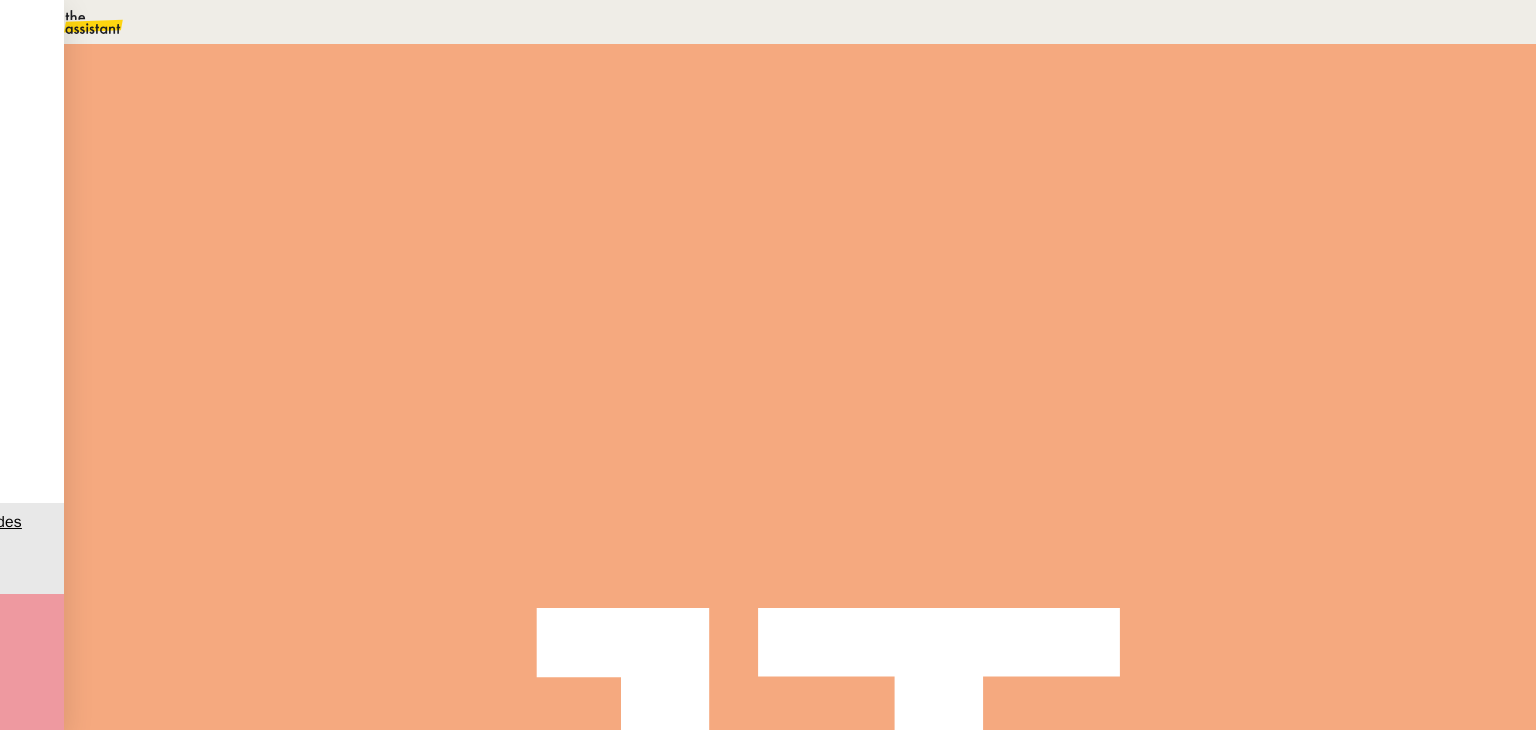 click on "4" at bounding box center (1209, 273) 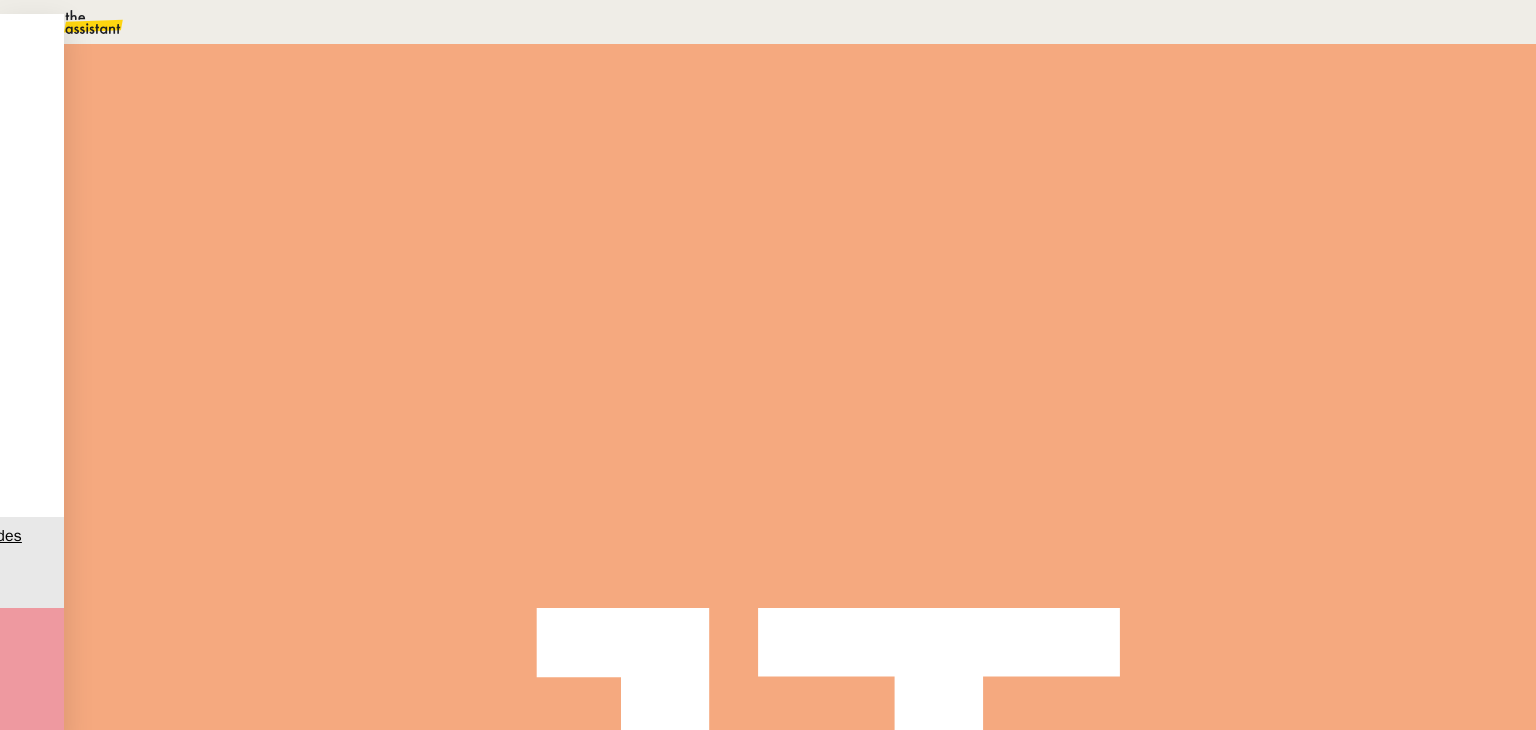 click on "3" at bounding box center (1209, 273) 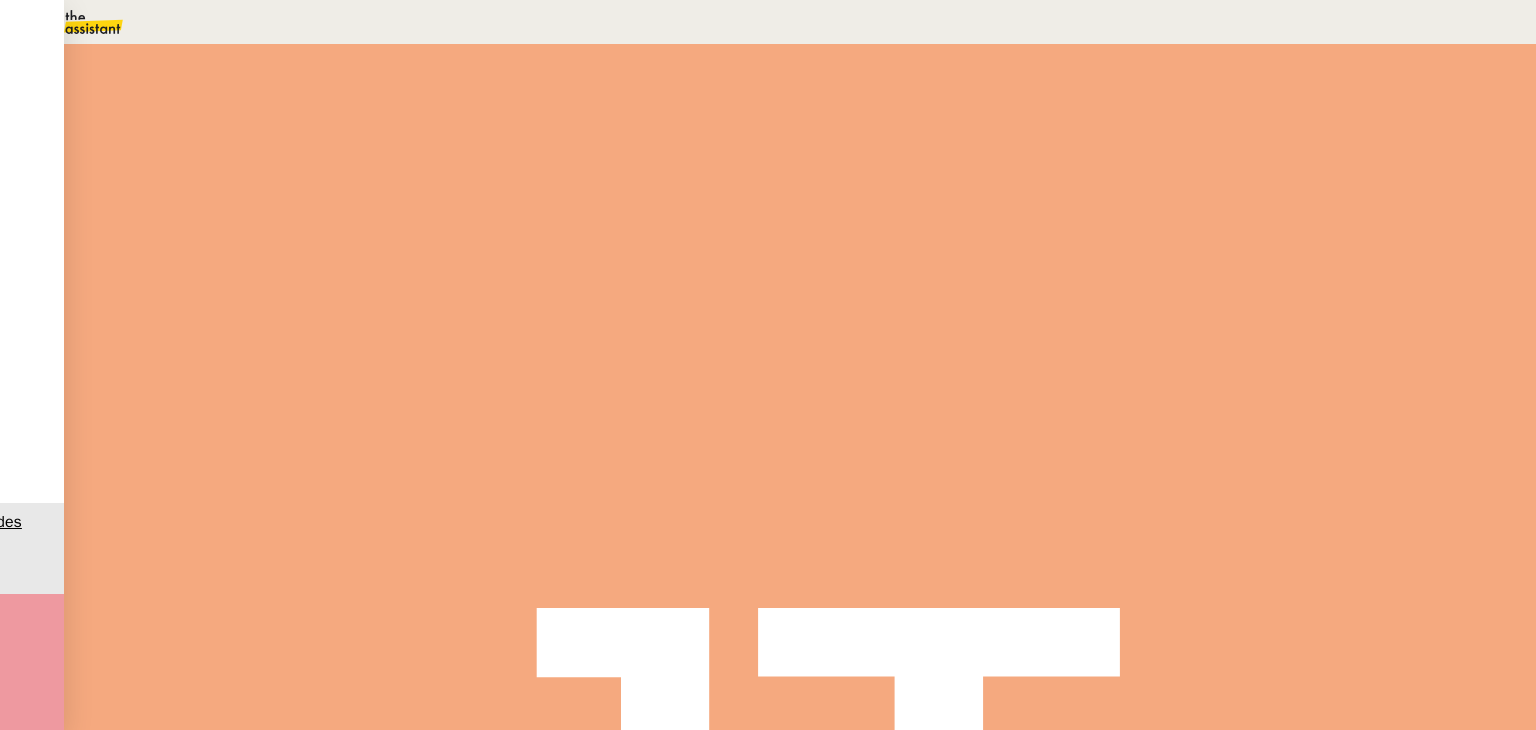 click at bounding box center [1158, 448] 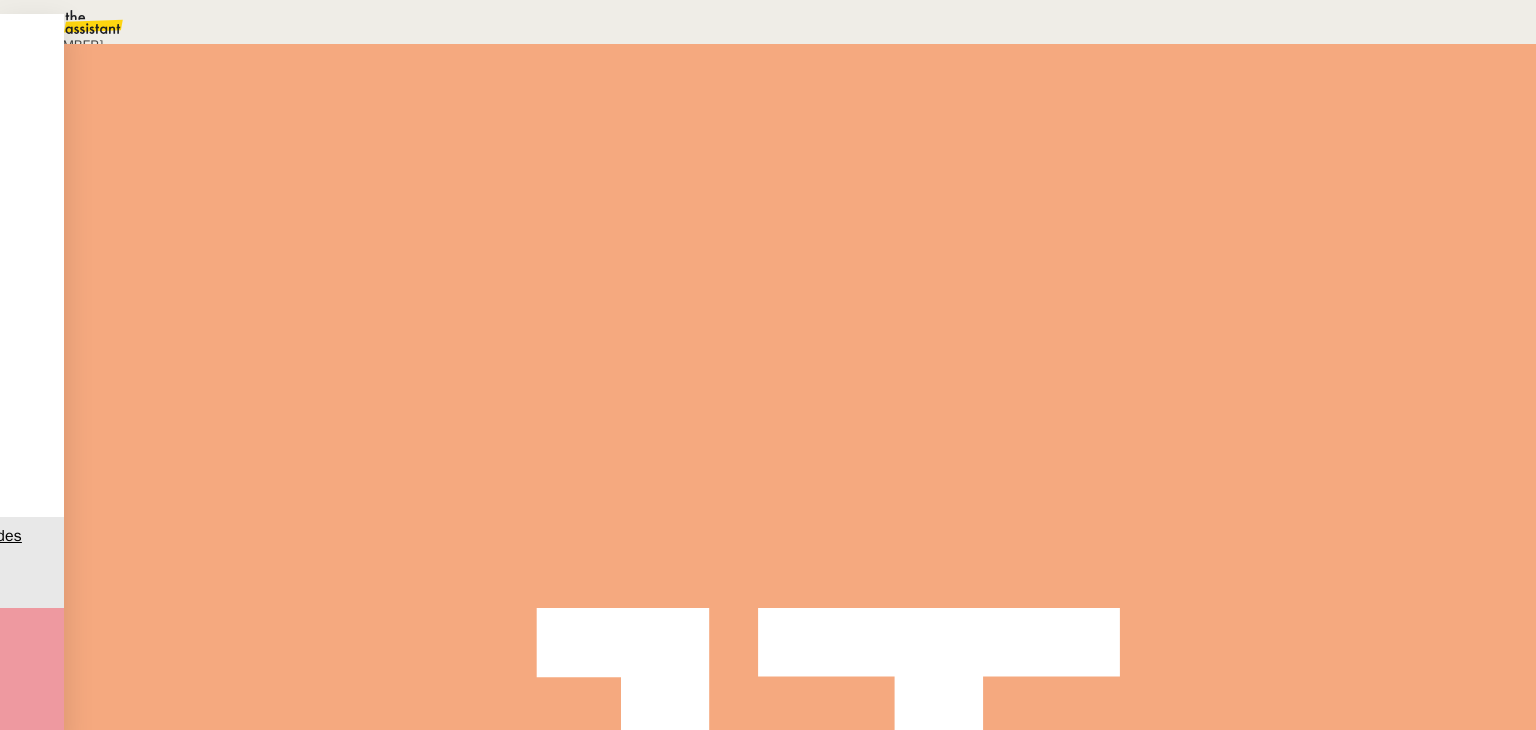 click on "09" at bounding box center (788, 22) 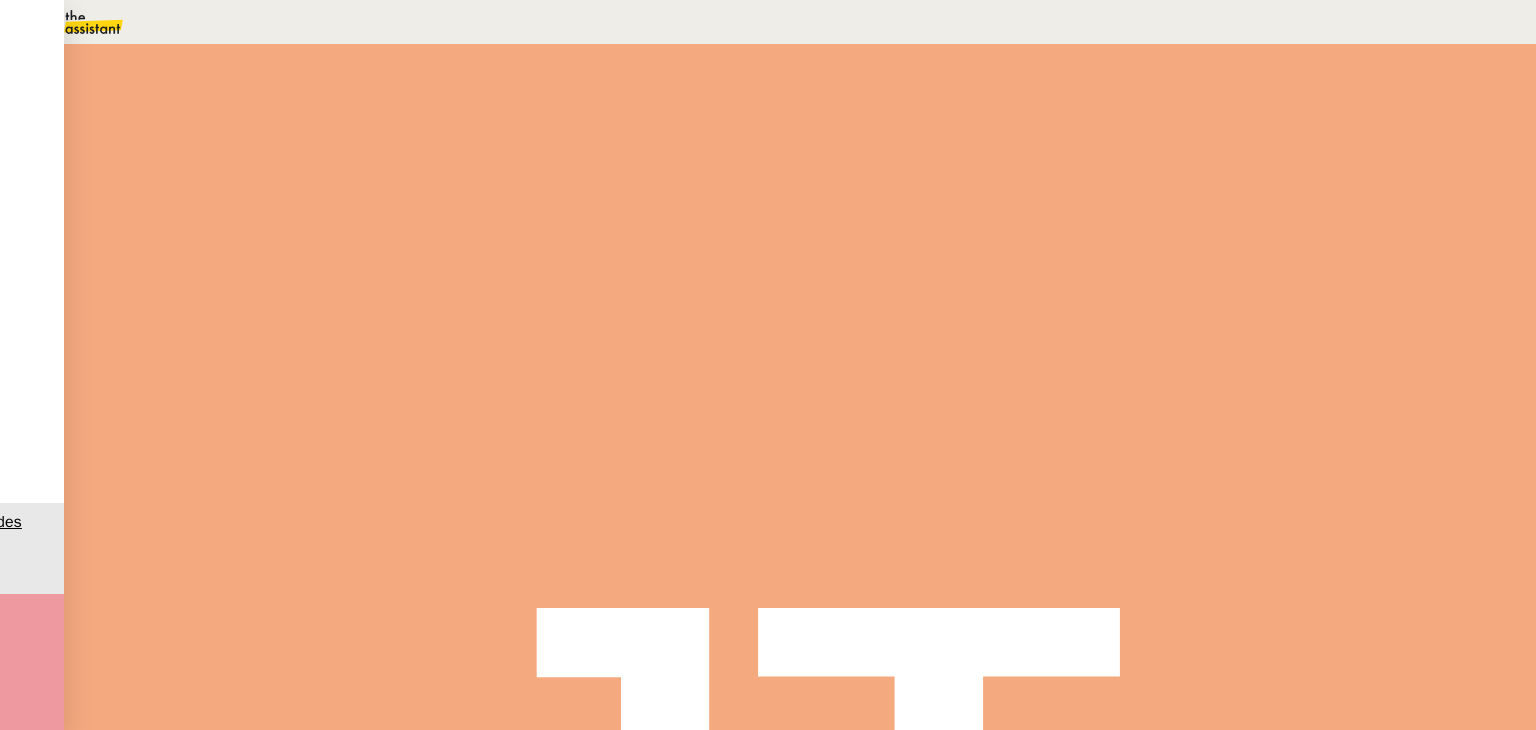 click on "Sauver" at bounding box center (1139, 505) 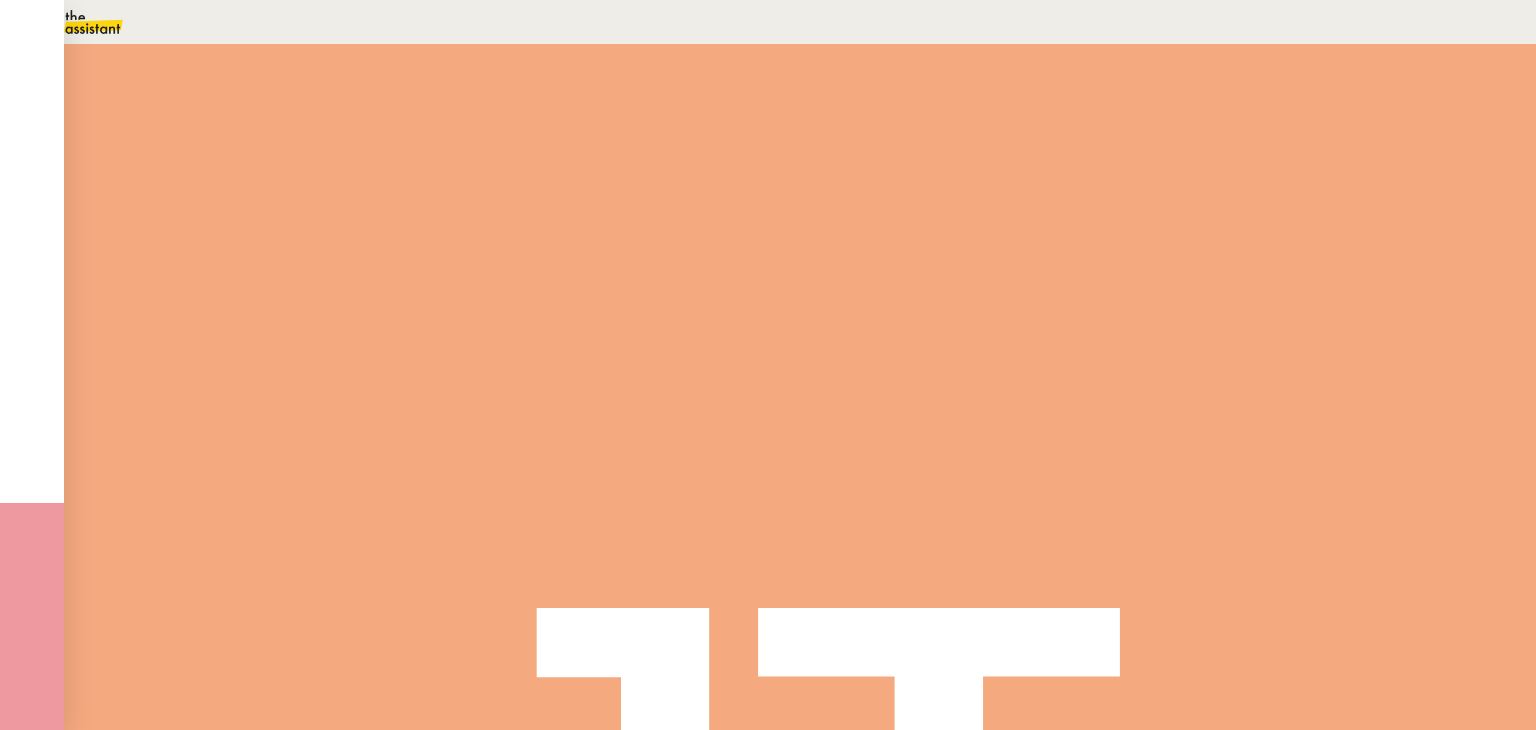 click at bounding box center (77, 22) 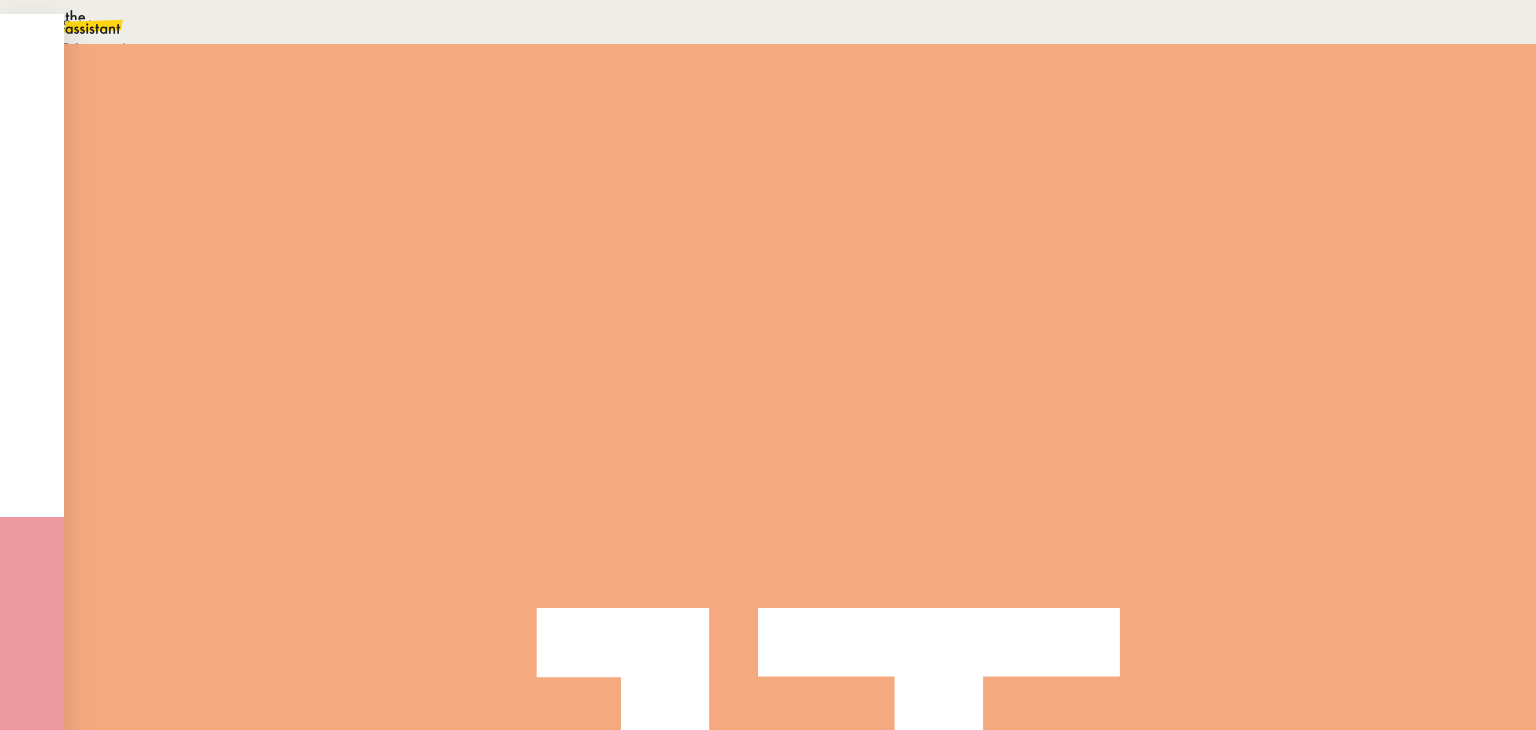 click at bounding box center [768, 812] 